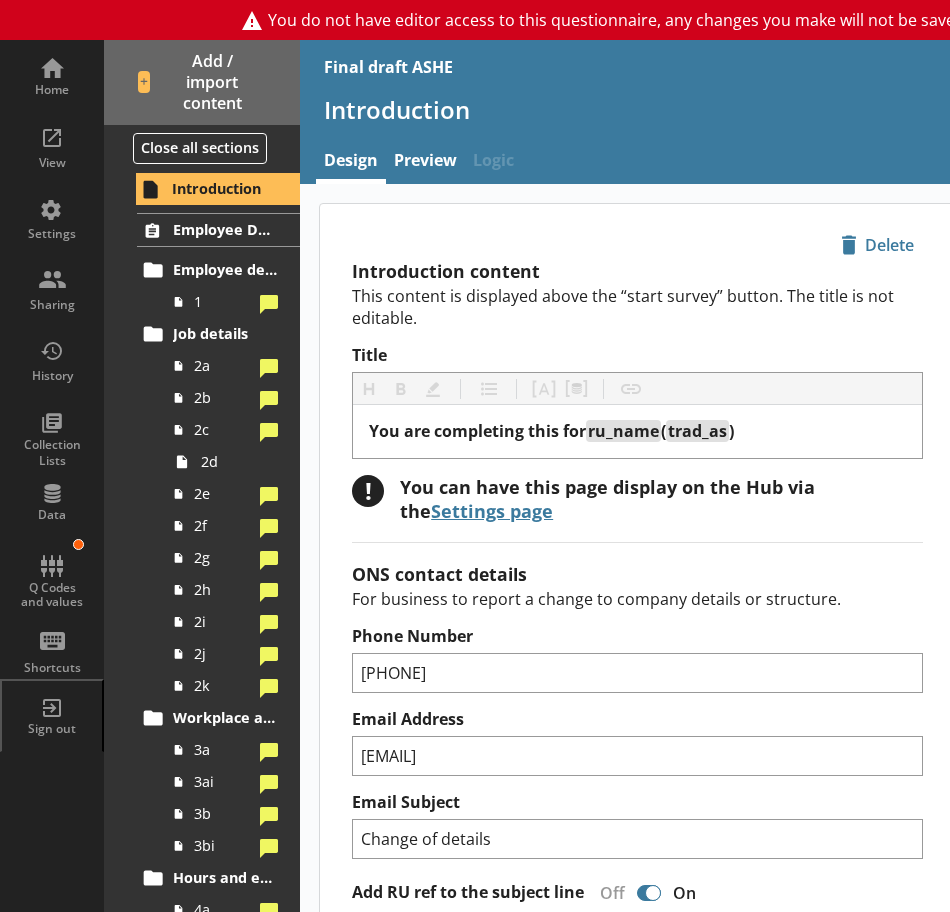 scroll, scrollTop: 0, scrollLeft: 0, axis: both 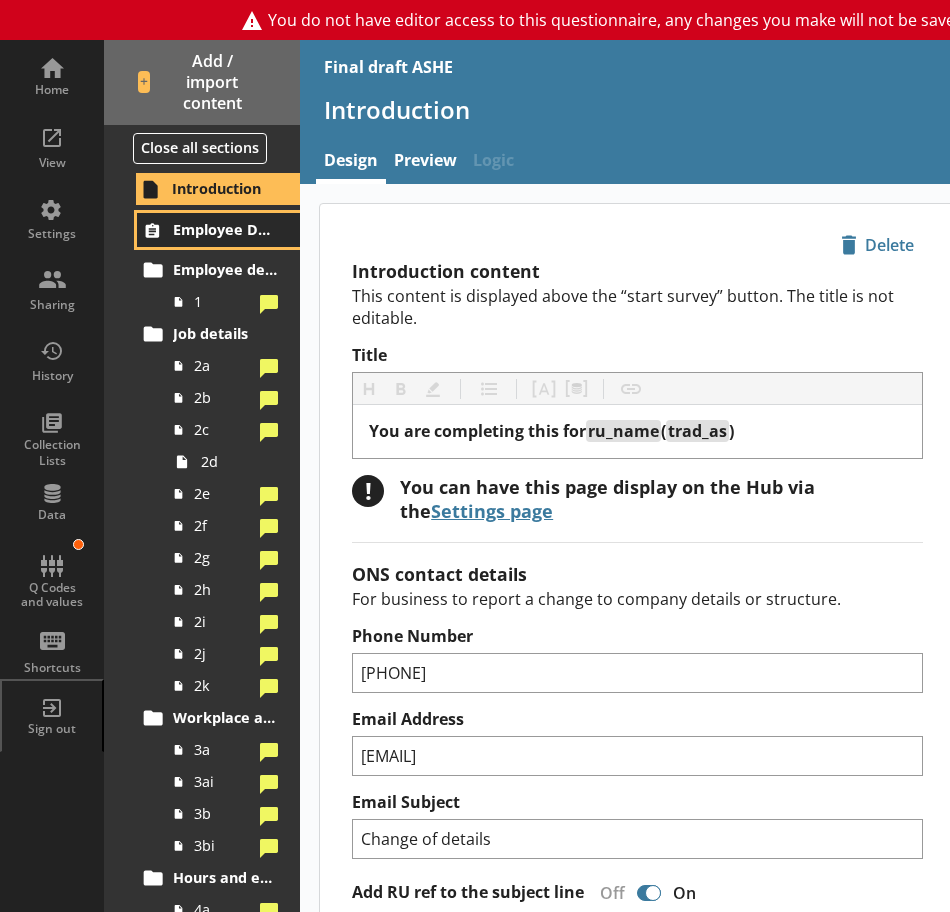 click on "Employee Details for [employee_name]" at bounding box center (226, 229) 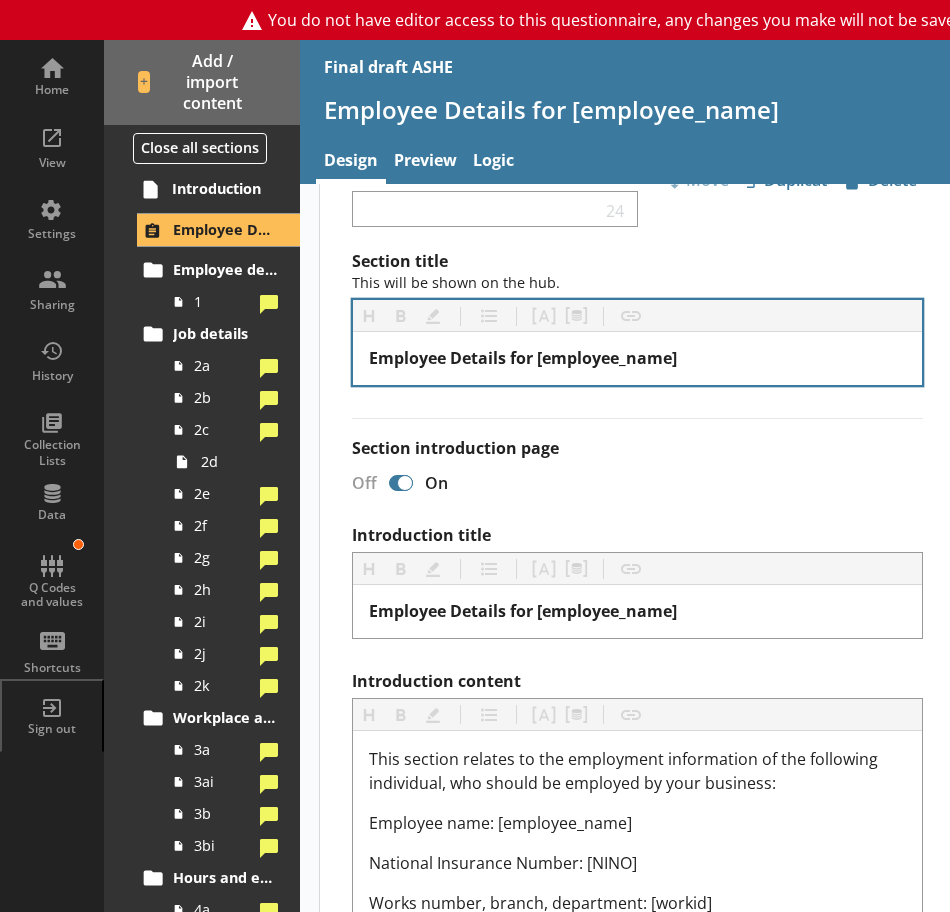 scroll, scrollTop: 100, scrollLeft: 0, axis: vertical 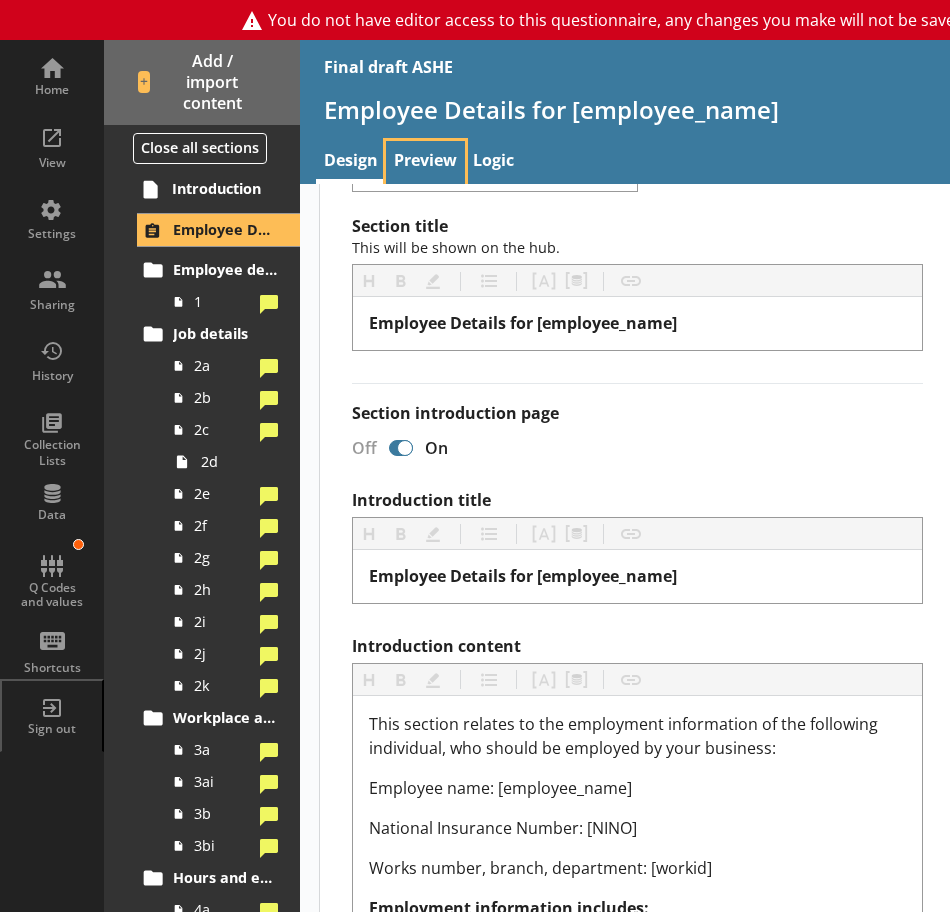 click on "Preview" at bounding box center [425, 162] 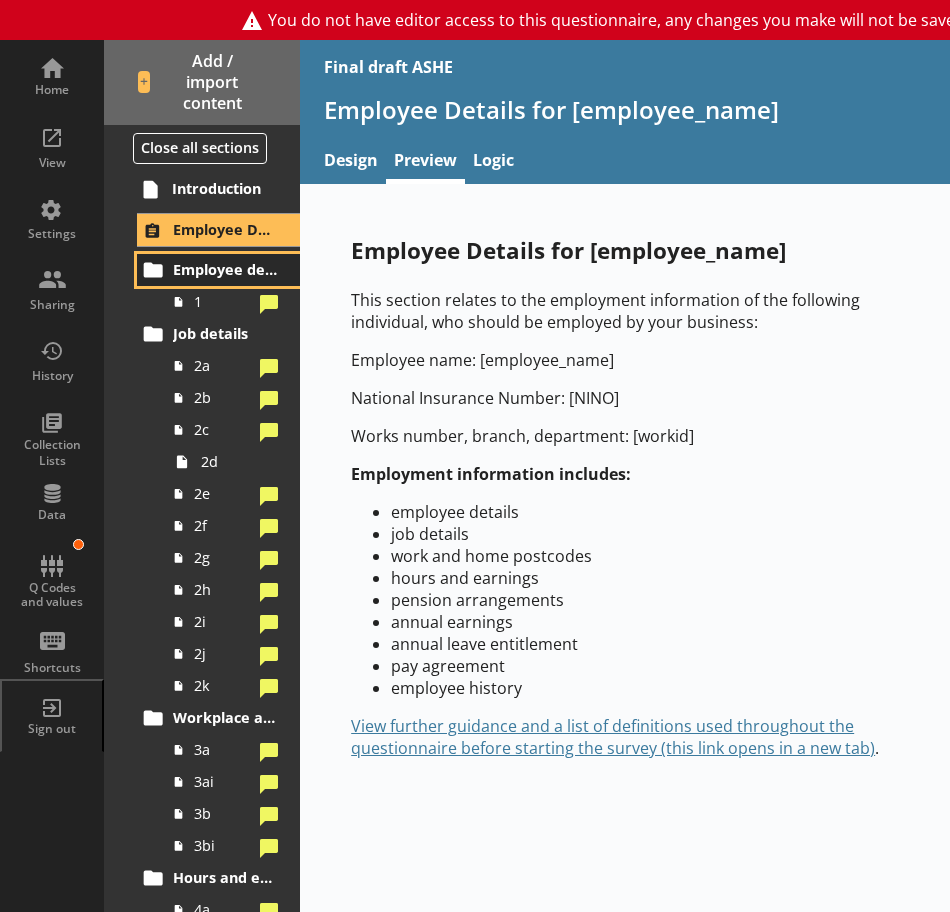 click on "Employee details" at bounding box center (226, 269) 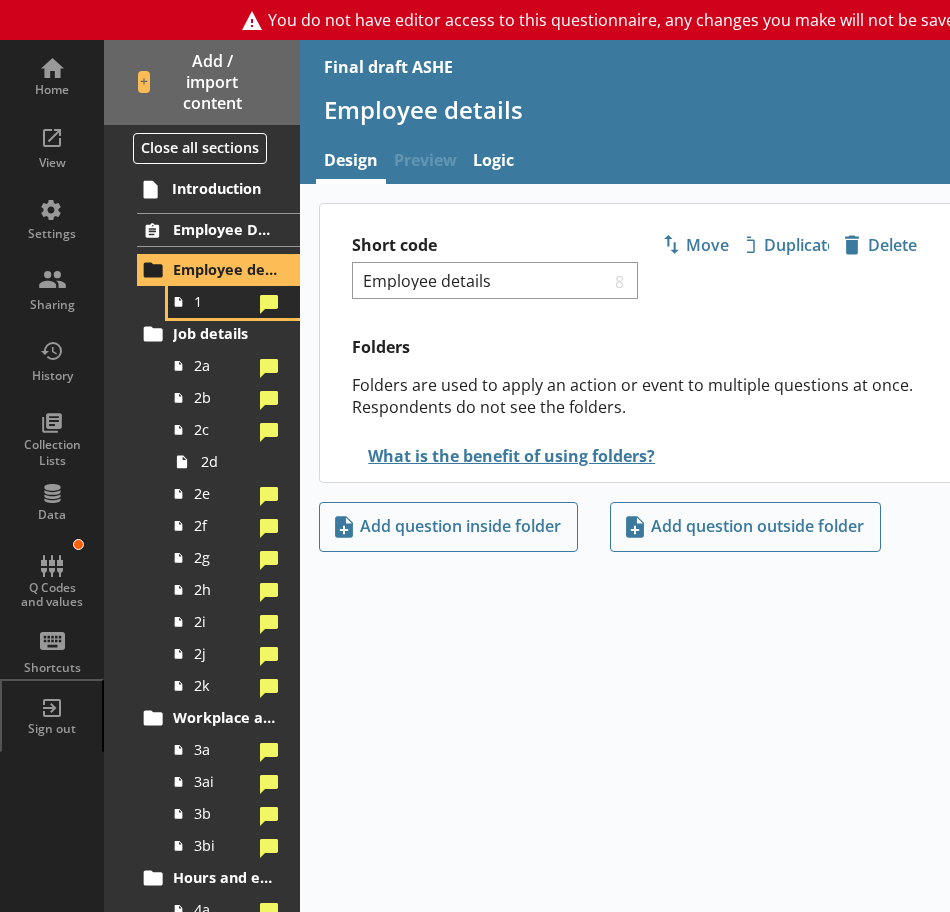 click on "1" at bounding box center (223, 301) 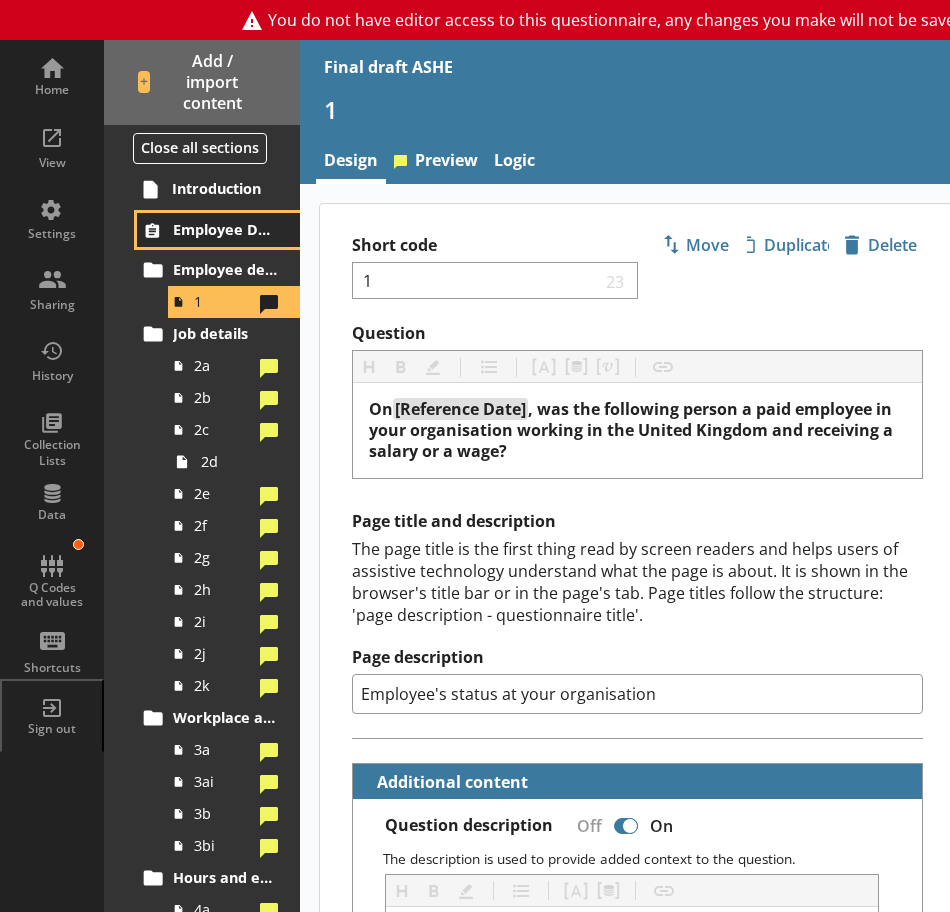 click on "Employee Details for [employee_name]" at bounding box center [226, 229] 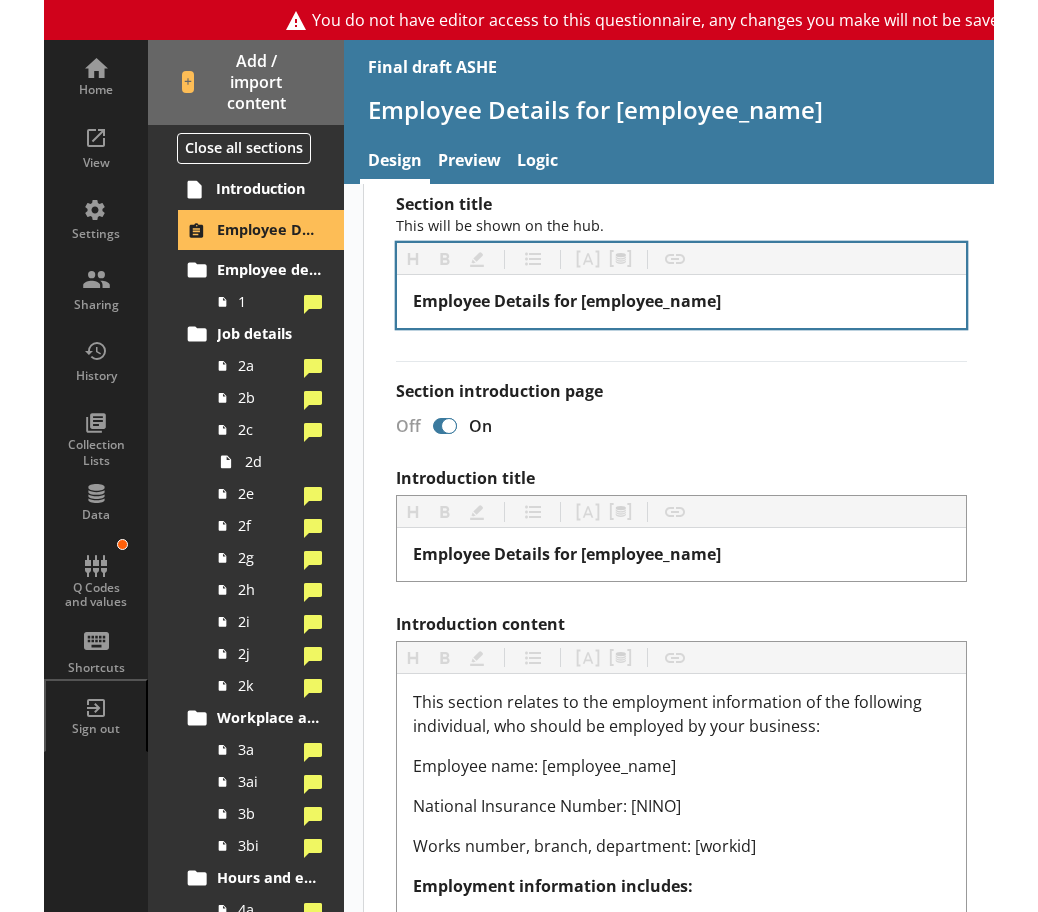 scroll, scrollTop: 0, scrollLeft: 0, axis: both 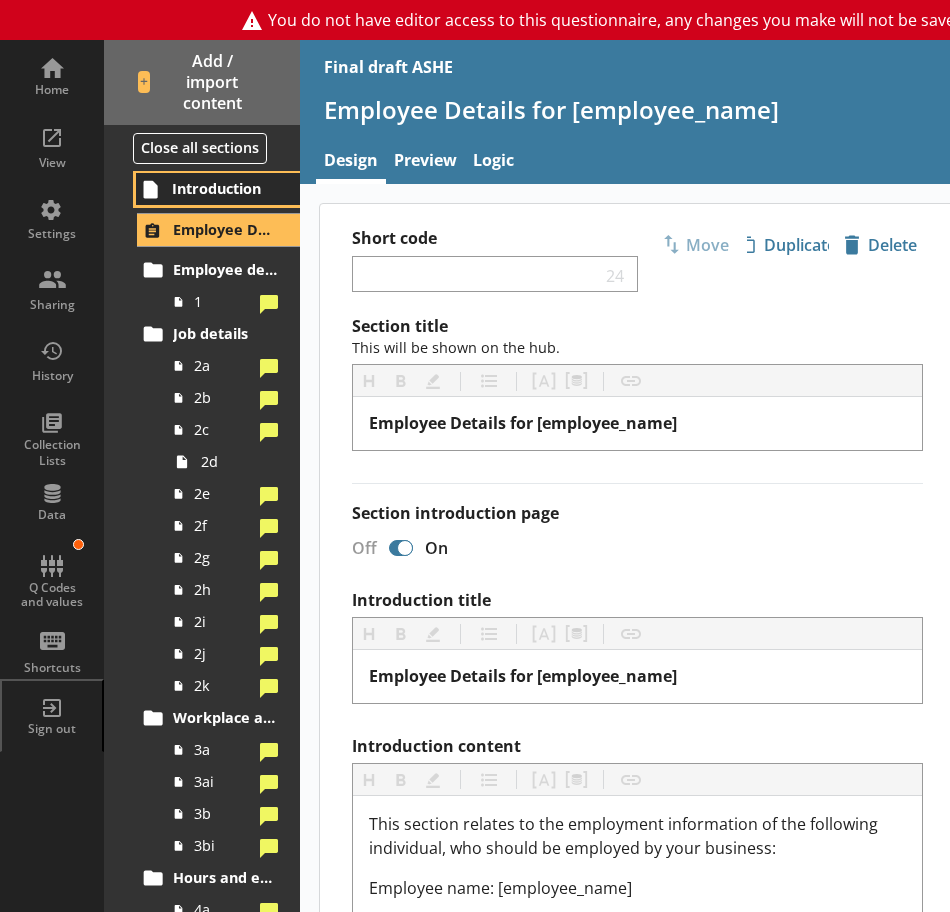click on "Introduction" at bounding box center (225, 188) 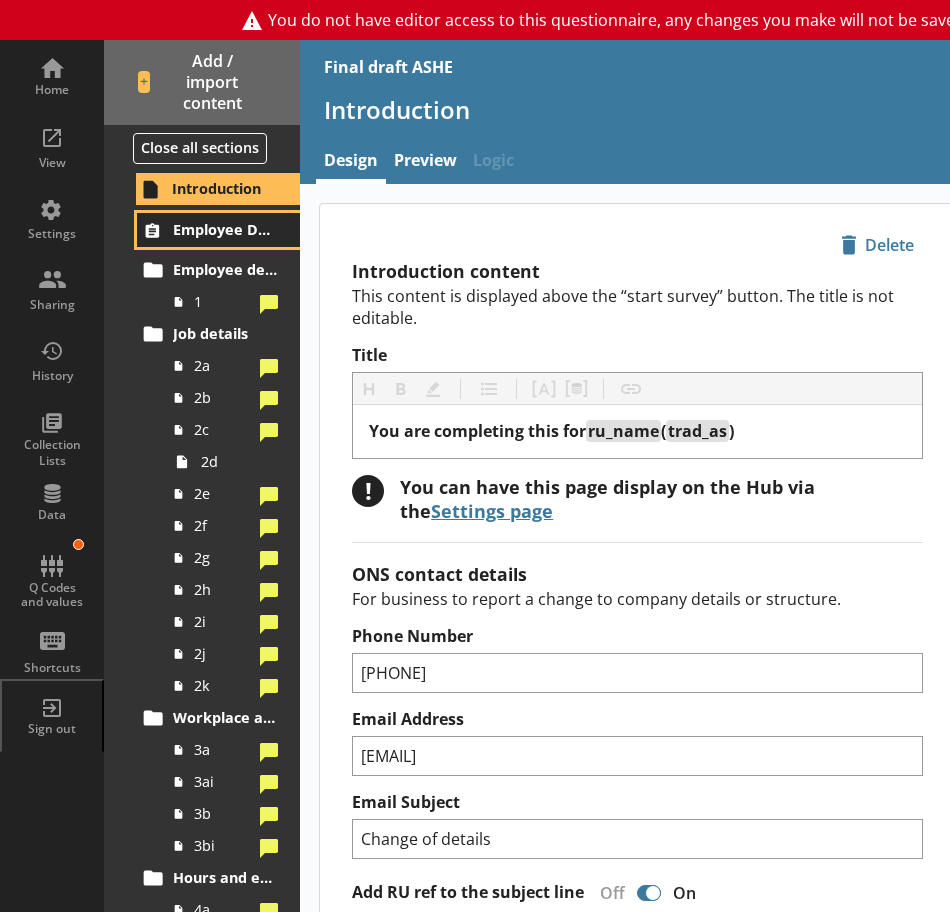 click on "Employee Details for [employee_name]" at bounding box center (226, 229) 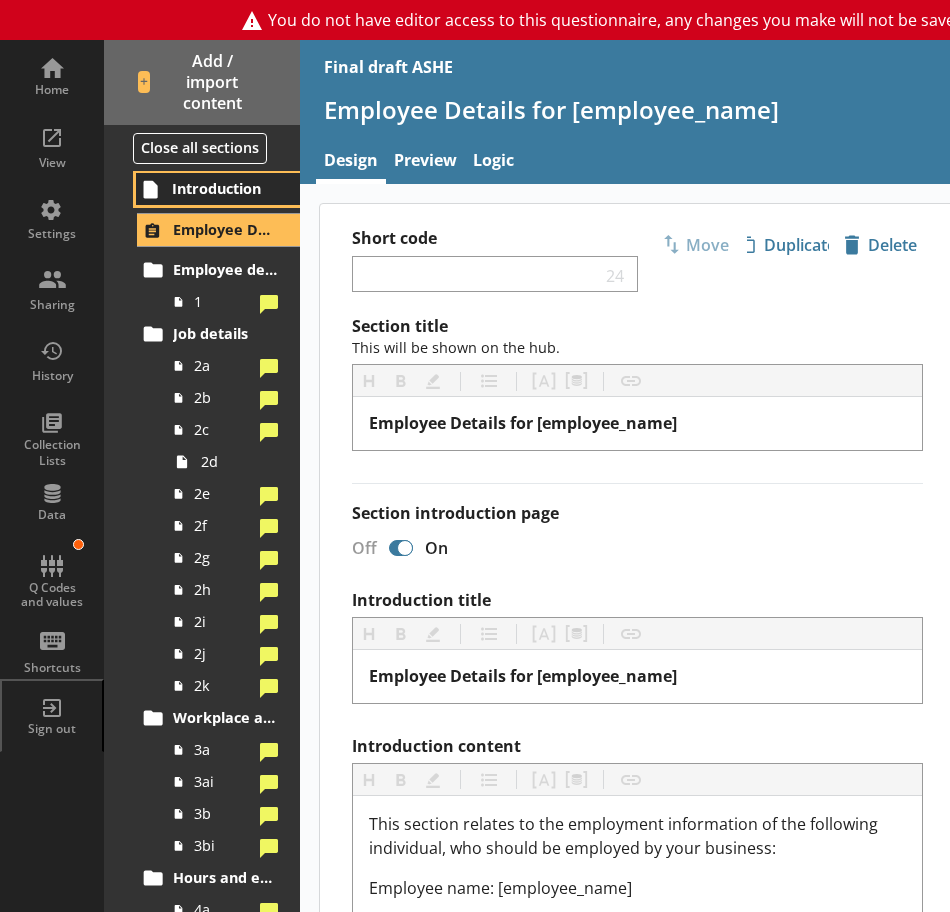 click on "Introduction" at bounding box center [218, 189] 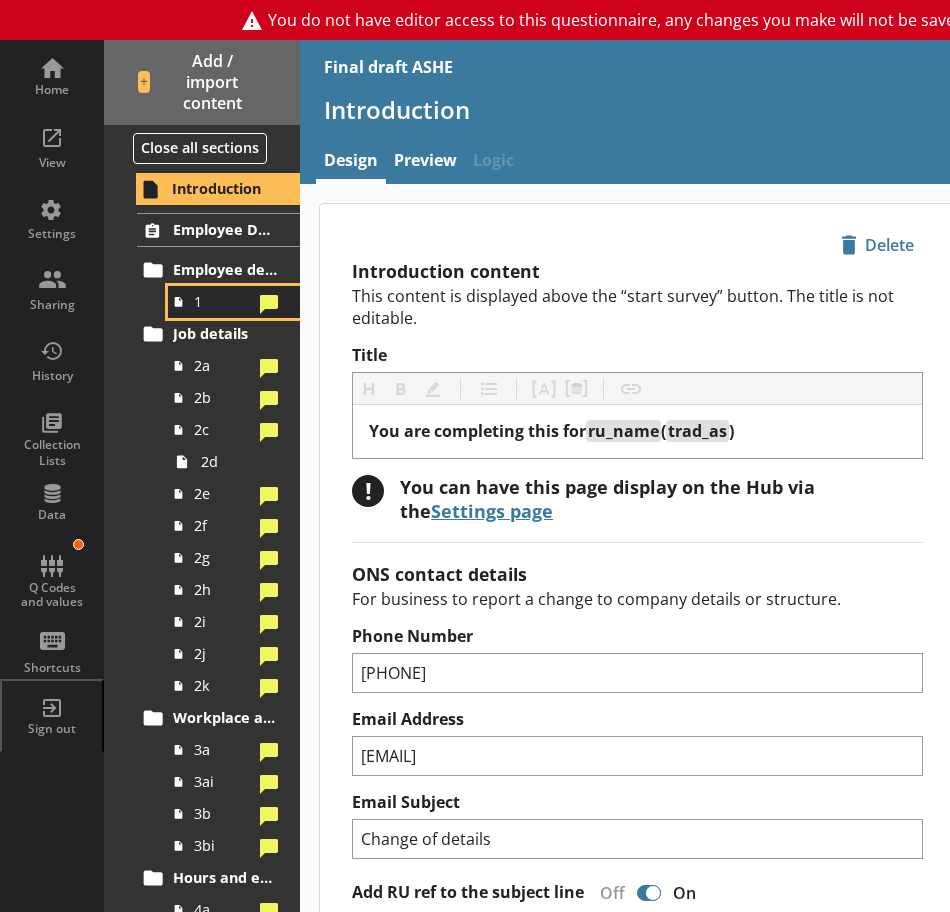 click 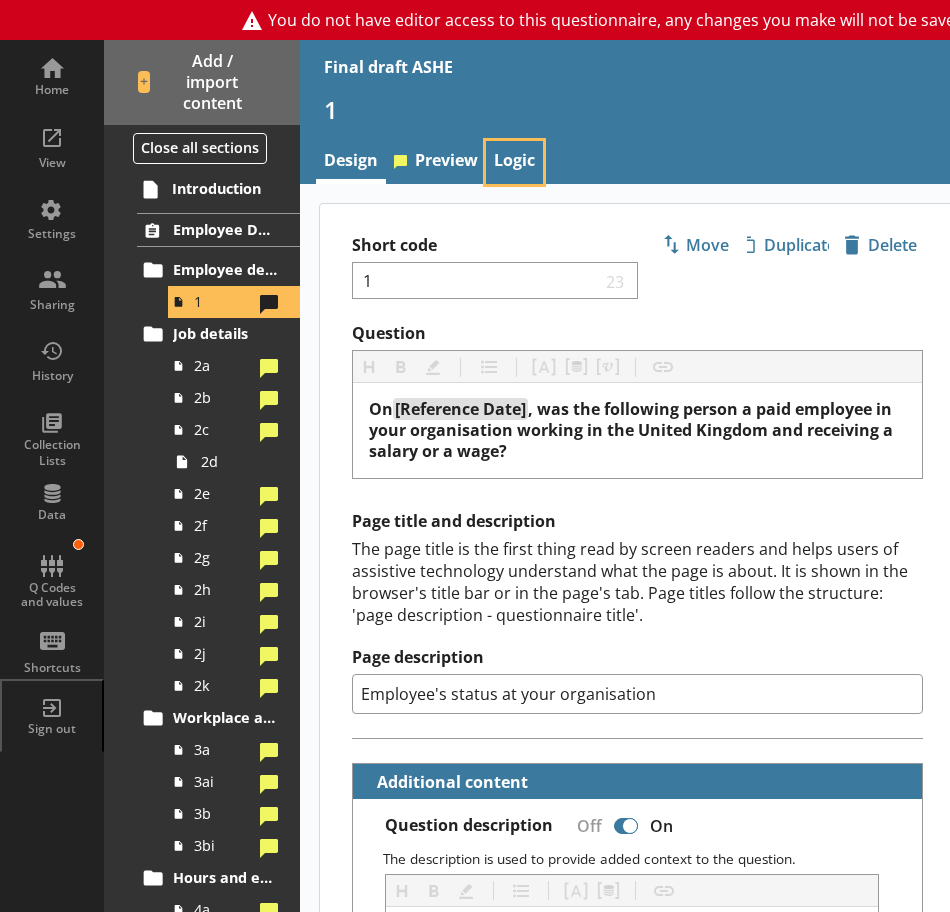 click on "Logic" at bounding box center (514, 162) 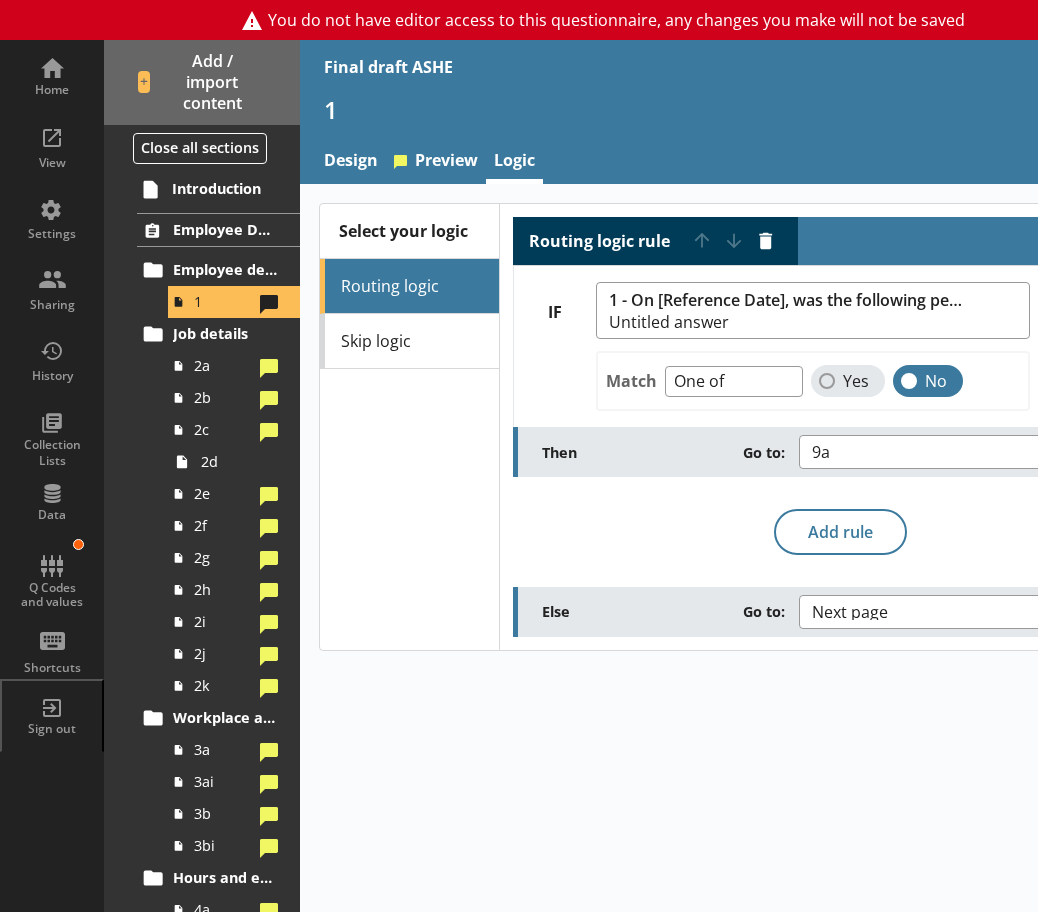 click on "Match One of Unanswered Yes No" at bounding box center [813, 381] 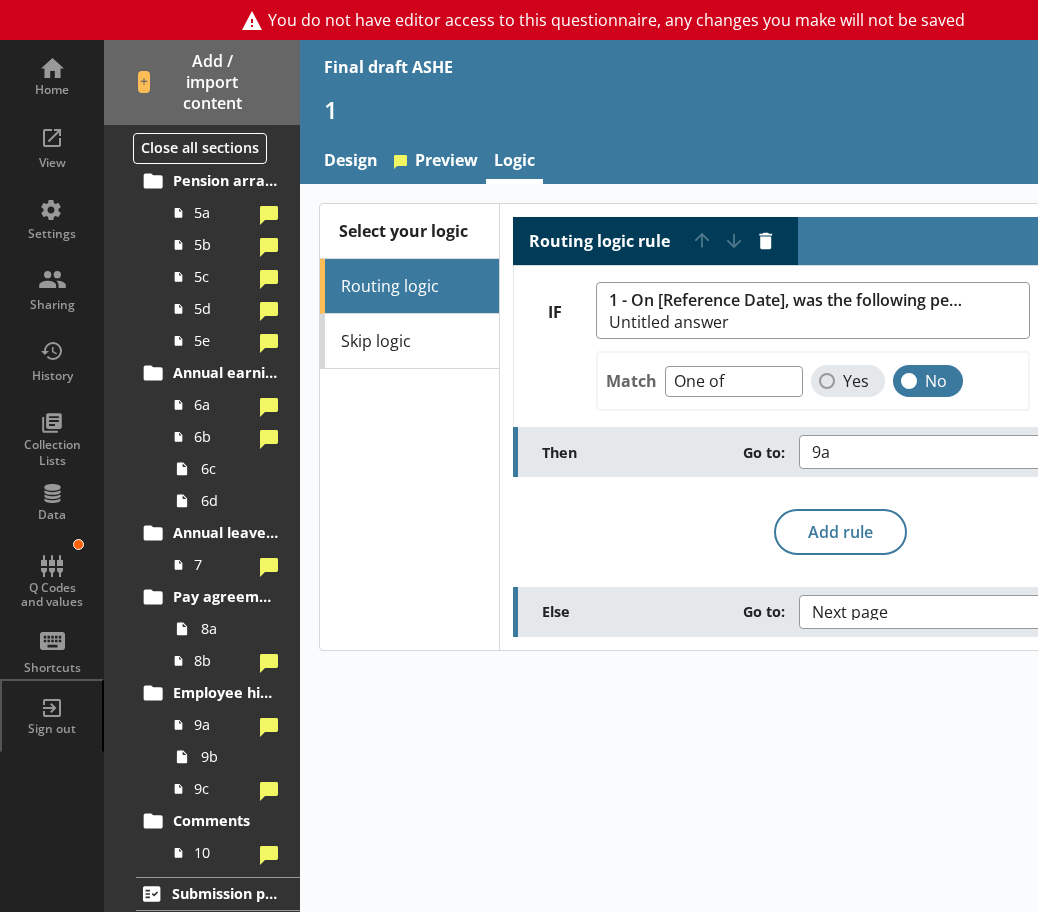 scroll, scrollTop: 1312, scrollLeft: 0, axis: vertical 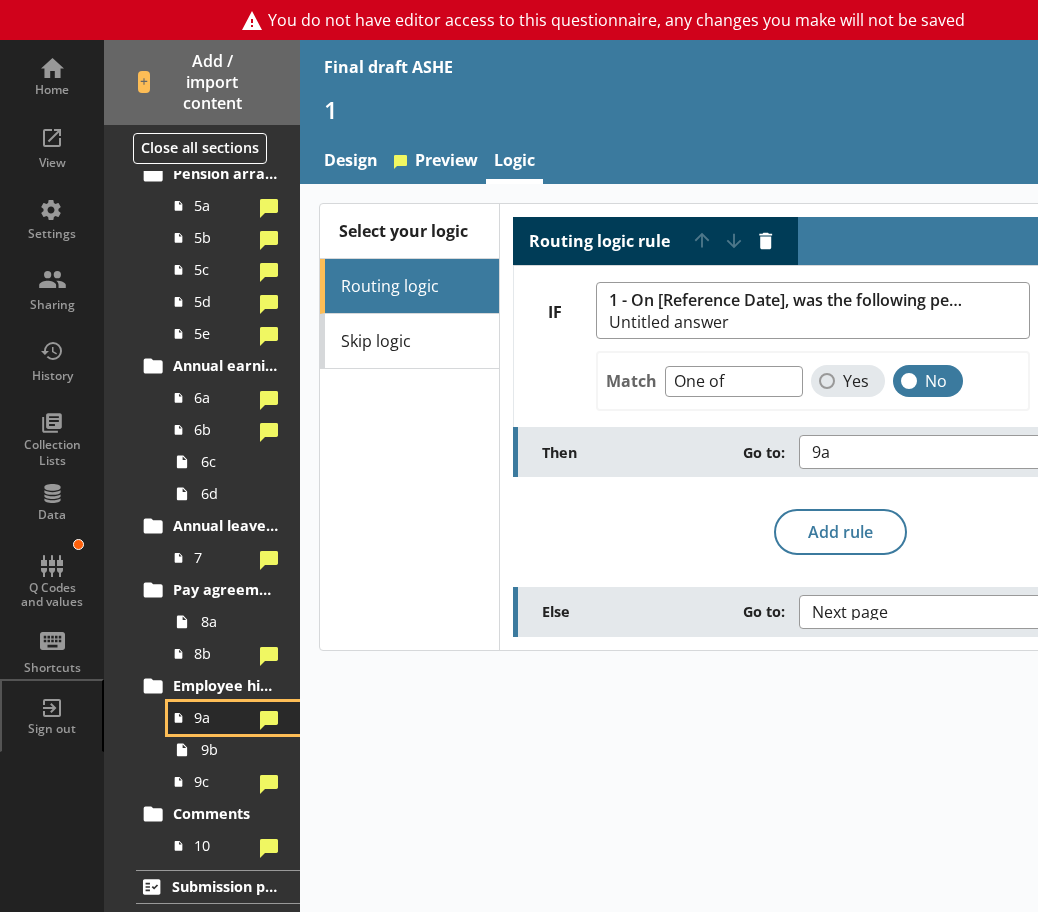 click on "9a" at bounding box center [223, 717] 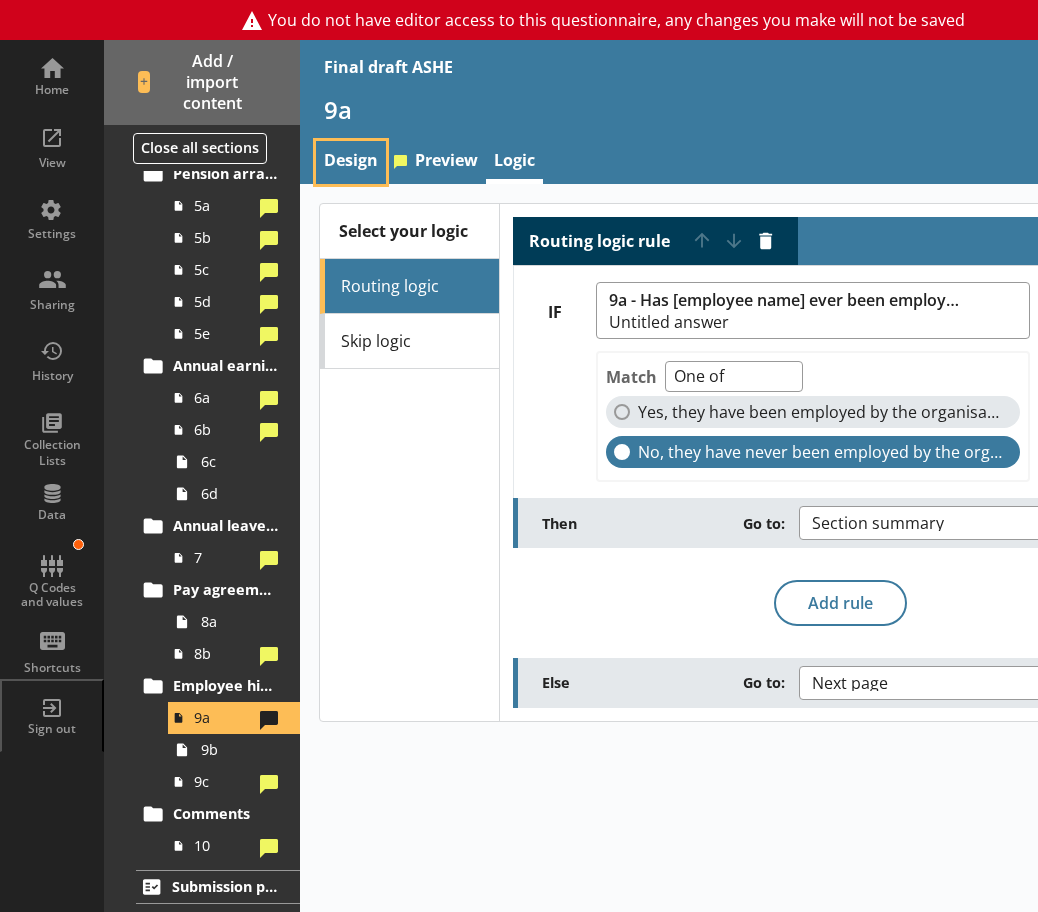 click on "Design" at bounding box center [351, 162] 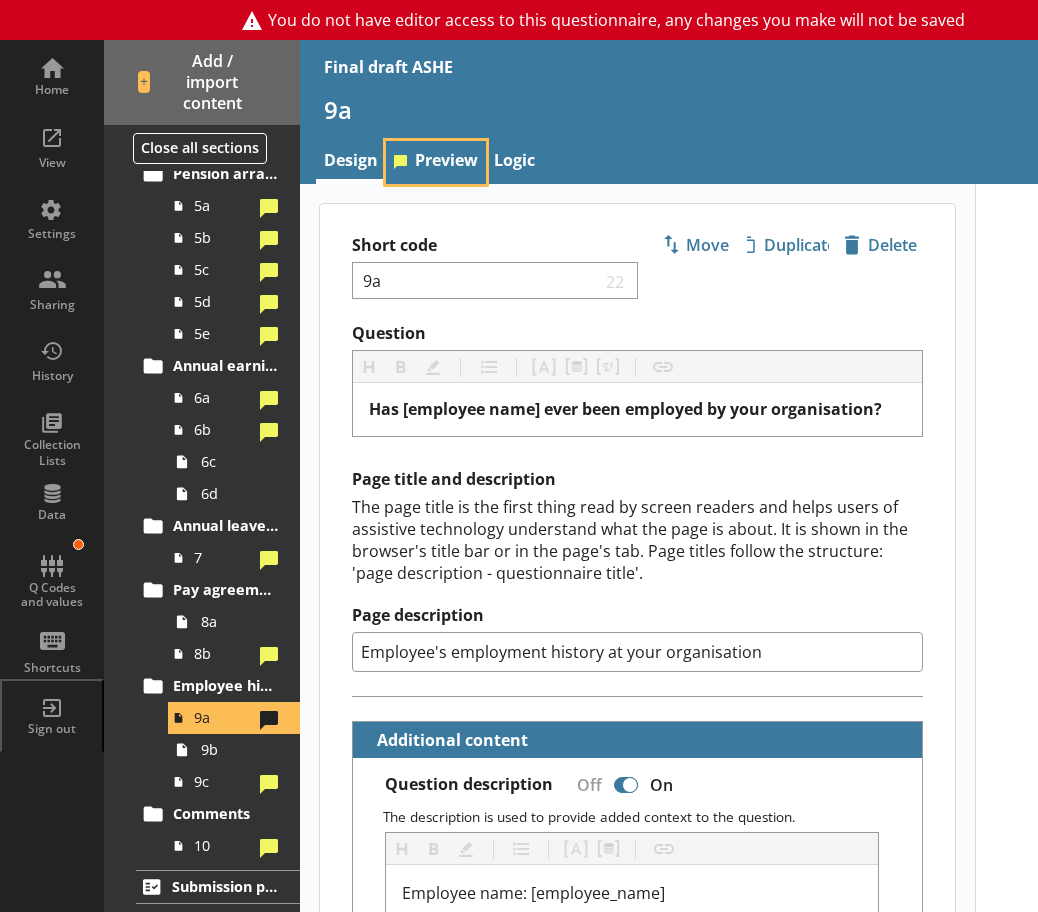 click on "Preview" at bounding box center (436, 162) 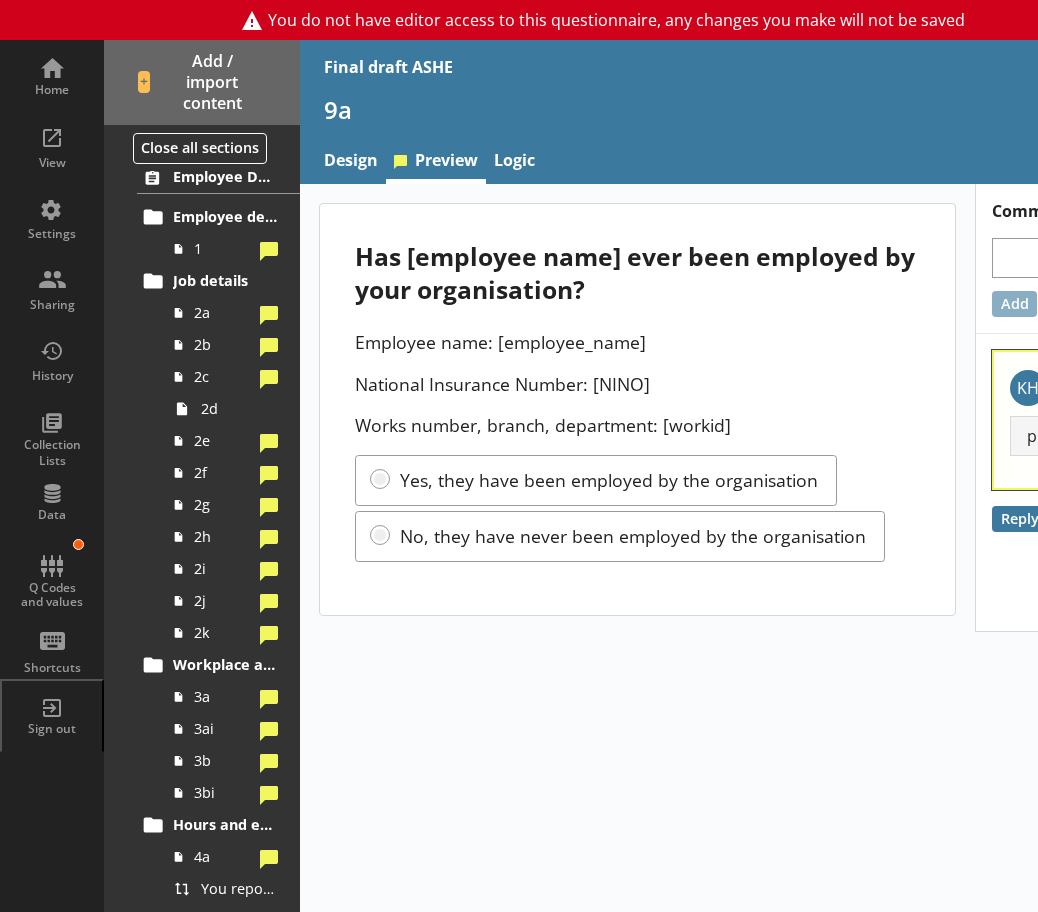 scroll, scrollTop: 0, scrollLeft: 0, axis: both 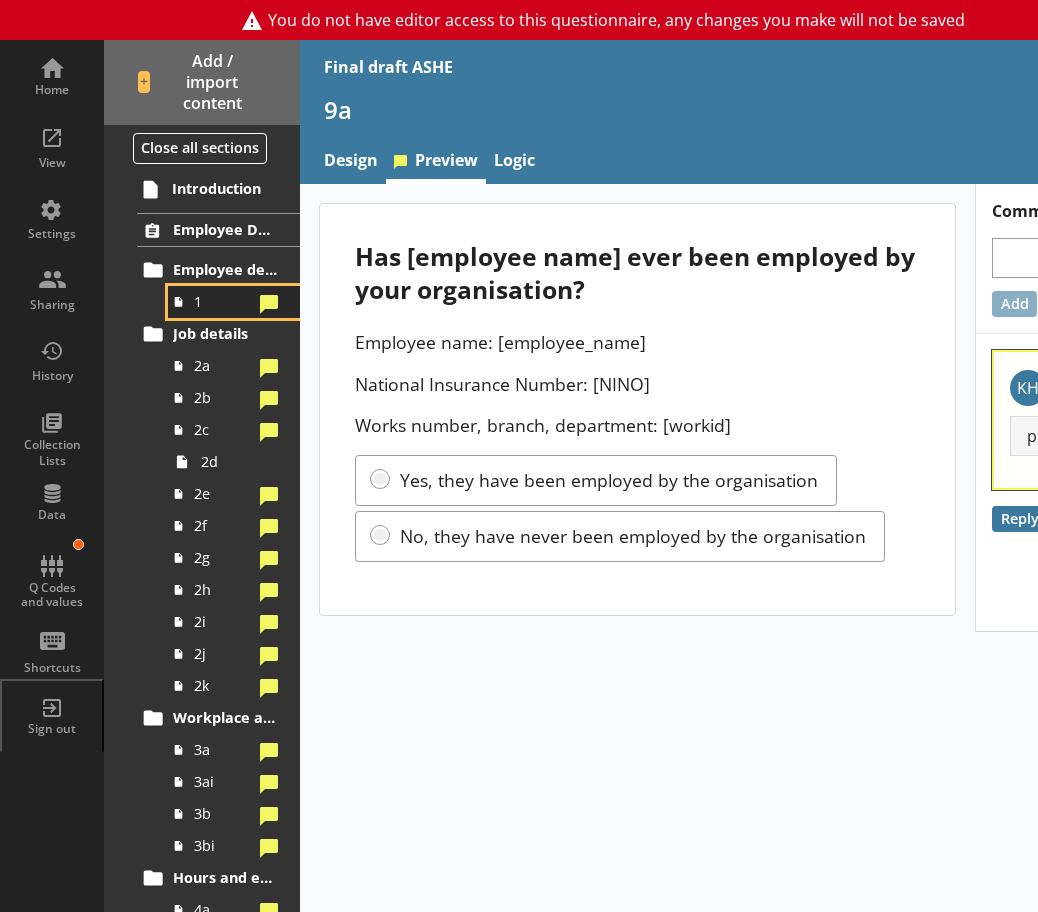 click on "1" at bounding box center (223, 301) 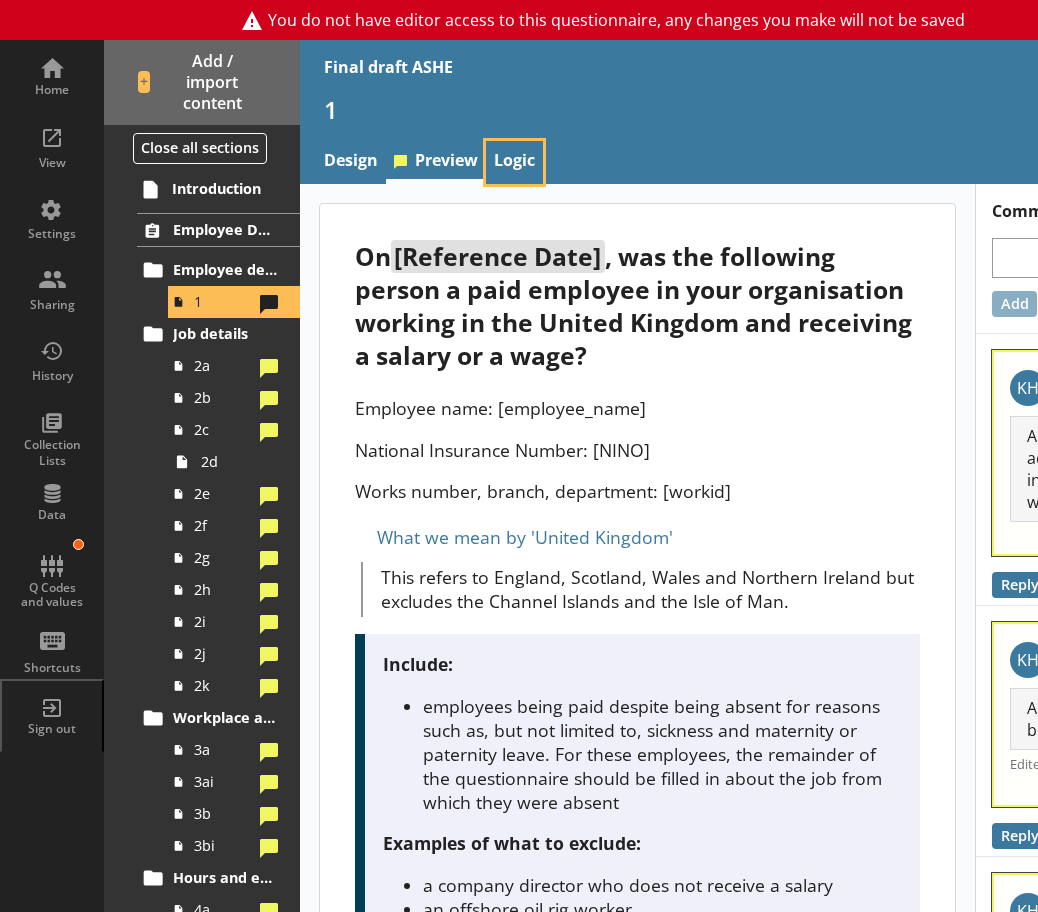 click on "Logic" at bounding box center [514, 162] 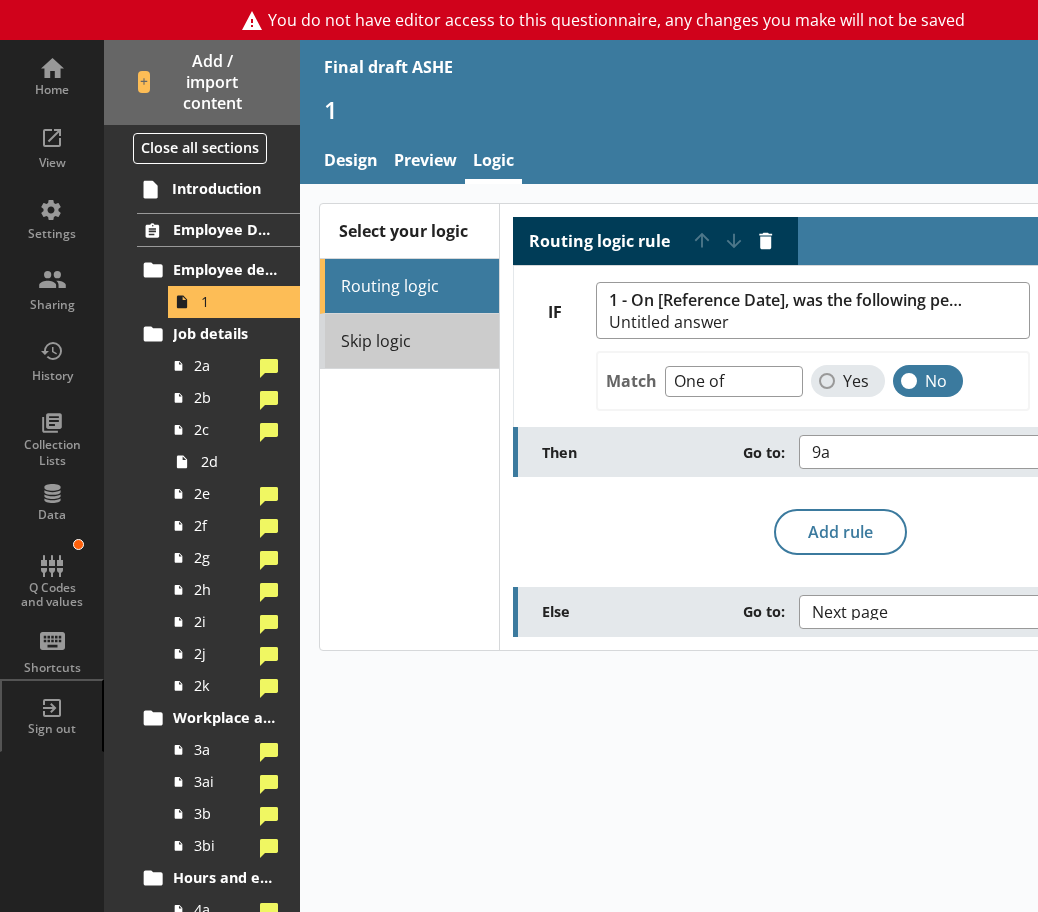 click on "Skip logic" at bounding box center [409, 341] 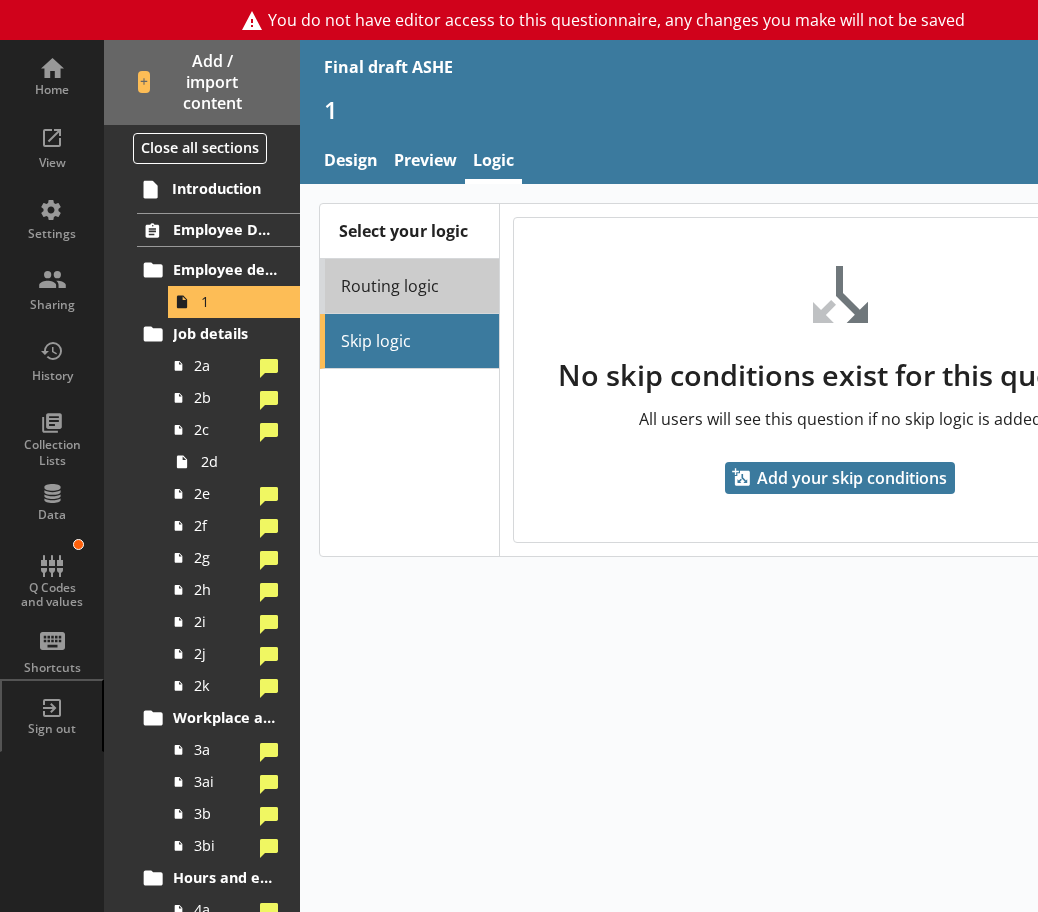 click on "Routing logic" at bounding box center (409, 286) 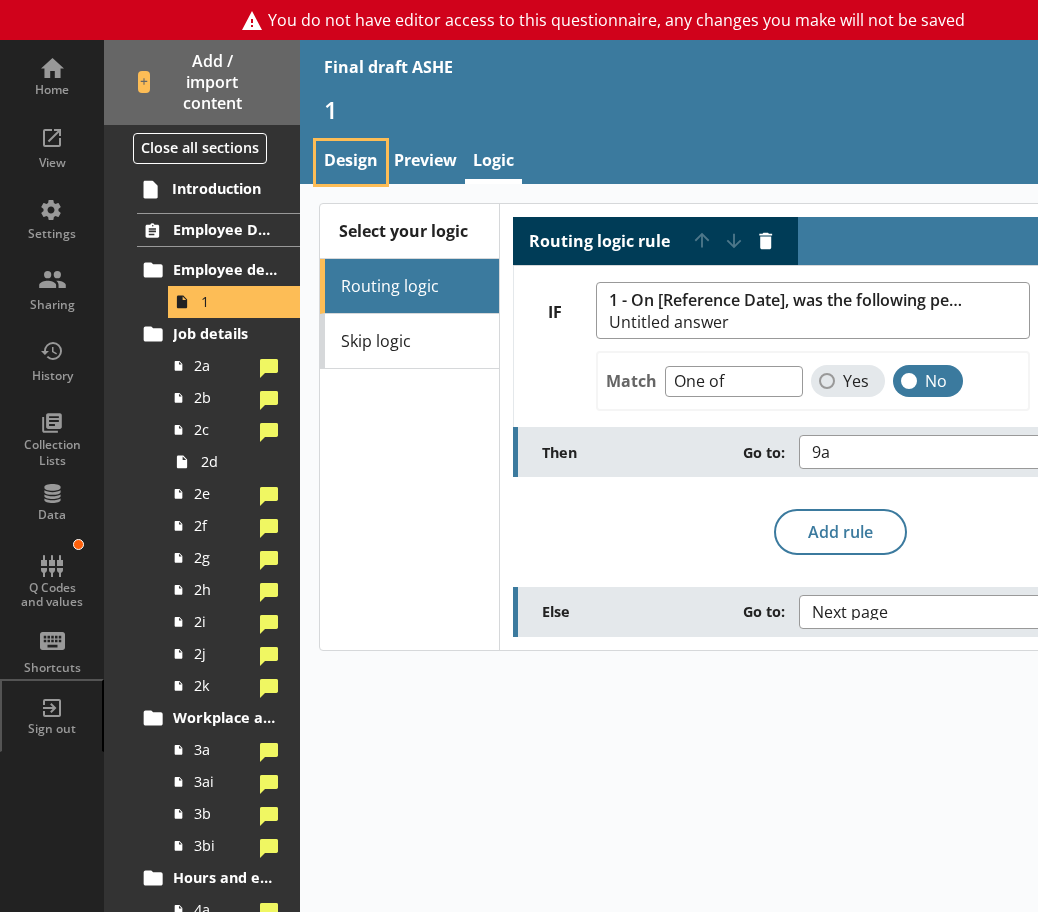 click on "Design Preview Logic" at bounding box center [750, 162] 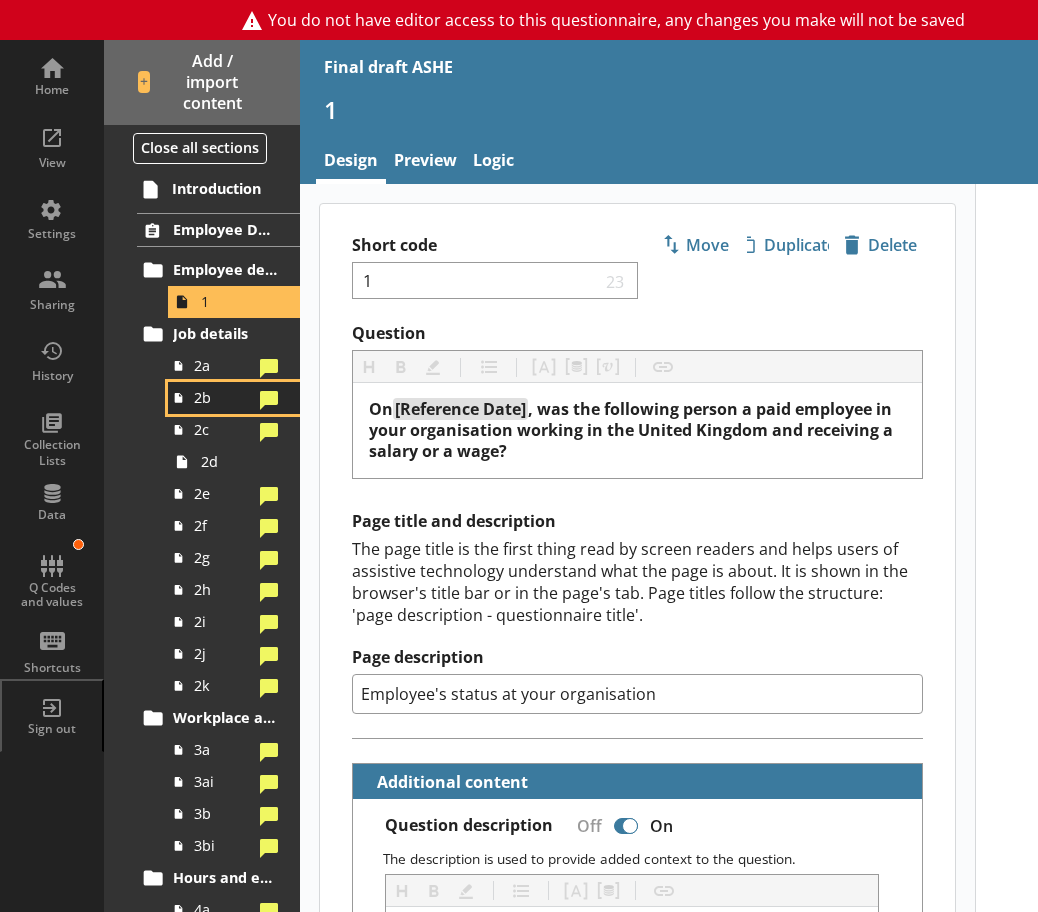 click on "2b" at bounding box center (223, 397) 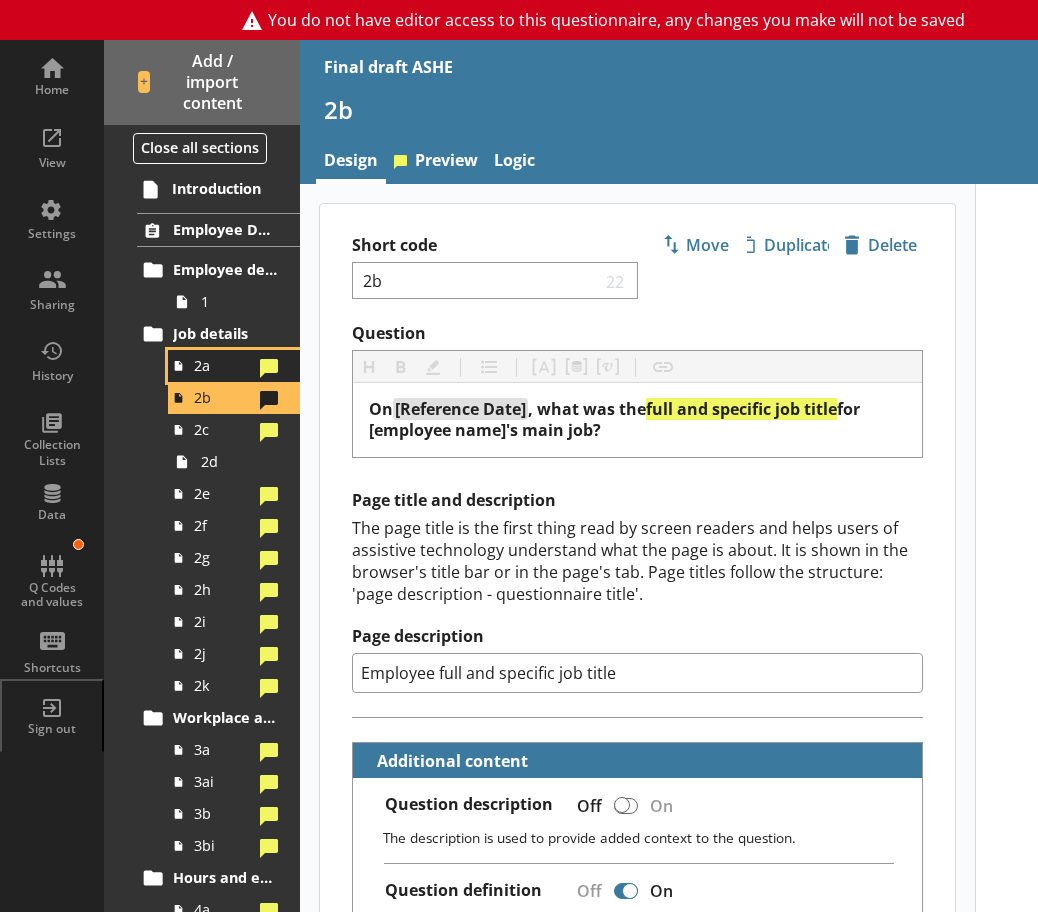click on "2a" at bounding box center (223, 365) 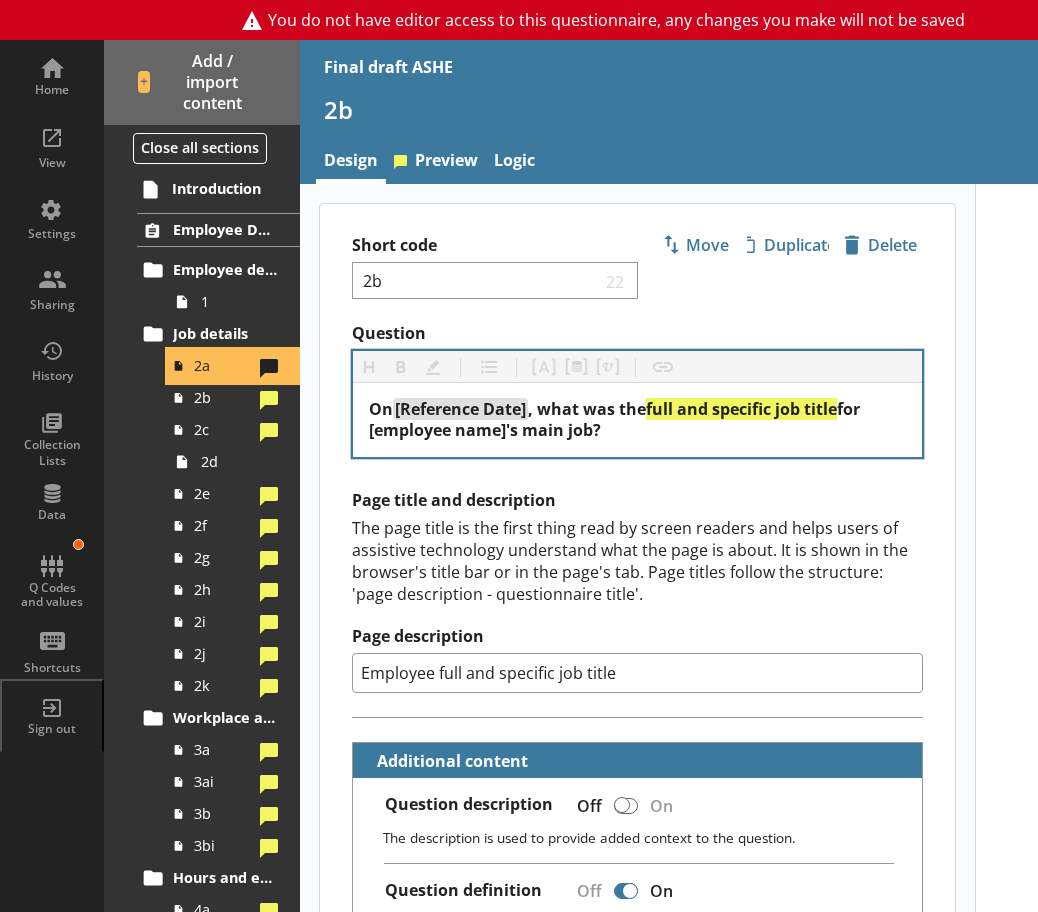 type on "x" 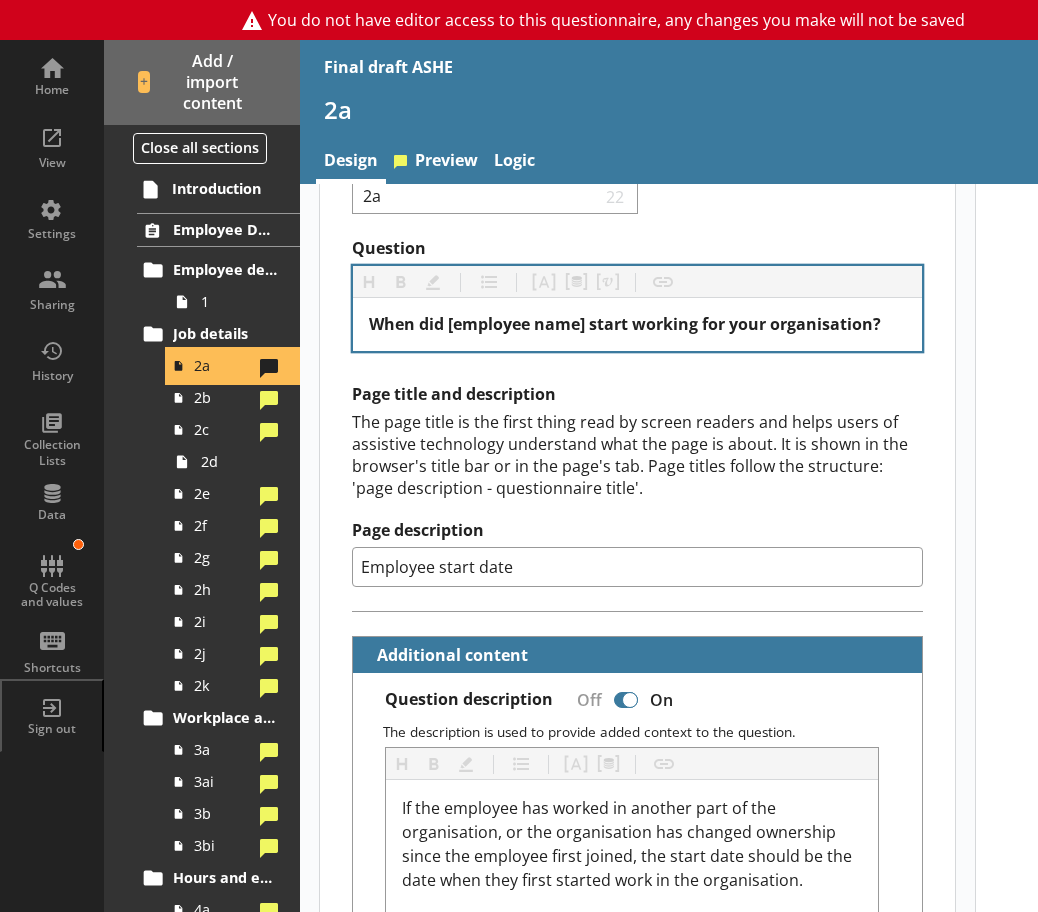 scroll, scrollTop: 0, scrollLeft: 0, axis: both 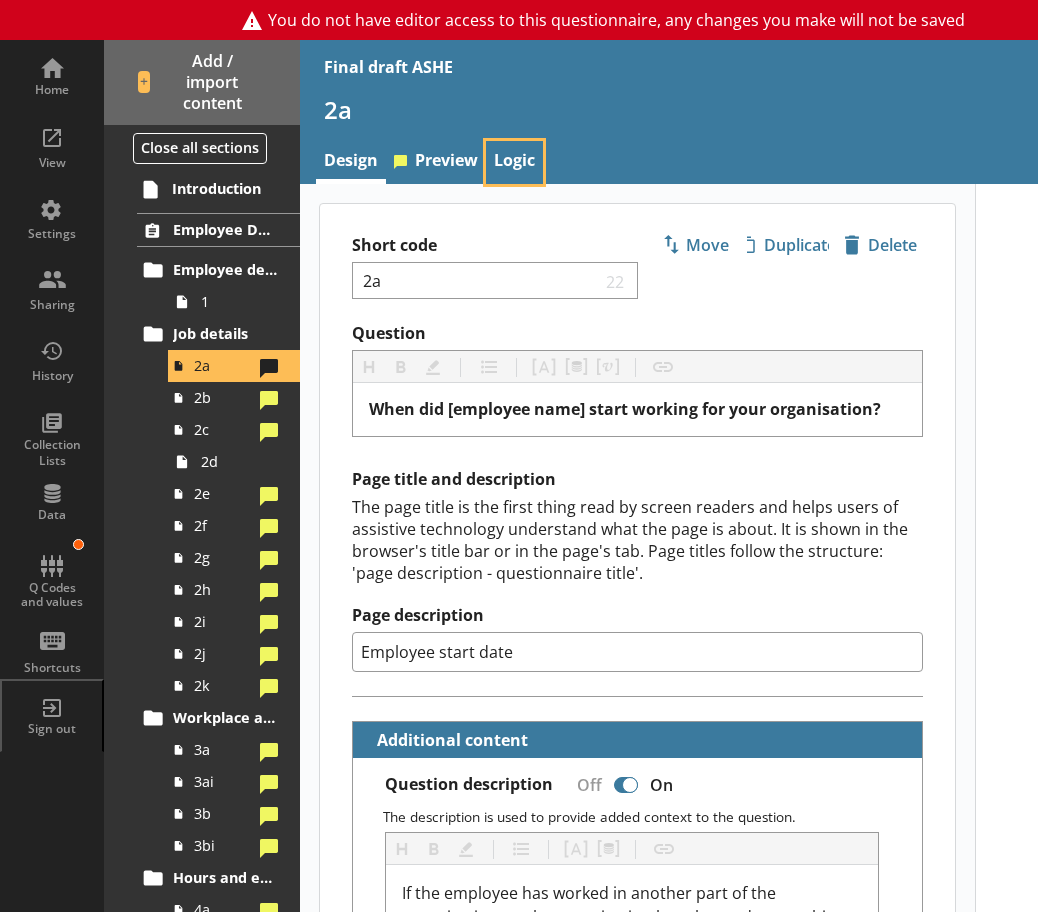 click on "Logic" at bounding box center (514, 162) 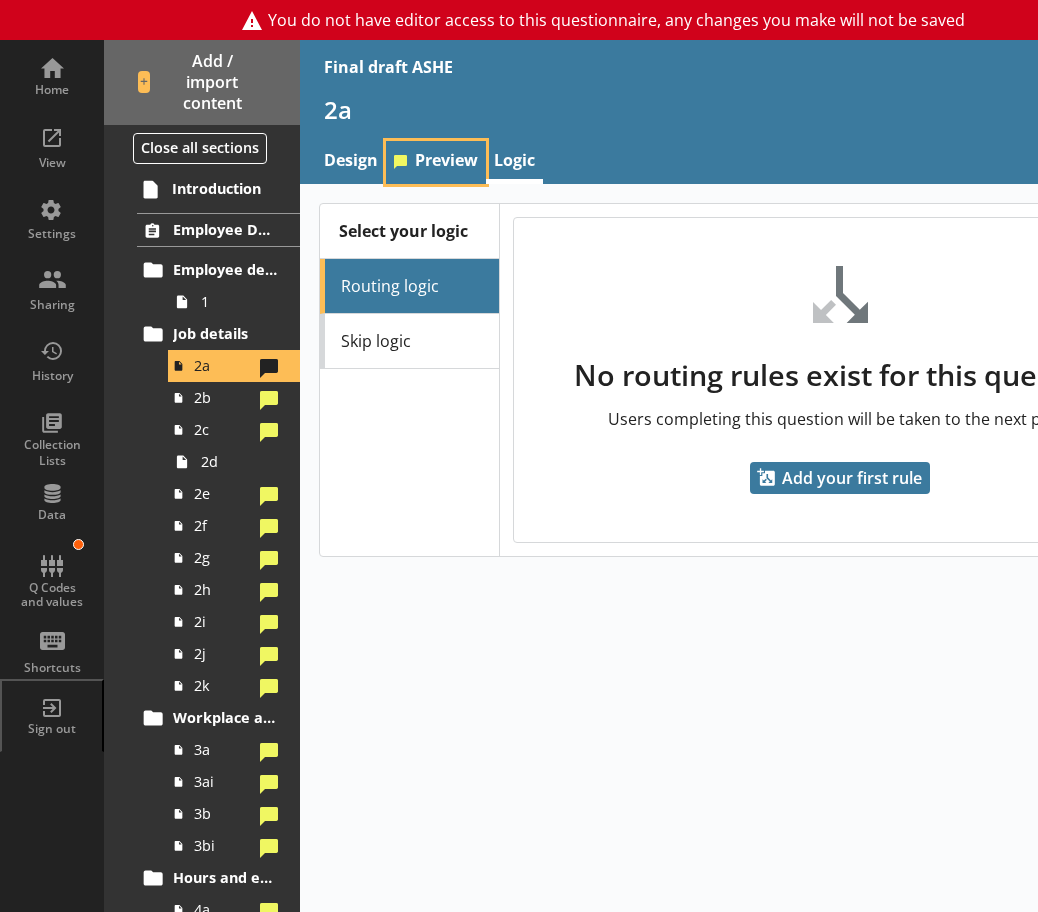 click on "Preview" at bounding box center [436, 162] 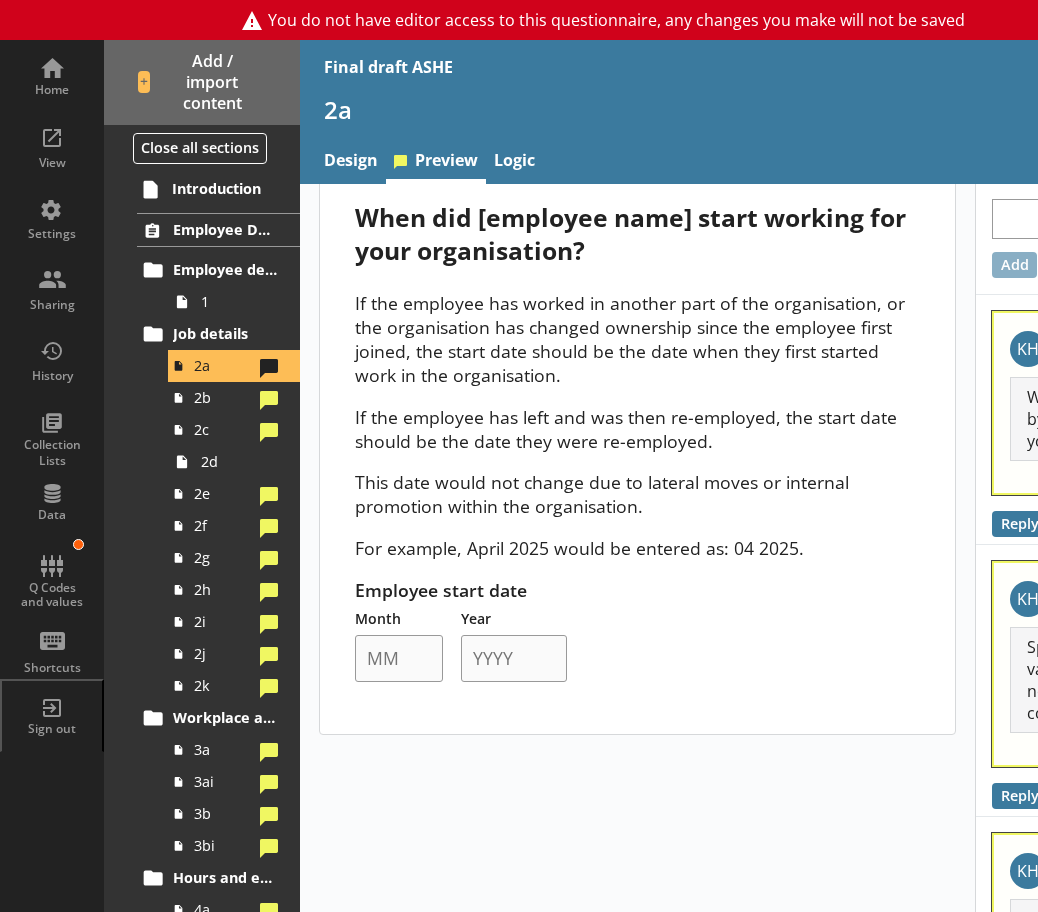 scroll, scrollTop: 0, scrollLeft: 0, axis: both 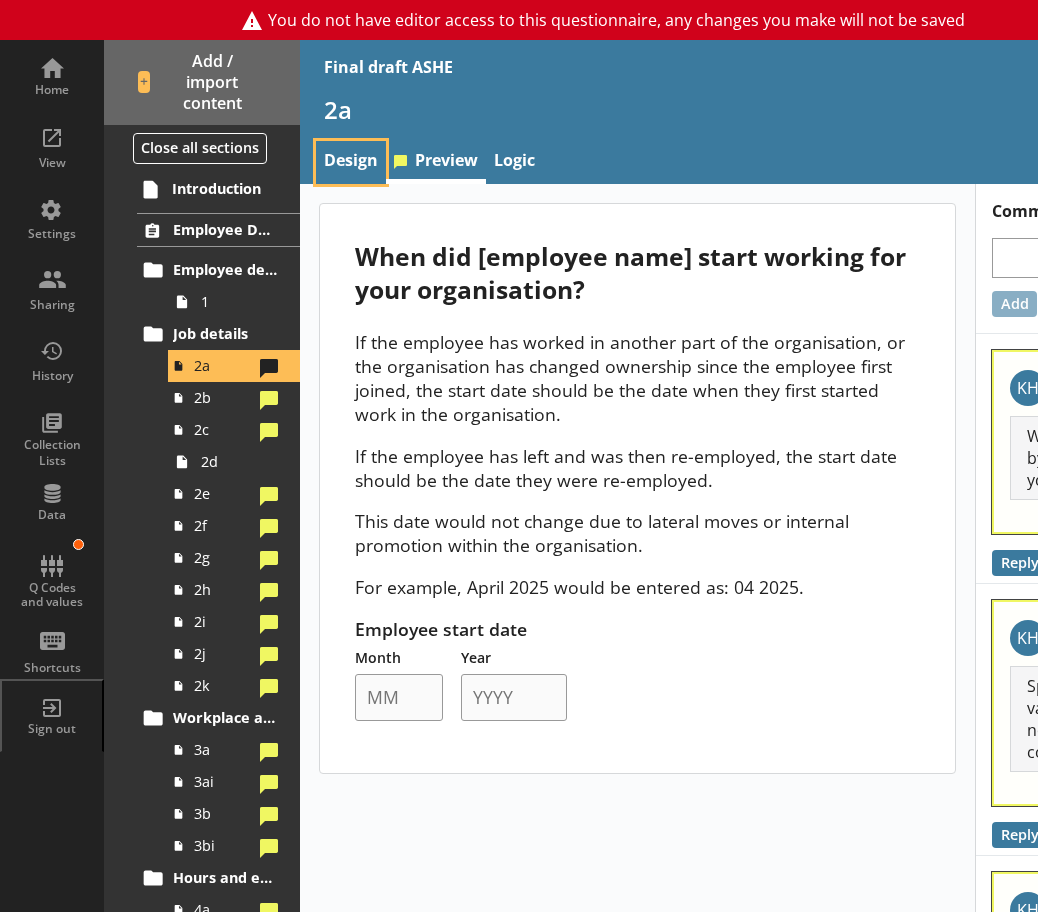 click on "Design" at bounding box center (351, 162) 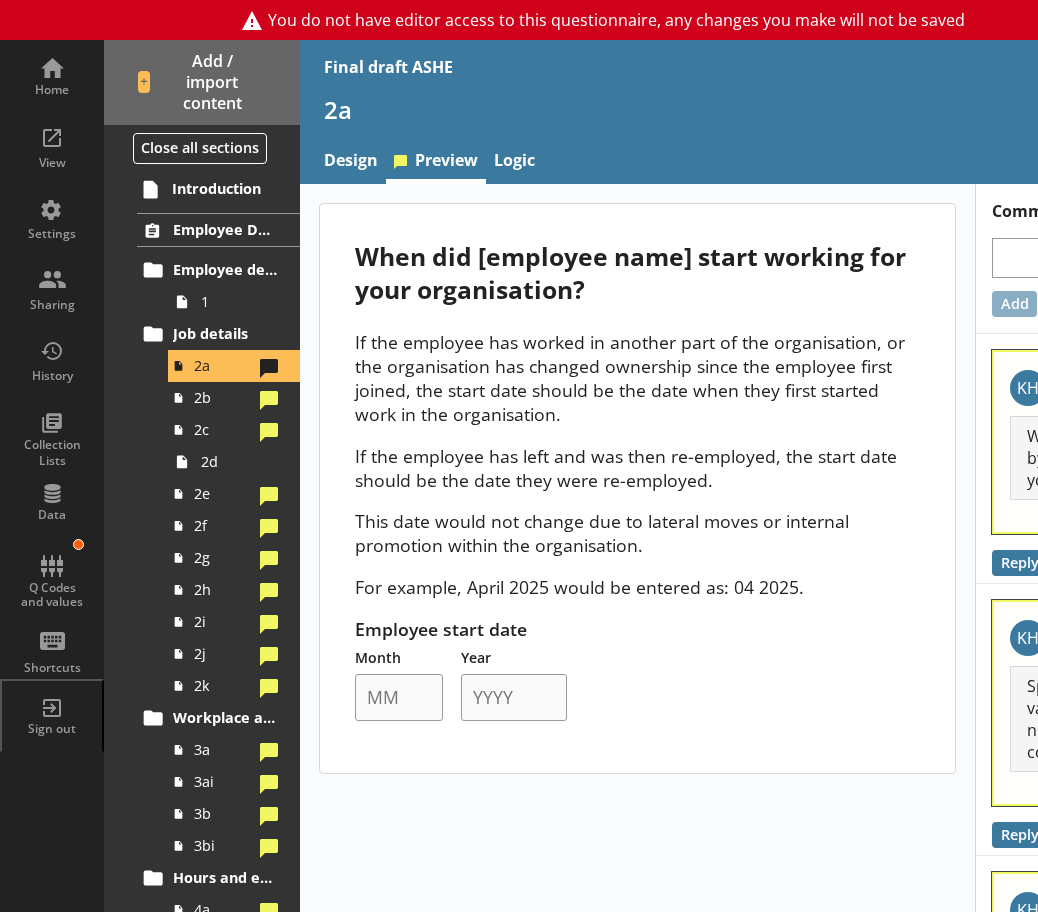 type on "x" 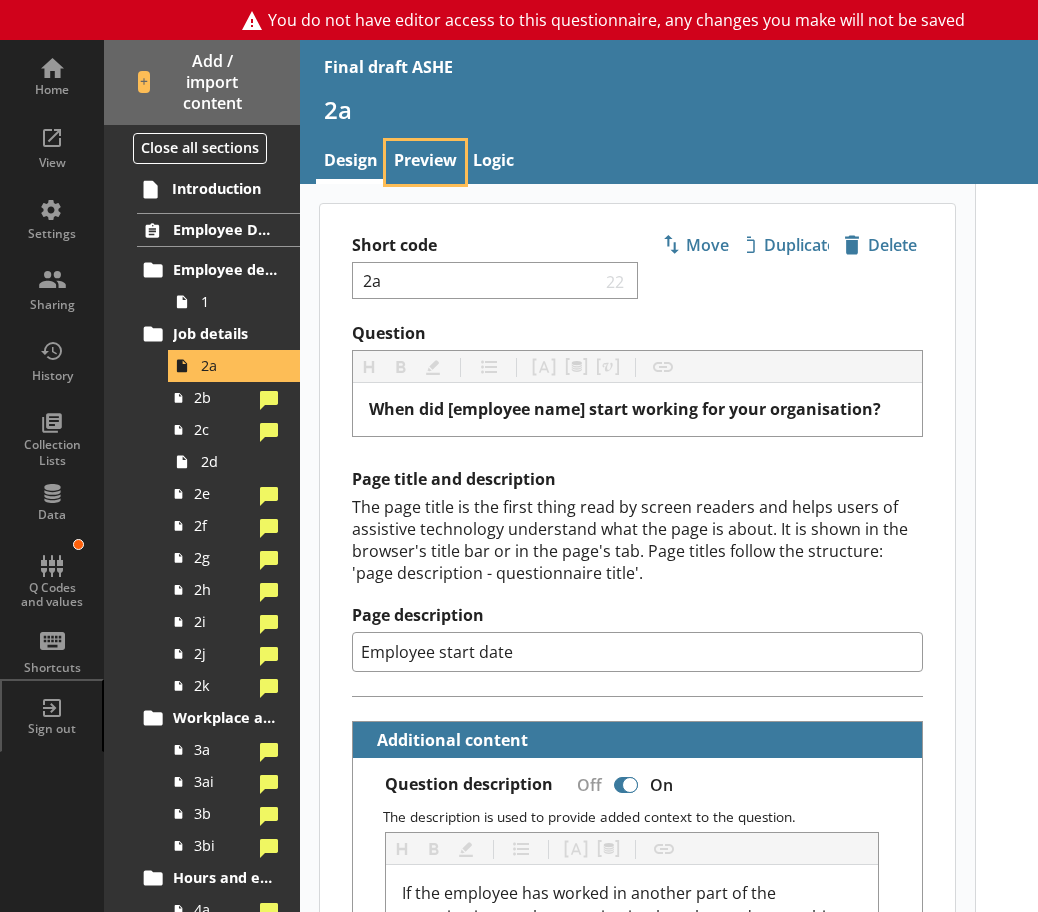 click on "Preview" at bounding box center (425, 162) 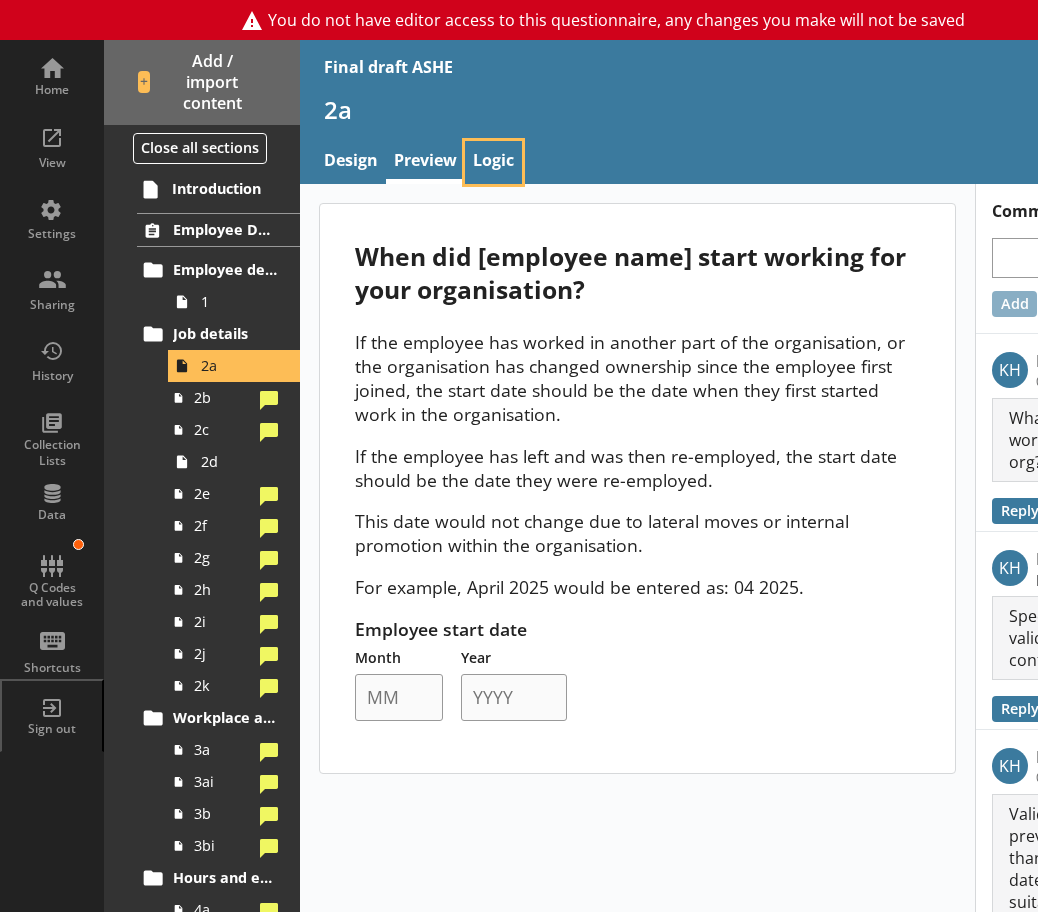 click on "Logic" at bounding box center [493, 162] 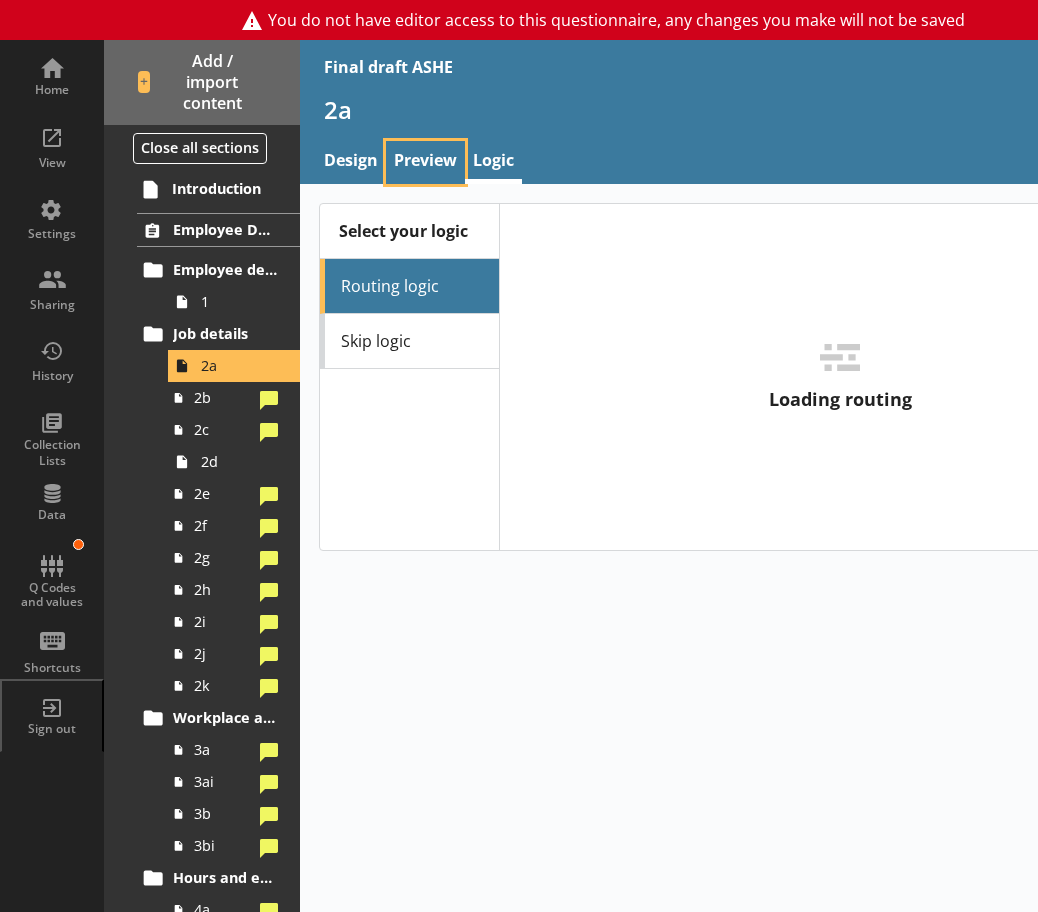 click on "Preview" at bounding box center [425, 162] 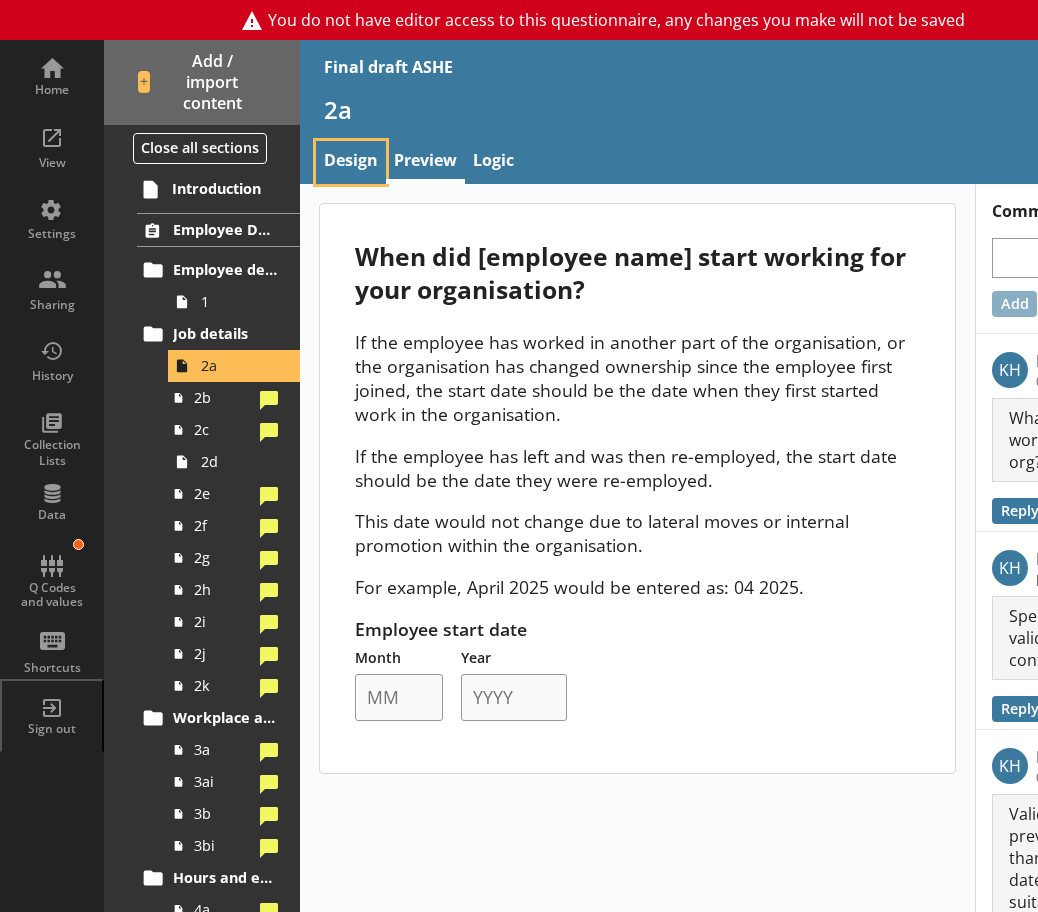 click on "Design" at bounding box center [351, 162] 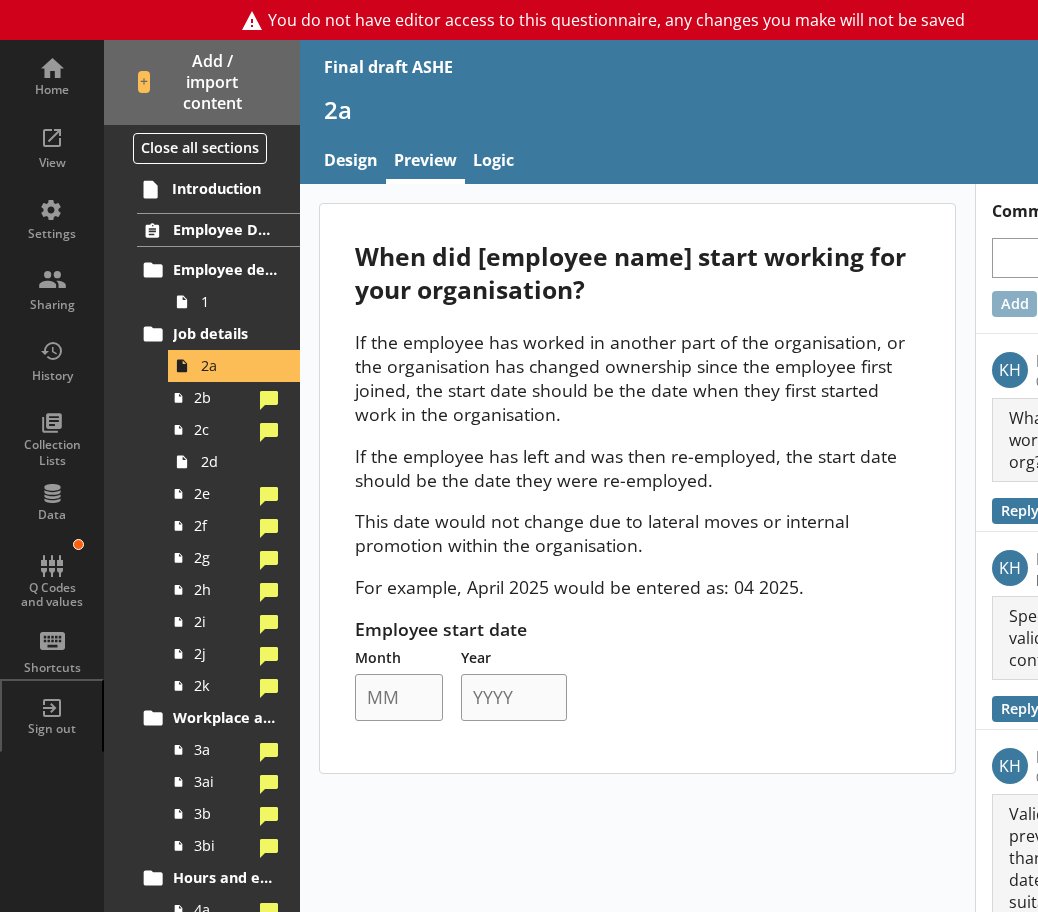 type on "x" 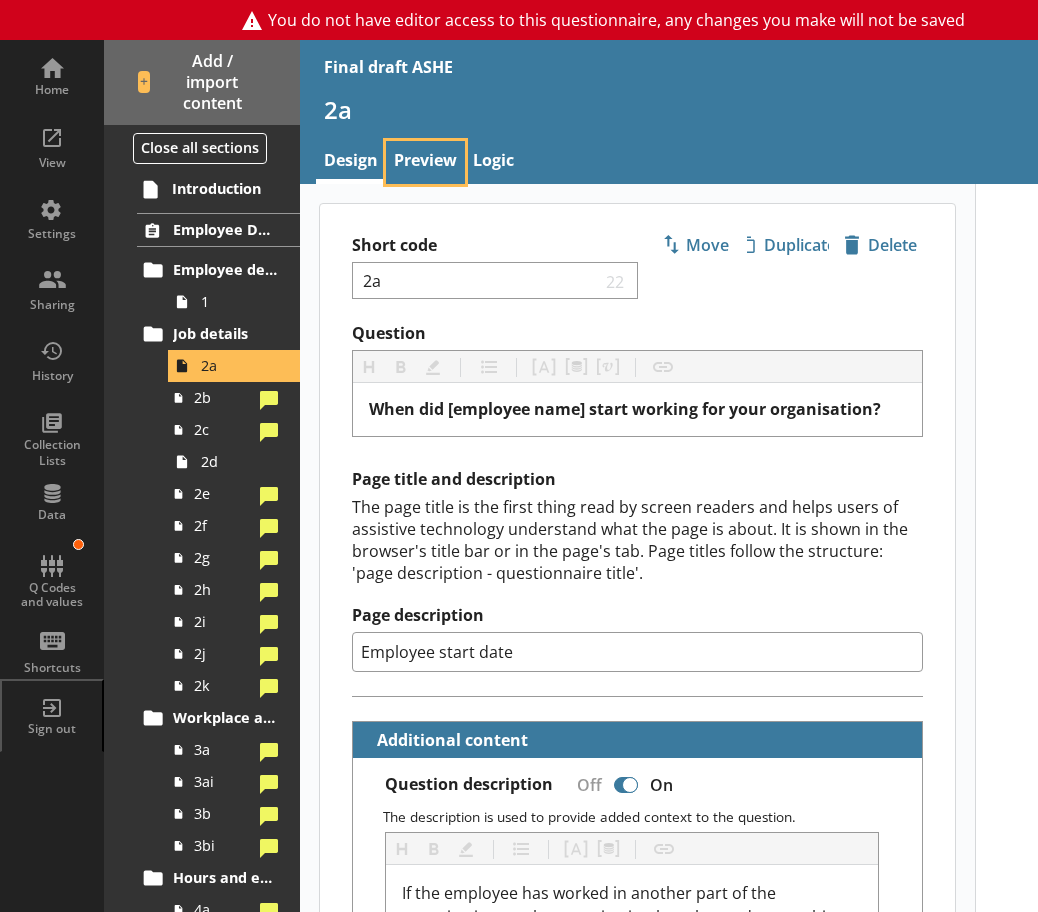 click on "Preview" at bounding box center (425, 162) 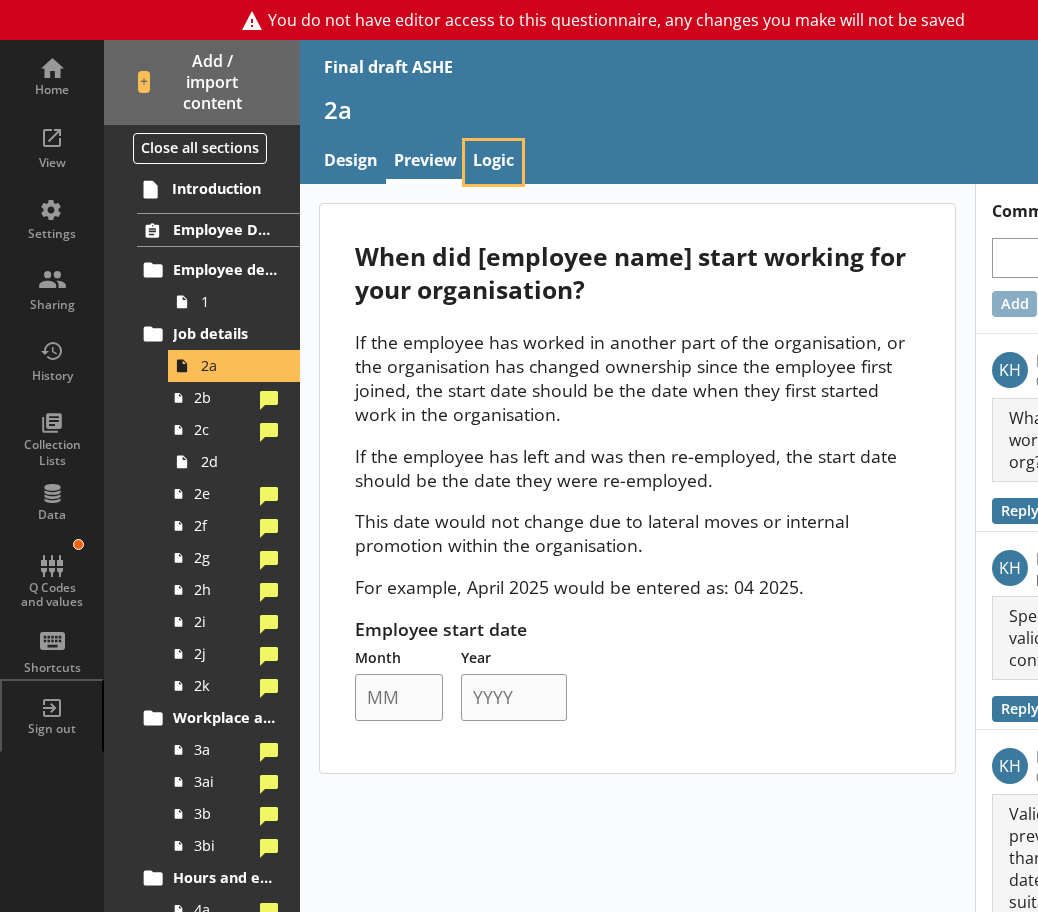 click on "Logic" at bounding box center (493, 162) 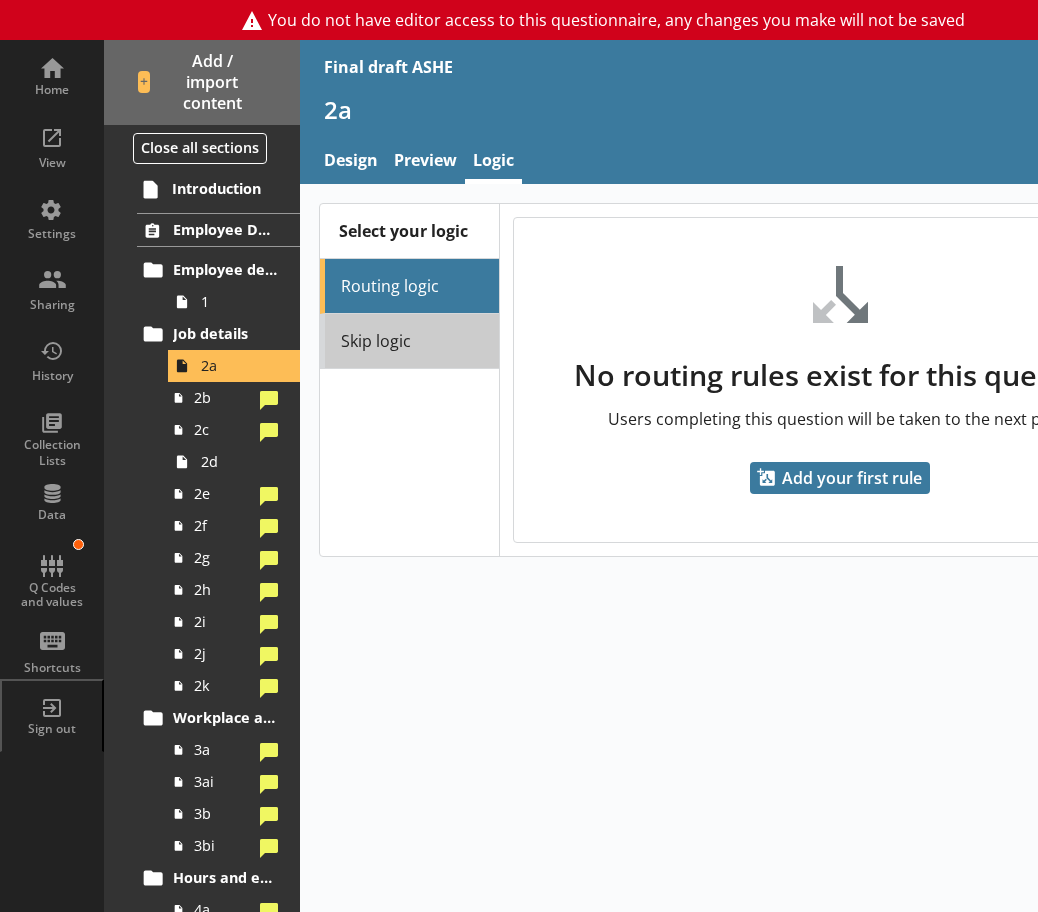 click on "Skip logic" at bounding box center (409, 341) 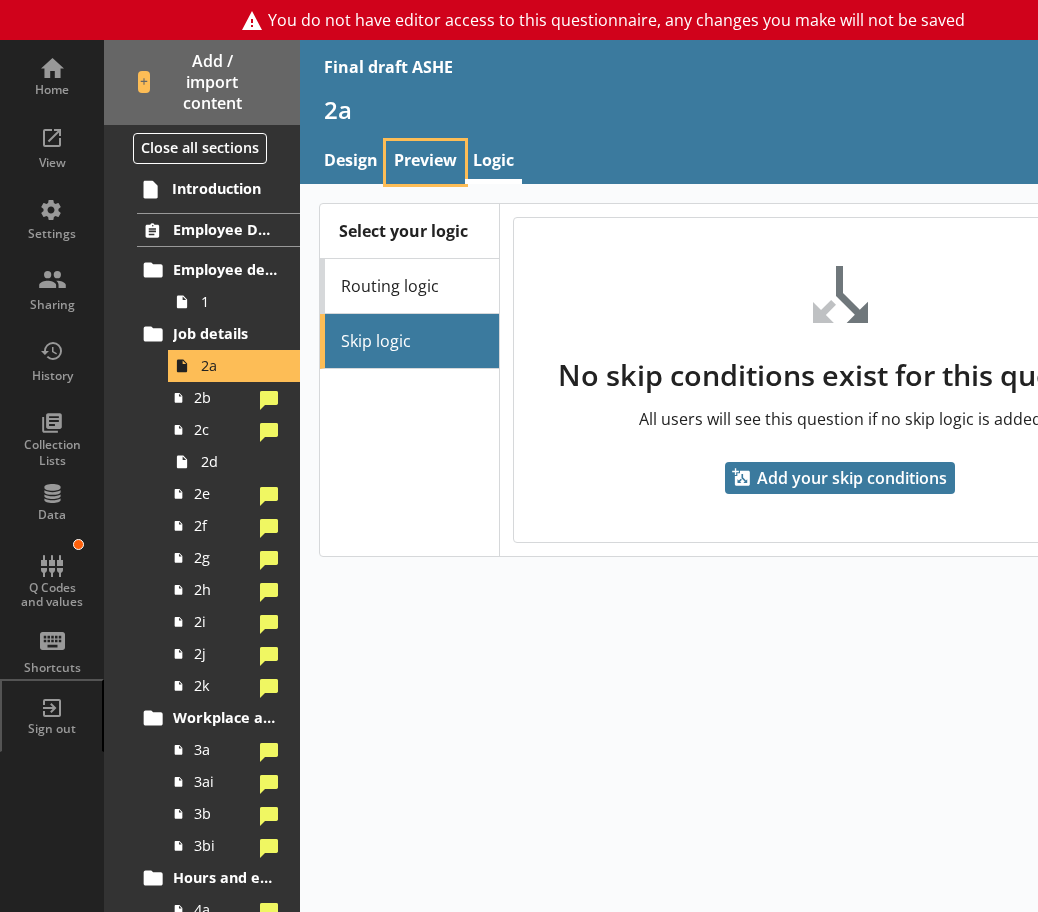click on "Preview" at bounding box center [425, 162] 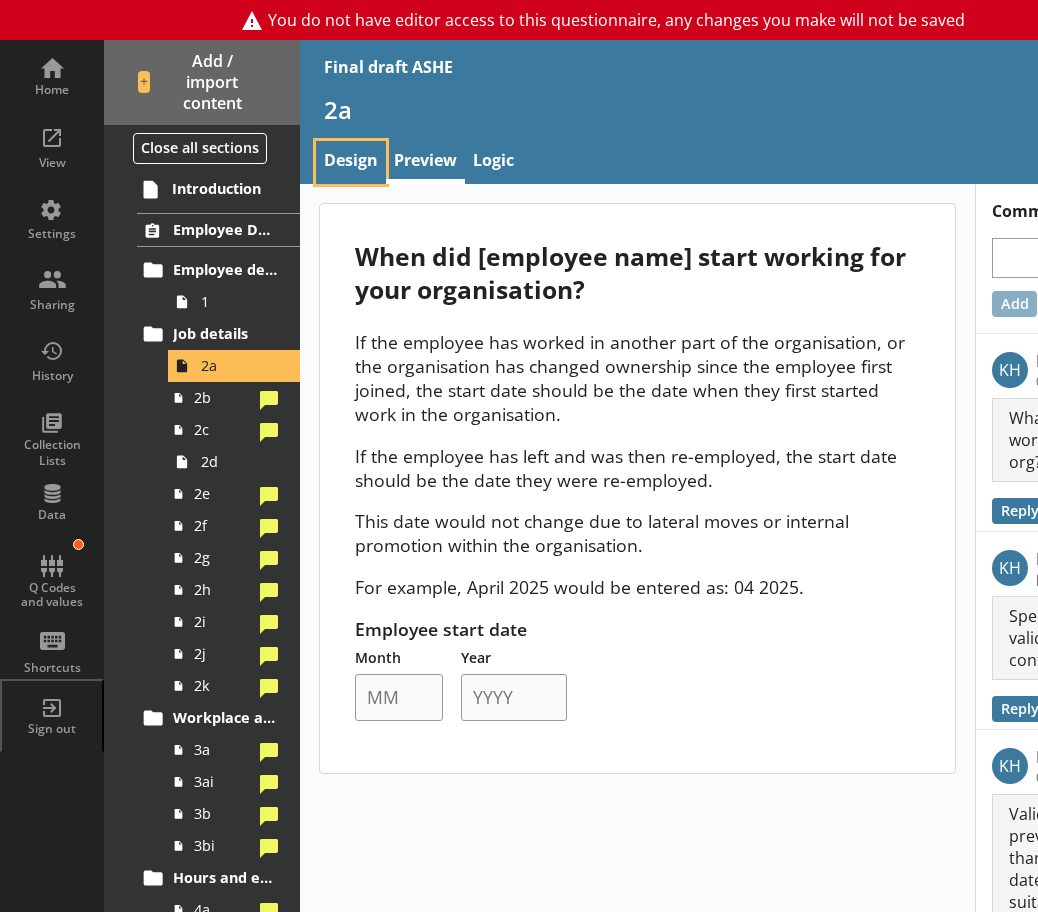 click on "Design" at bounding box center [351, 162] 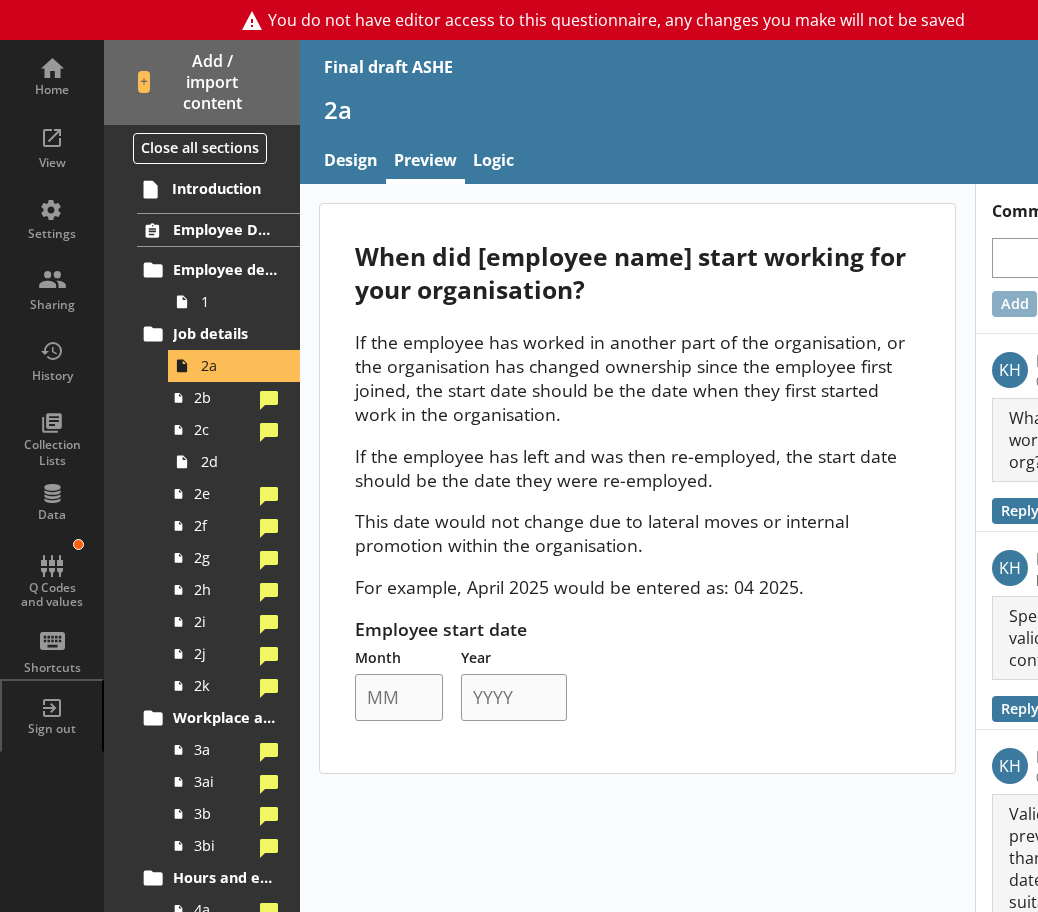 type on "x" 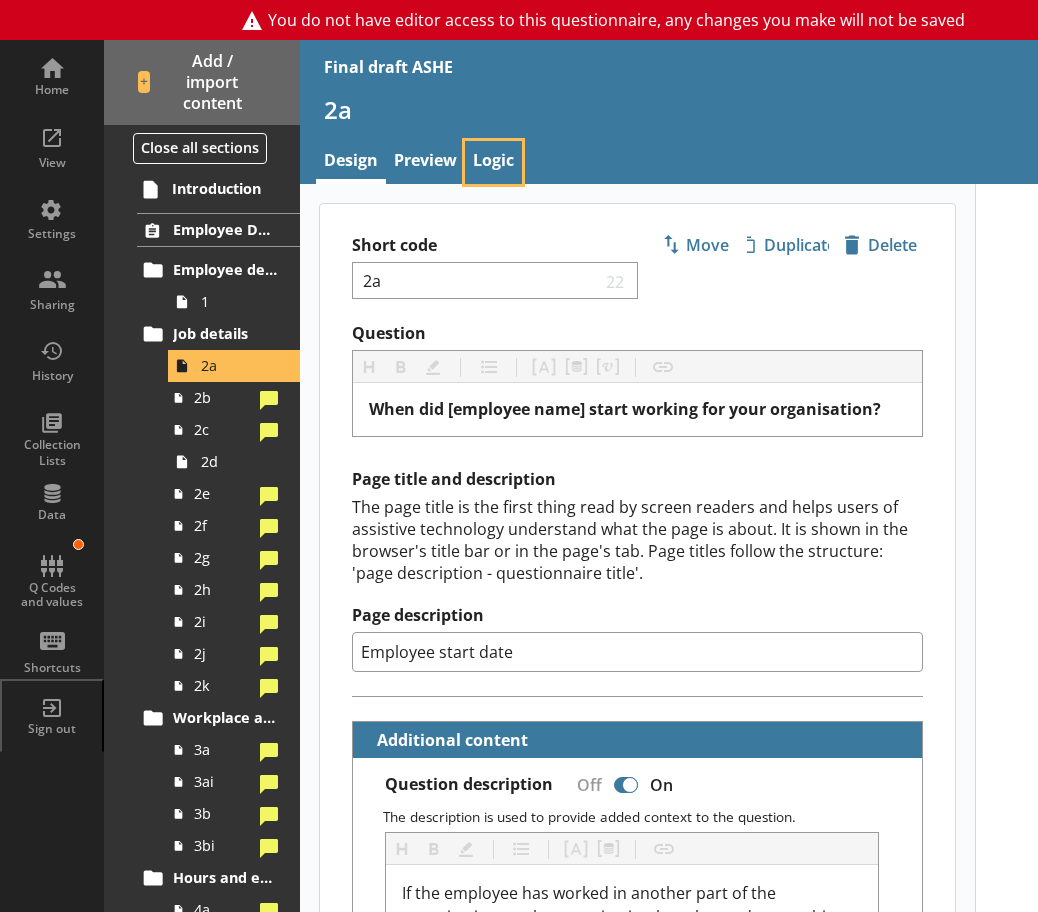 click on "Logic" at bounding box center [493, 162] 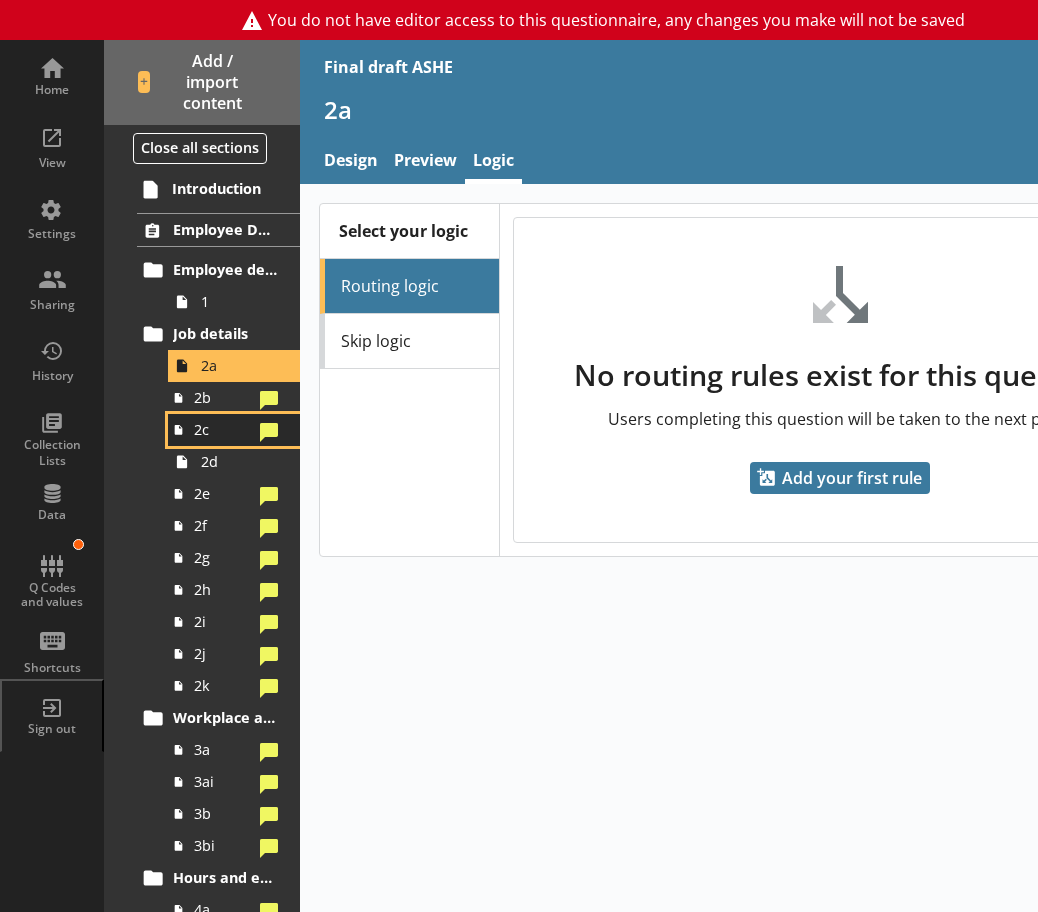 click on "2c" at bounding box center [234, 430] 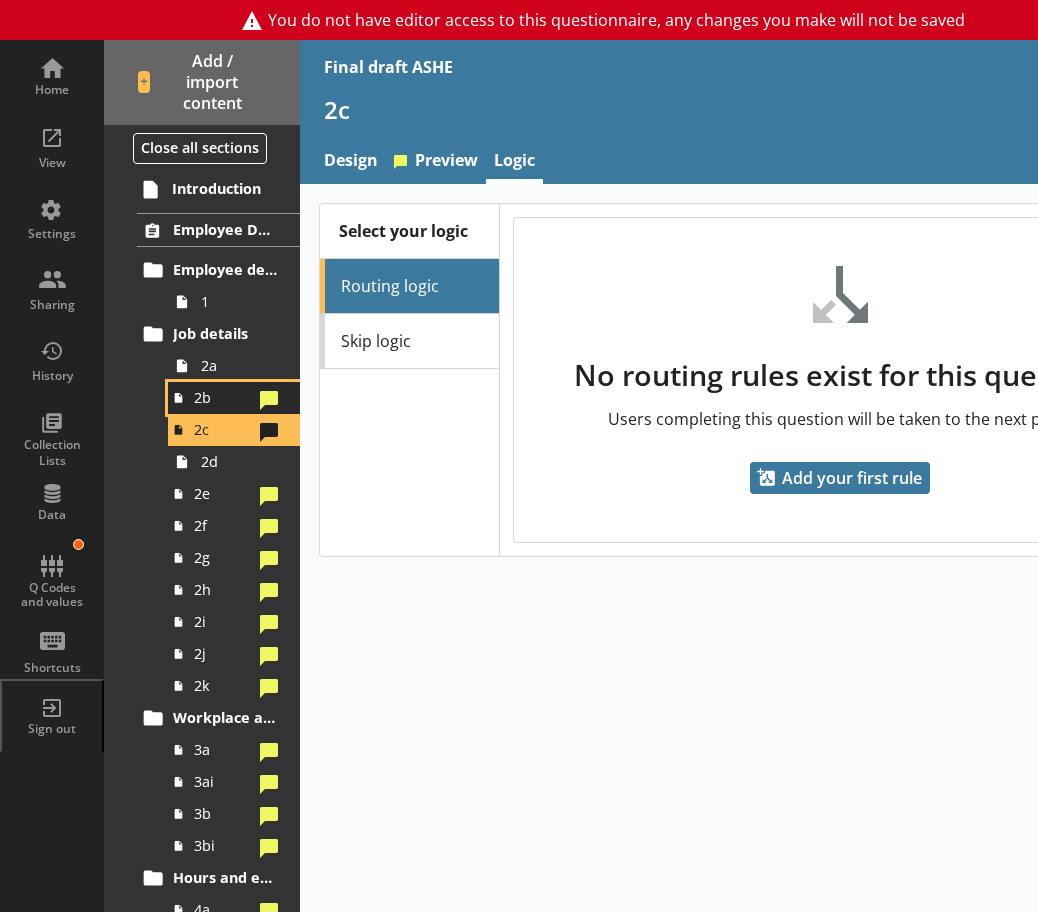 click on "2b" at bounding box center [223, 397] 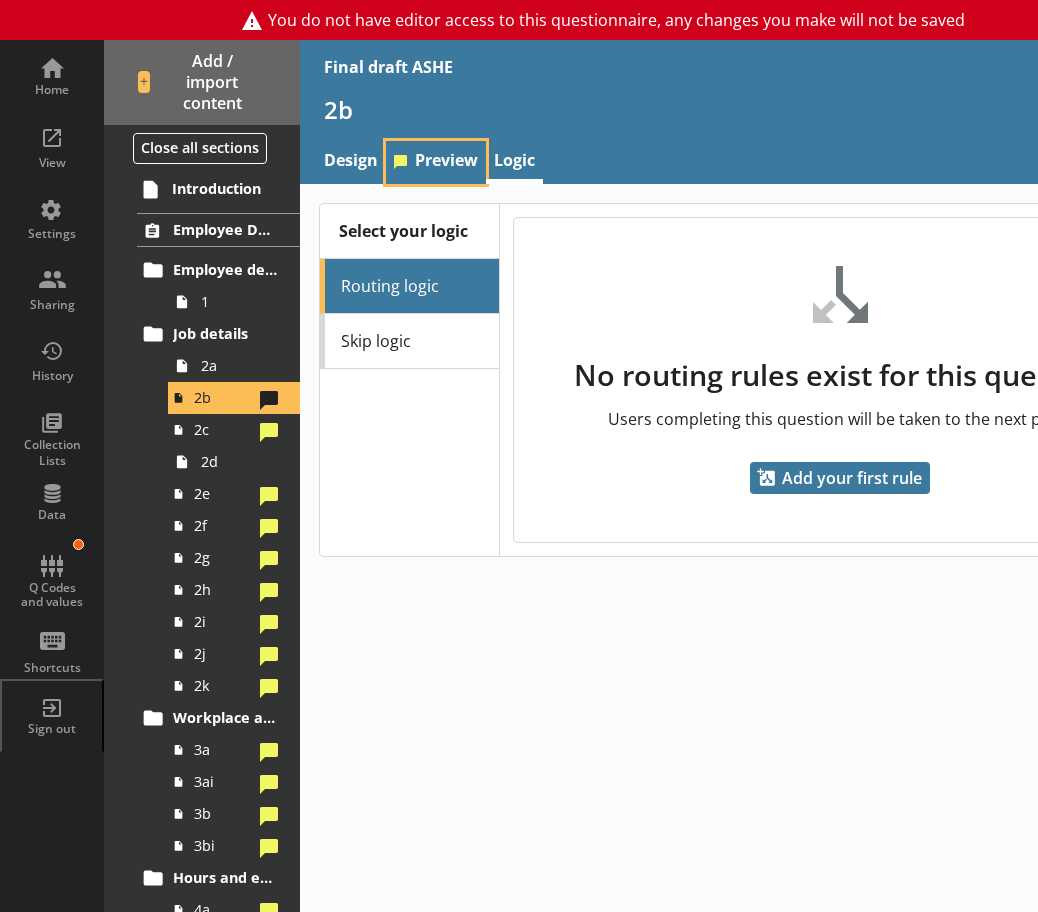 click on "Preview" at bounding box center (436, 162) 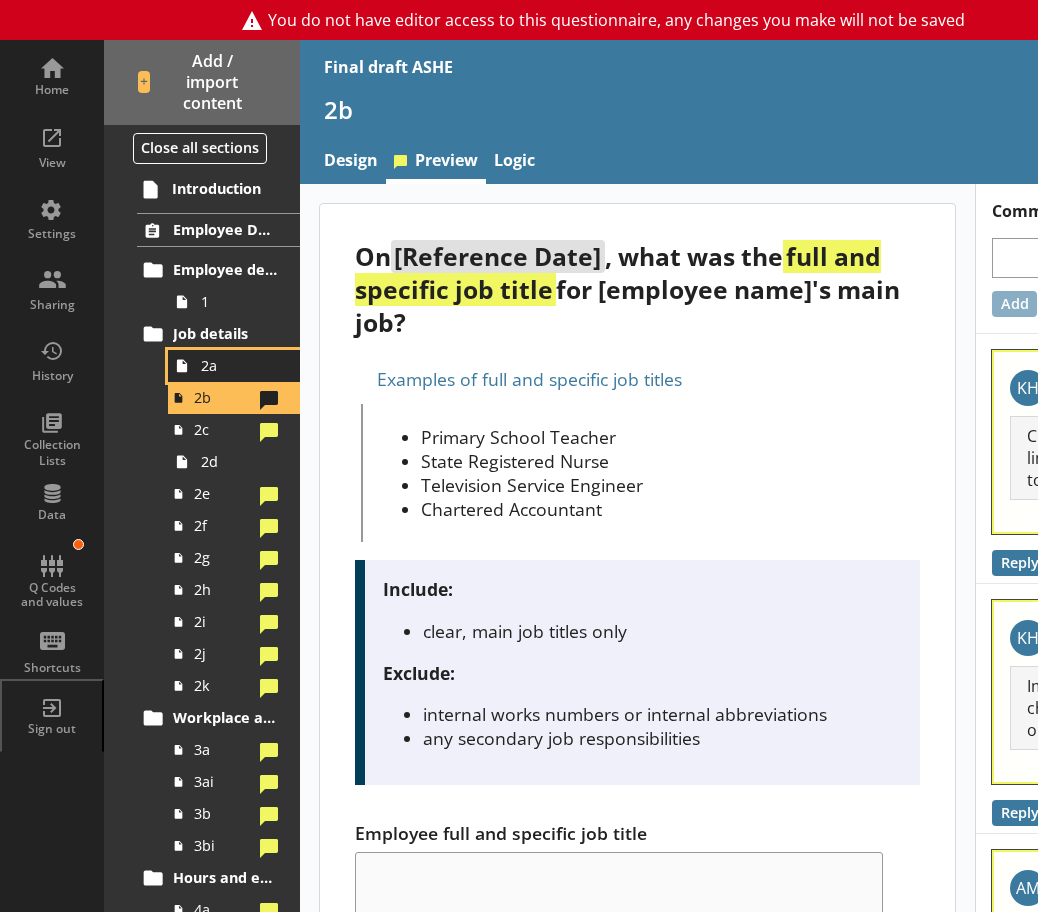 click on "2a" at bounding box center [234, 366] 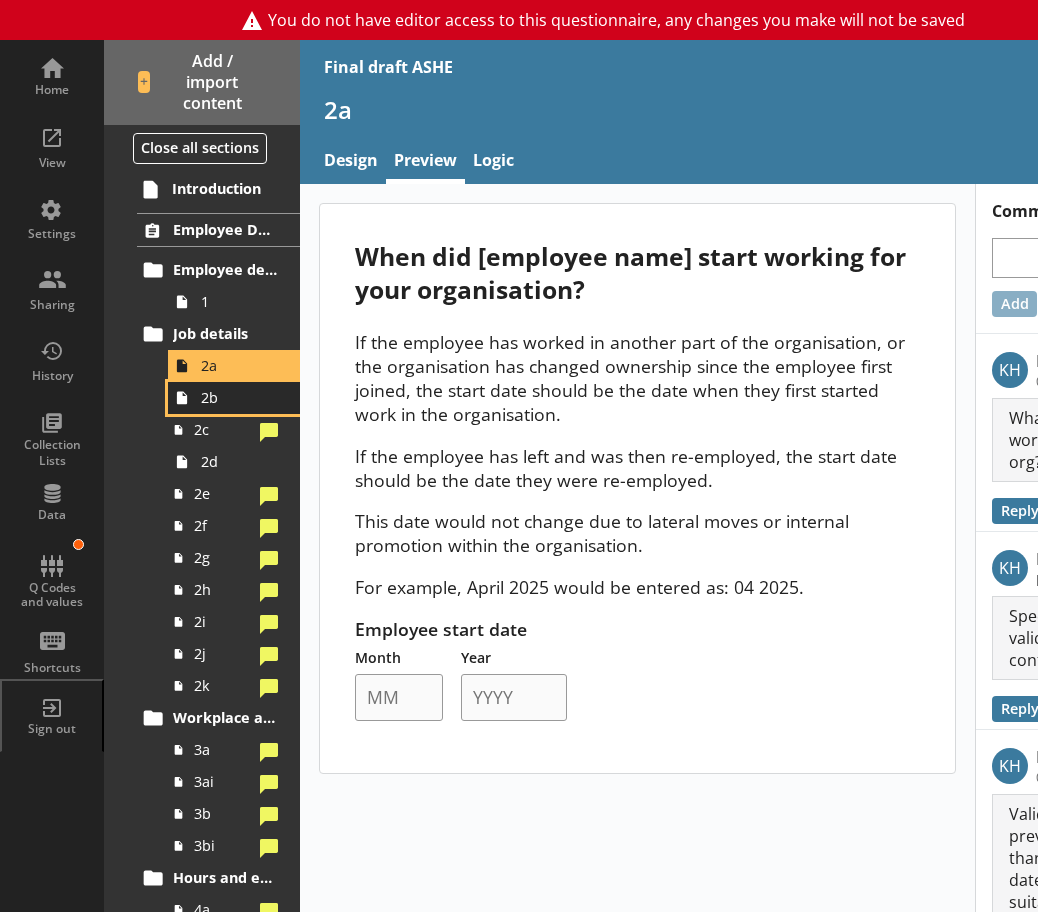 click on "2b" at bounding box center [239, 397] 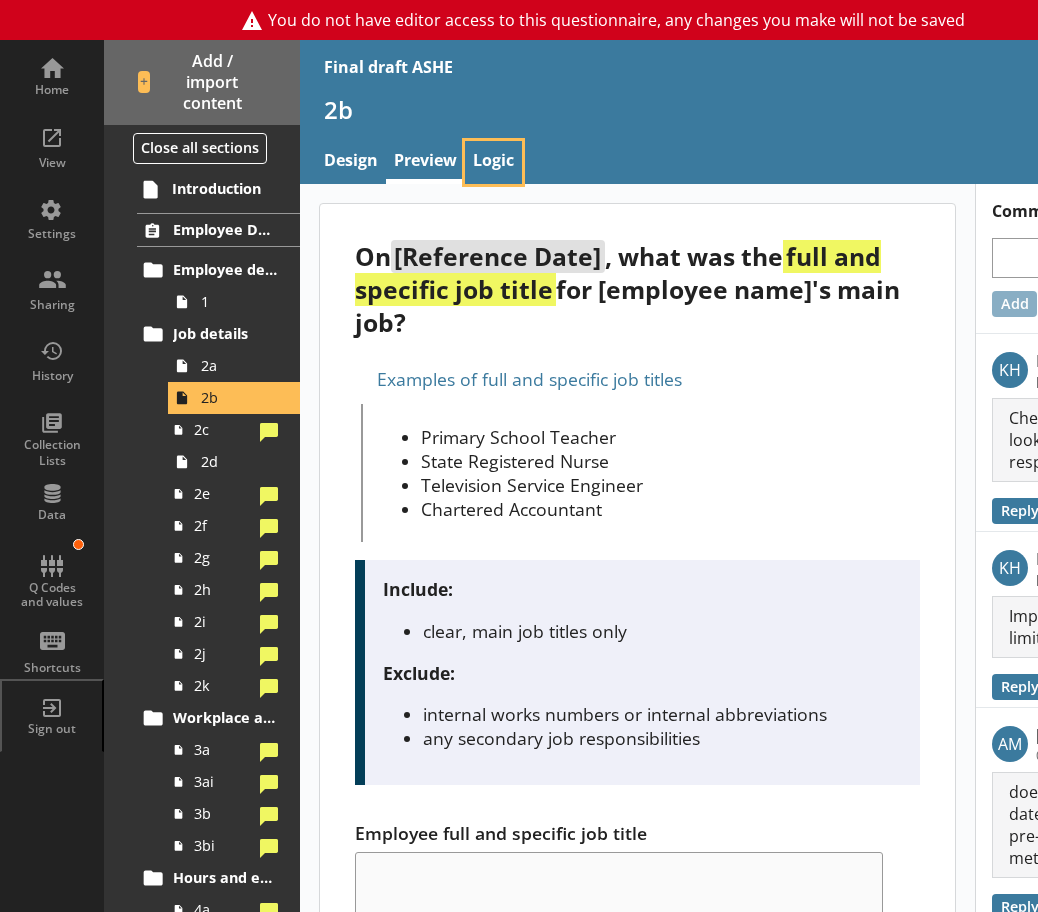 click on "Logic" at bounding box center [493, 162] 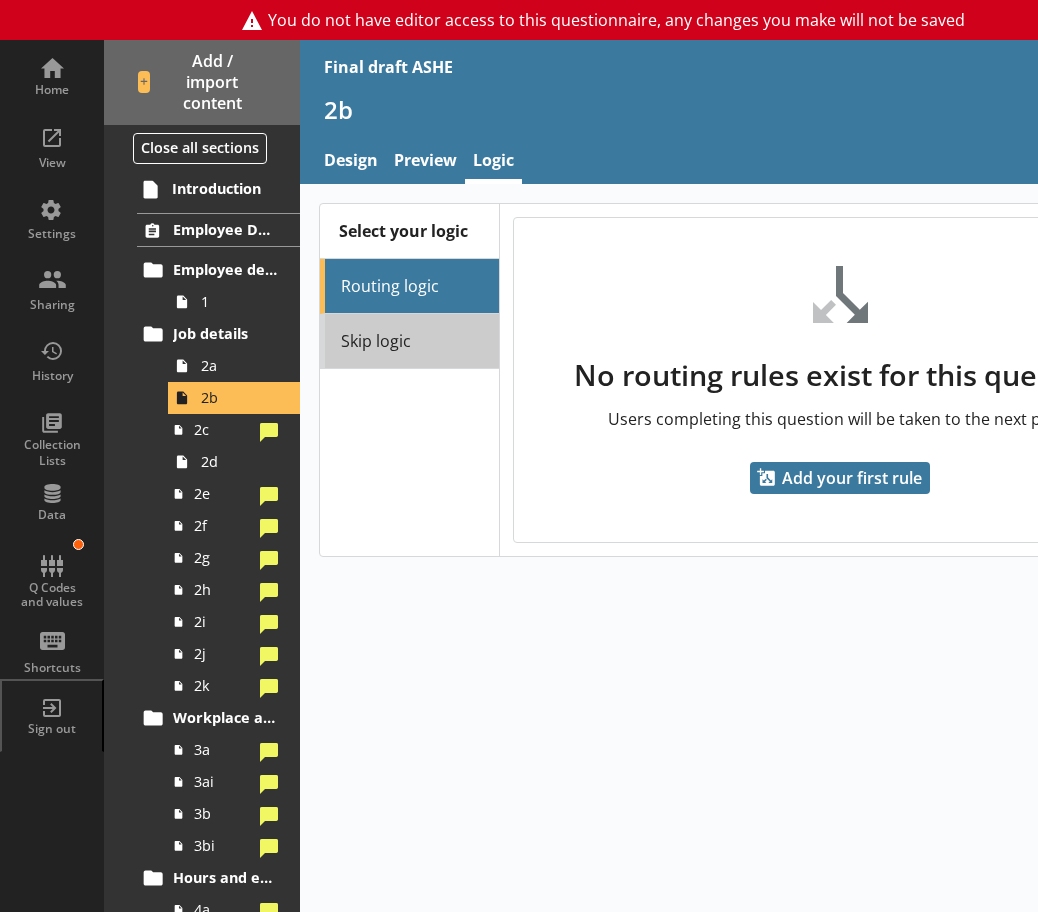 click on "Skip logic" at bounding box center [409, 341] 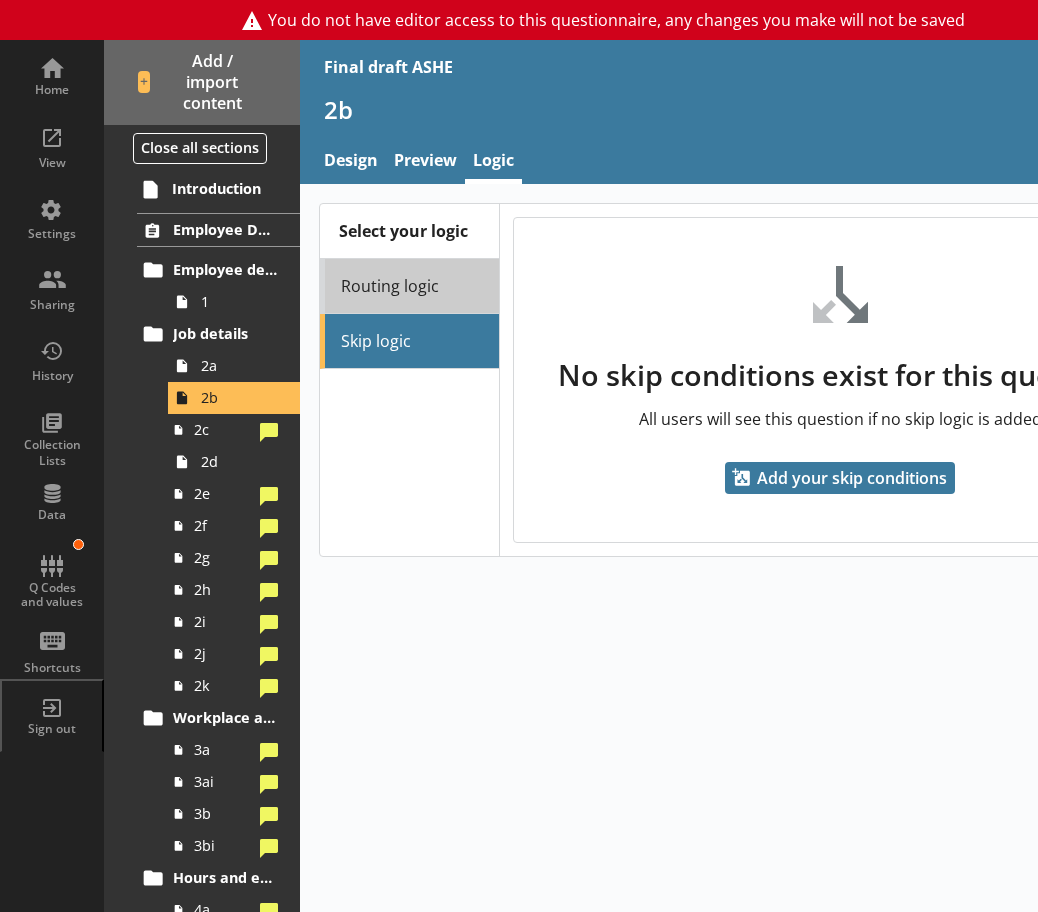 click on "Routing logic" at bounding box center [409, 286] 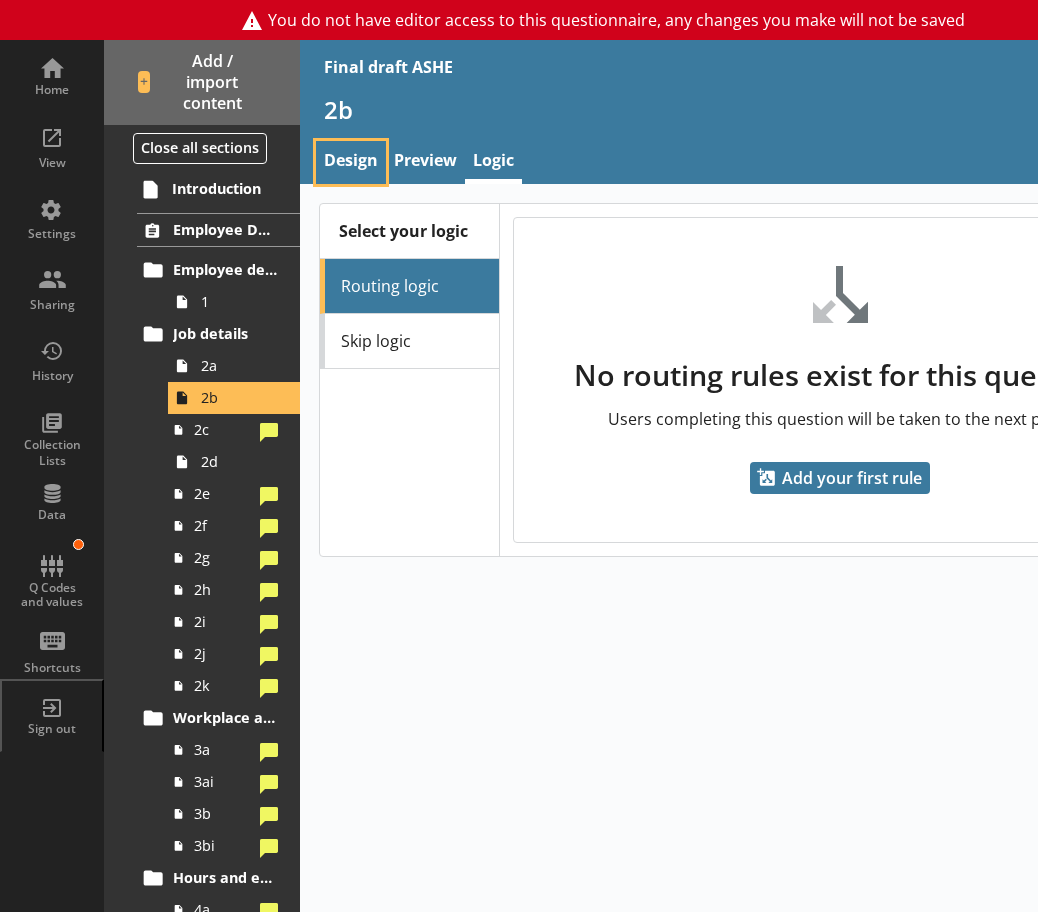 click on "Design" at bounding box center [351, 162] 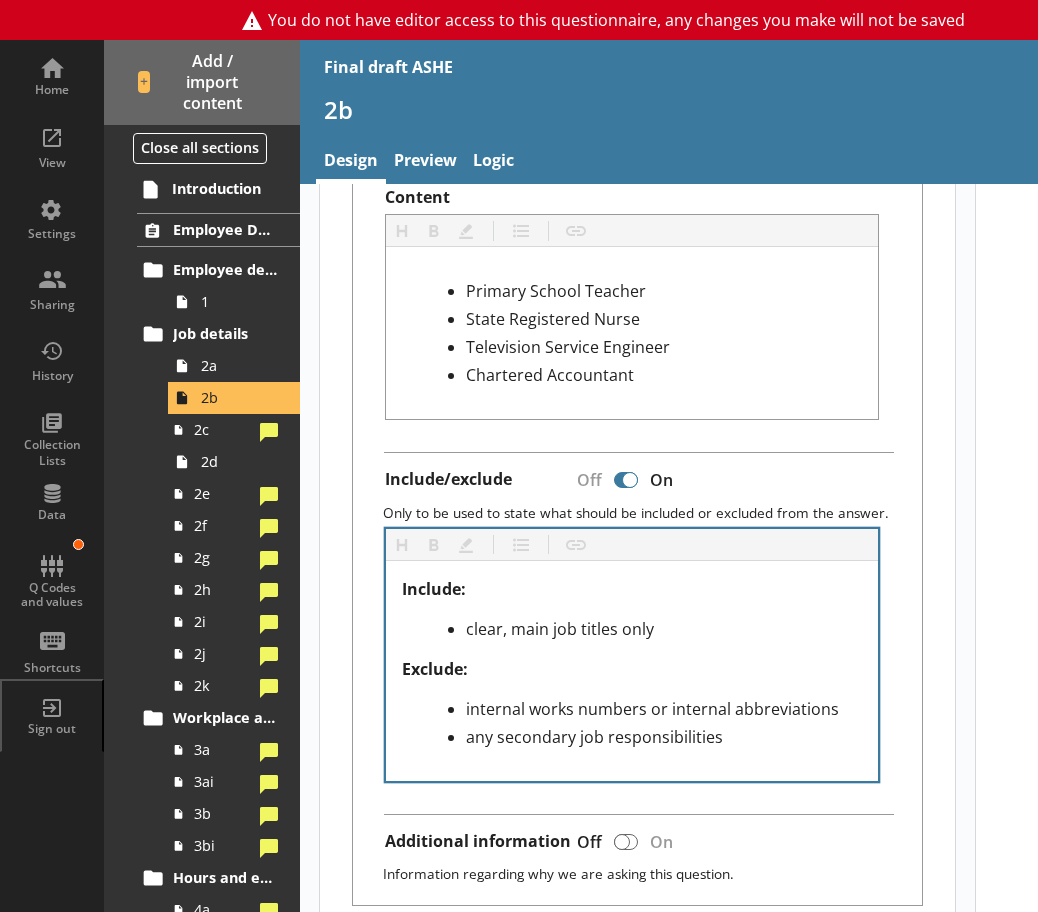 scroll, scrollTop: 800, scrollLeft: 0, axis: vertical 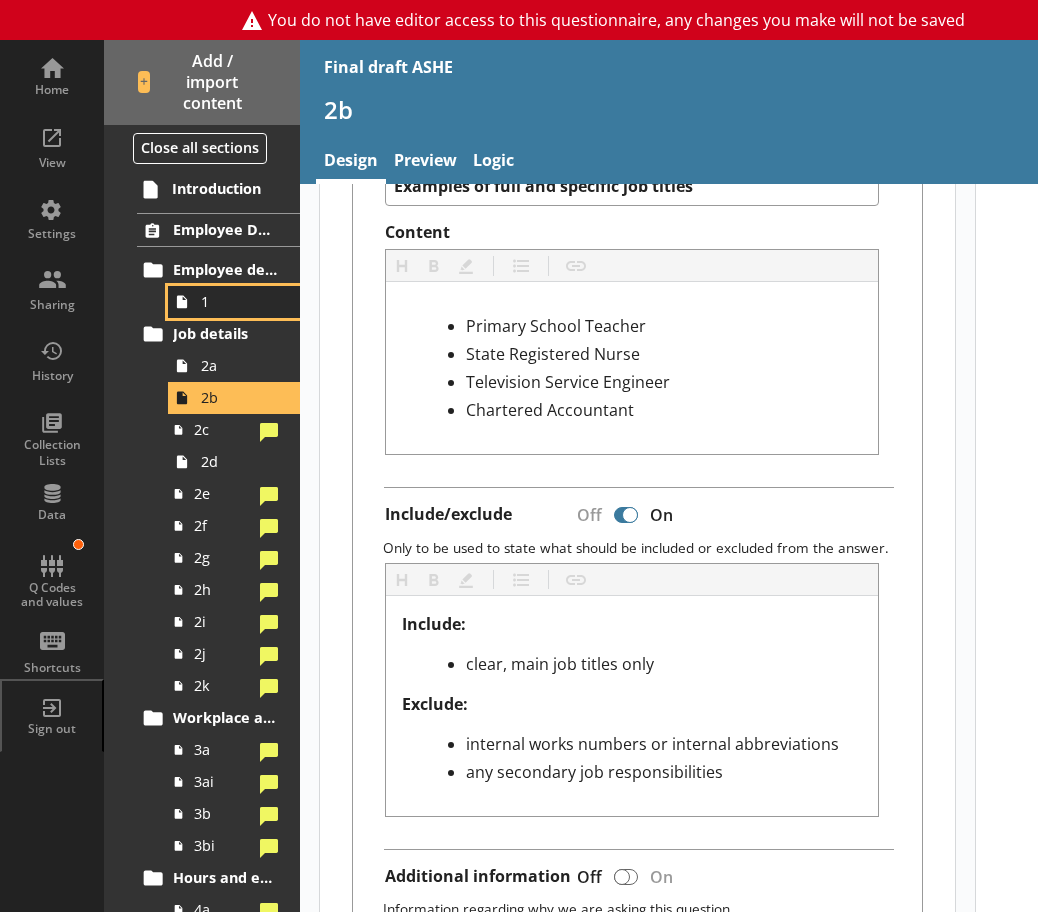 click on "1" at bounding box center (239, 301) 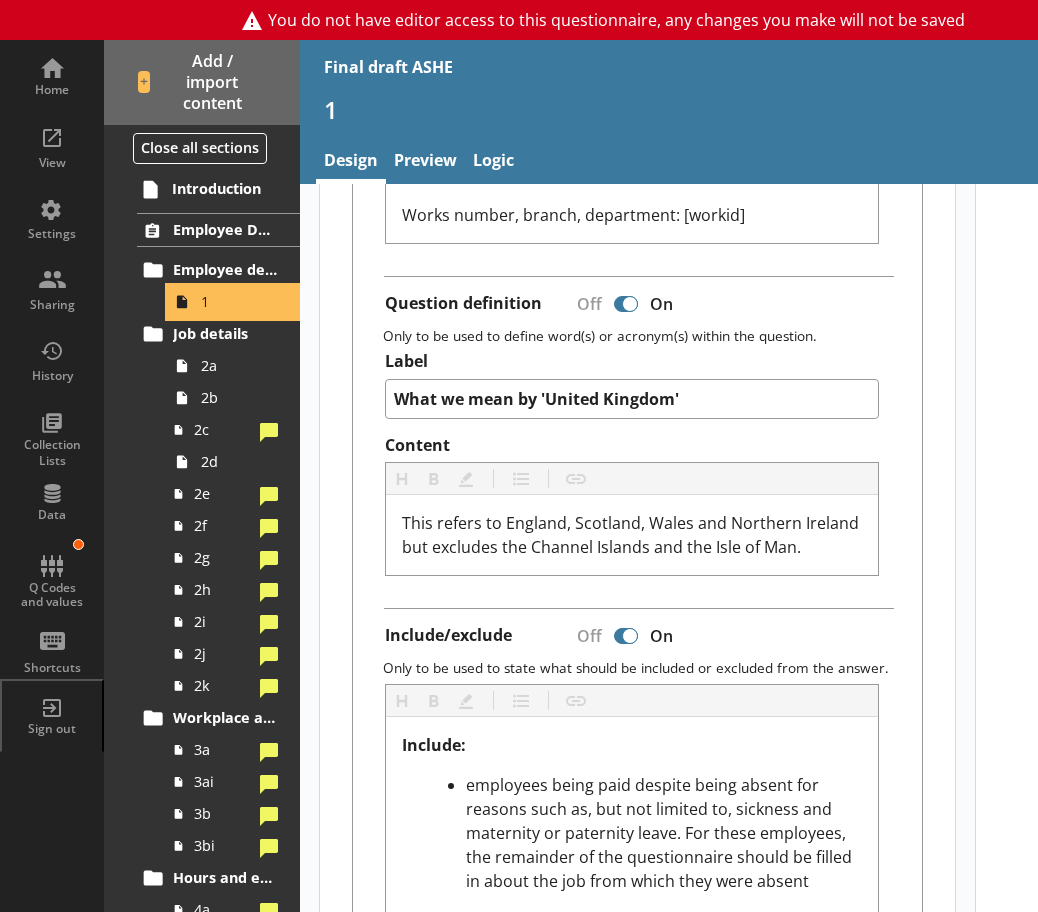 scroll, scrollTop: 0, scrollLeft: 0, axis: both 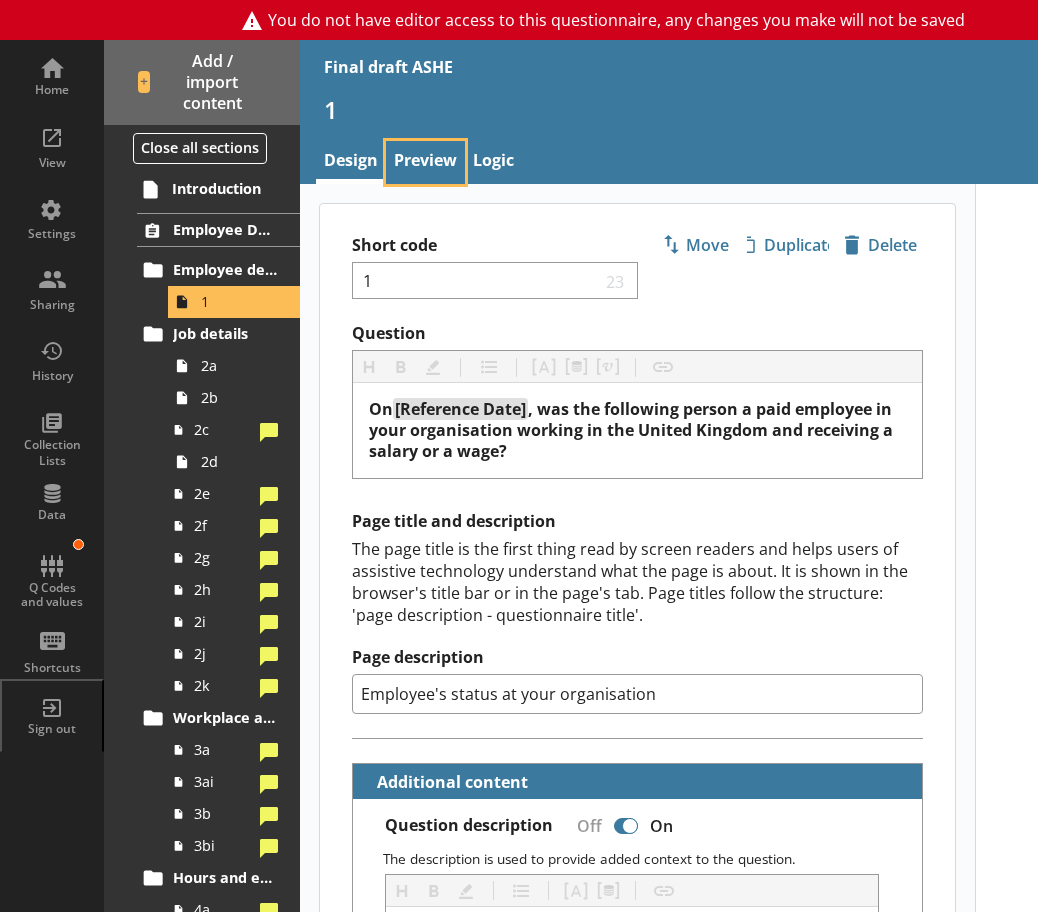 click on "Preview" at bounding box center (425, 162) 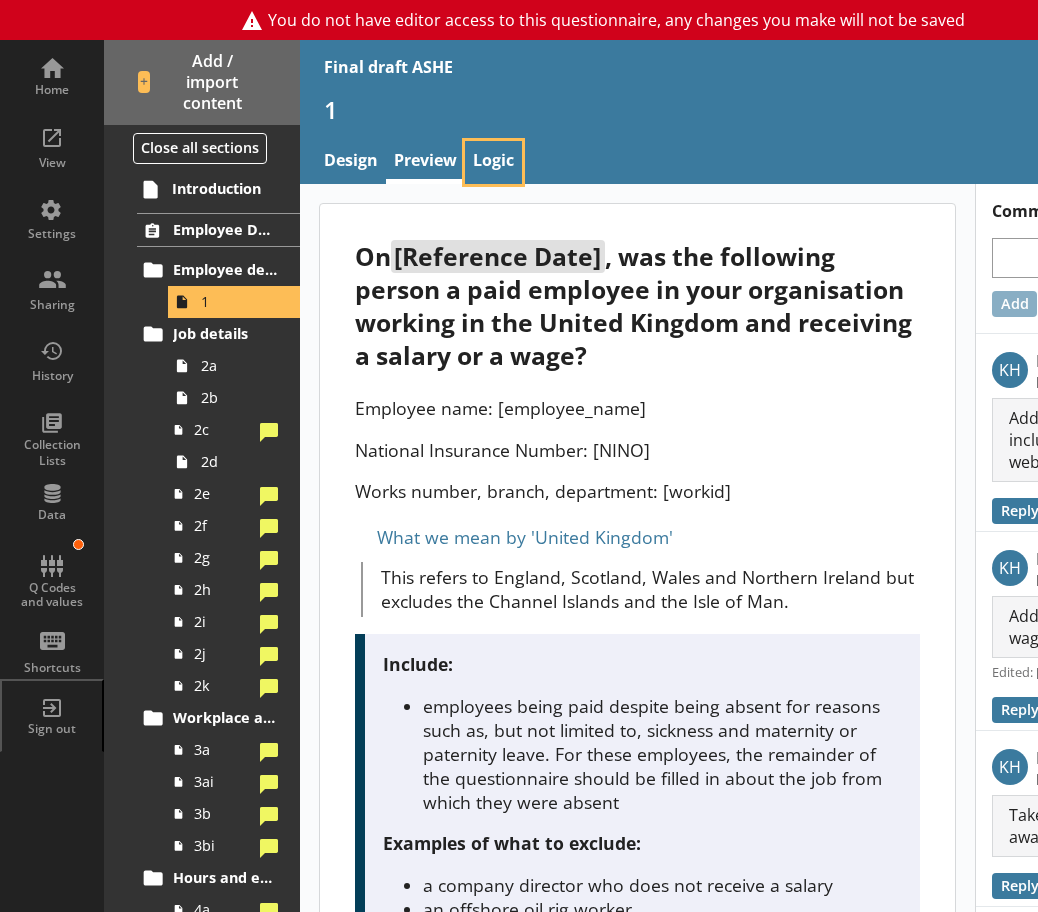 click on "Logic" at bounding box center [493, 162] 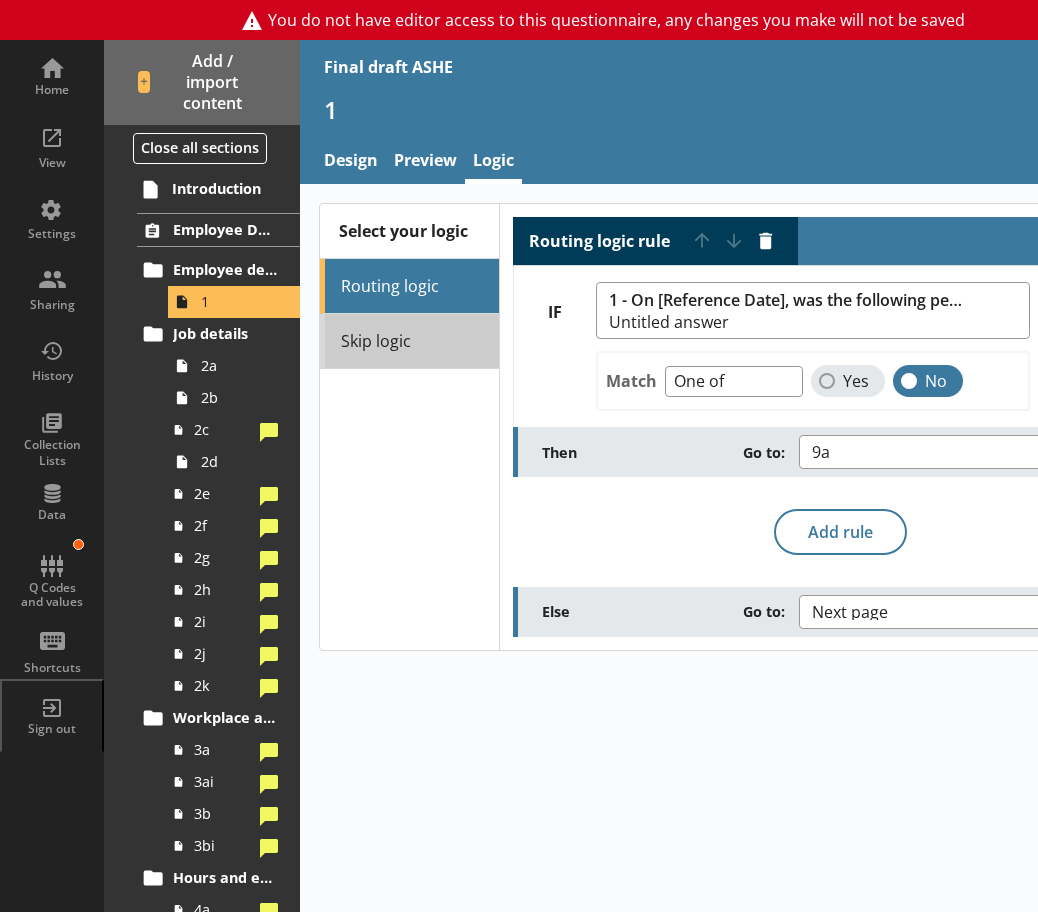 click on "Skip logic" at bounding box center (409, 341) 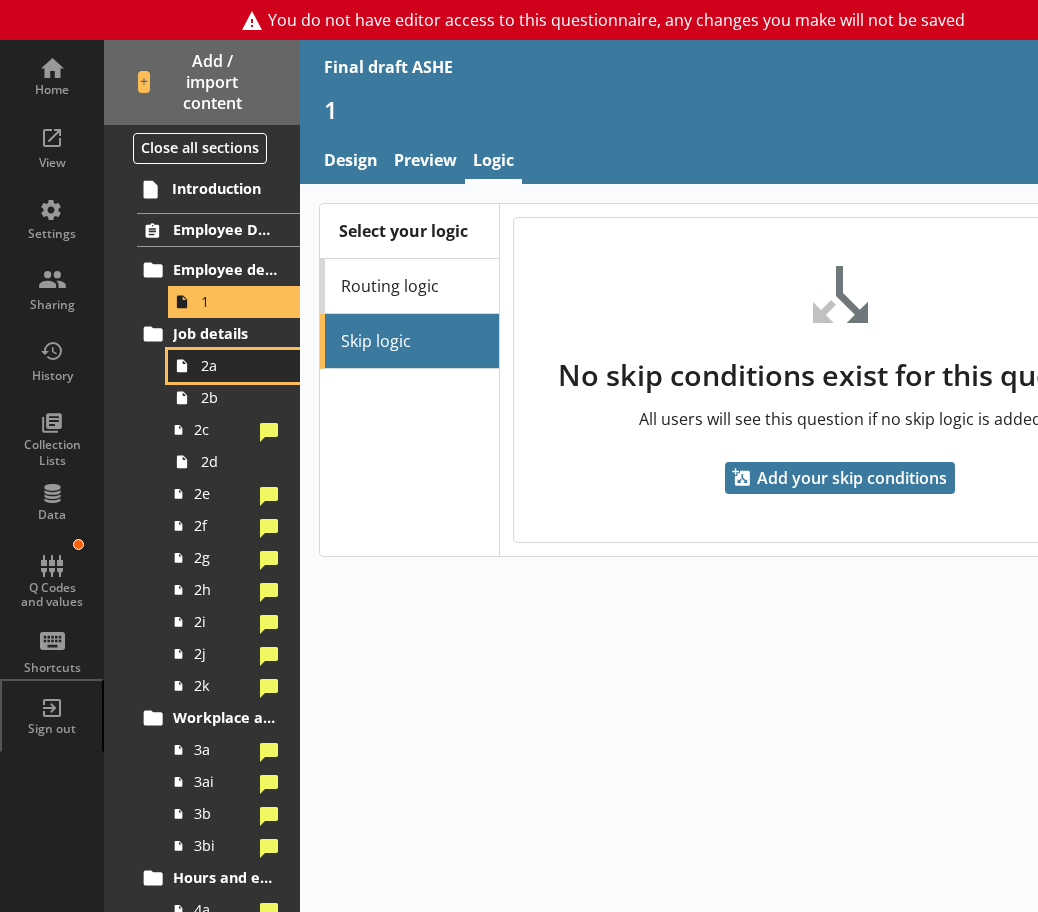 click on "2a" at bounding box center [239, 365] 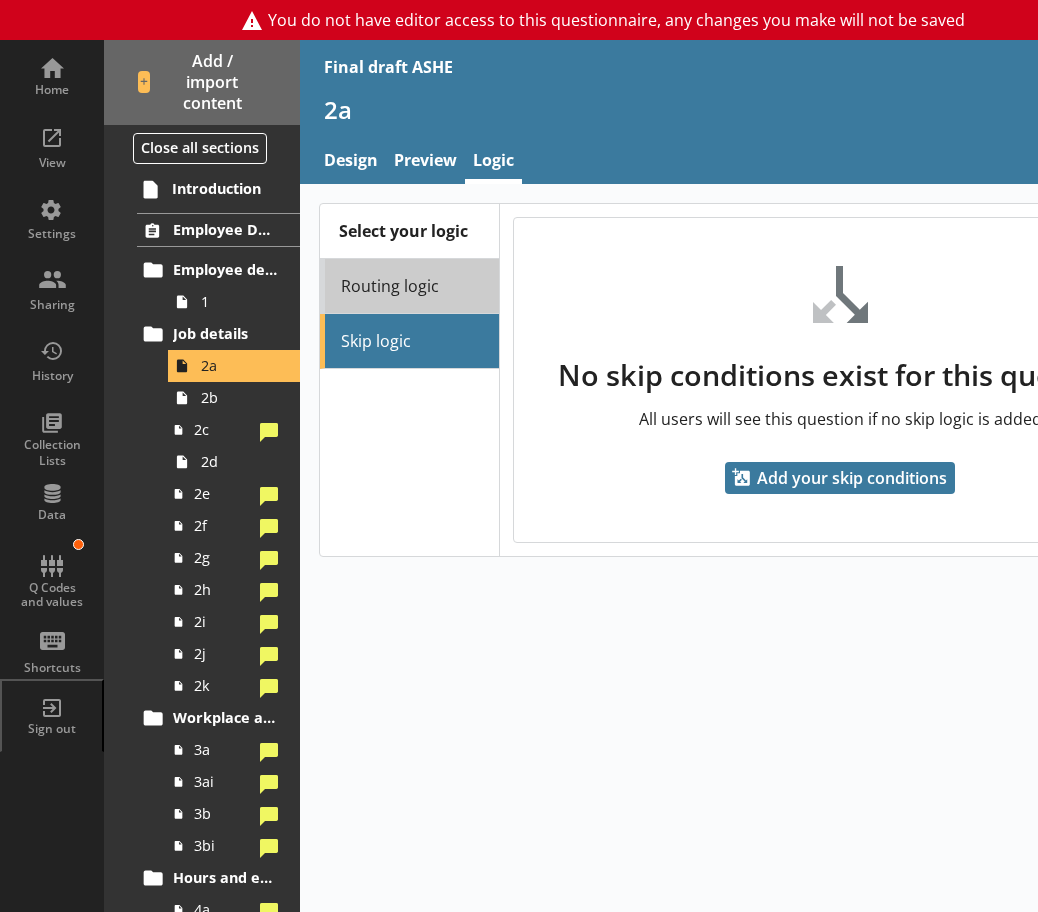 click on "Routing logic" at bounding box center [409, 286] 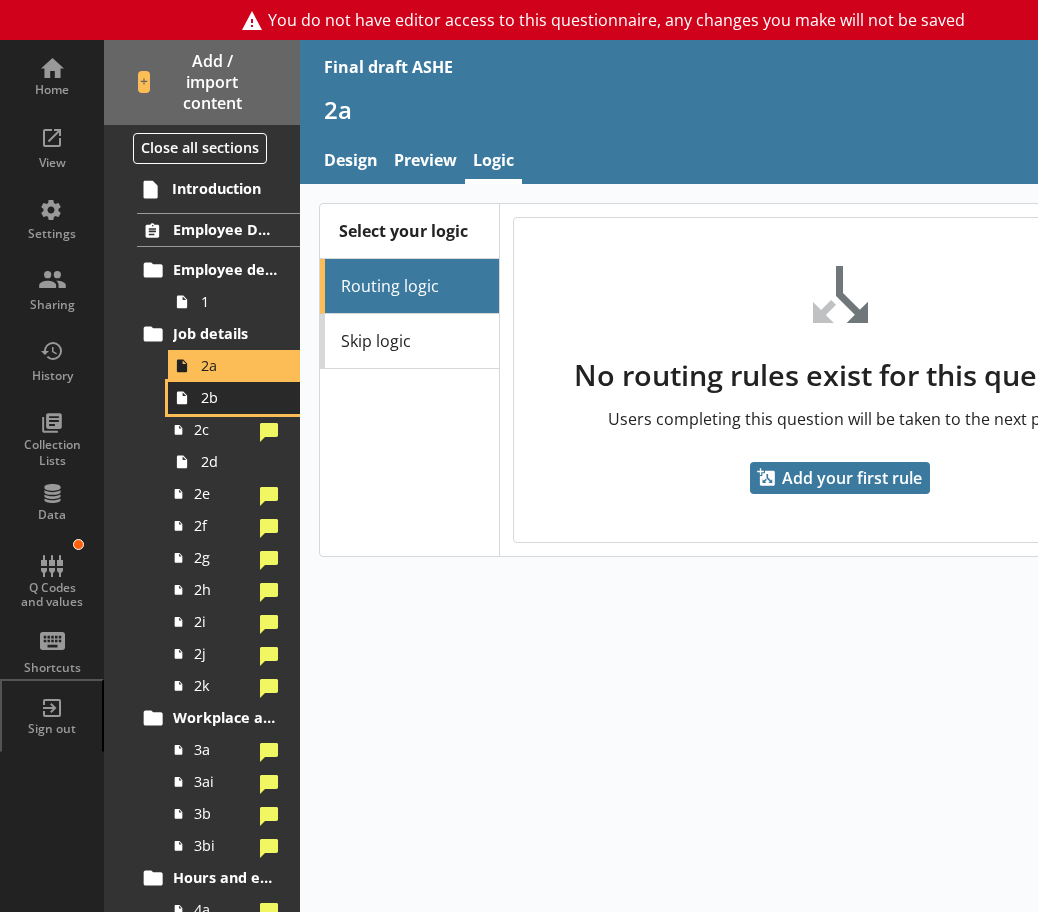 click on "2b" at bounding box center (234, 398) 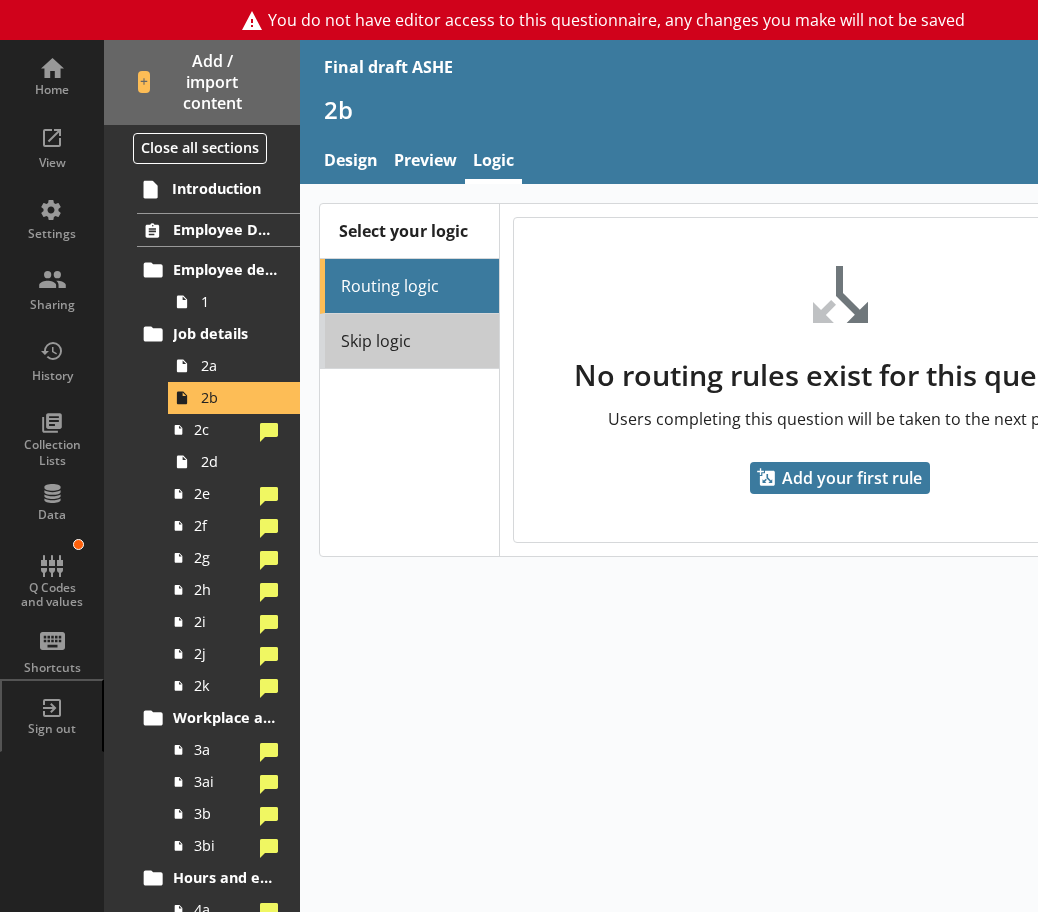 click on "Skip logic" at bounding box center [409, 341] 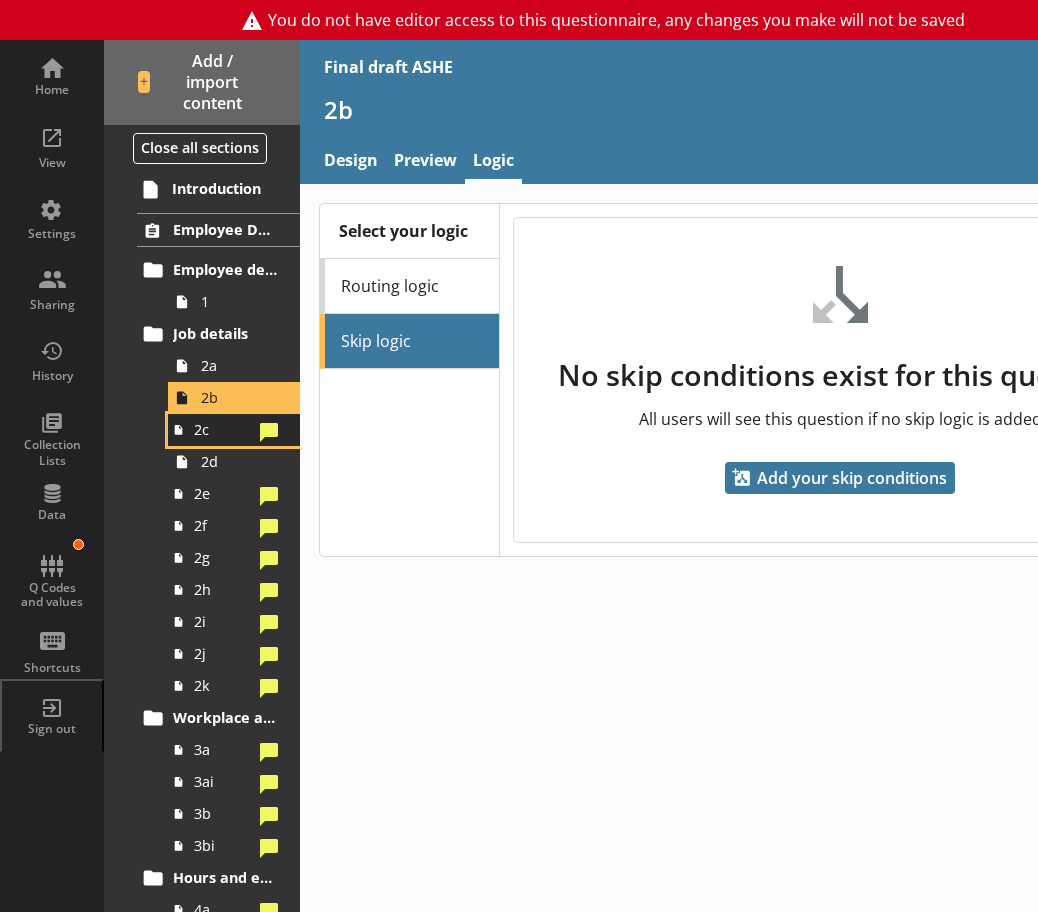 click on "2c" at bounding box center (234, 430) 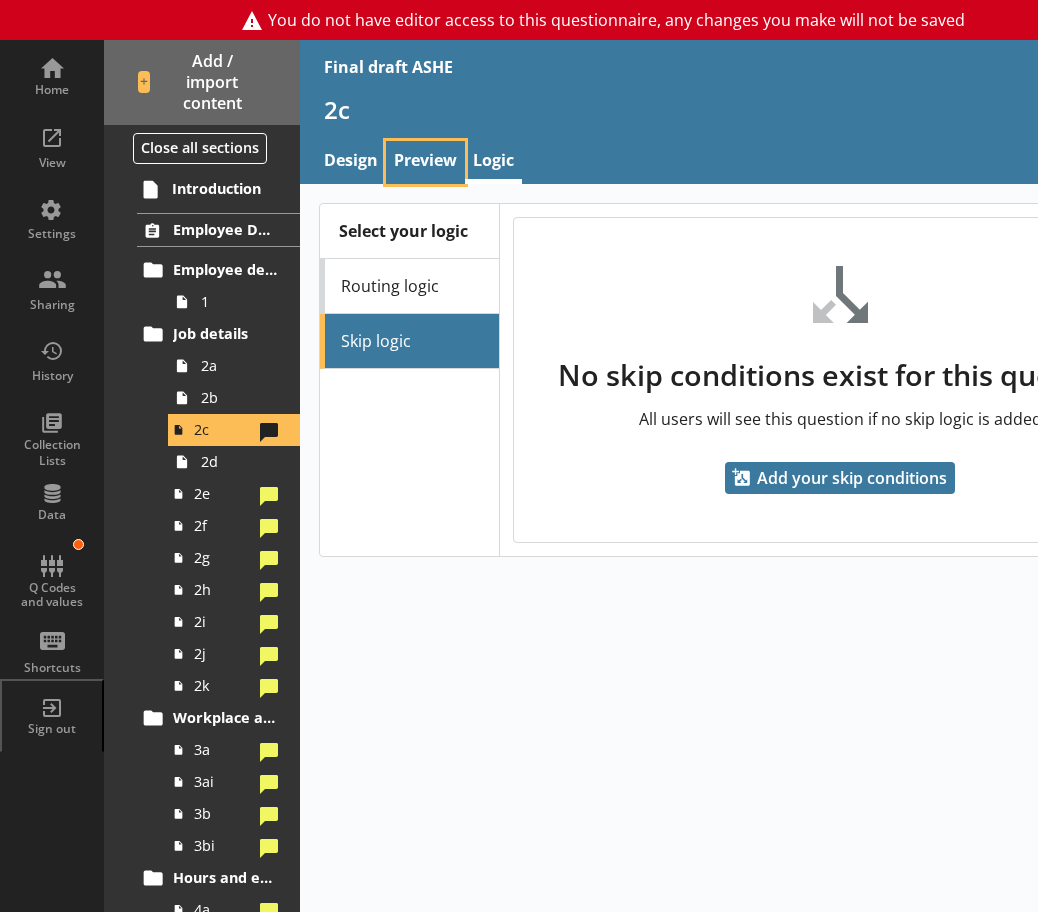 click on "Preview" at bounding box center (425, 162) 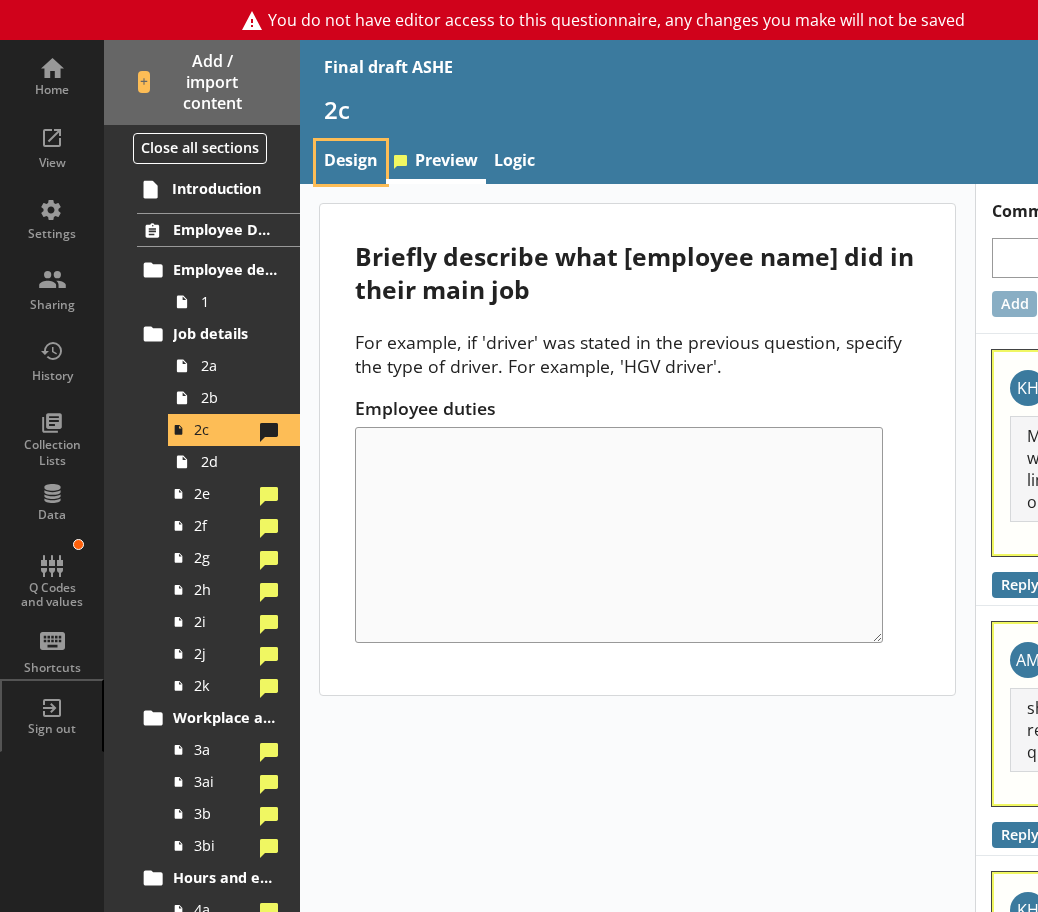 click on "Design" at bounding box center [351, 162] 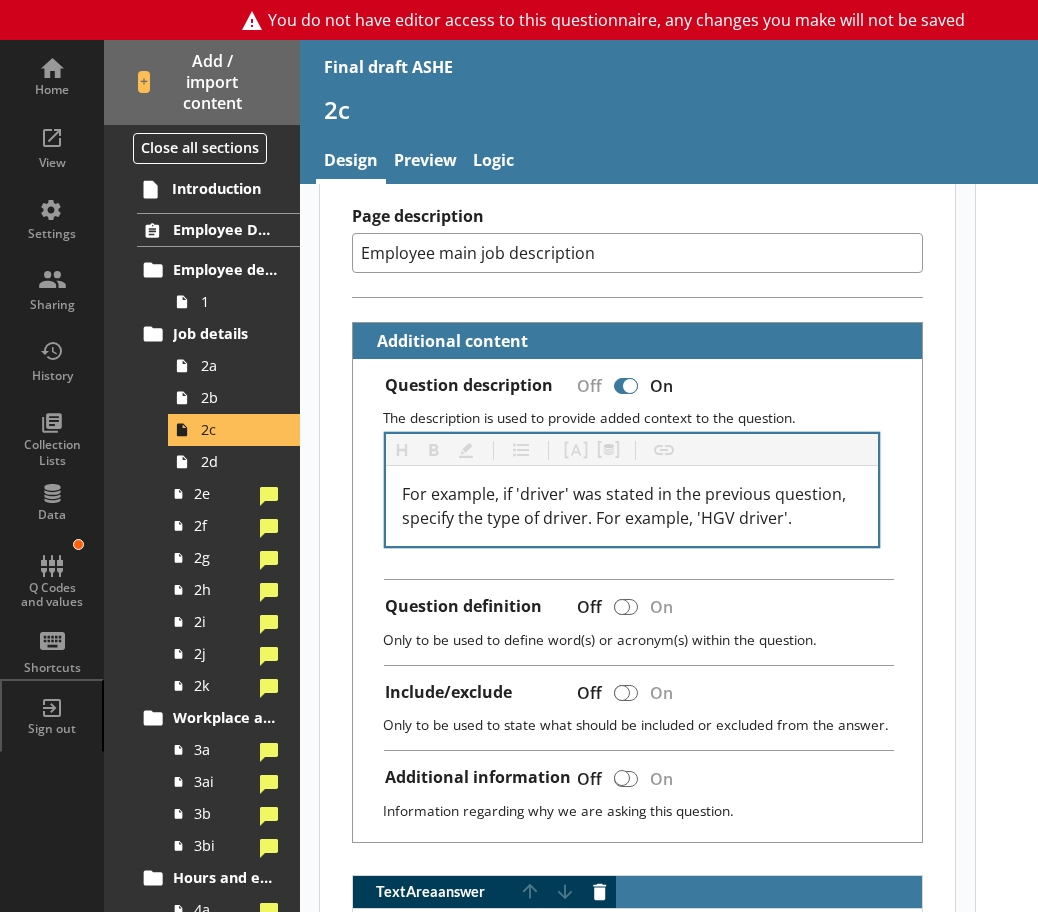 scroll, scrollTop: 400, scrollLeft: 0, axis: vertical 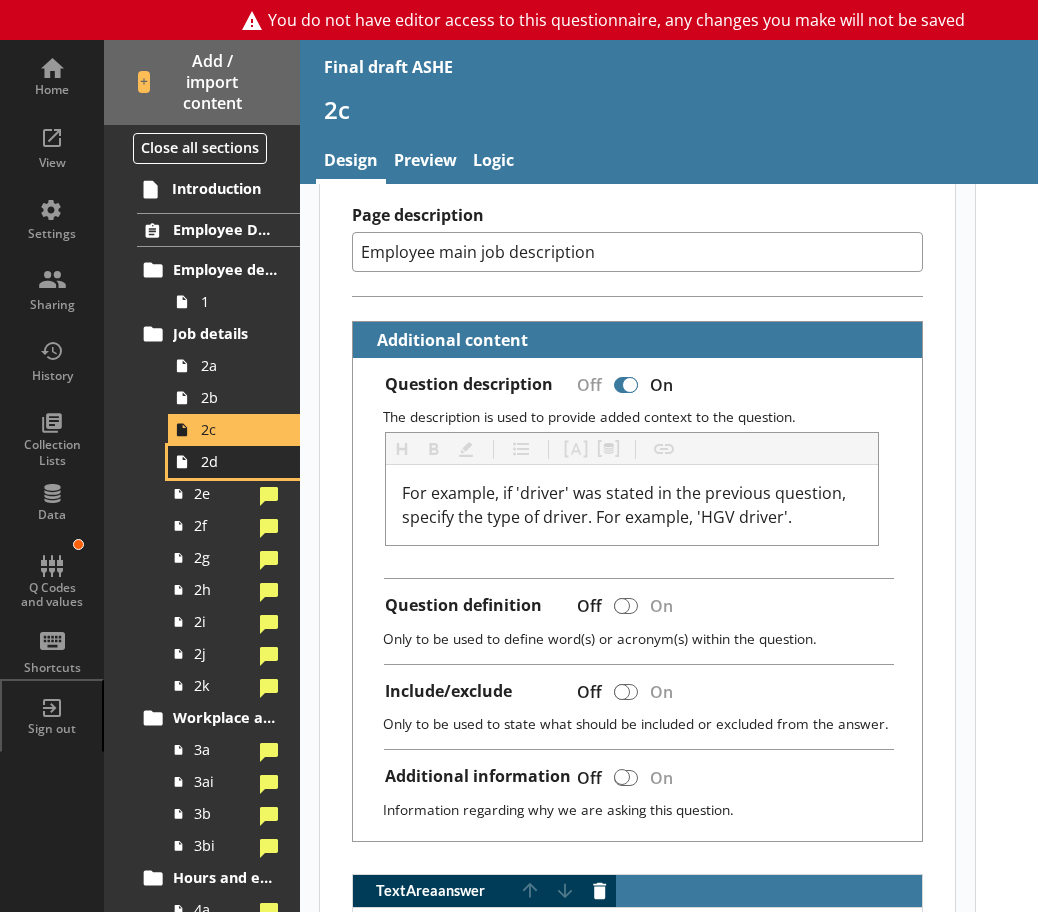click 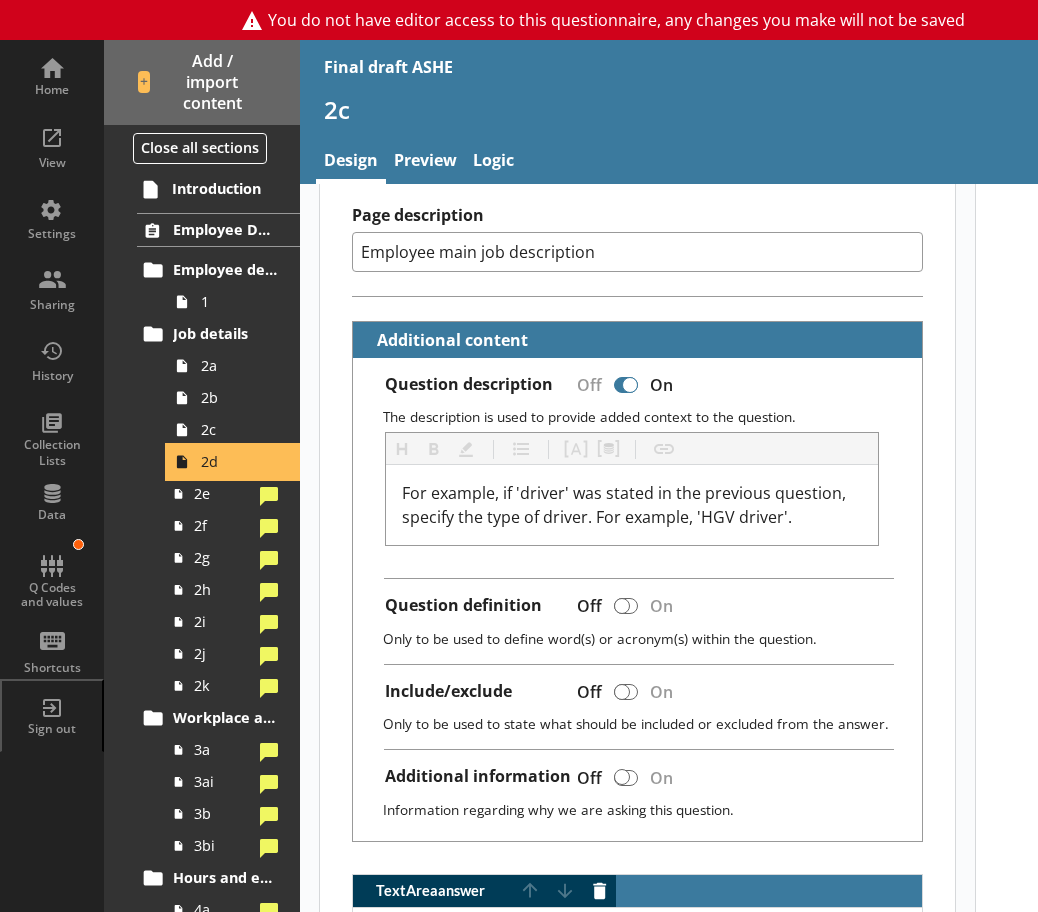 scroll, scrollTop: 0, scrollLeft: 0, axis: both 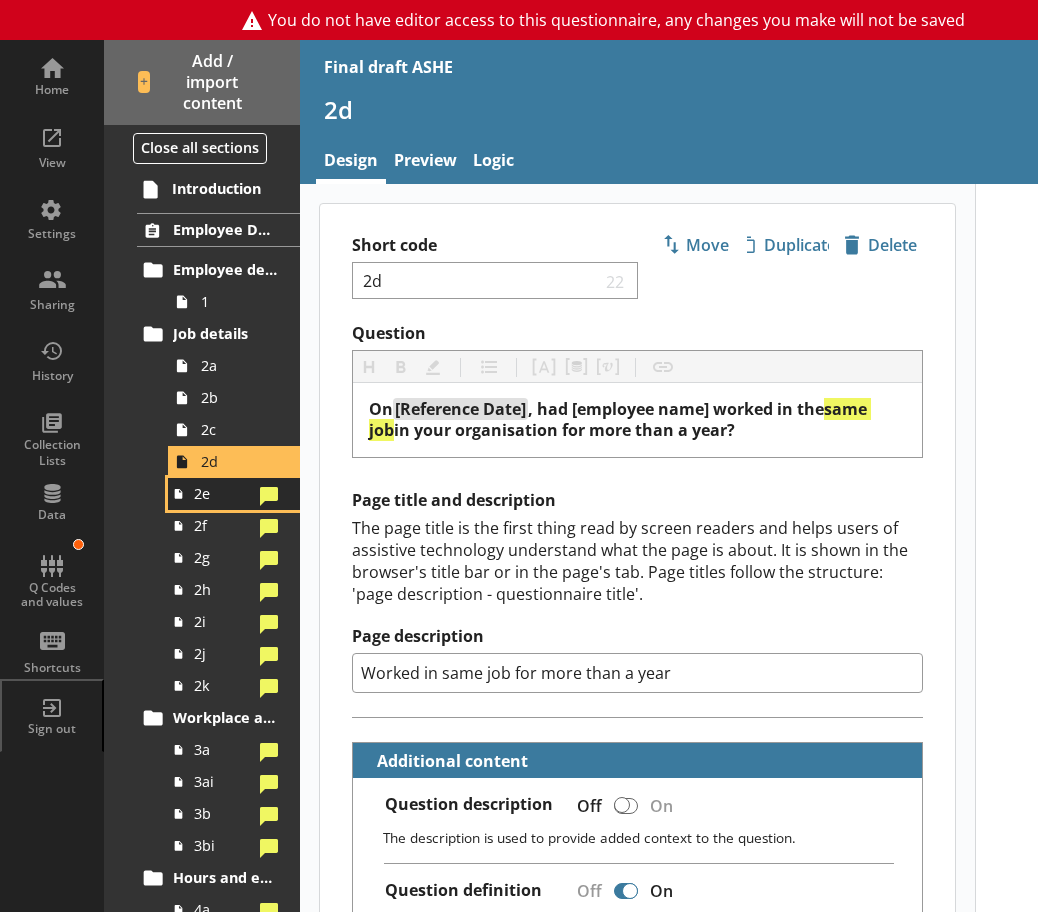 click 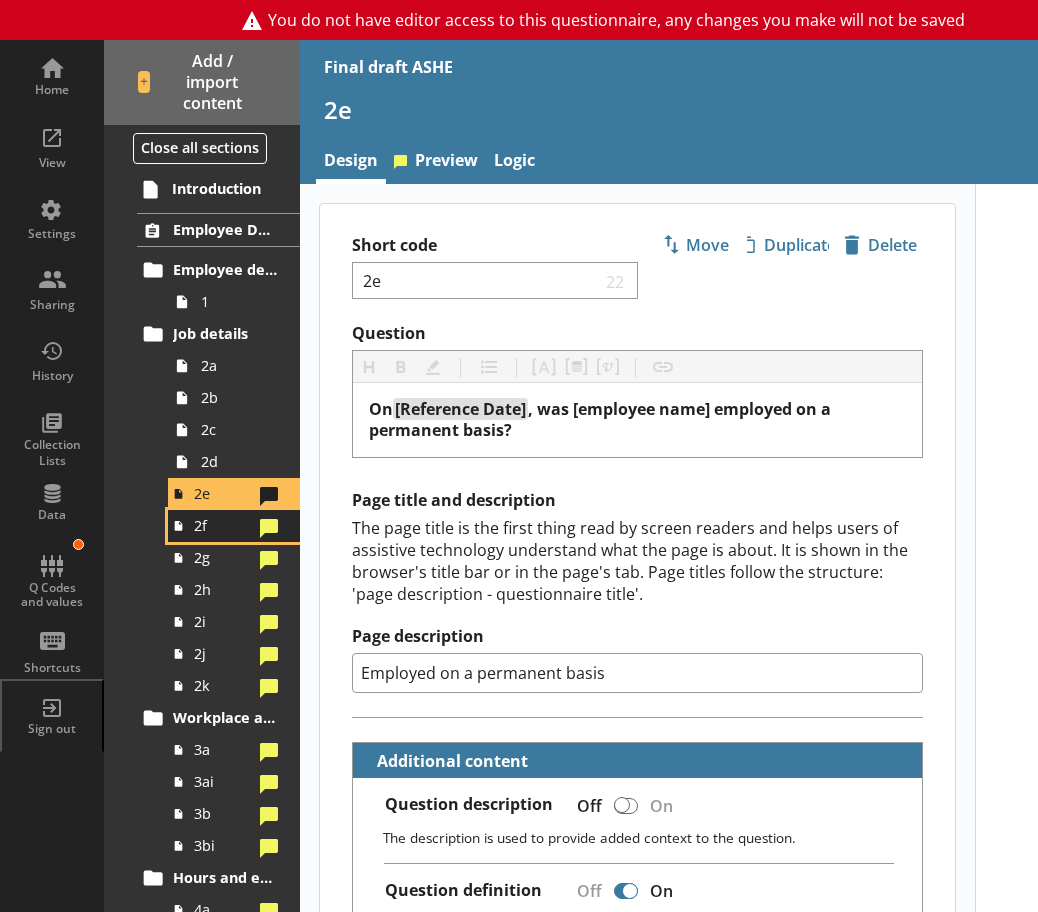 click on "2f" at bounding box center (234, 526) 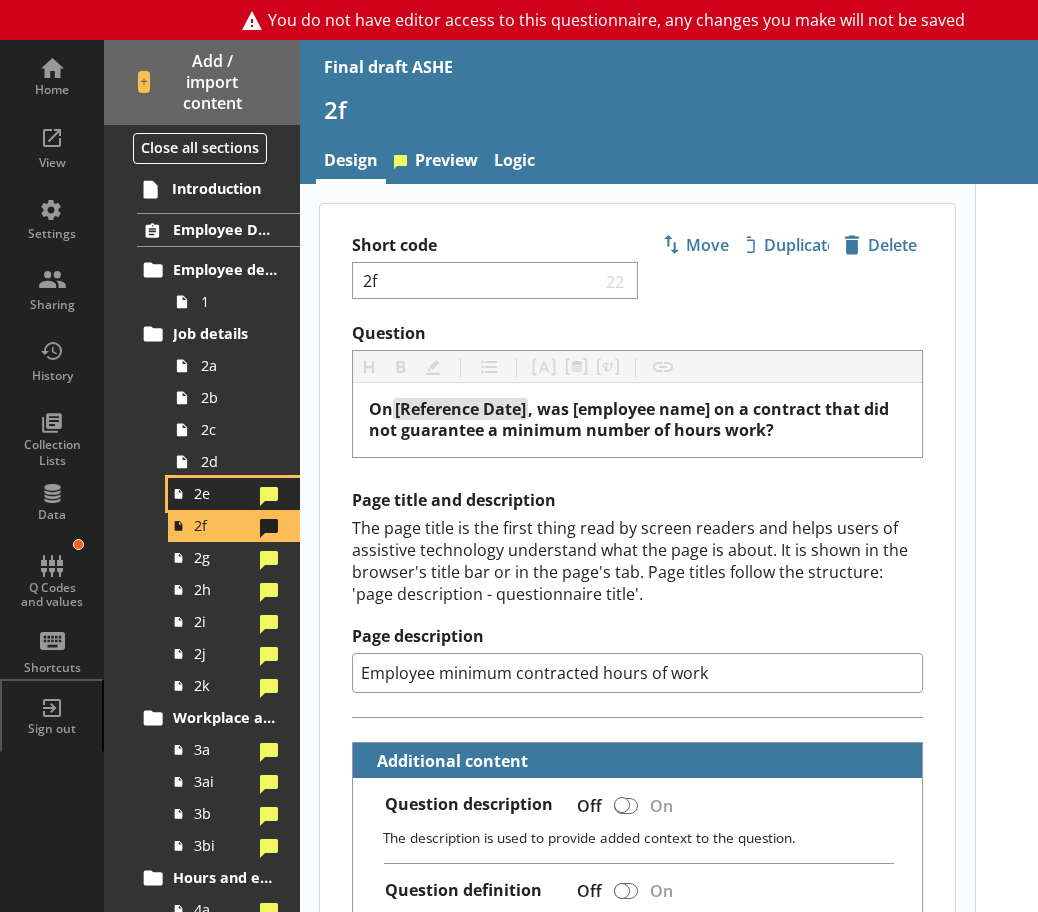 click on "2e" at bounding box center (223, 493) 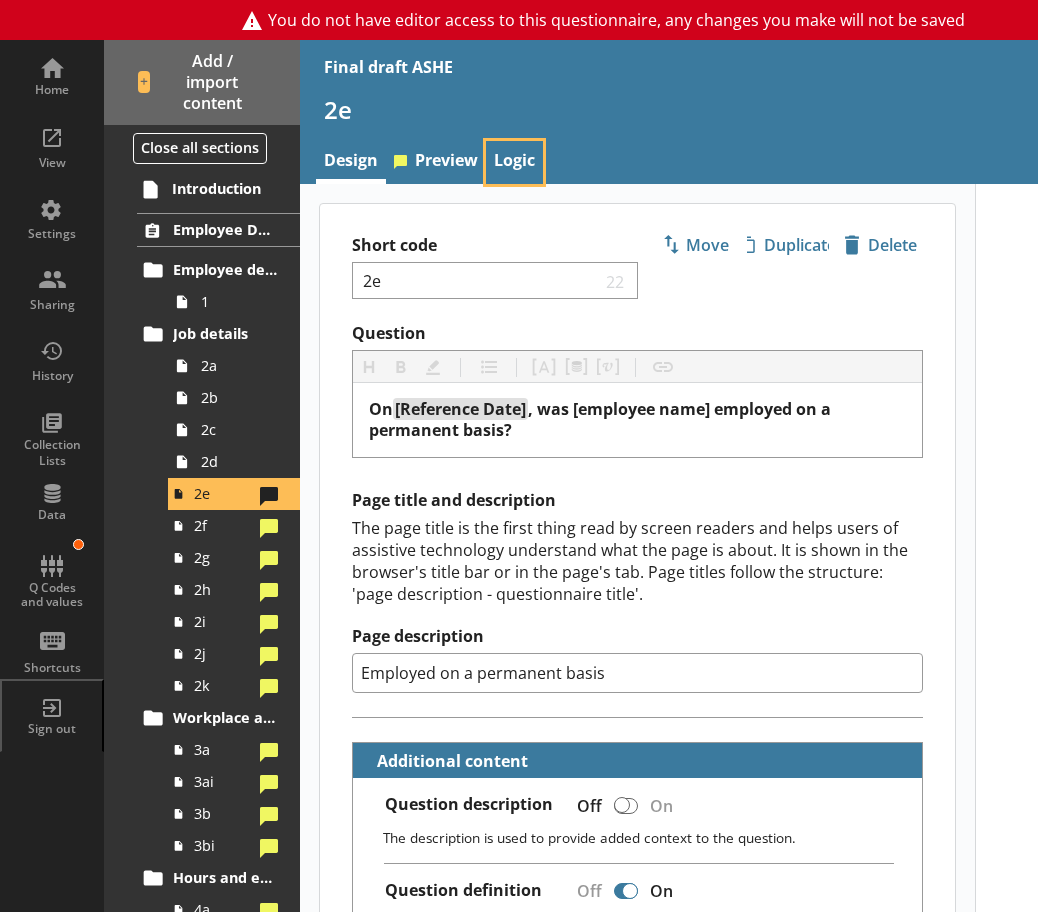 click on "Logic" at bounding box center (514, 162) 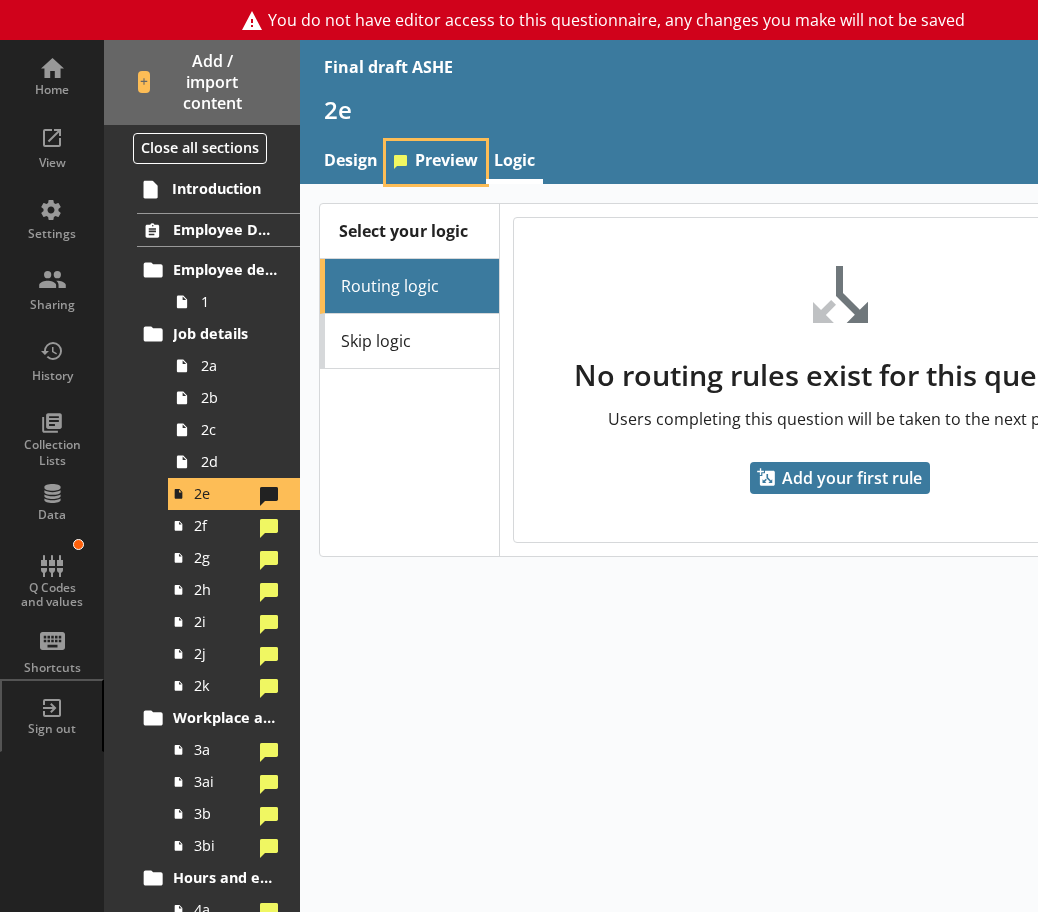 click on "Preview" at bounding box center [436, 162] 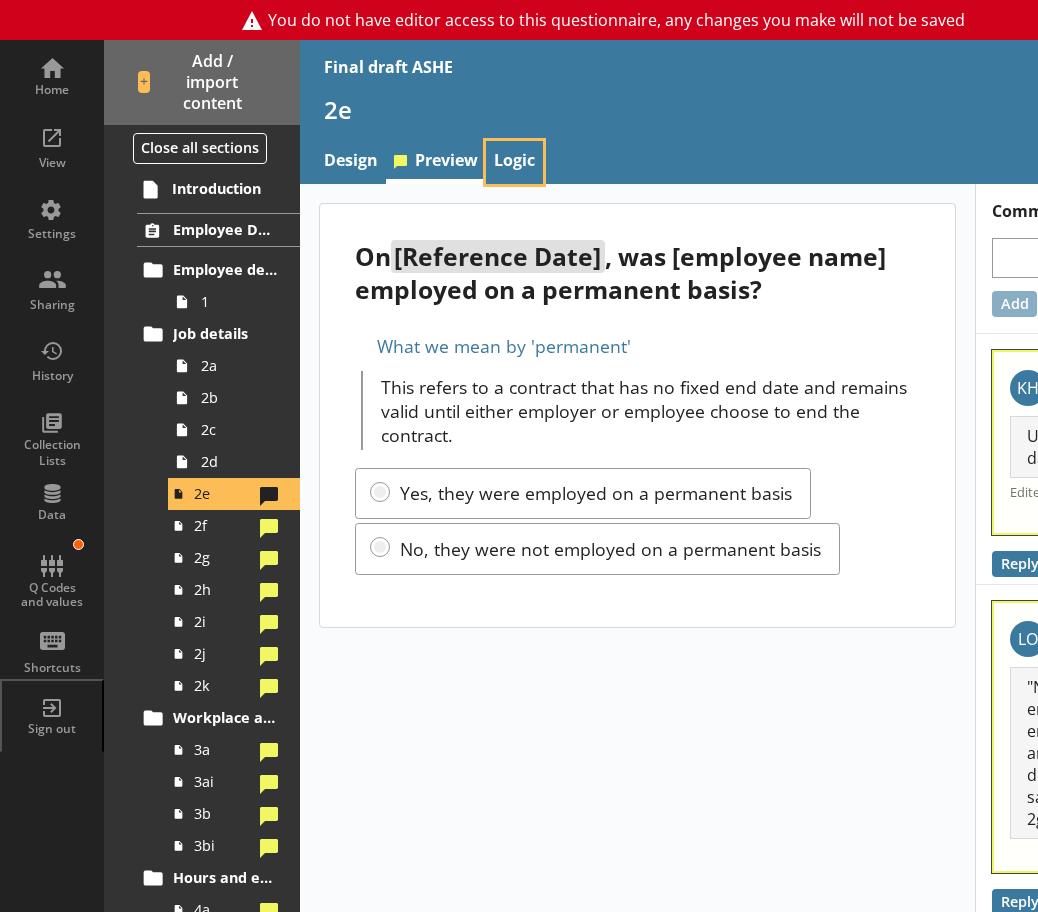 click on "Logic" at bounding box center [514, 162] 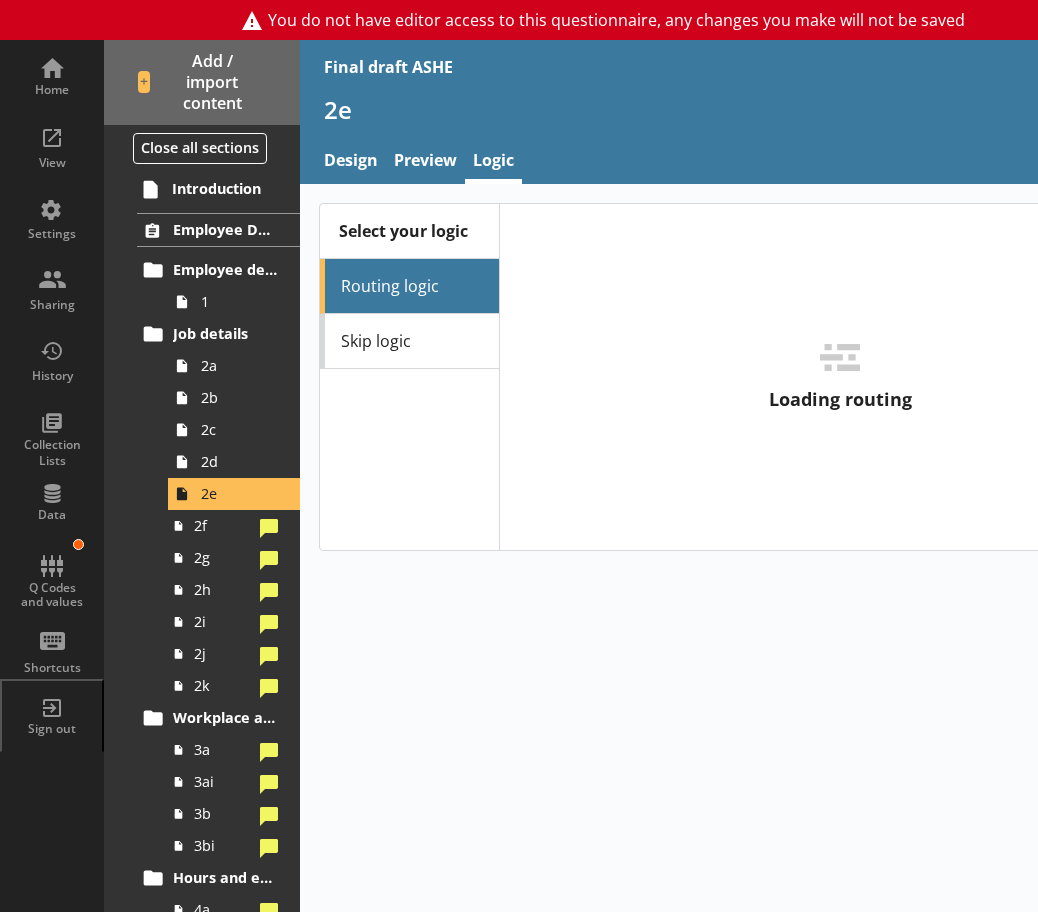 click on "Skip logic" at bounding box center [409, 341] 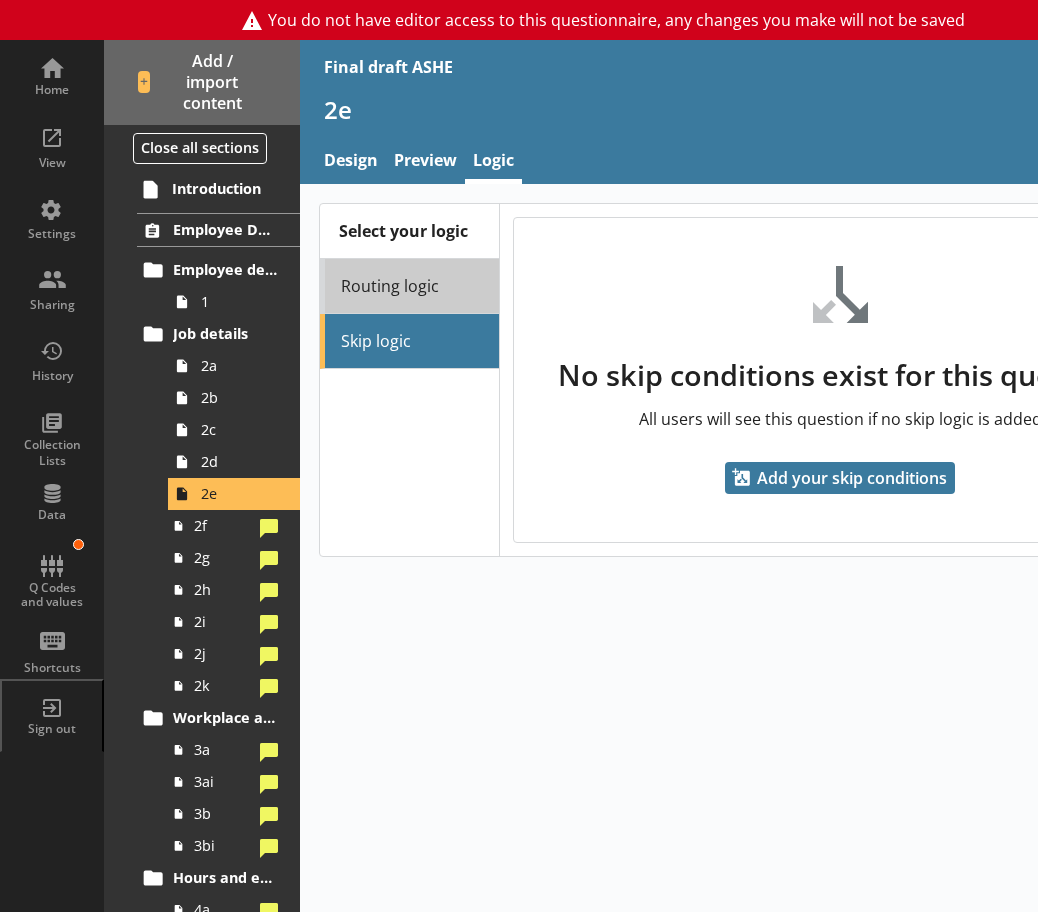 click on "Routing logic" at bounding box center [409, 286] 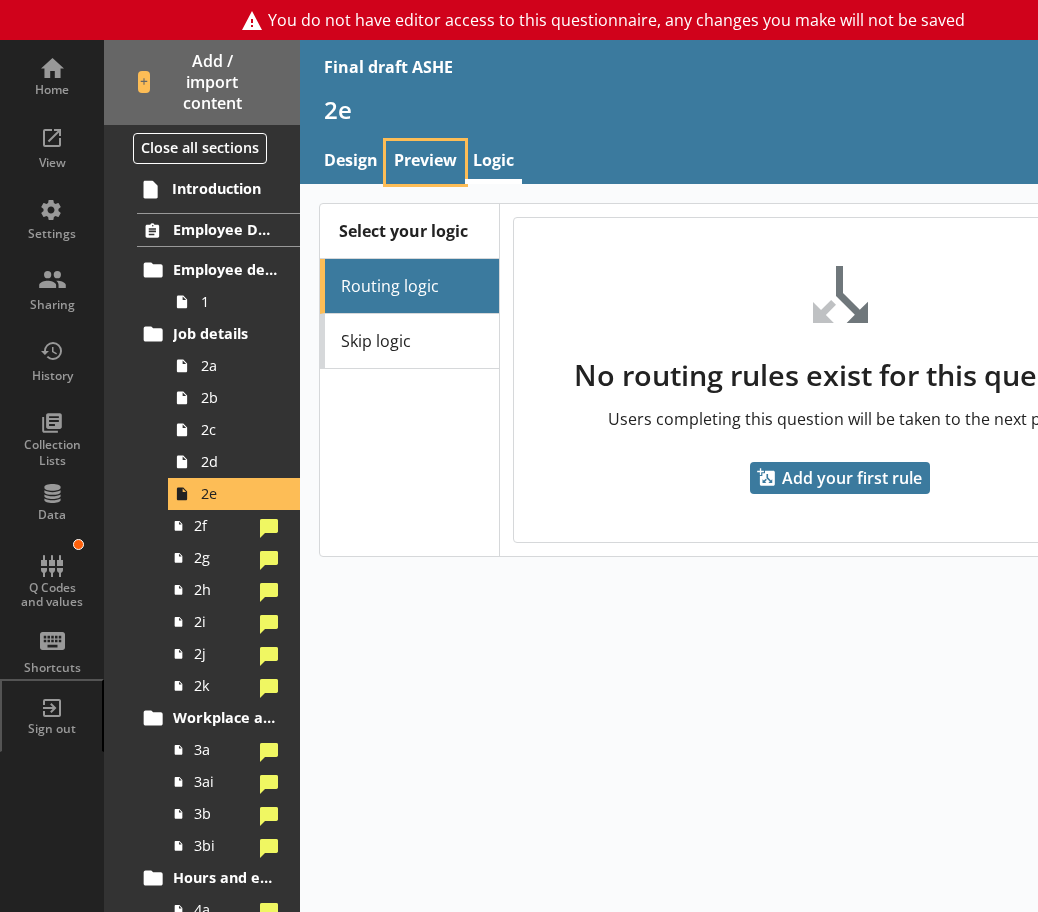 click on "Preview" at bounding box center (425, 162) 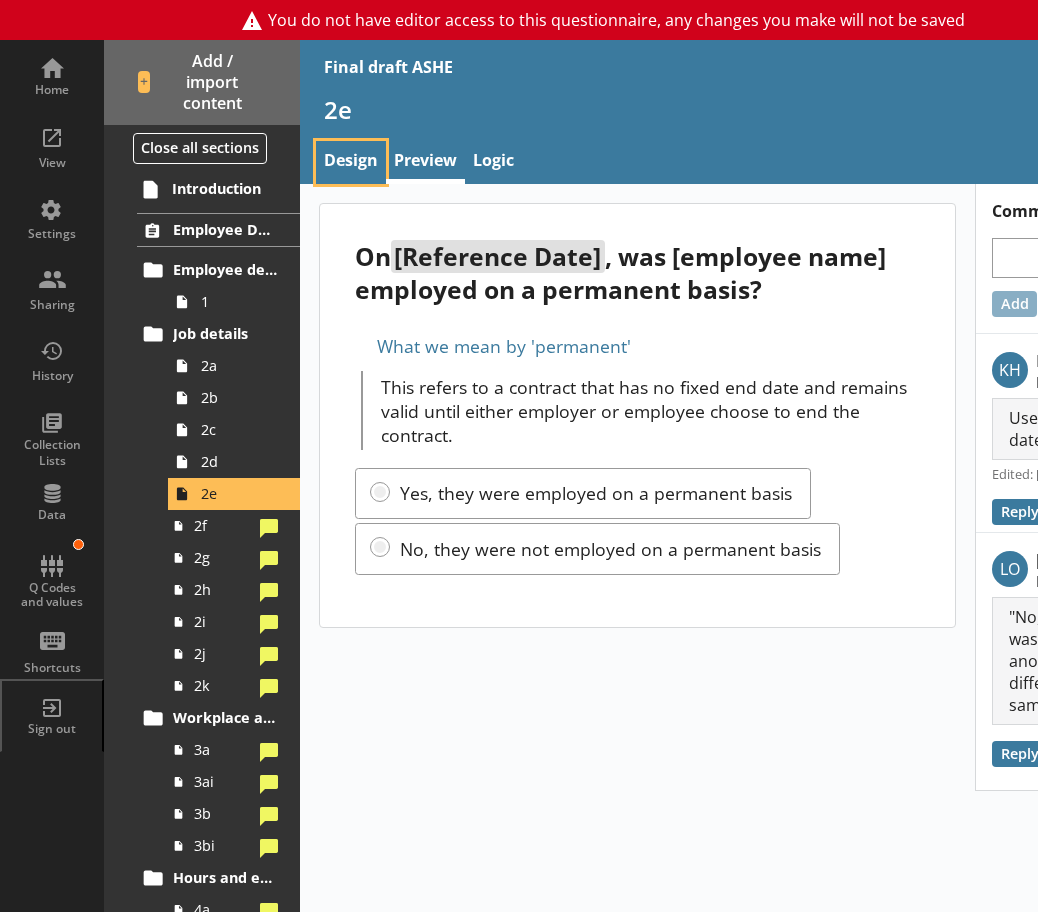 click on "Design" at bounding box center (351, 162) 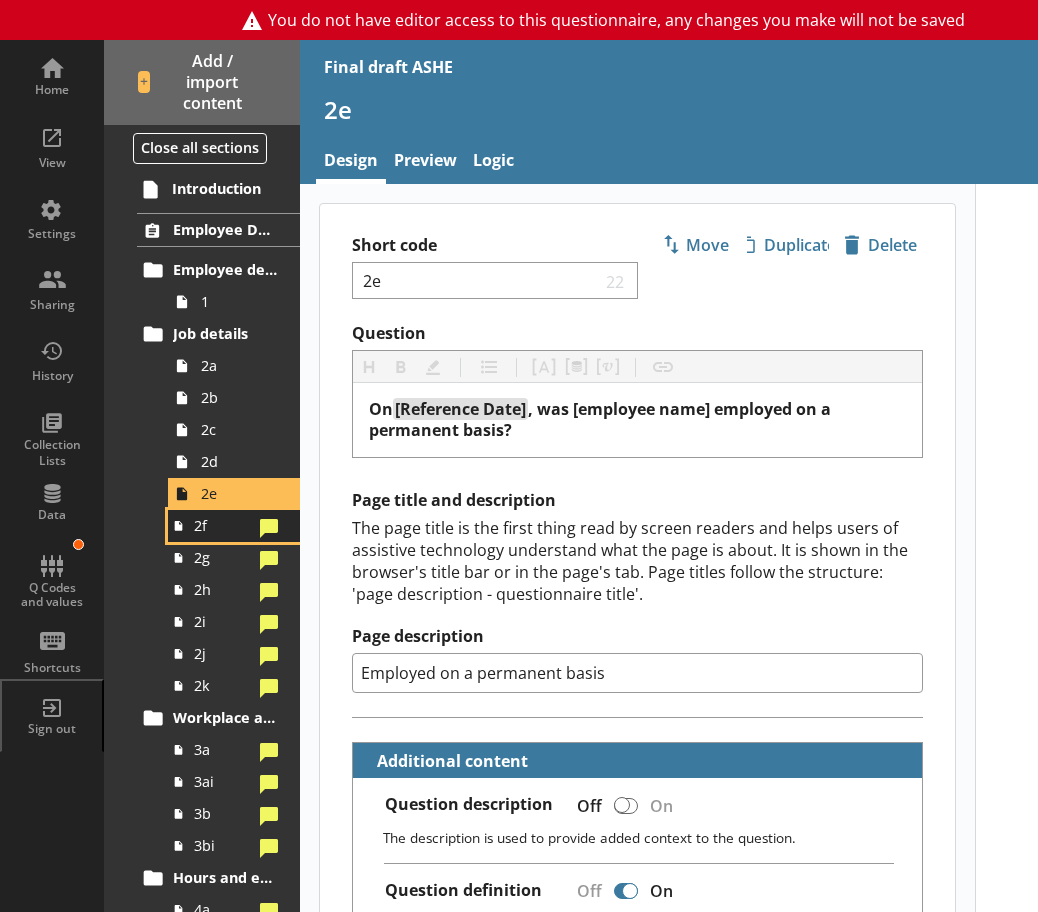 click on "2f" at bounding box center (234, 526) 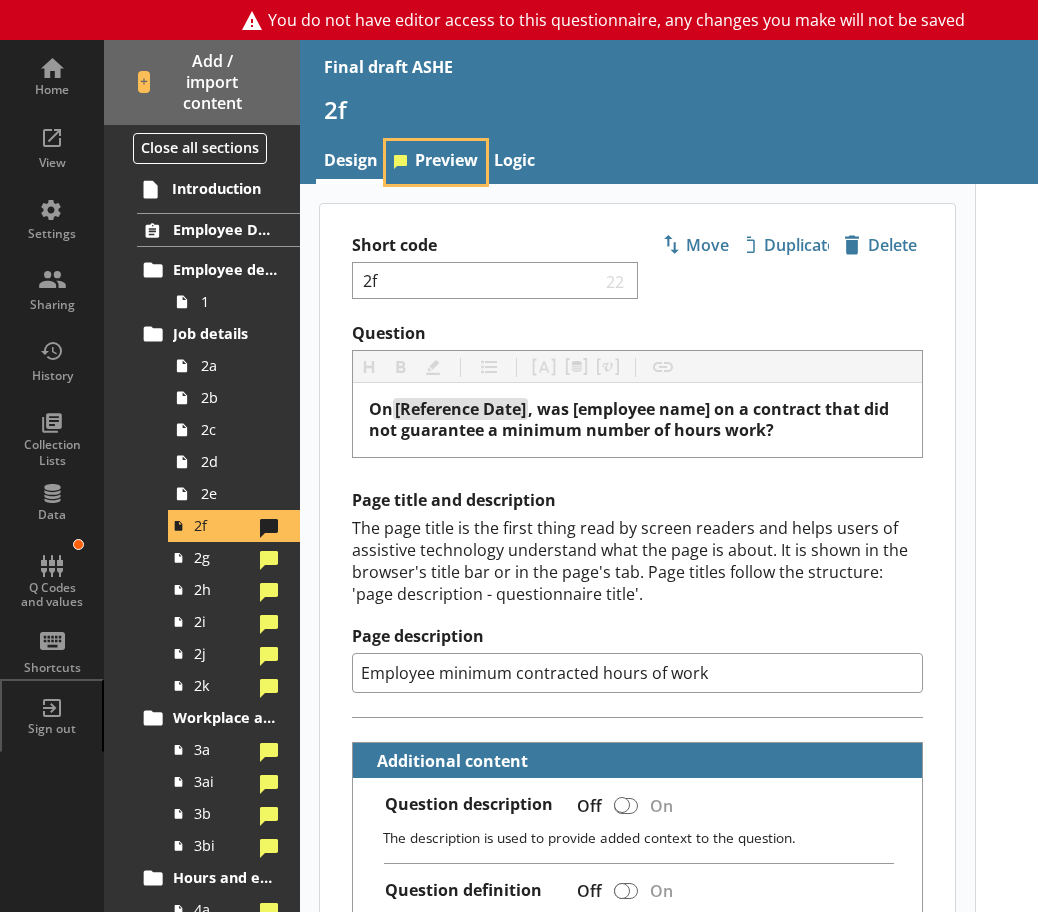 click on "Preview" at bounding box center (436, 162) 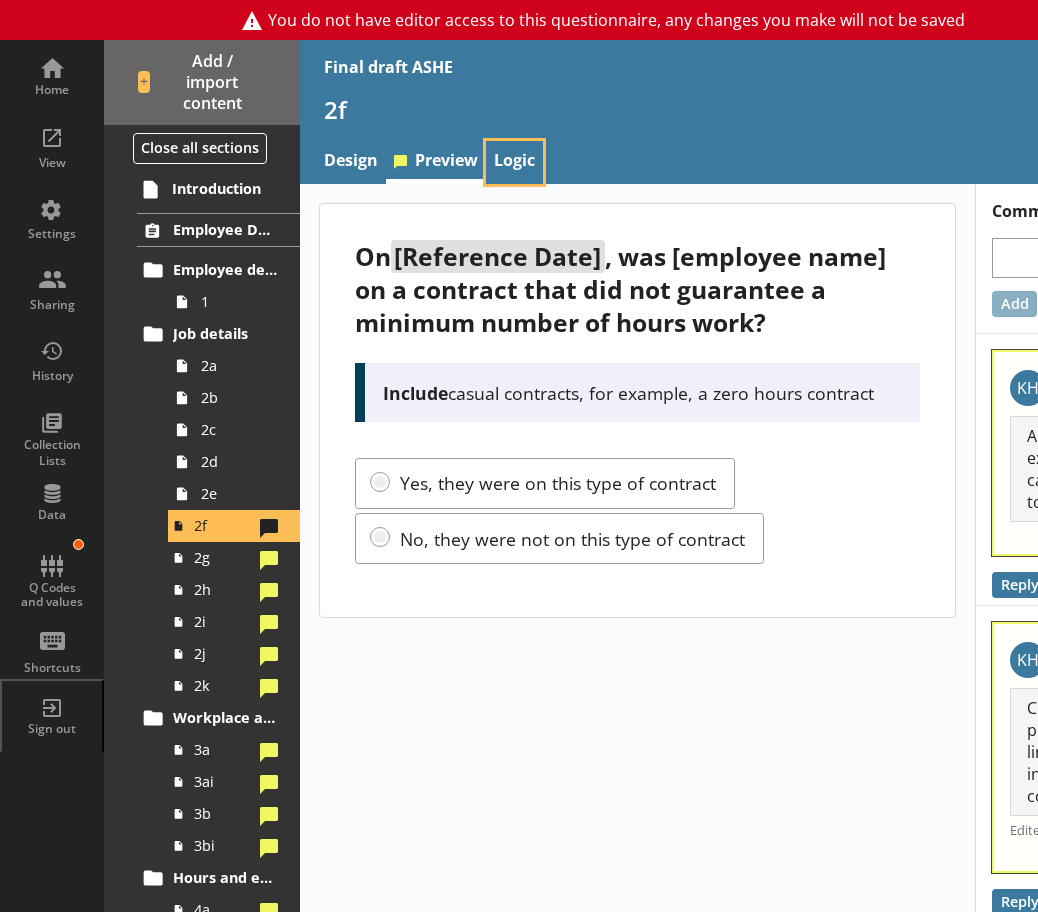 click on "Logic" at bounding box center [514, 162] 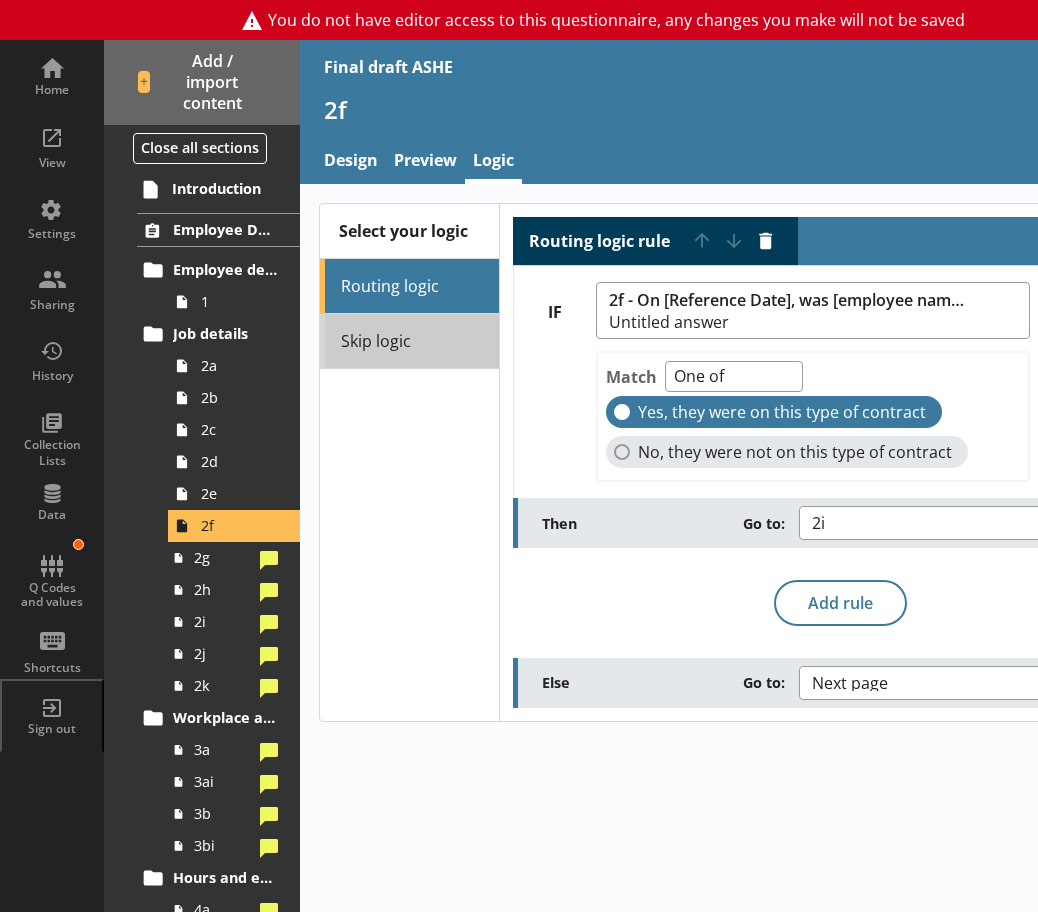 click on "Skip logic" at bounding box center [409, 341] 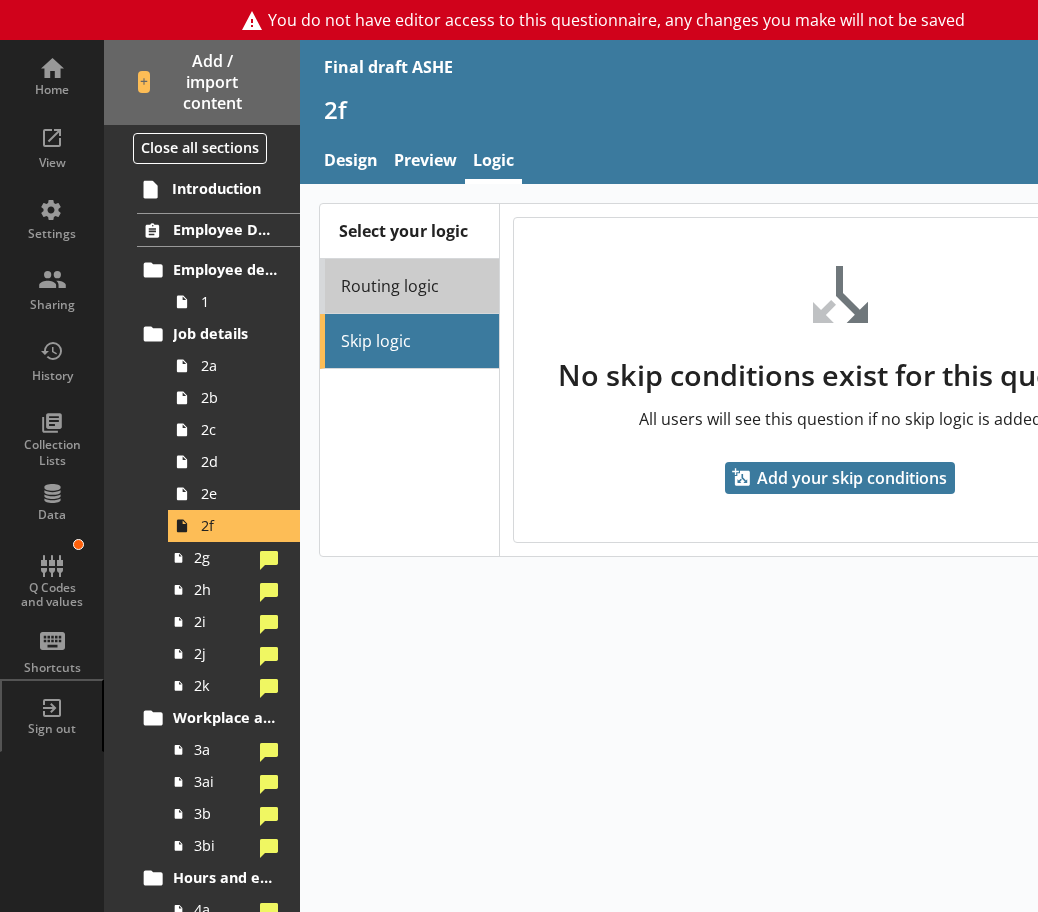click on "Routing logic" at bounding box center [409, 286] 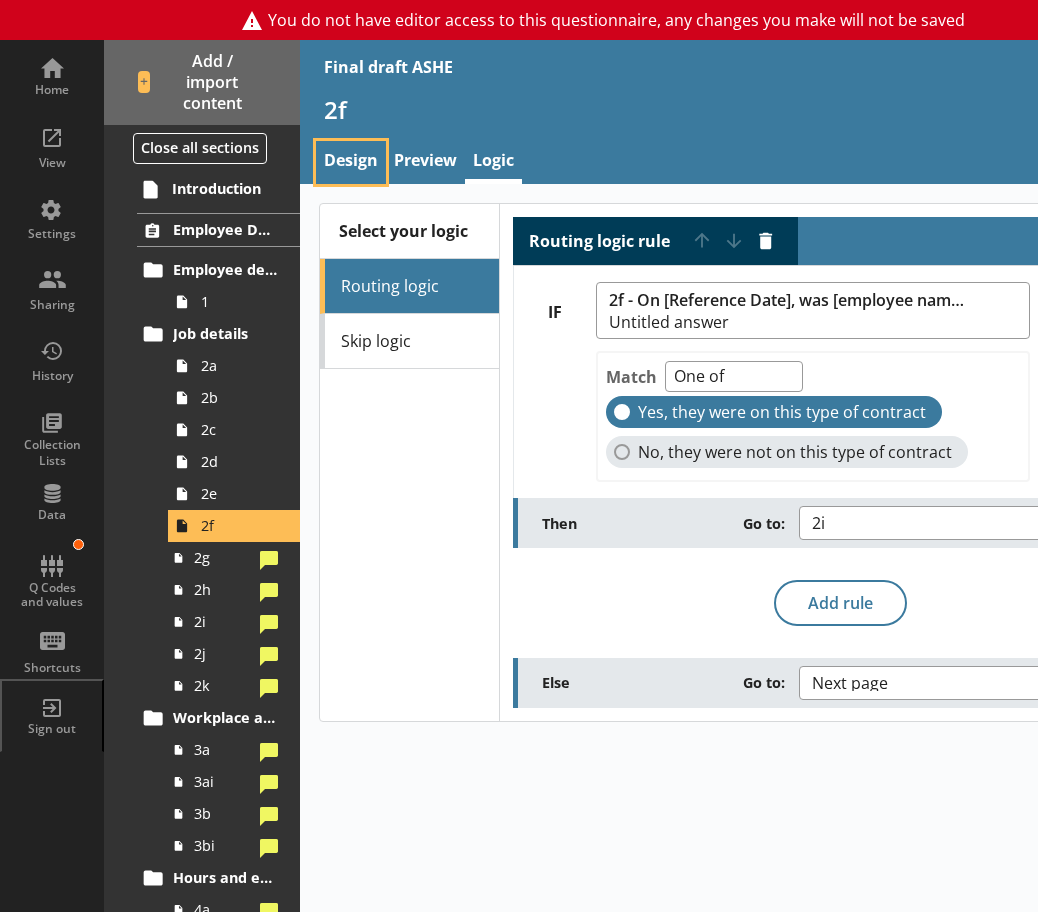 click on "Design" at bounding box center (351, 162) 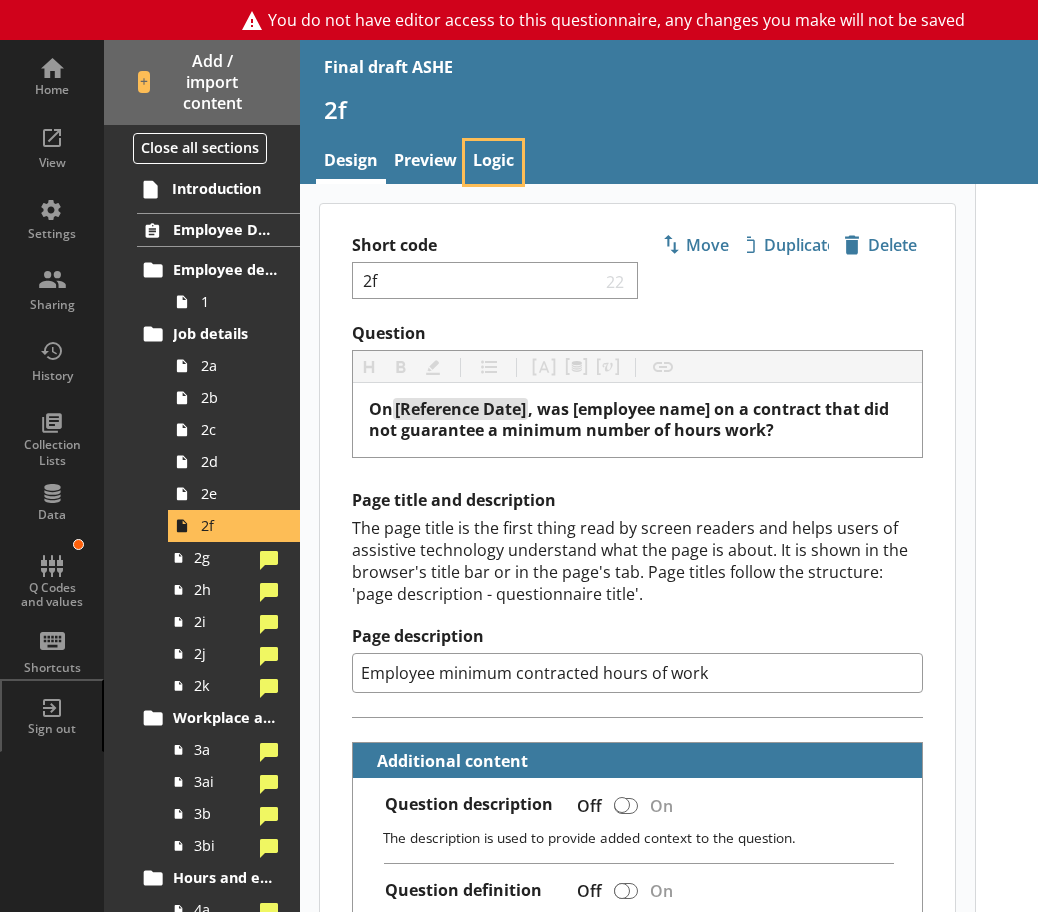 click on "Logic" at bounding box center (493, 162) 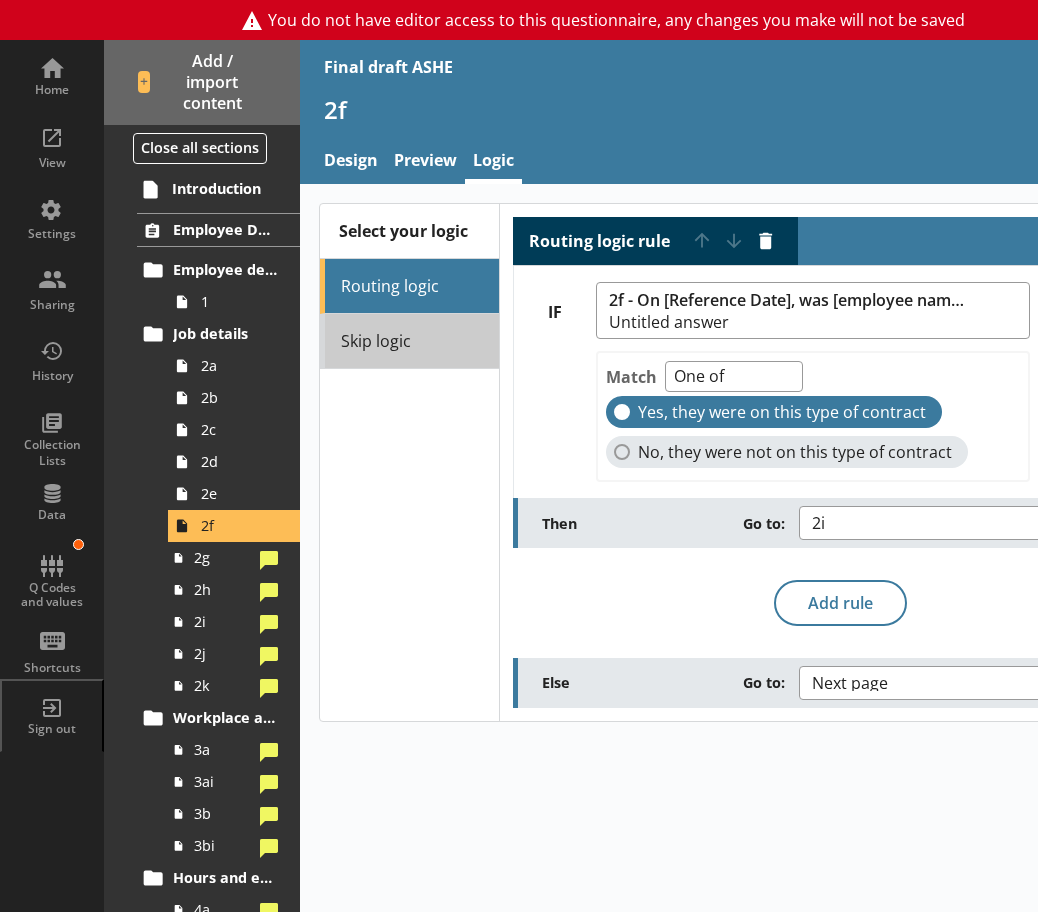 click on "Skip logic" at bounding box center [409, 341] 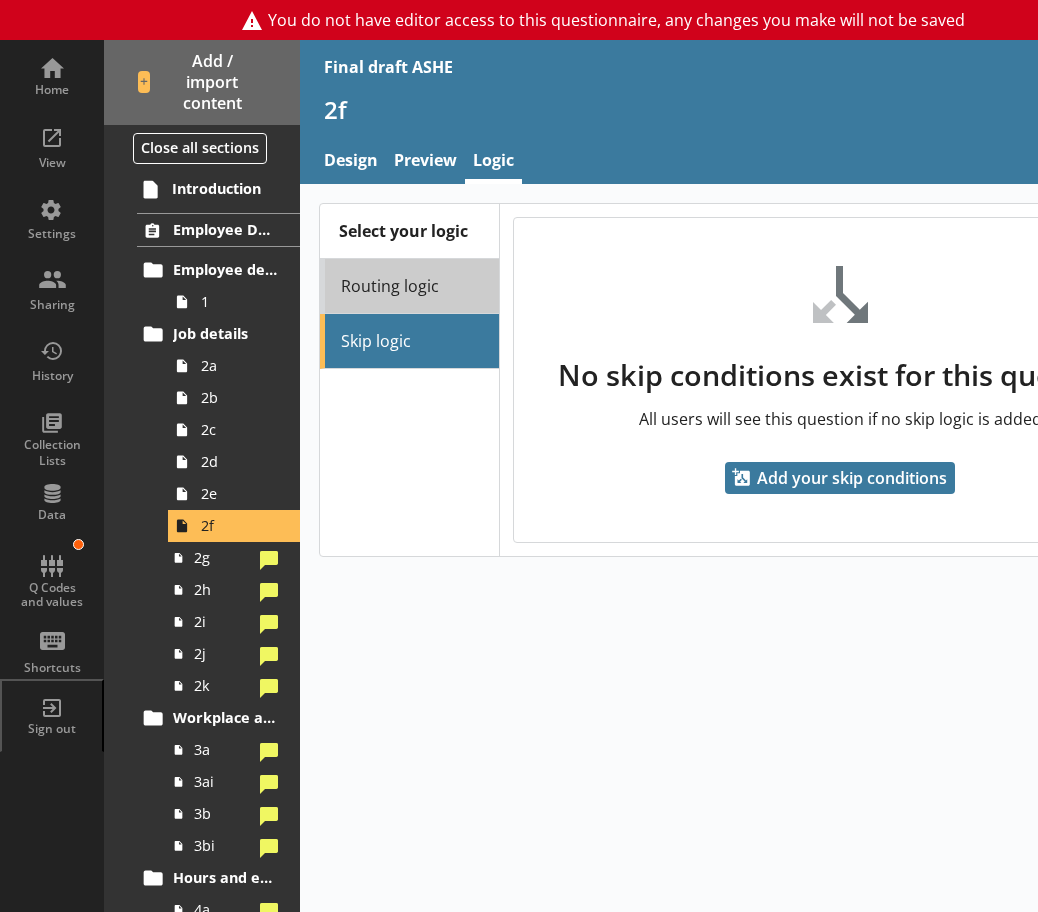click on "Routing logic" at bounding box center (409, 286) 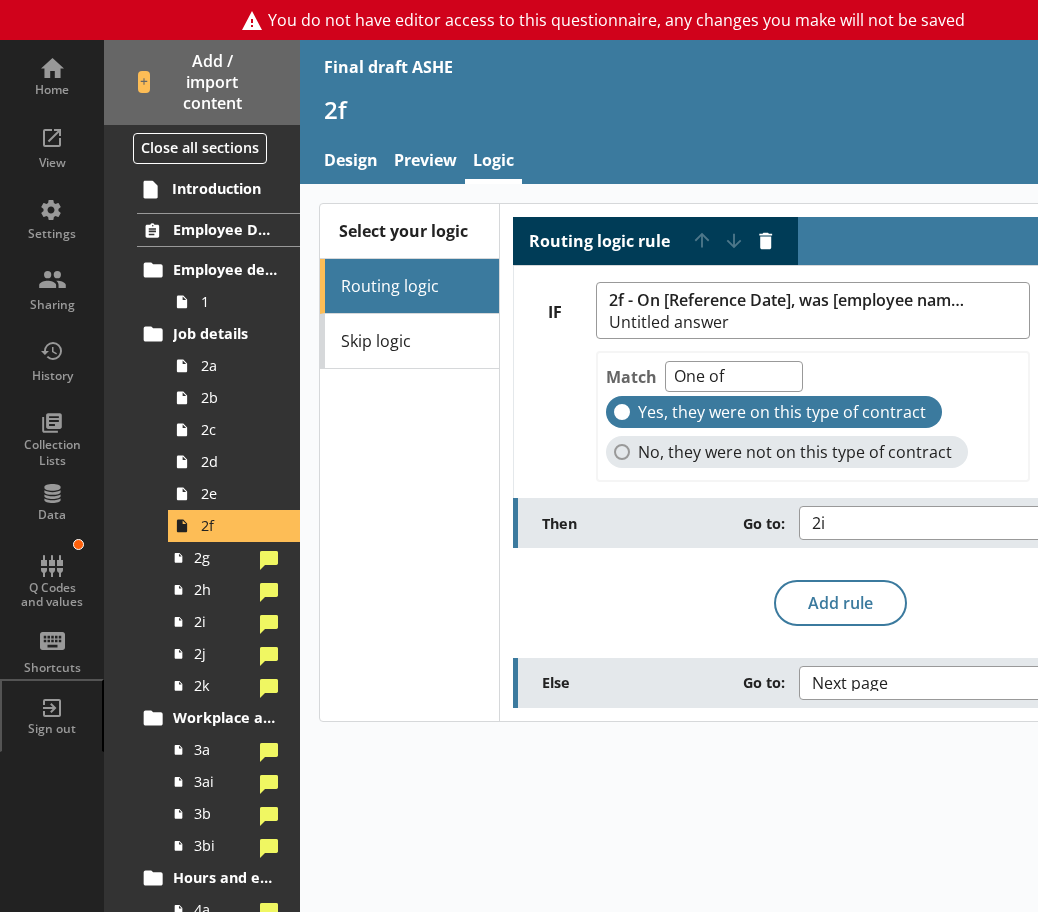 click on "Select your logic Routing logic Skip logic  Routing logic rule  Move rule up Move rule down Delete rule IF 2f - On [Reference Date], was [employee name] on a contract that did not guarantee a minimum number of hours work? Untitled answer 2f - On [Reference Date], was [employee name] on a contract that did not guarantee a minimum number of hours work? Remove condition Remove condition Add condition Add condition Match One of Unanswered Yes, they were on this type of contract No, they were not on this type of contract Then   Go to:  2i Add rule Else   Go to:  Next page" at bounding box center [750, 548] 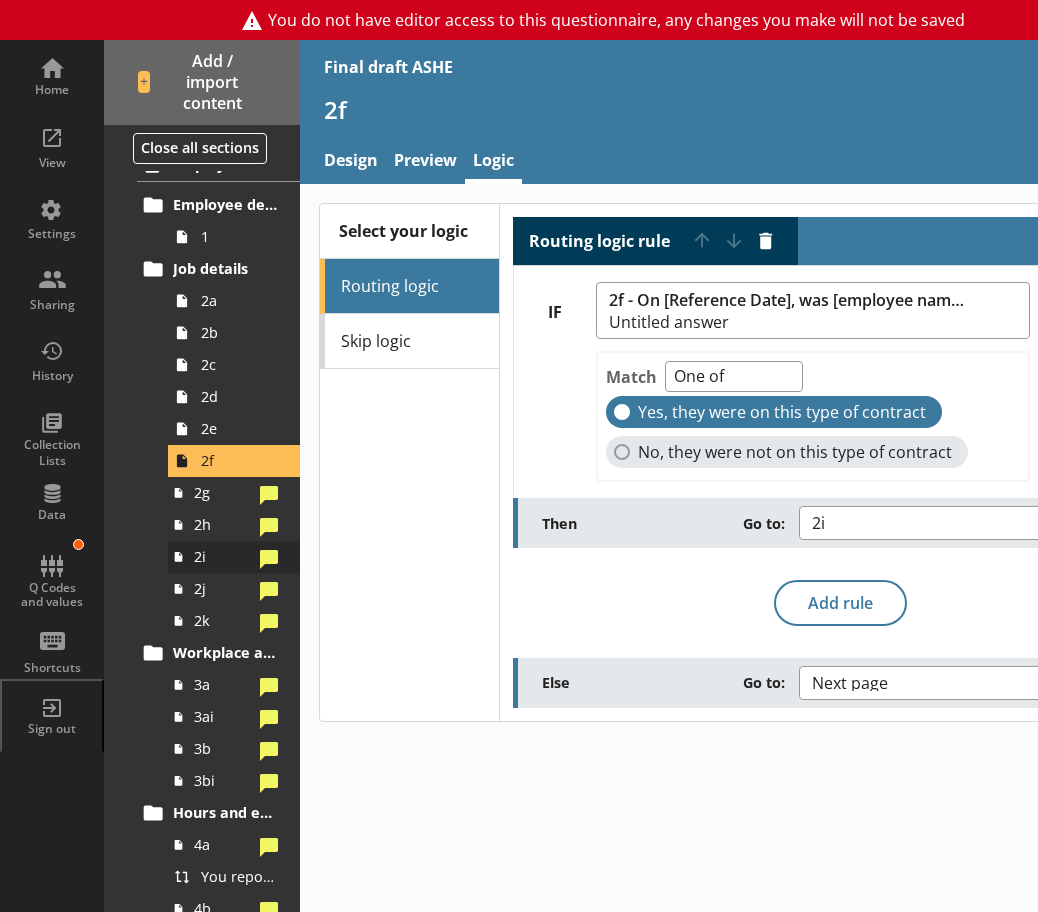 scroll, scrollTop: 100, scrollLeft: 0, axis: vertical 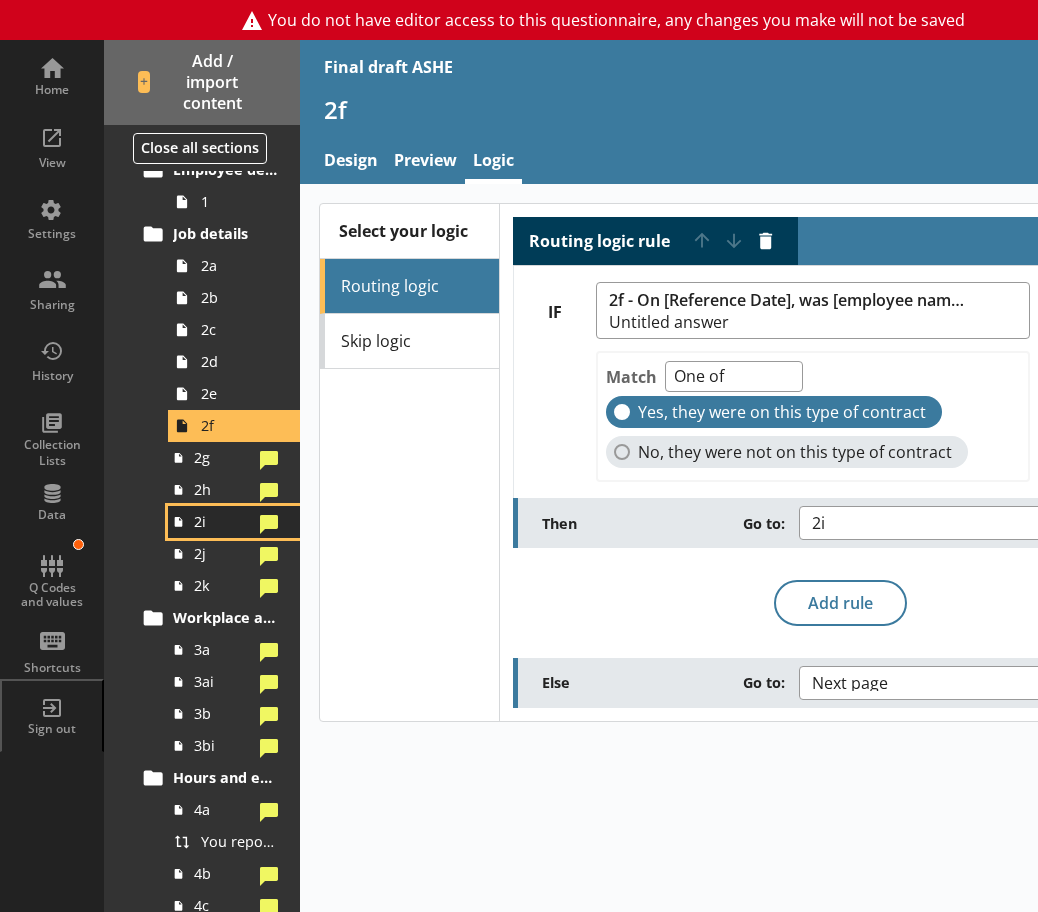 click on "2i" at bounding box center [234, 522] 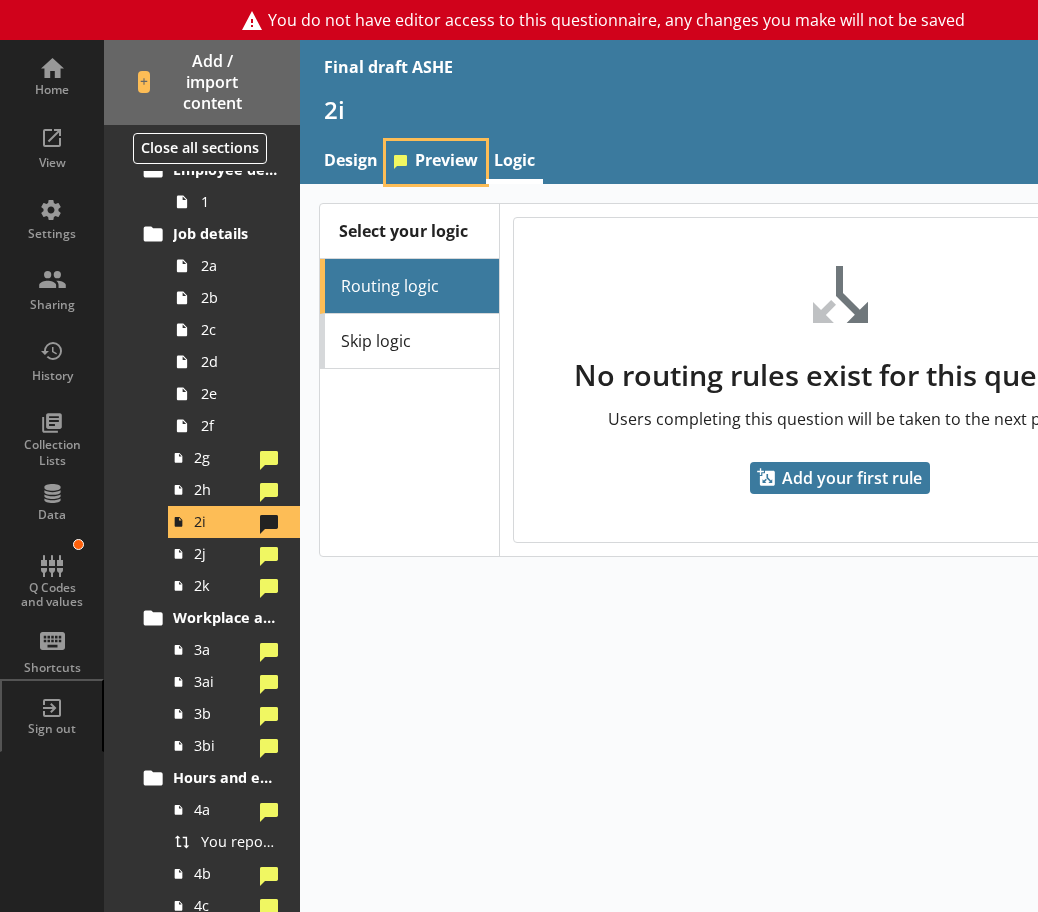 click on "Preview" at bounding box center [436, 162] 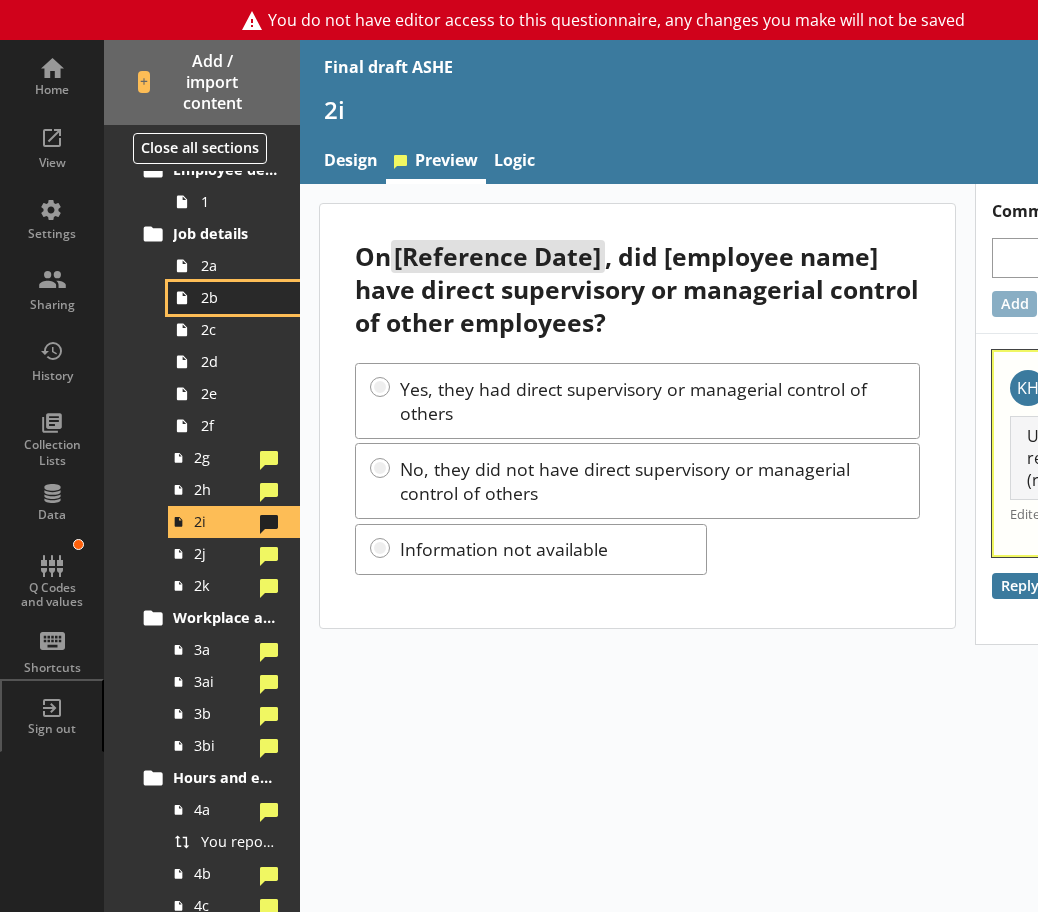 click on "2b" at bounding box center (234, 298) 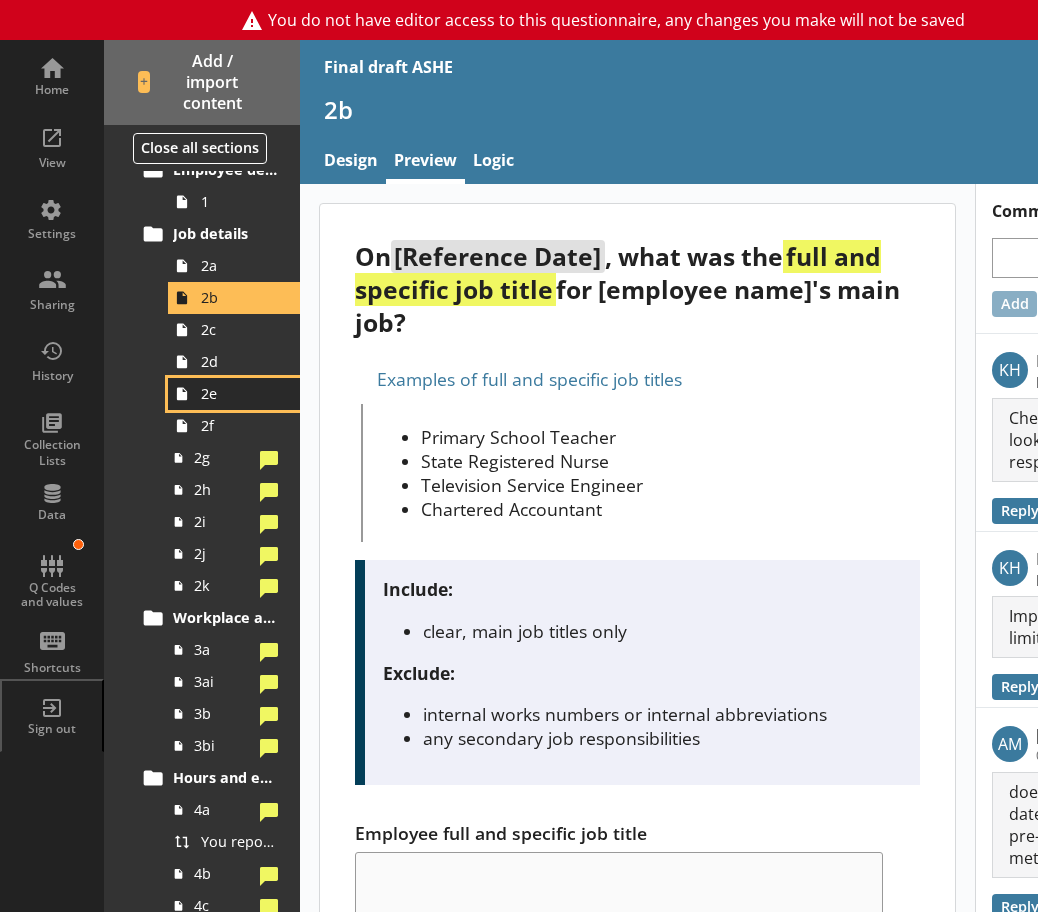 click on "2e" at bounding box center [234, 394] 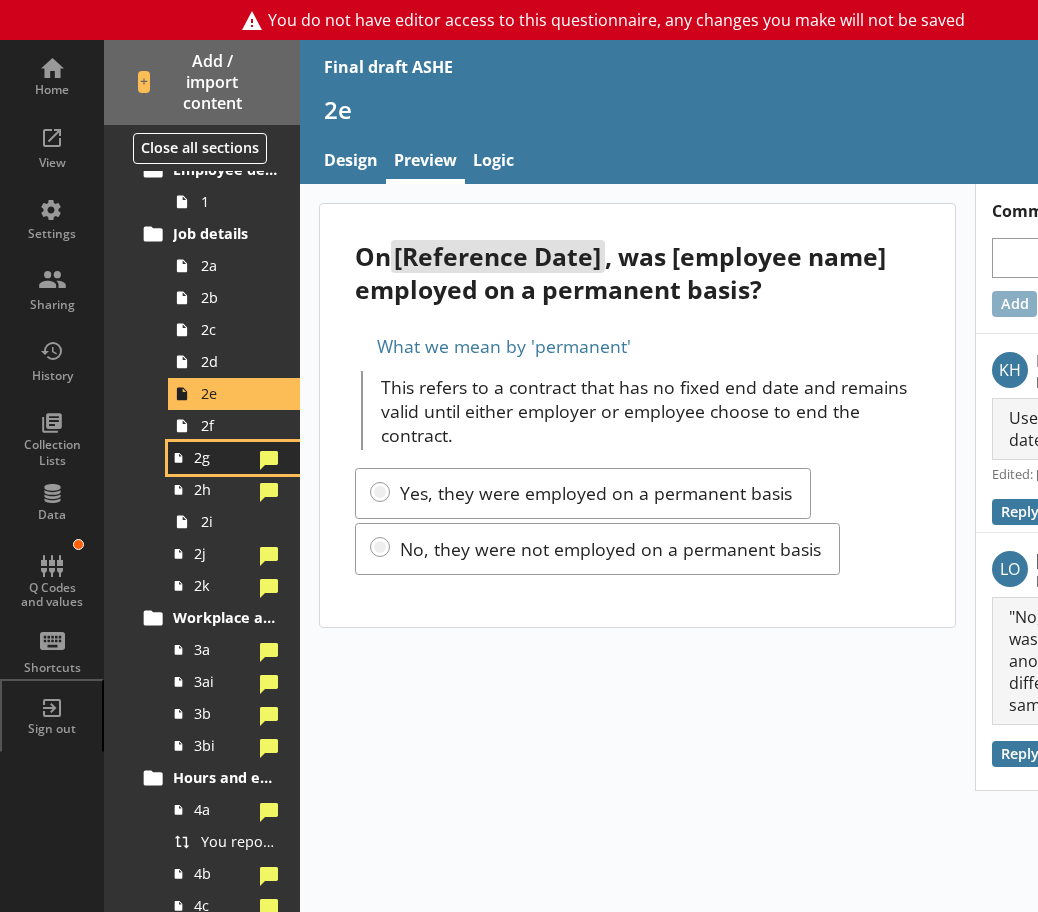 click at bounding box center [269, 458] 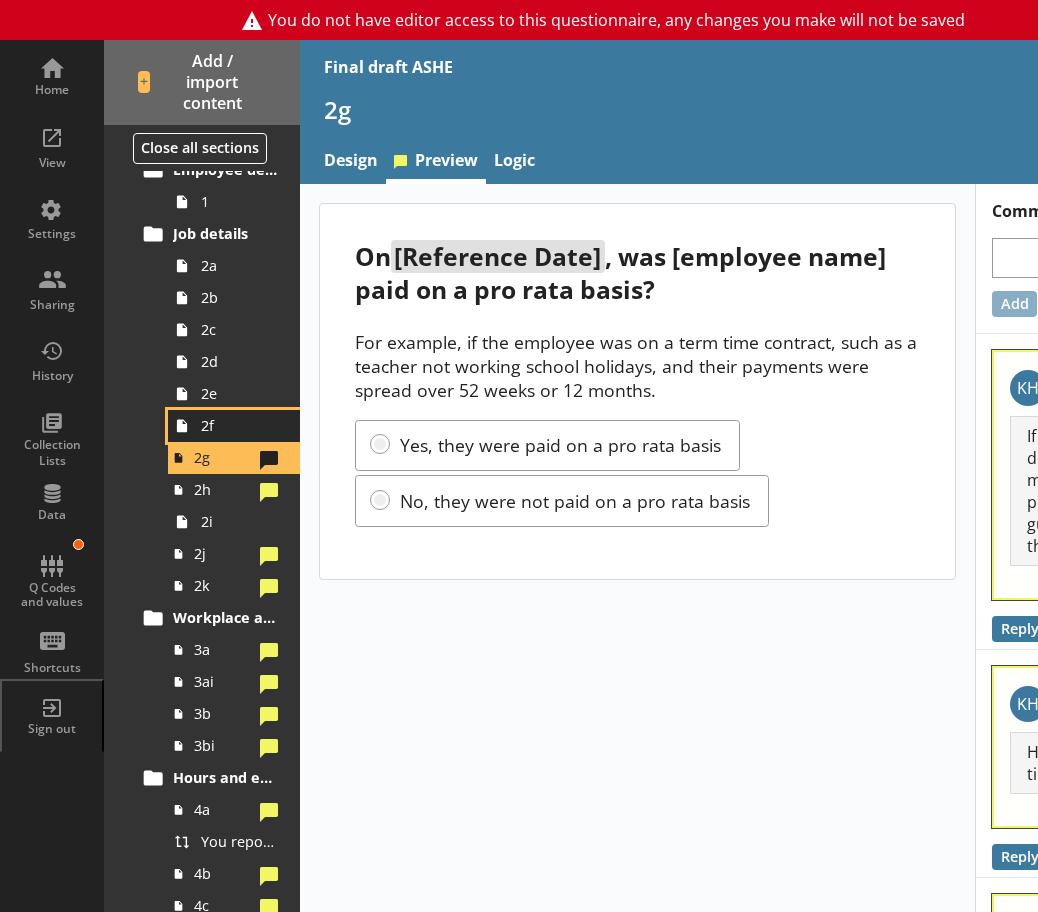 click on "2f" at bounding box center [239, 425] 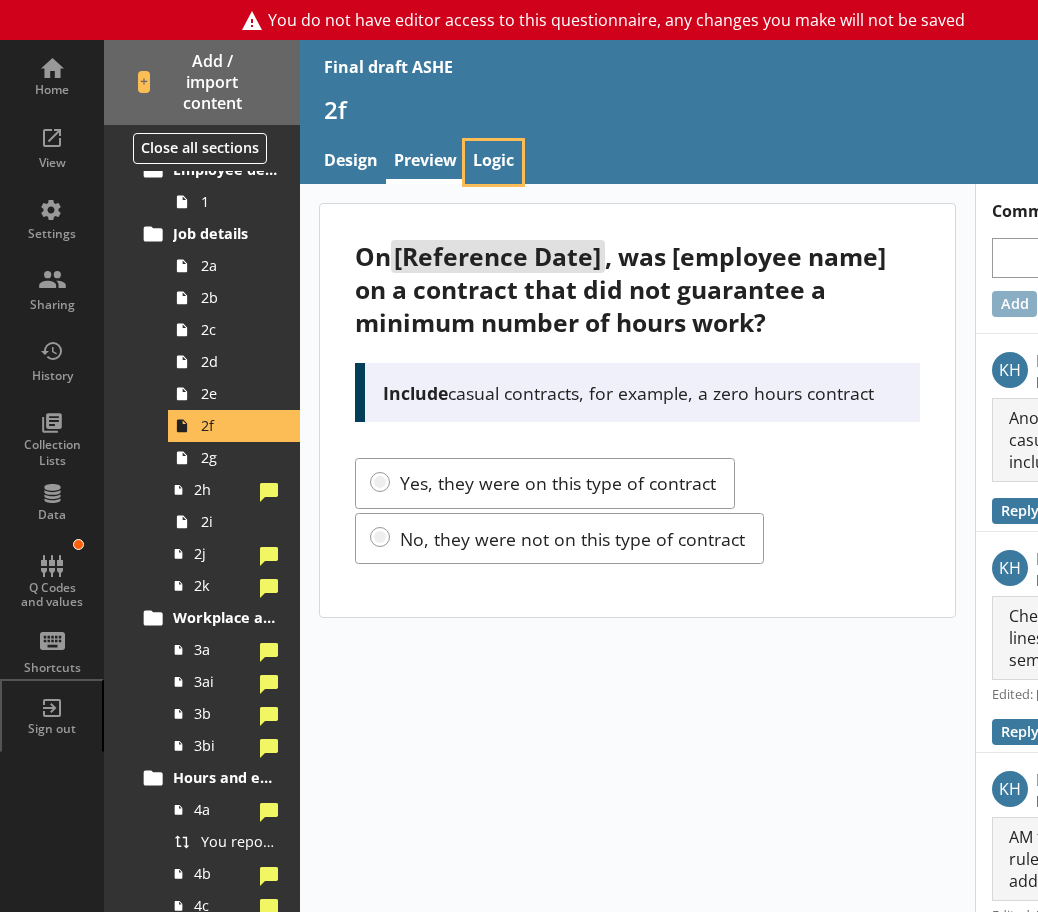 click on "Logic" at bounding box center (493, 162) 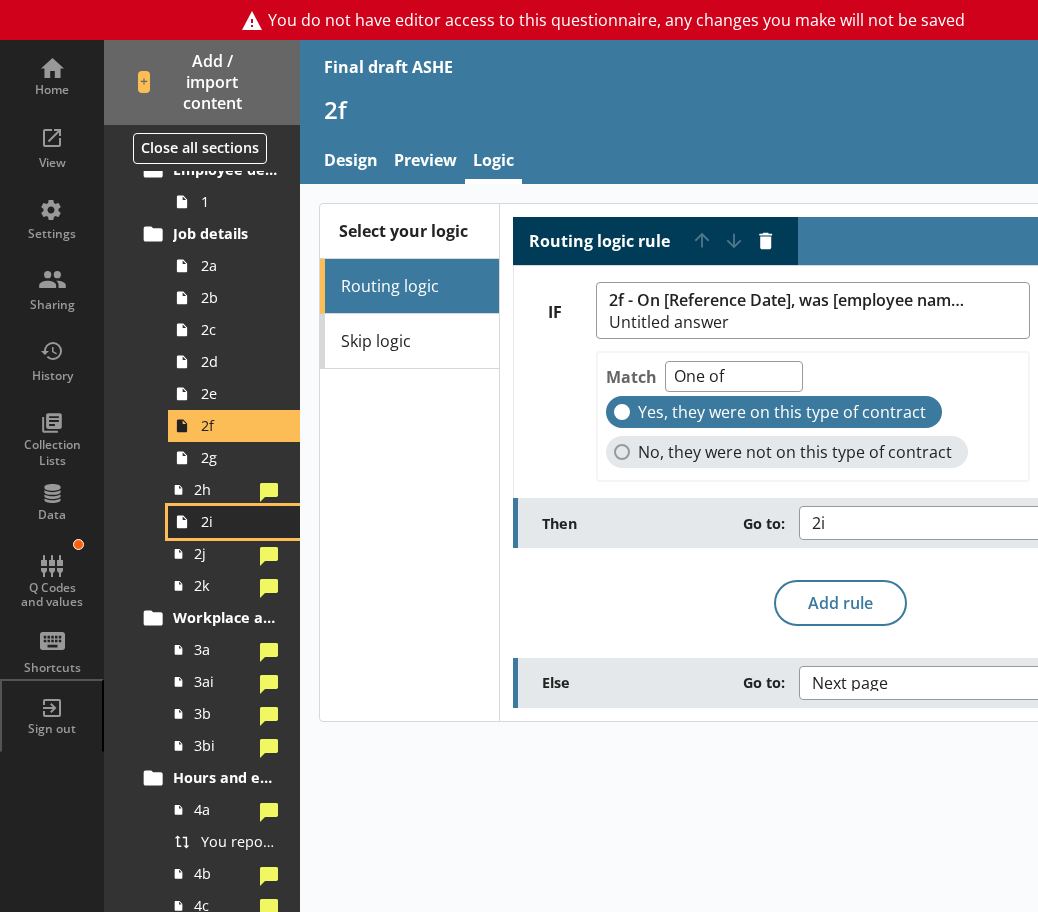 click on "2i" at bounding box center (234, 522) 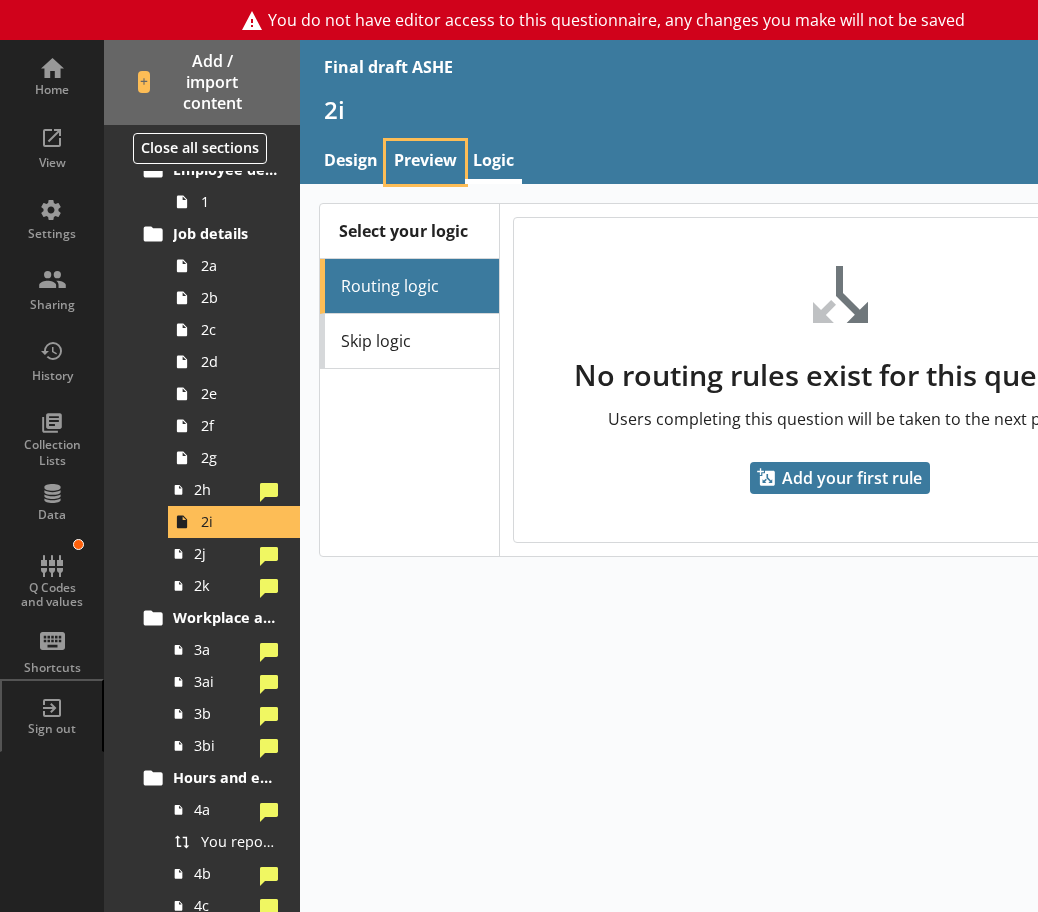 click on "Preview" at bounding box center (425, 162) 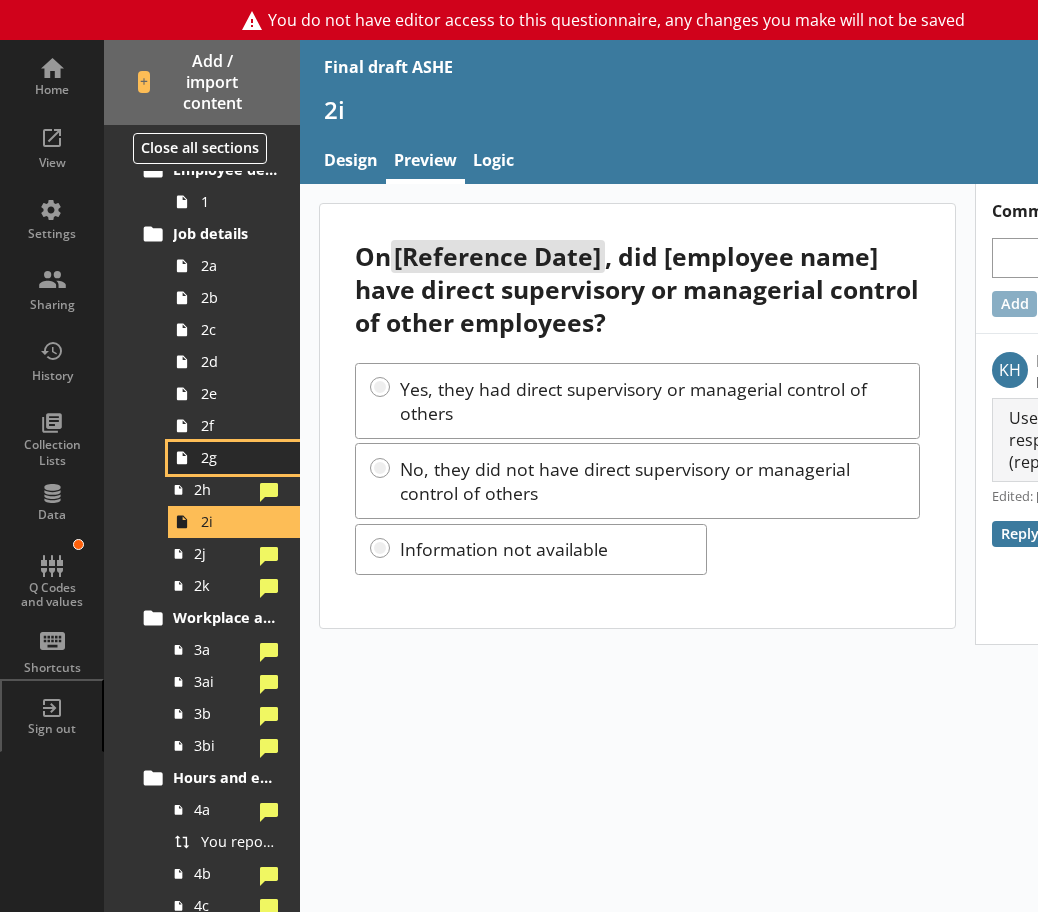 click on "2g" at bounding box center (239, 457) 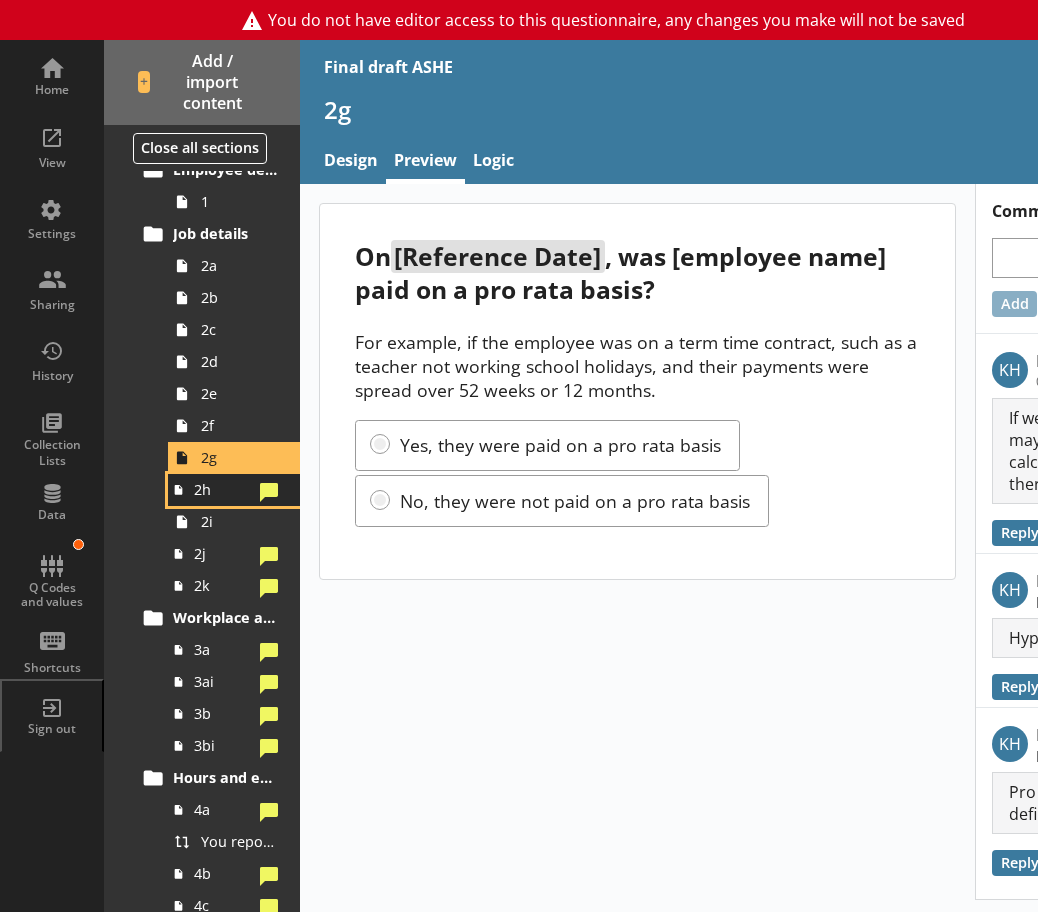 click on "2h" at bounding box center [223, 489] 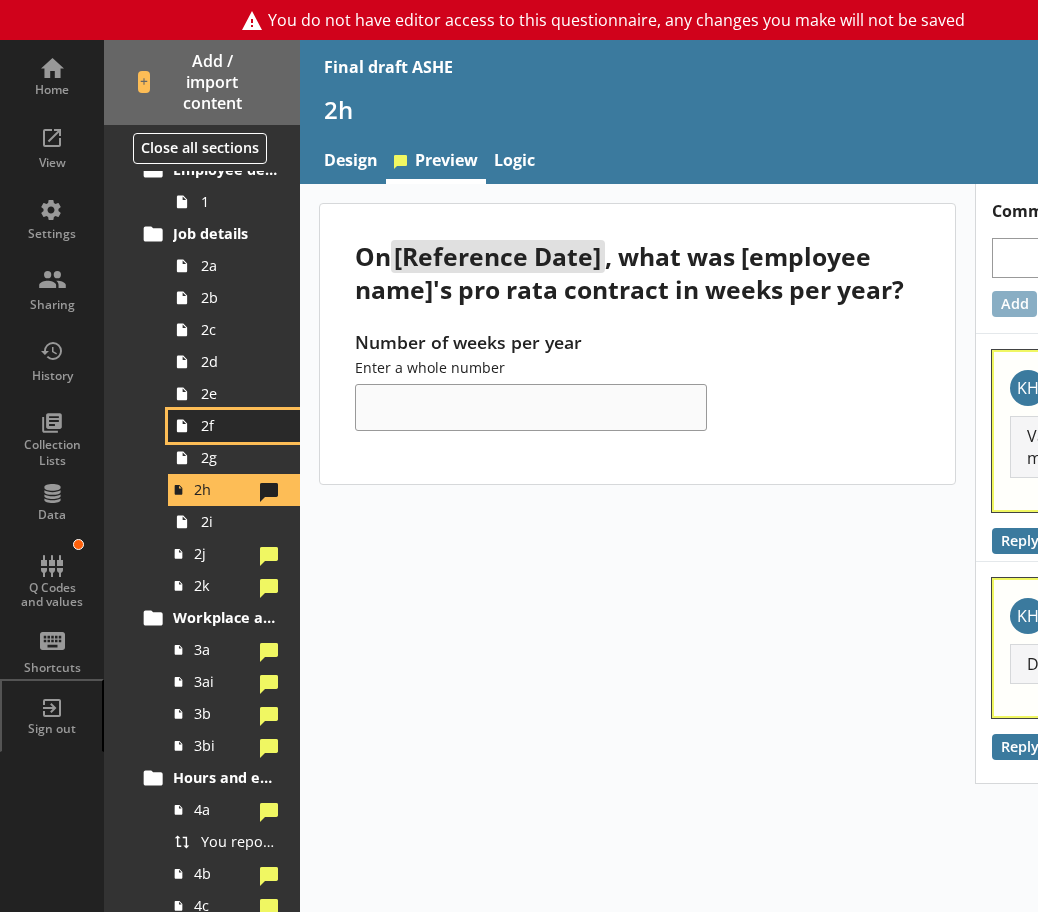 click on "2f" at bounding box center (239, 425) 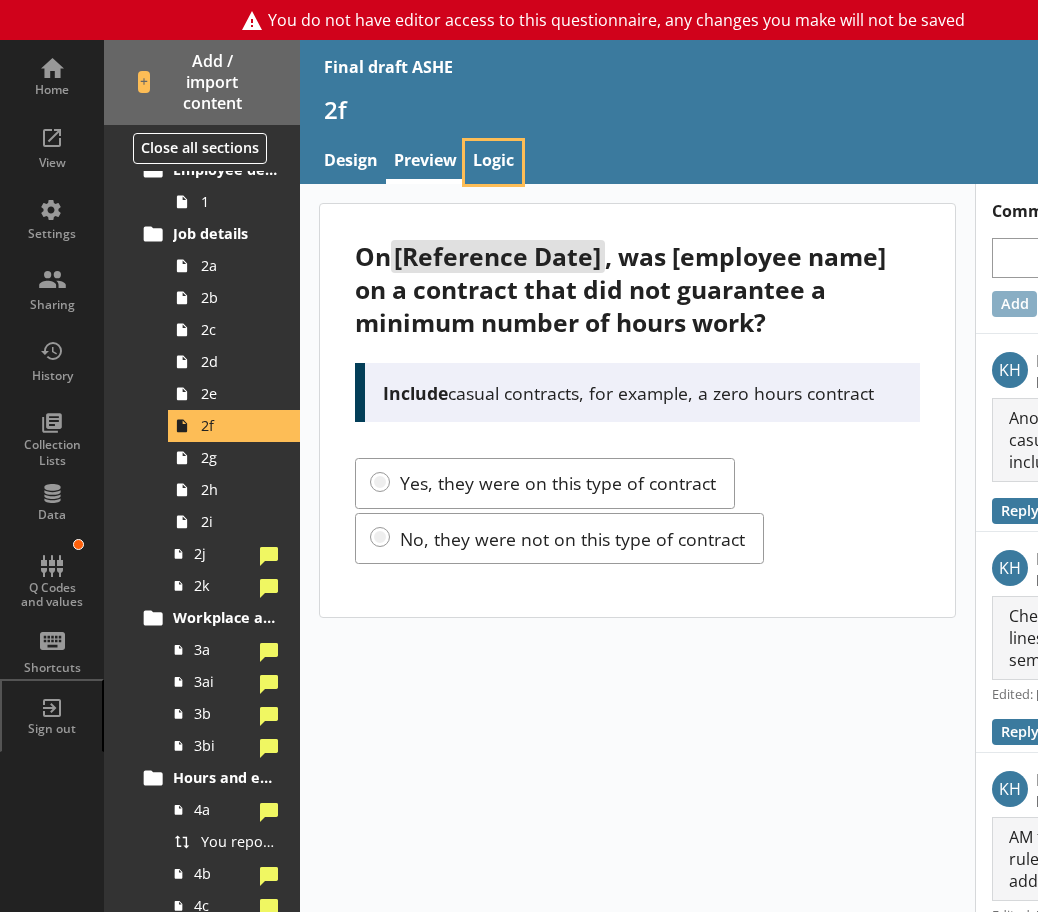 click on "Logic" at bounding box center (493, 162) 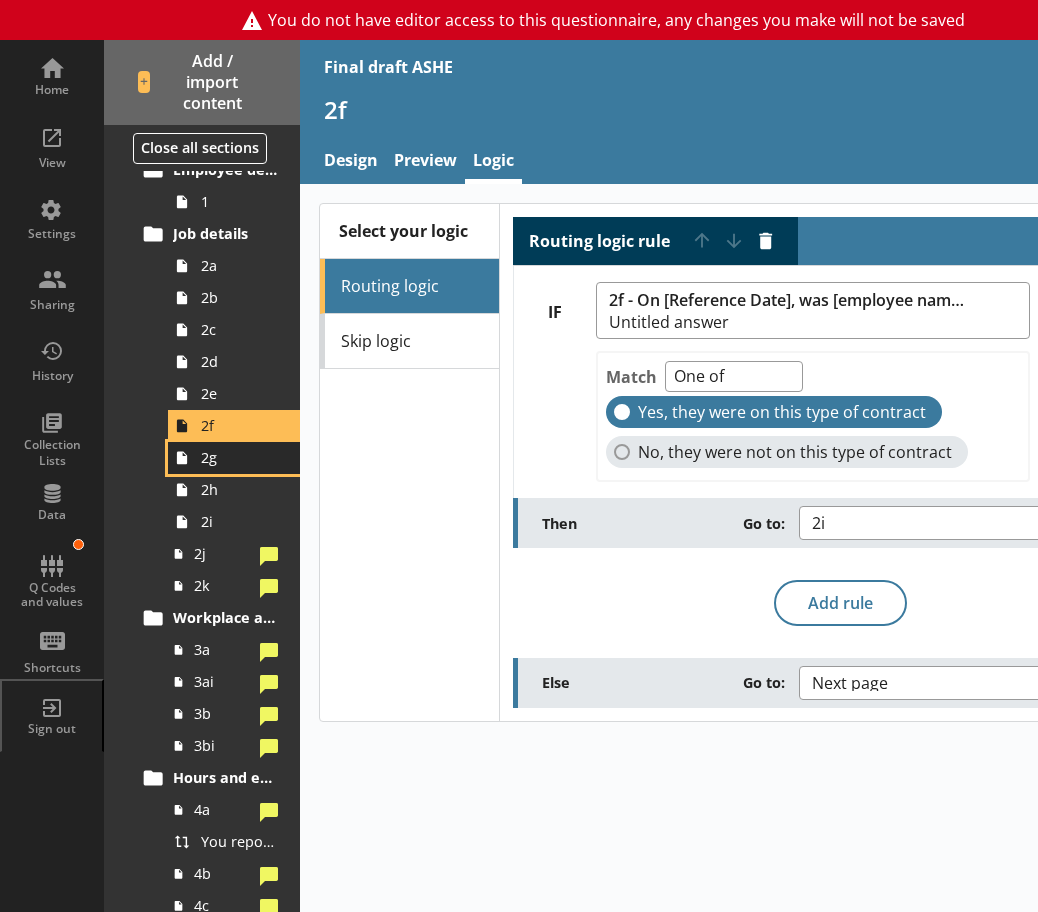 click on "2g" at bounding box center (239, 457) 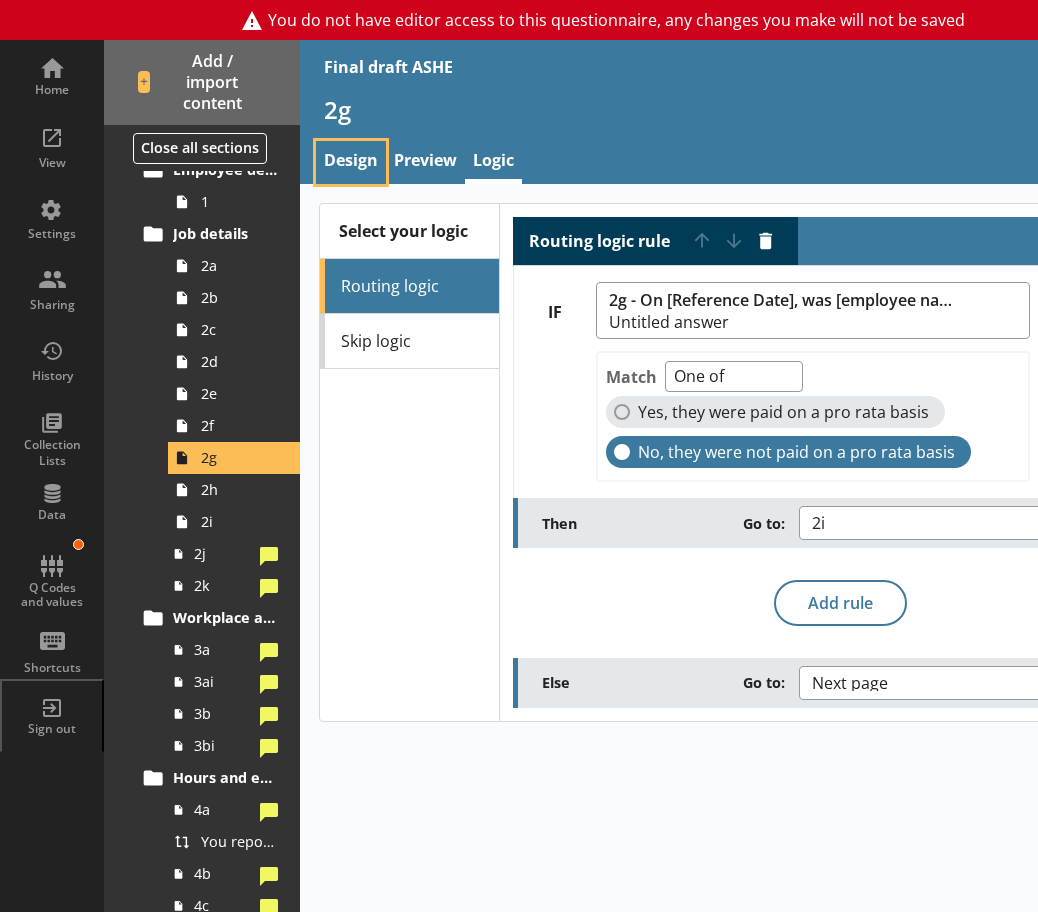 click on "Design" at bounding box center [351, 162] 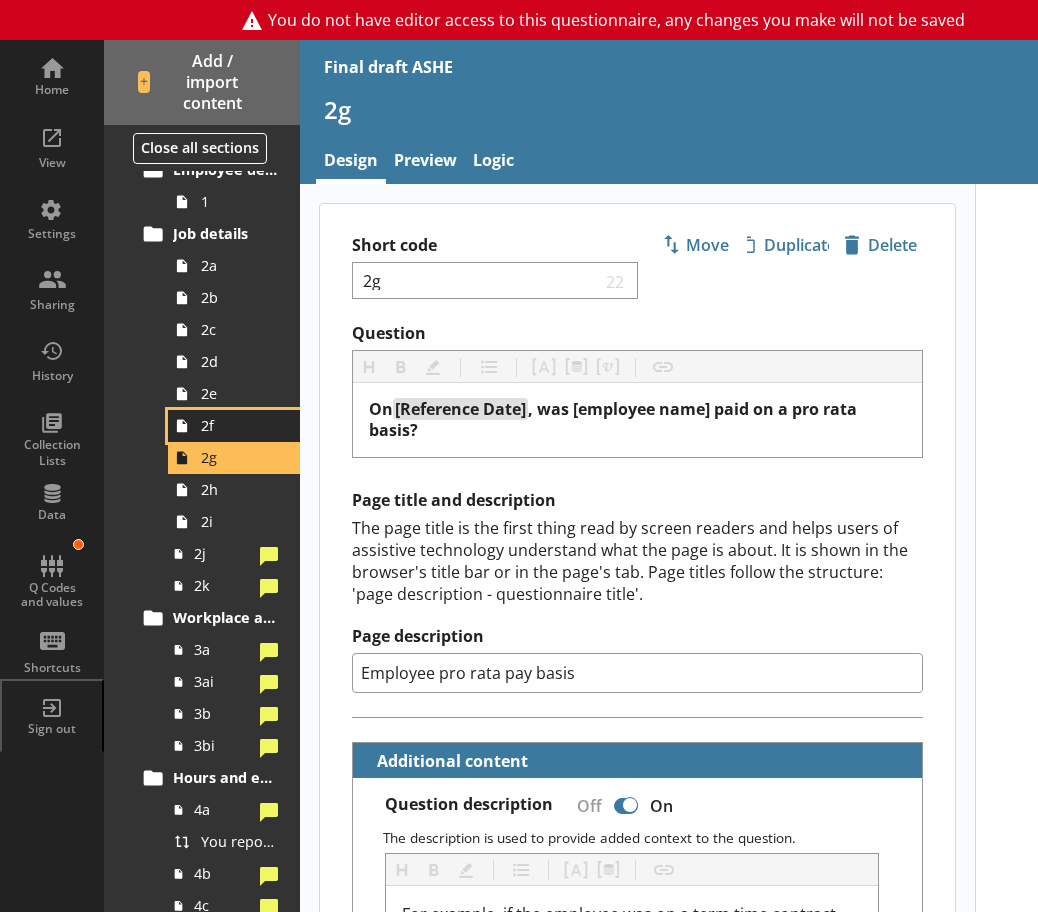 click on "2f" at bounding box center (234, 426) 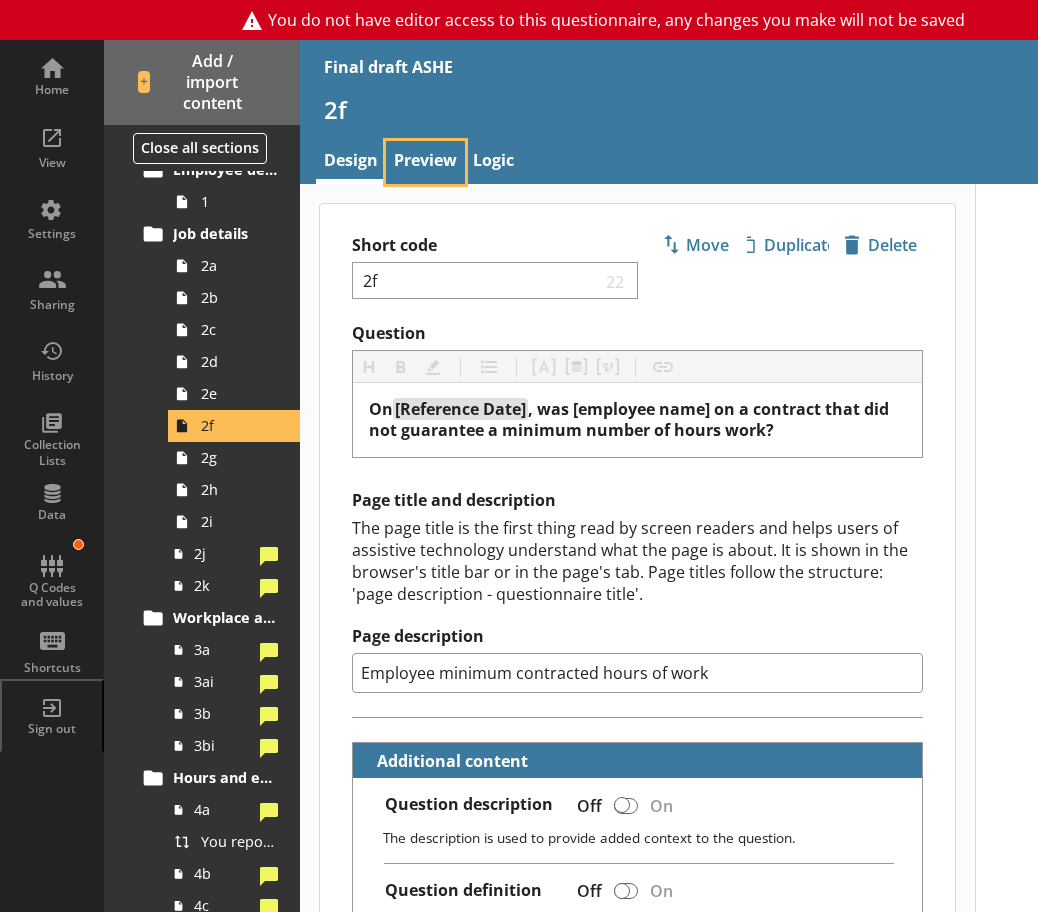 click on "Preview" at bounding box center (425, 162) 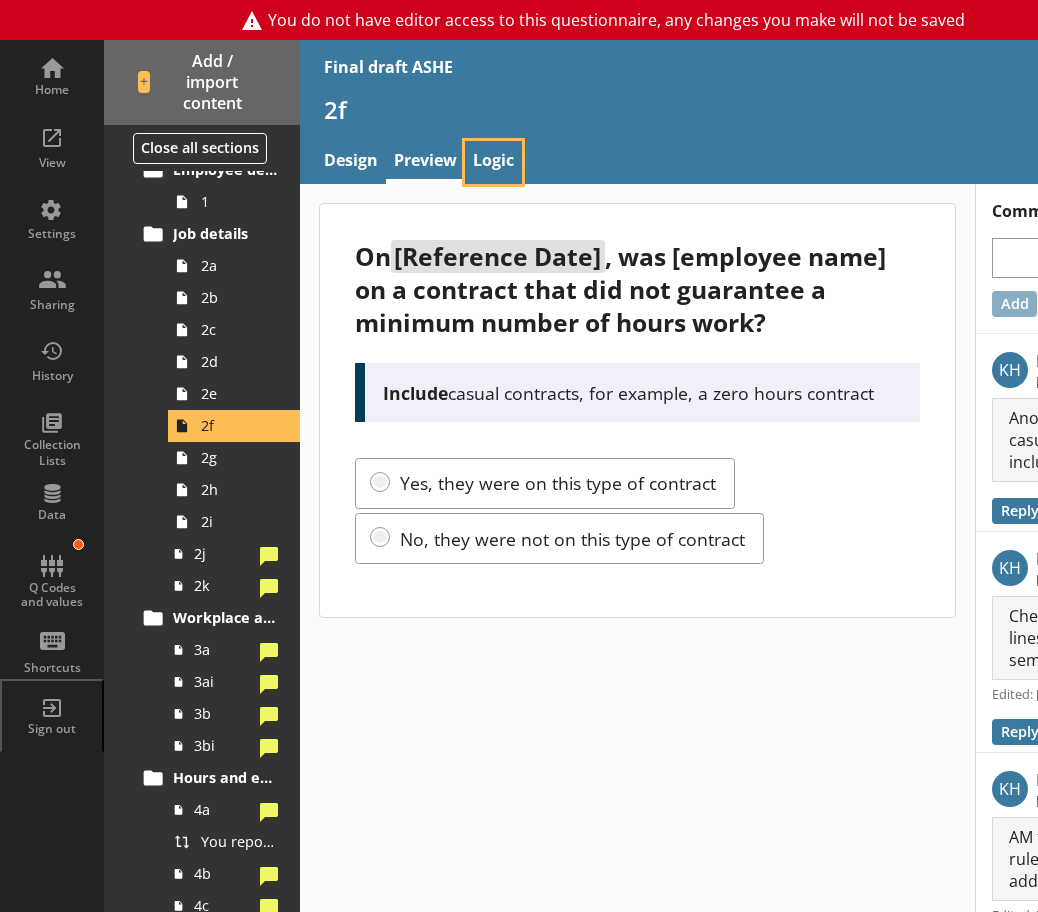 click on "Logic" at bounding box center [493, 162] 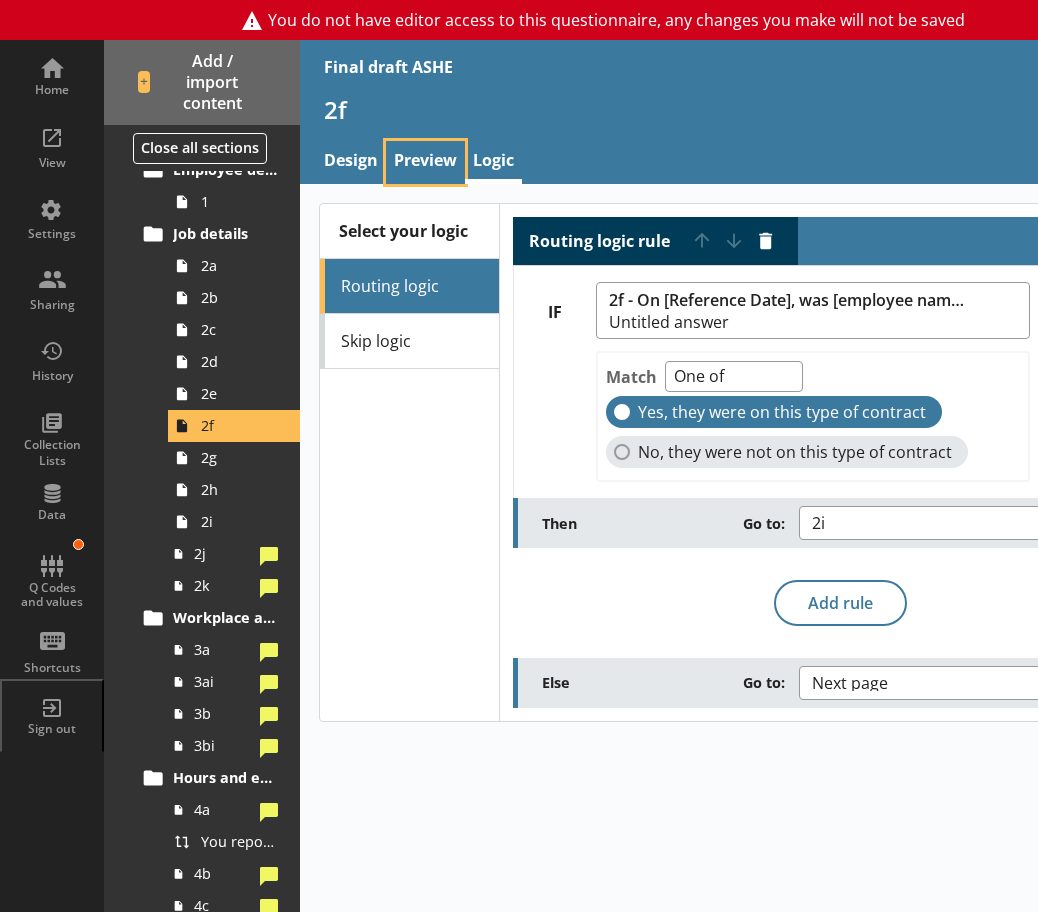 click on "Preview" at bounding box center [425, 162] 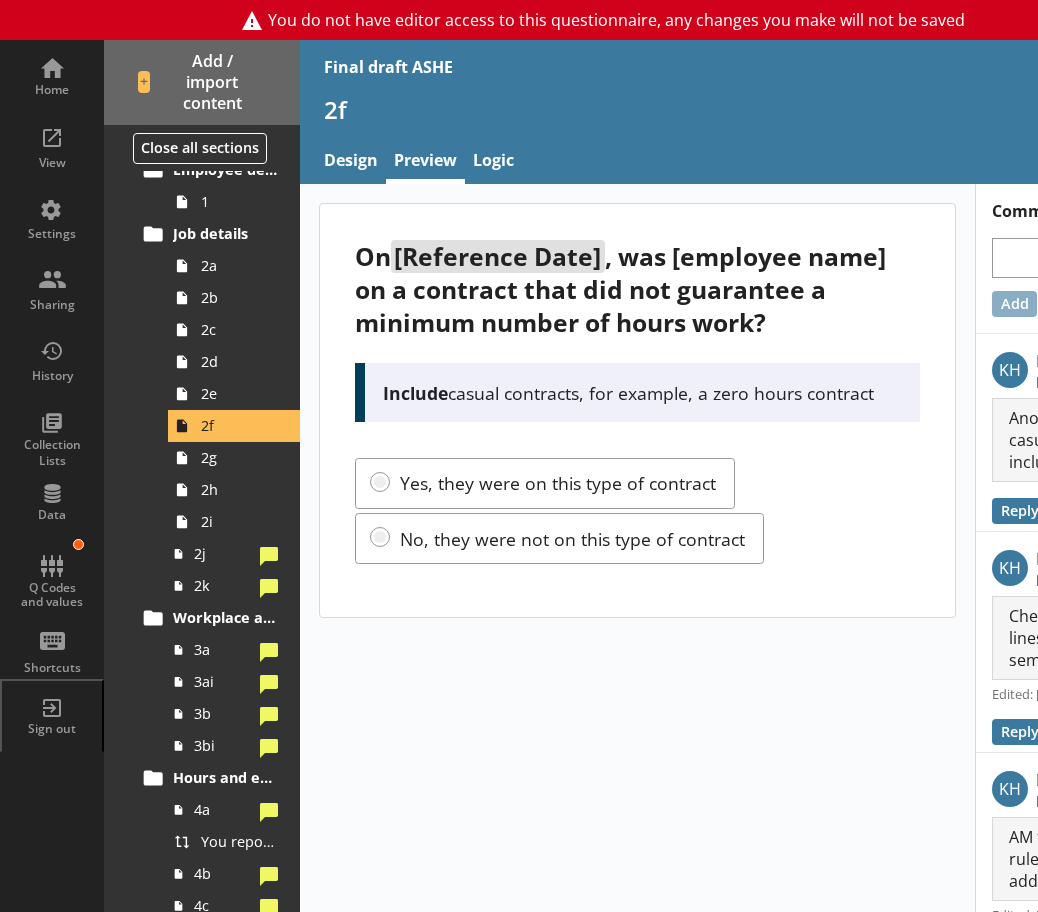 click on "Yes, they were on this type of contract No, they were not on this type of contract" at bounding box center [637, 511] 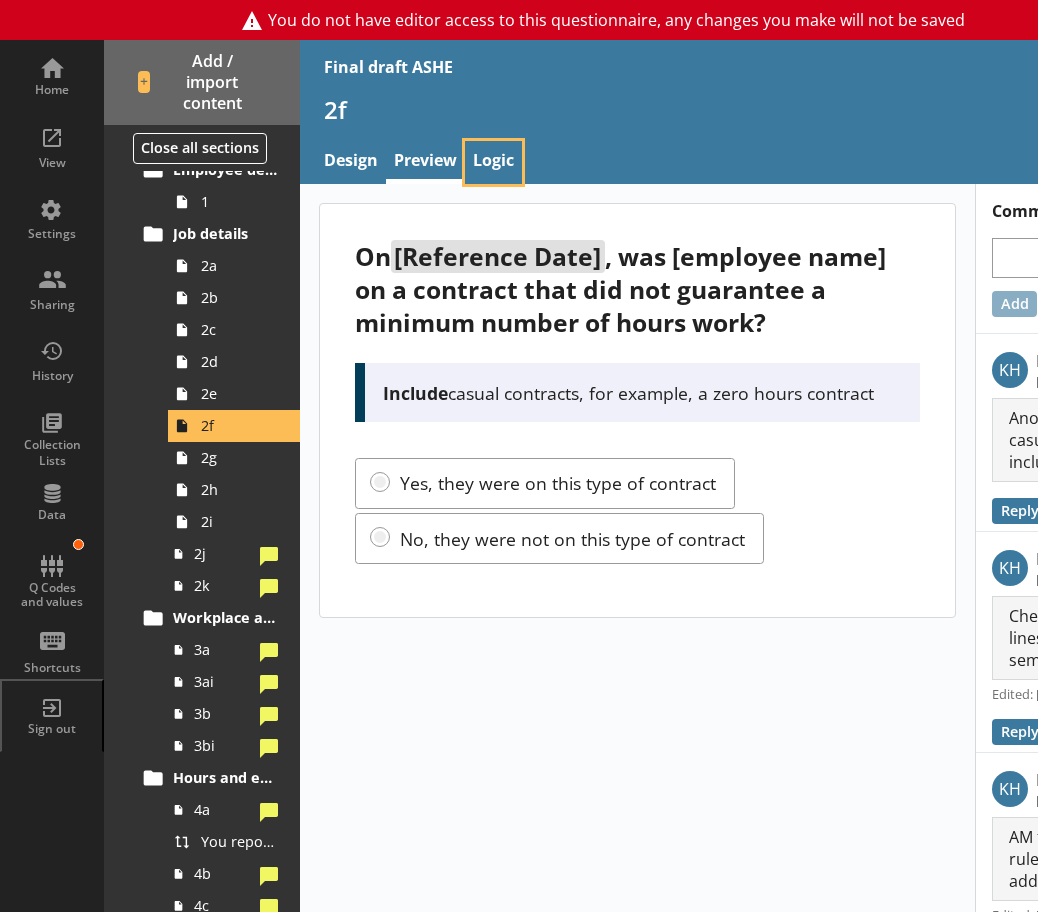 click on "Logic" at bounding box center [493, 162] 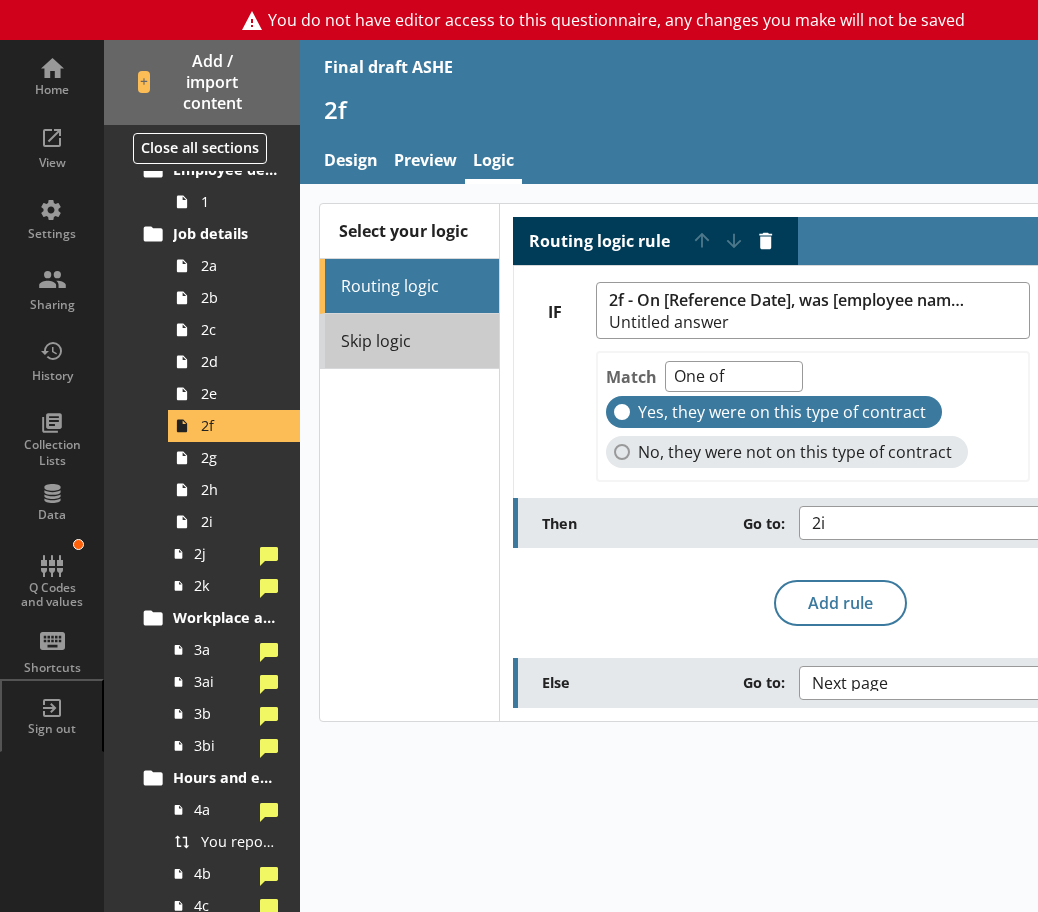click on "Skip logic" at bounding box center [409, 341] 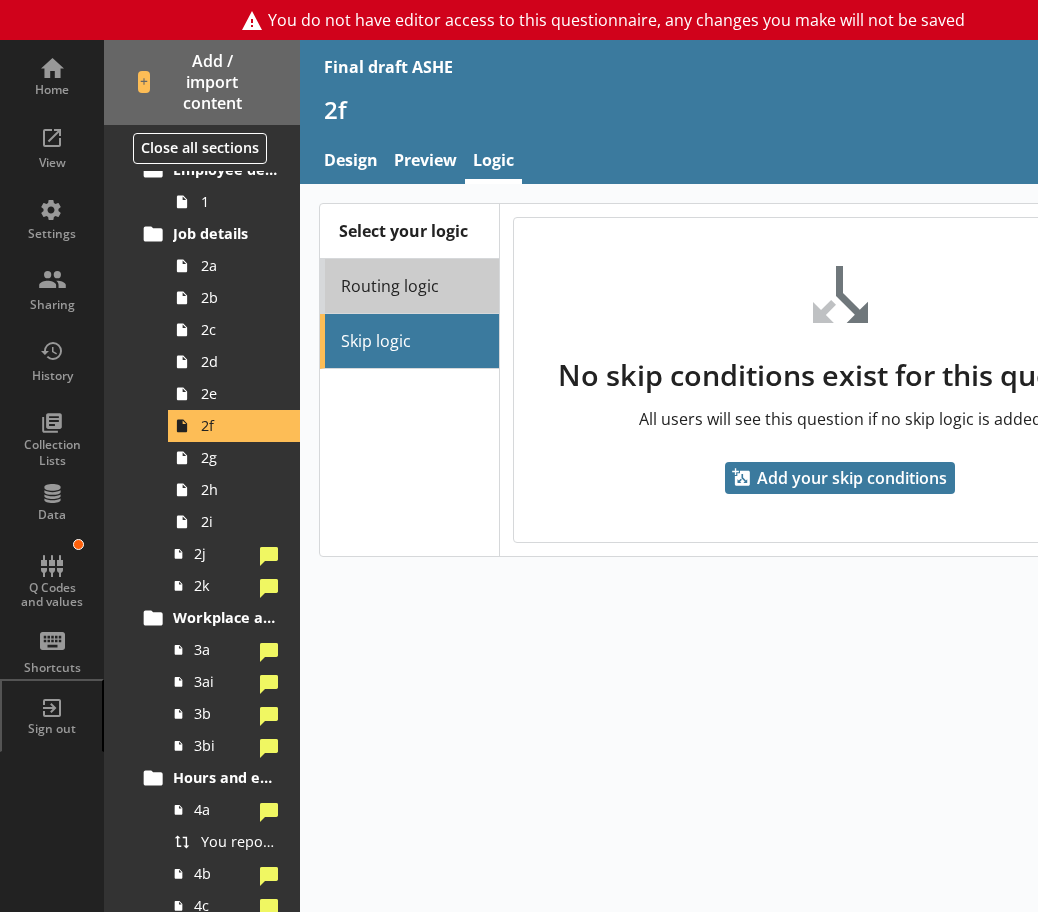 click on "Routing logic" at bounding box center [409, 286] 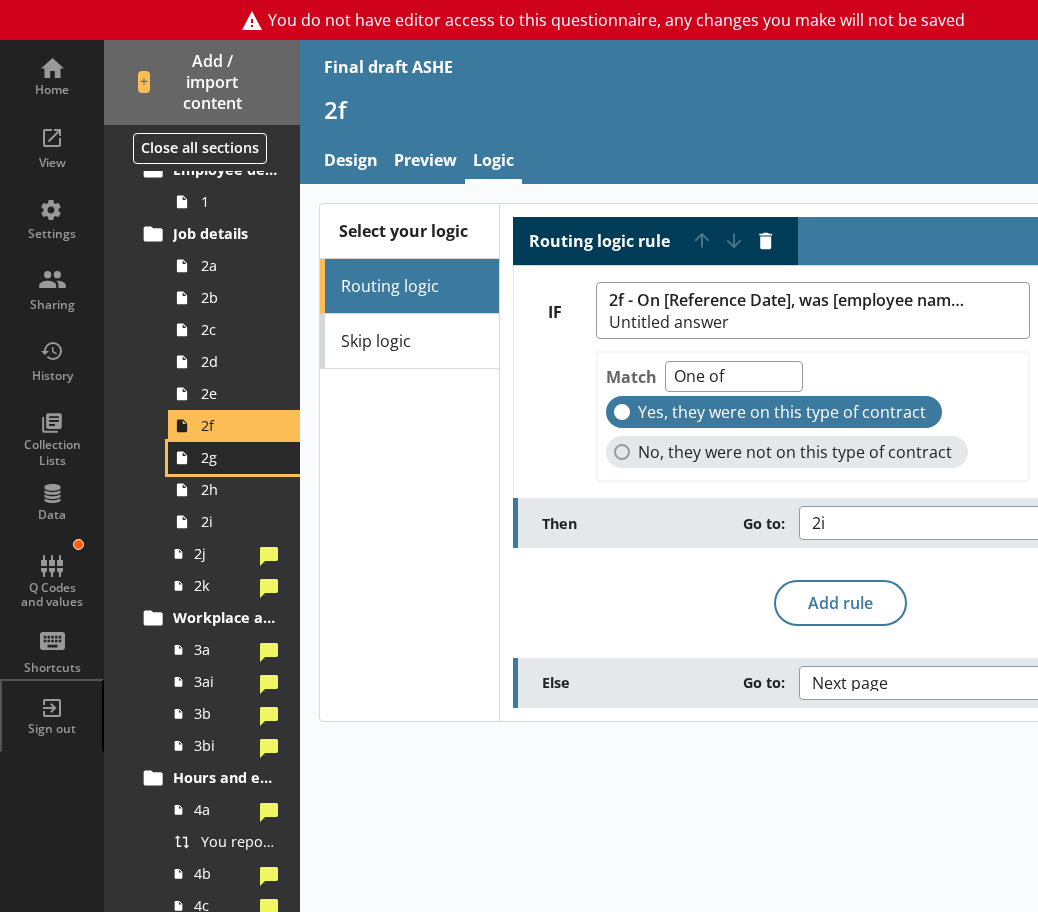 click on "2g" at bounding box center [234, 458] 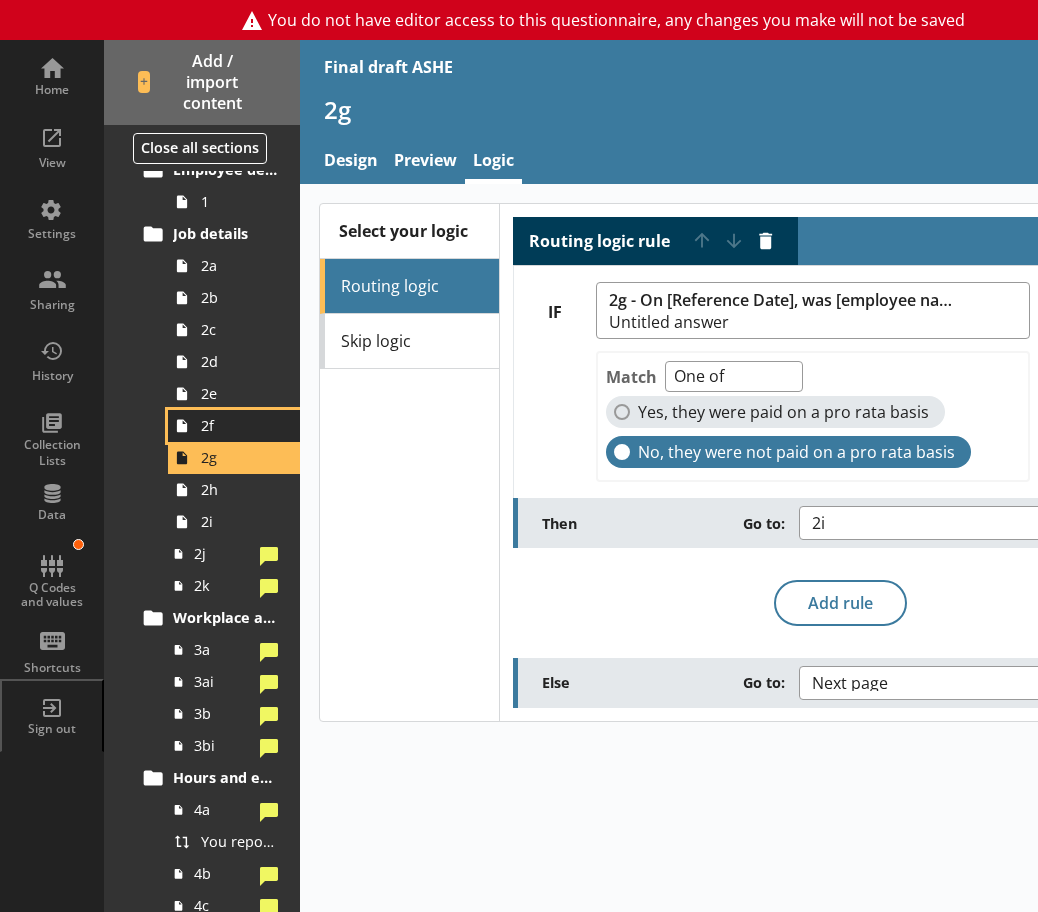click on "2f" at bounding box center (239, 425) 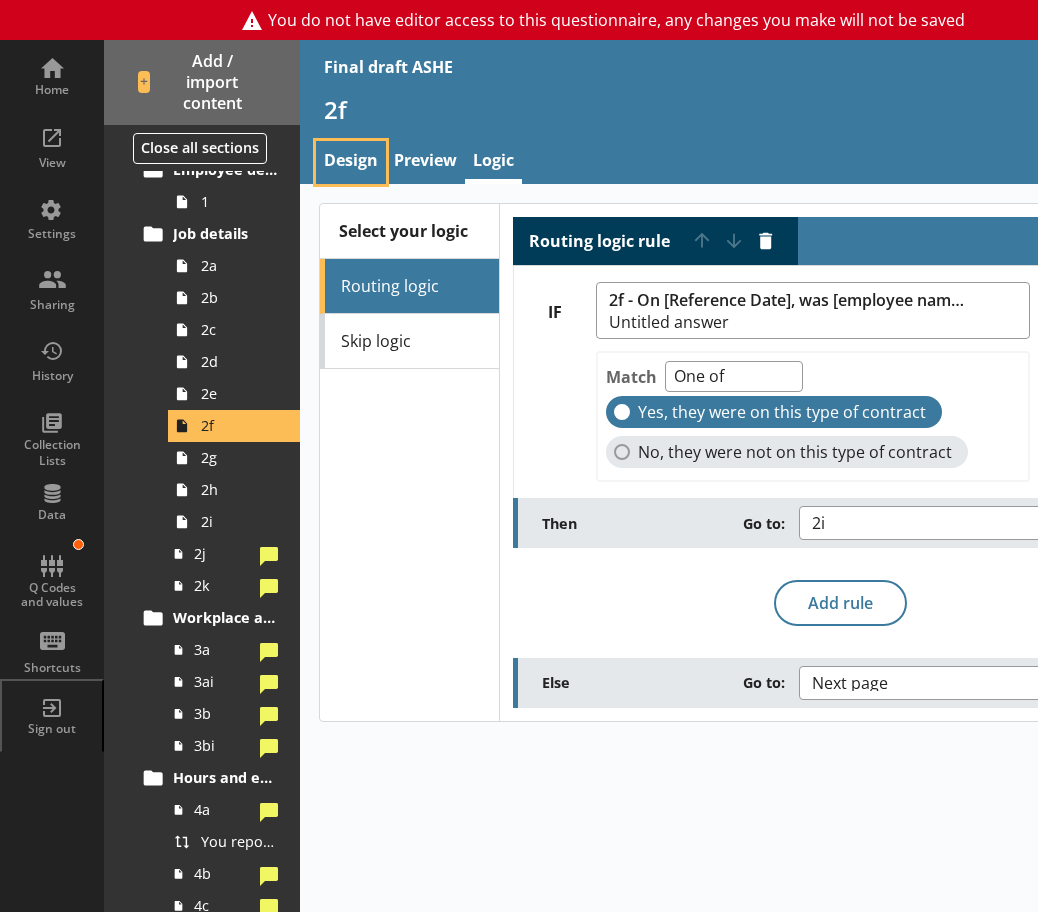 click on "Design" at bounding box center [351, 162] 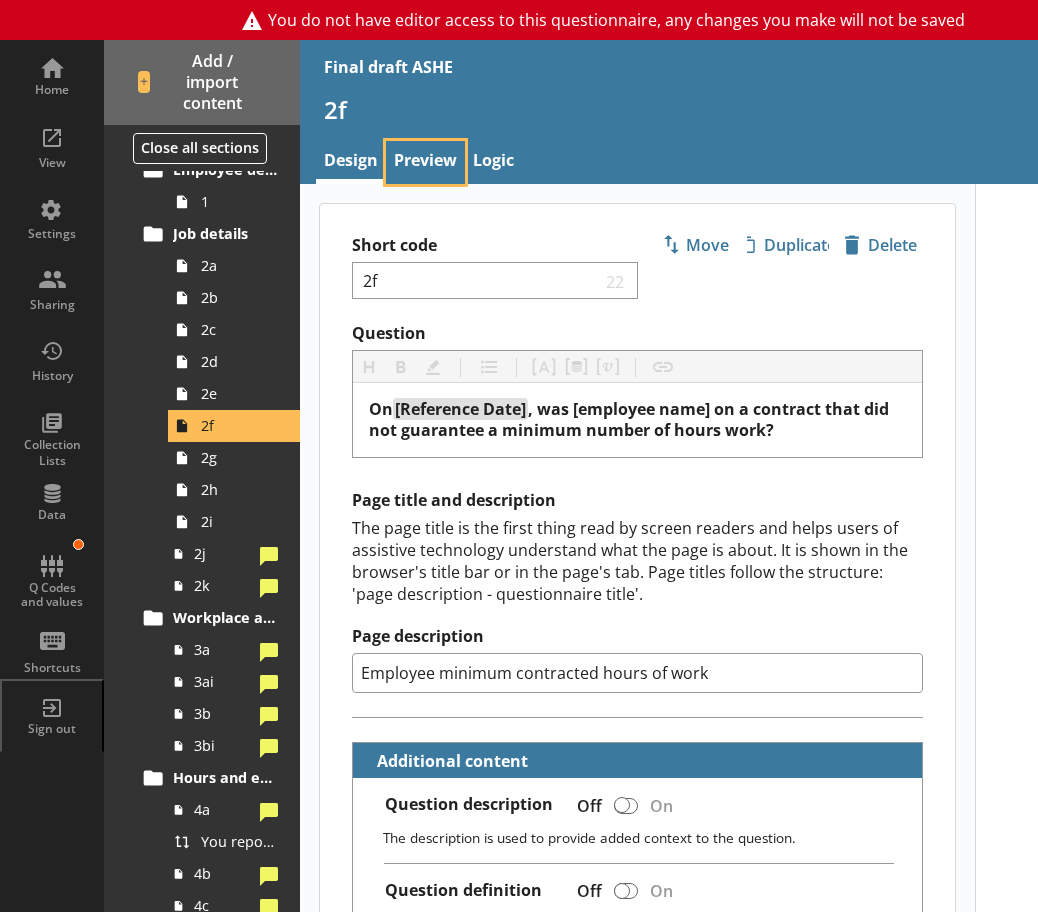 click on "Preview" at bounding box center [425, 162] 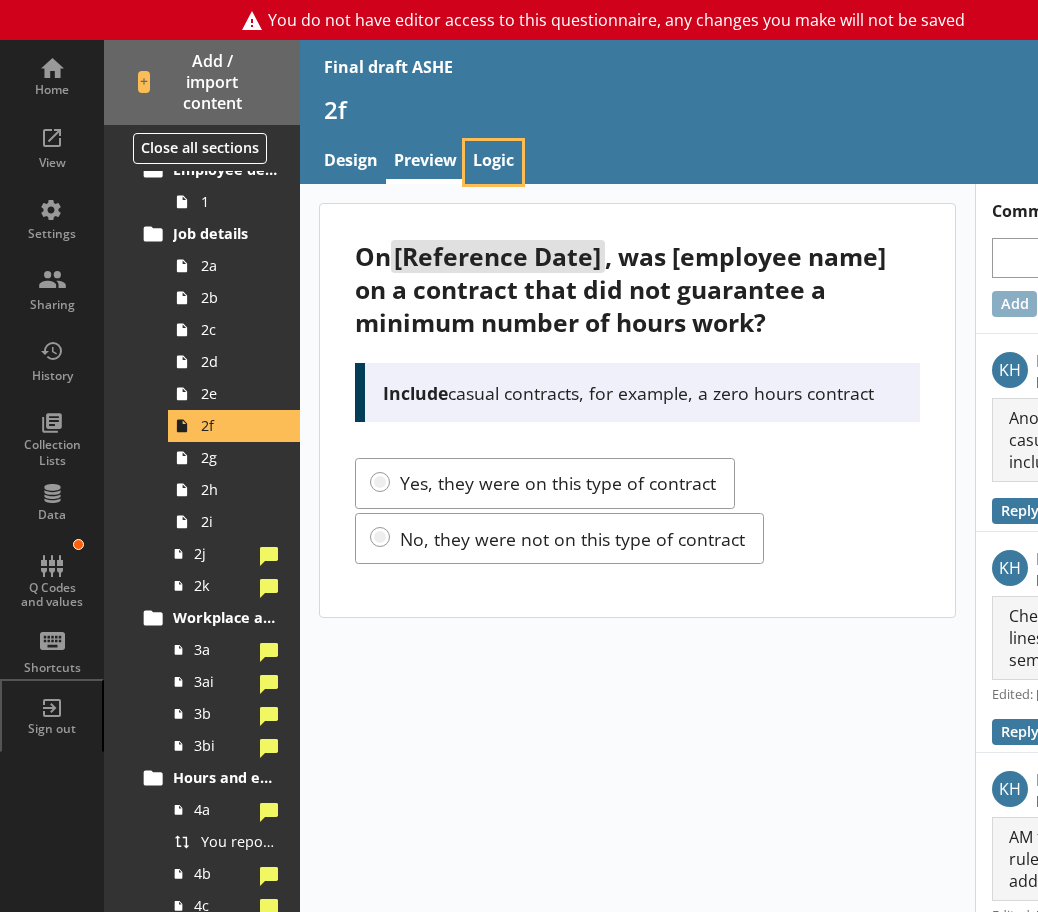 click on "Logic" at bounding box center (493, 162) 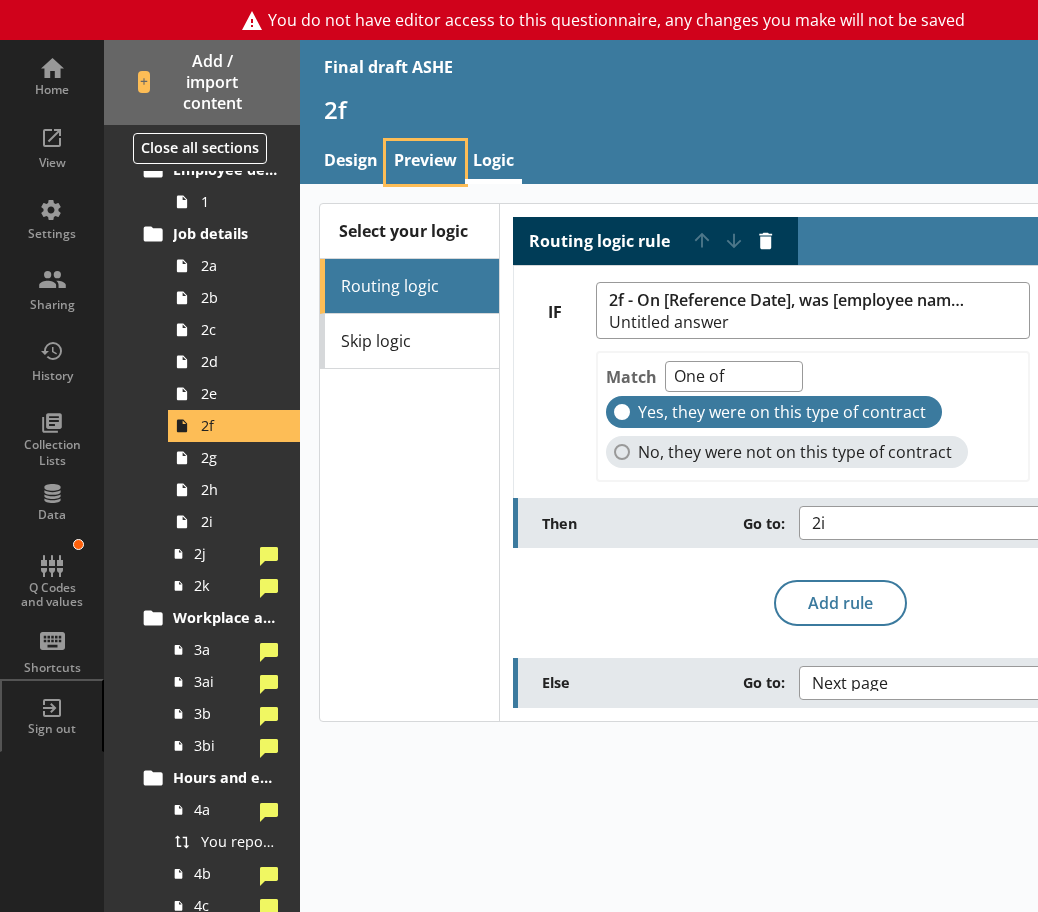 click on "Preview" at bounding box center [425, 162] 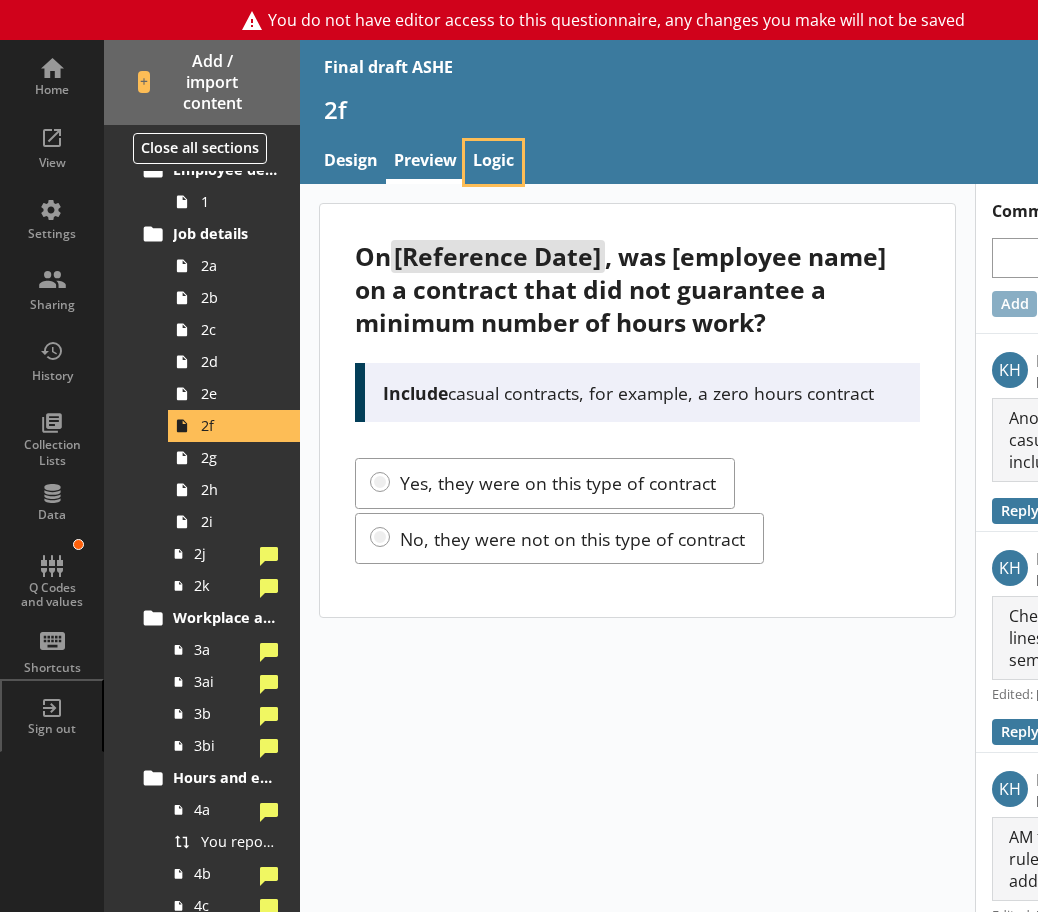 click on "Logic" at bounding box center (493, 162) 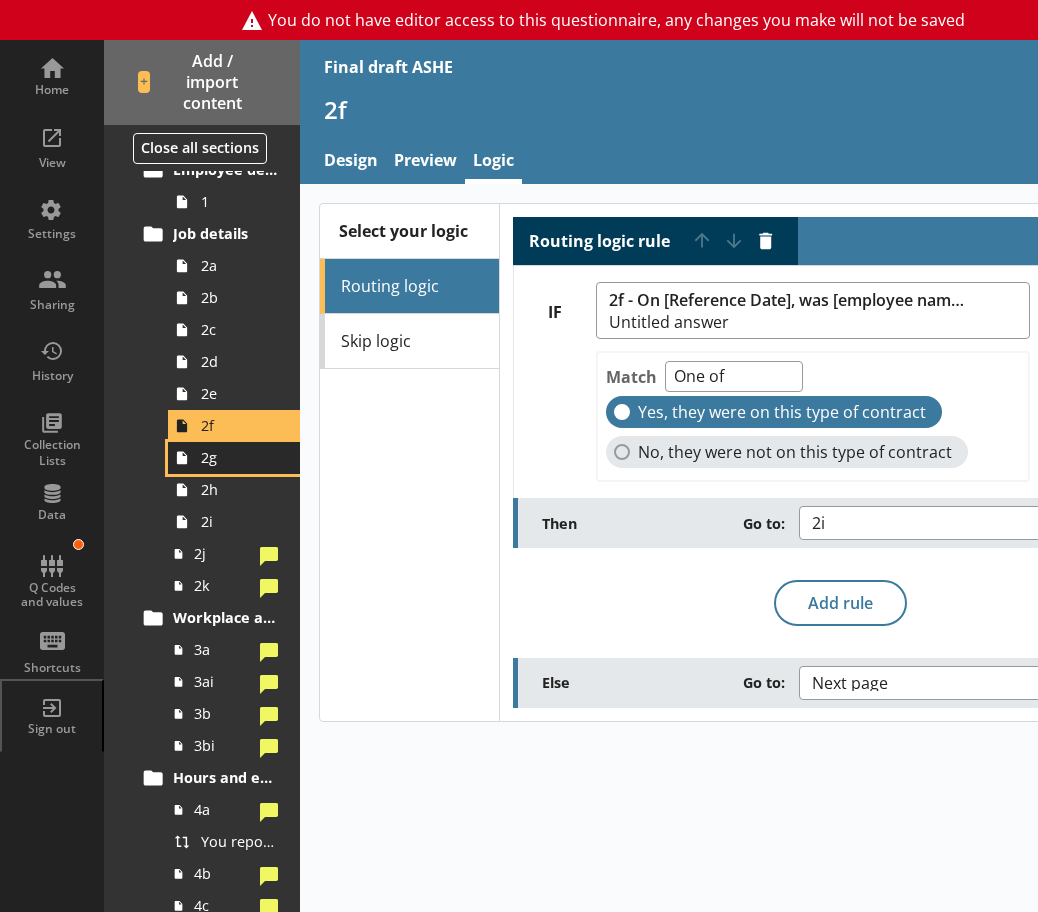 click on "2g" at bounding box center (239, 457) 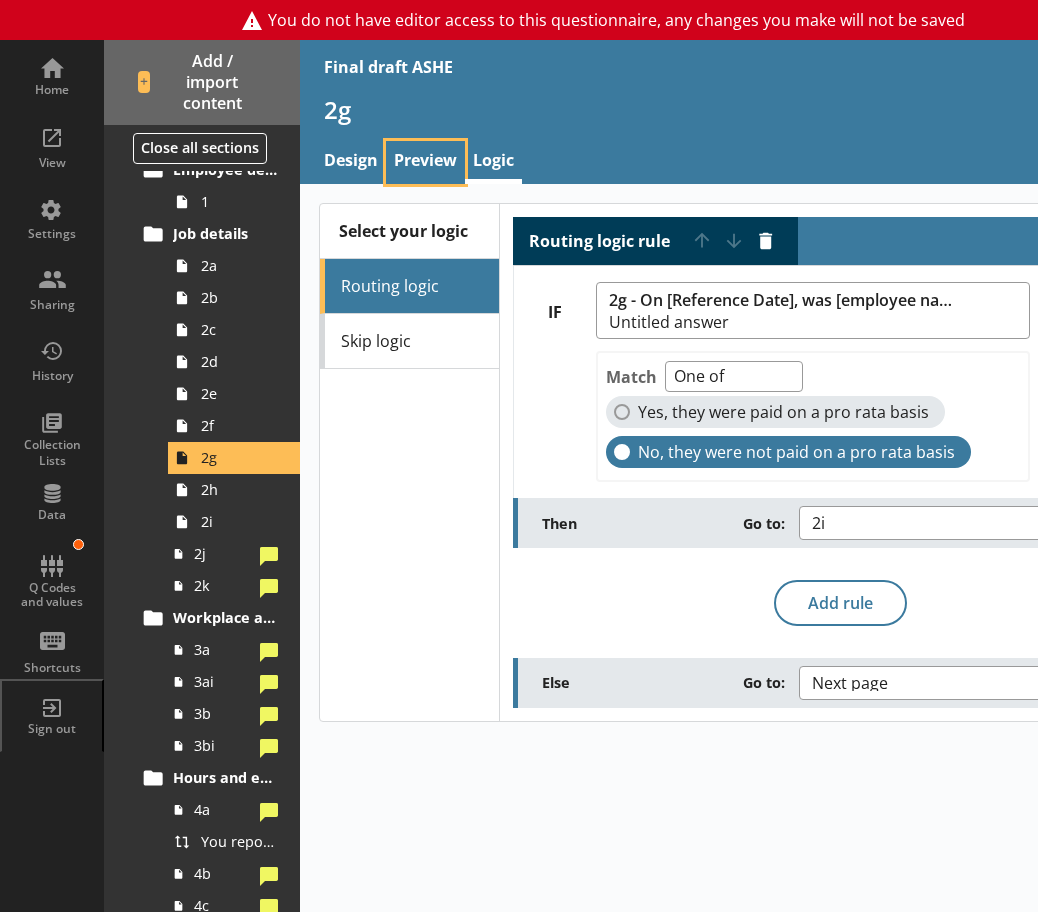 click on "Preview" at bounding box center [425, 162] 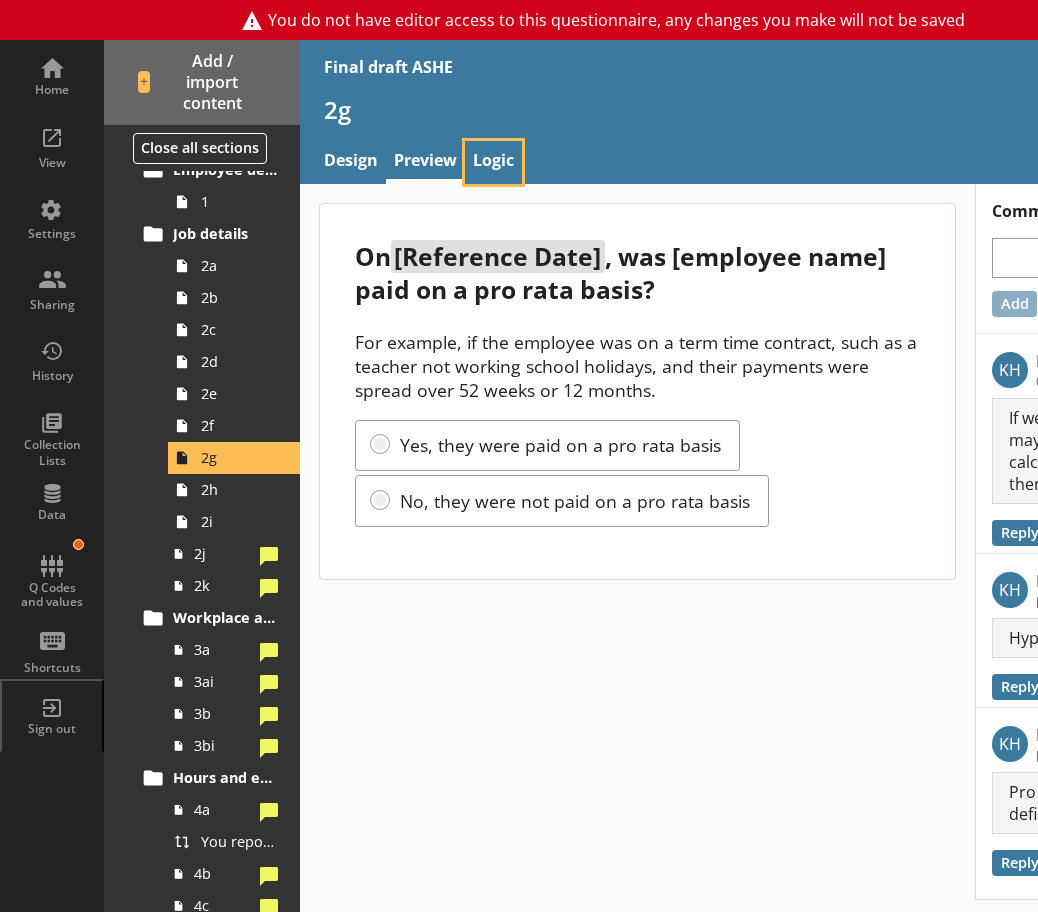 click on "Logic" at bounding box center (493, 162) 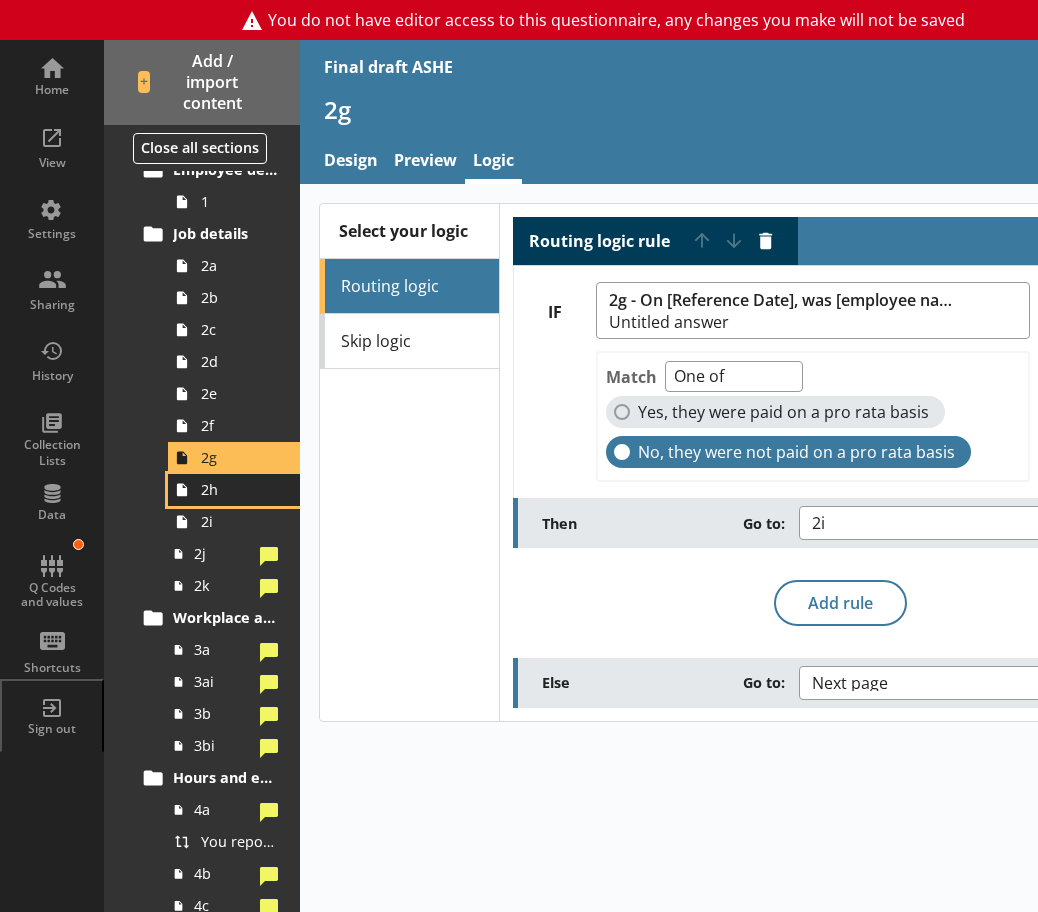 click on "2h" at bounding box center (239, 489) 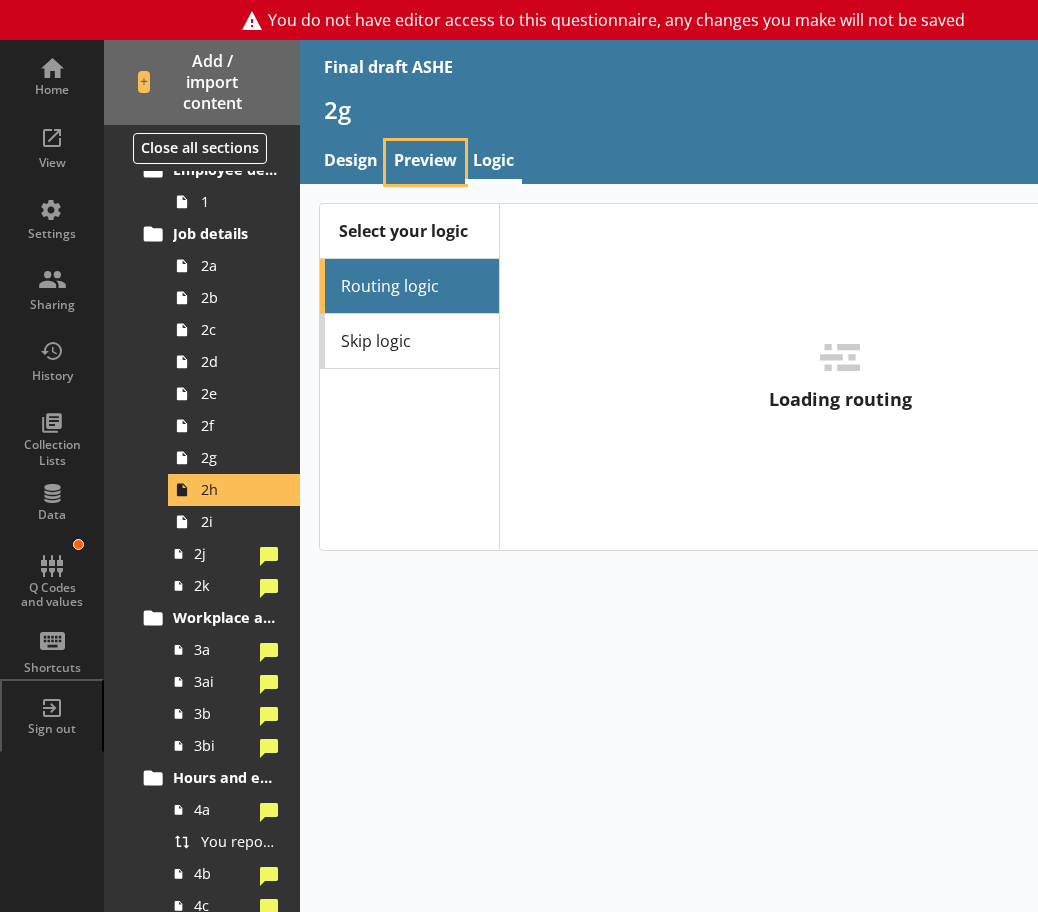 click on "Preview" at bounding box center (425, 162) 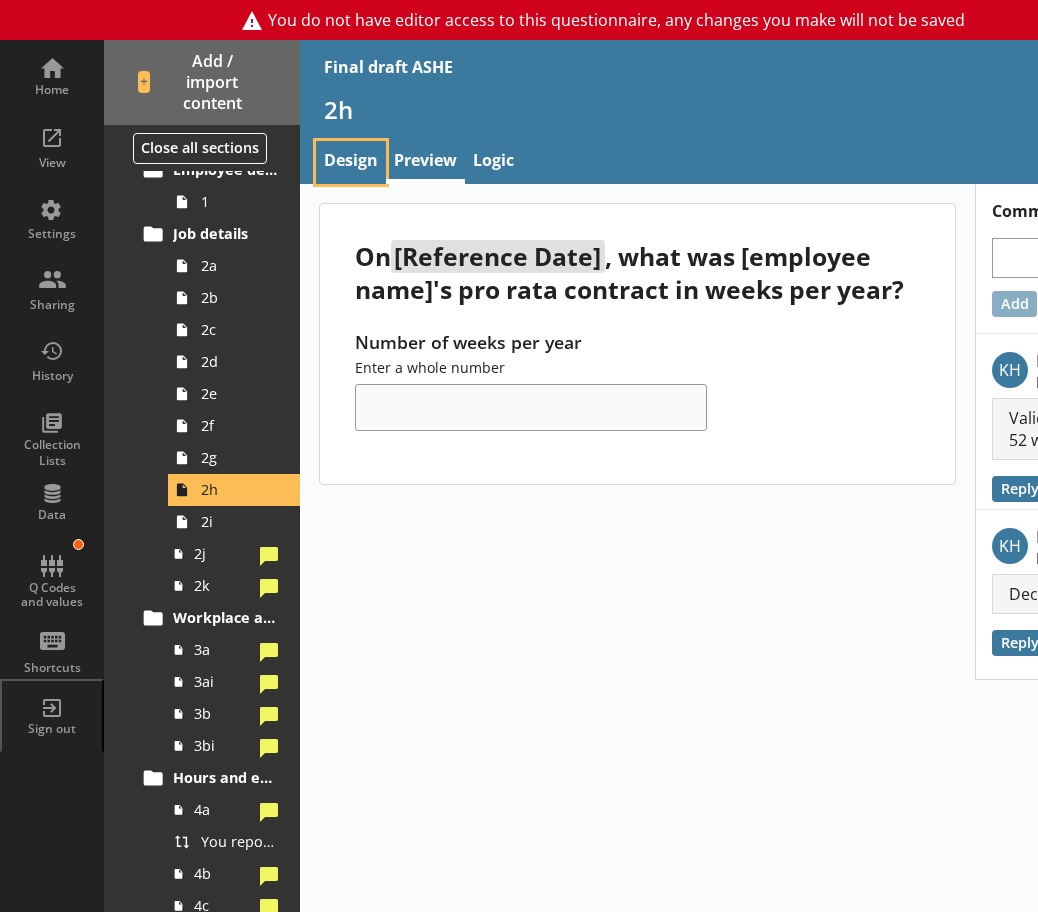 drag, startPoint x: 434, startPoint y: 162, endPoint x: 336, endPoint y: 160, distance: 98.02041 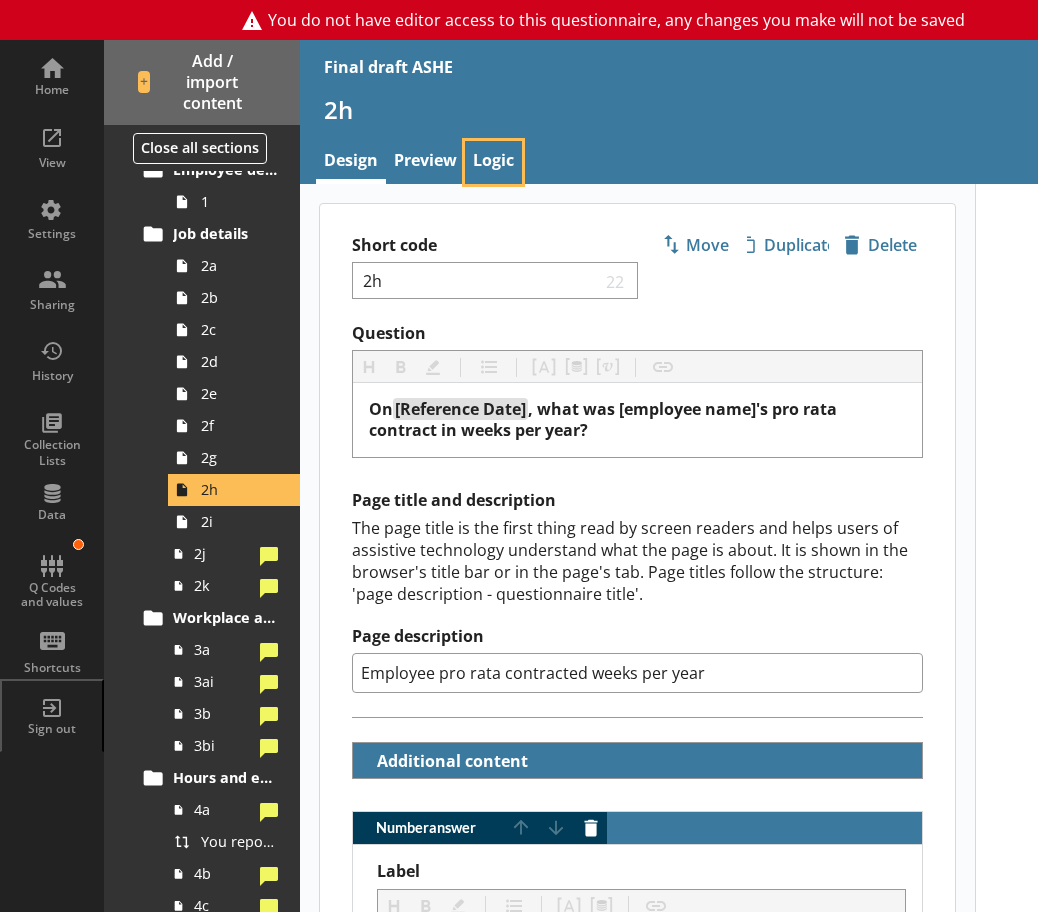 click on "Logic" at bounding box center (493, 162) 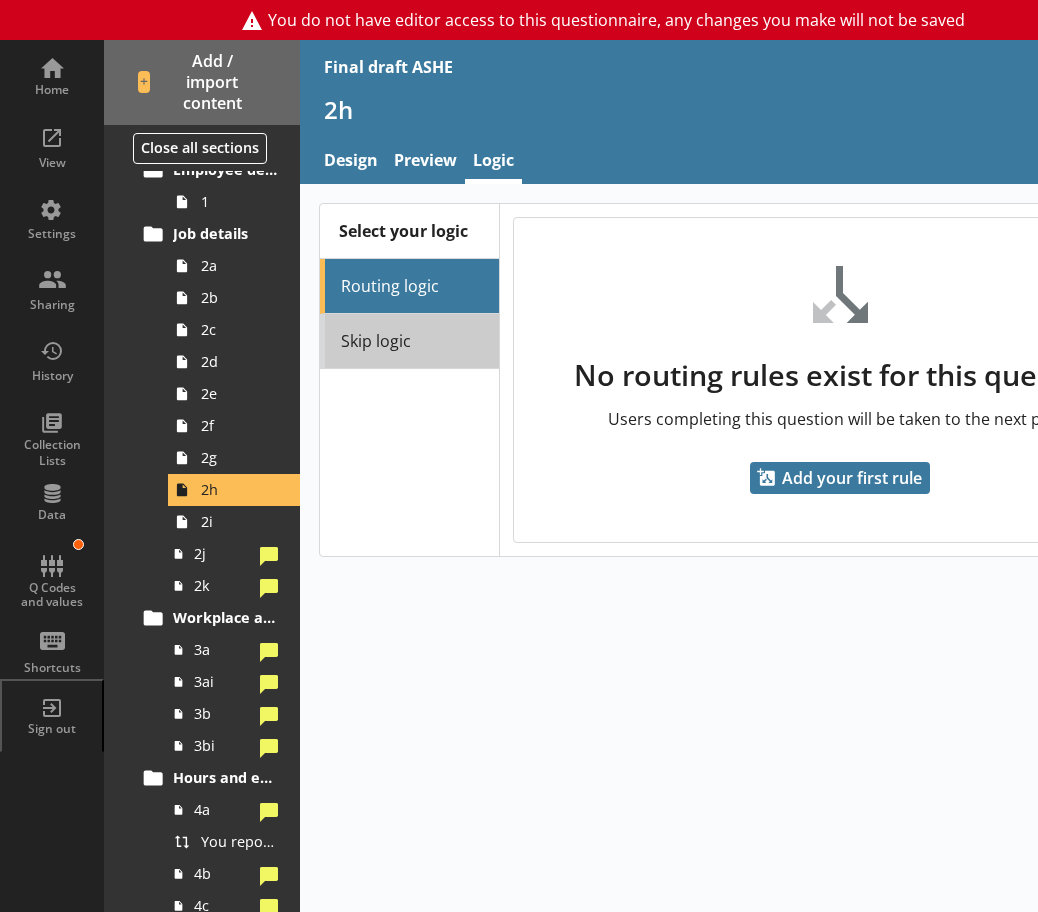 click on "Skip logic" at bounding box center (409, 341) 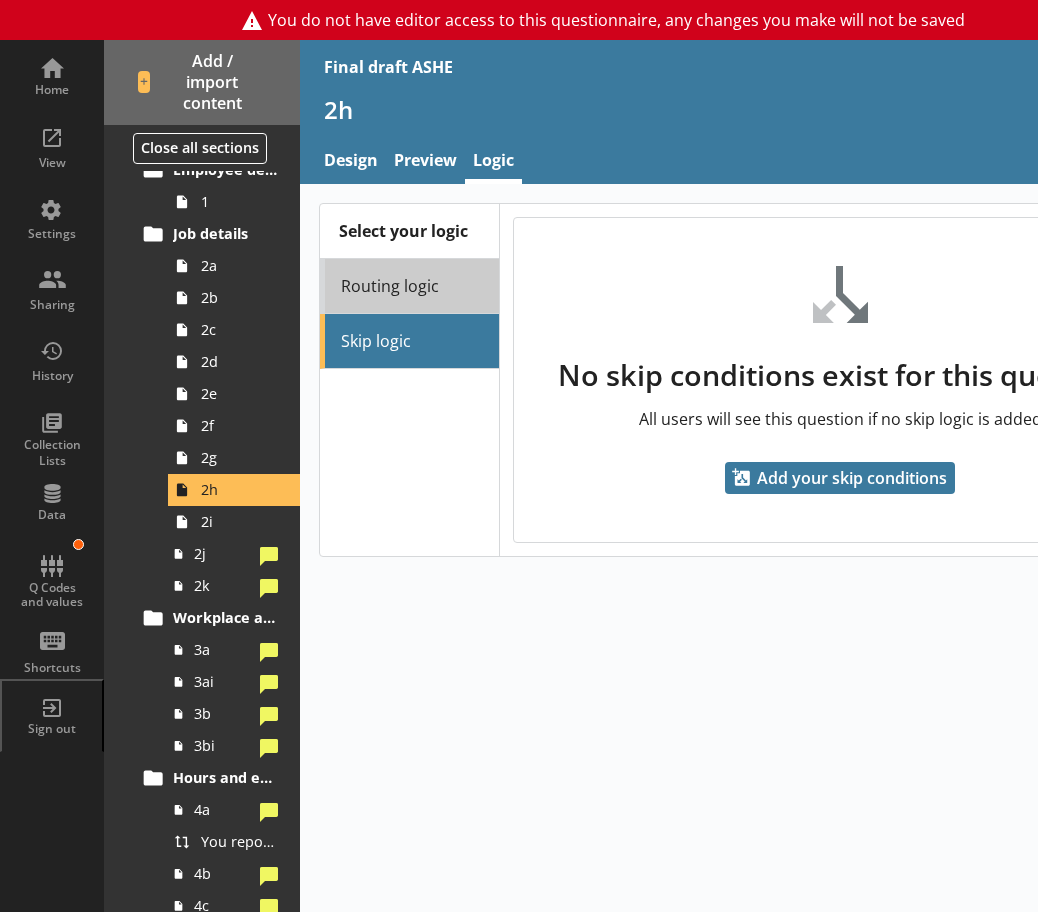 click on "Routing logic" at bounding box center (409, 286) 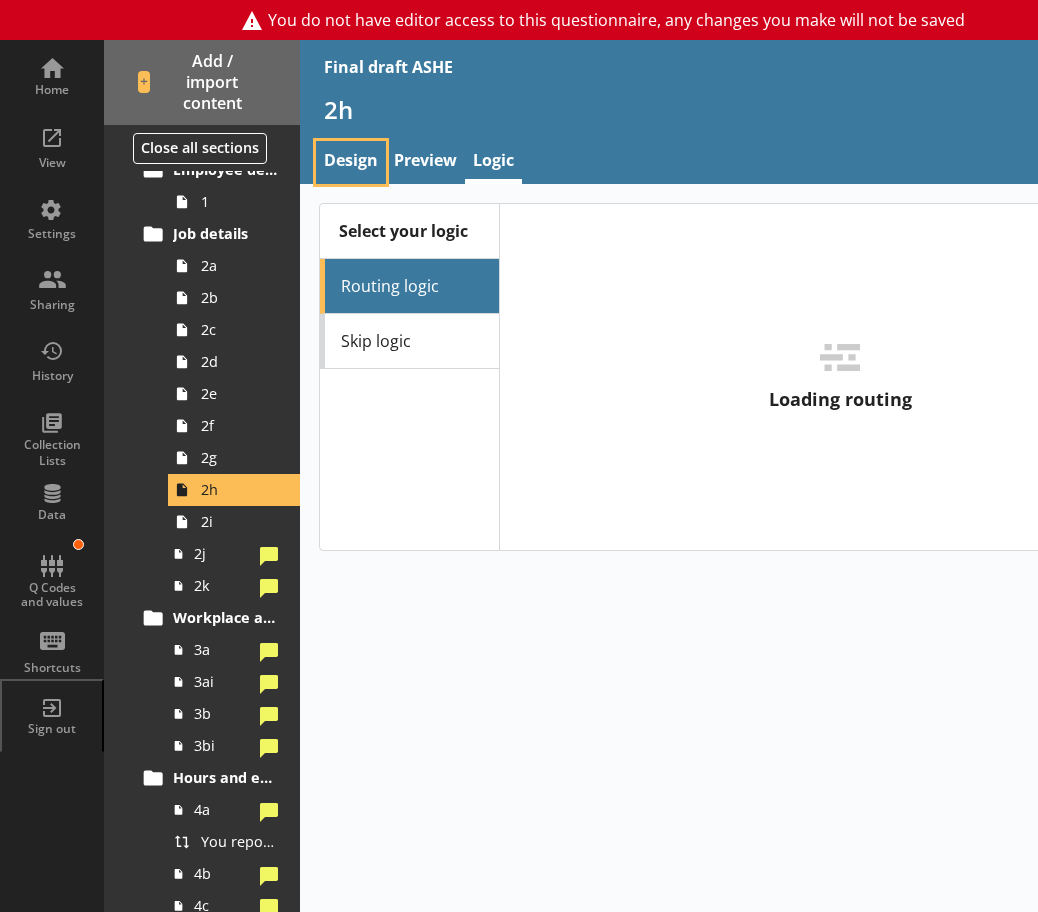 click on "Design" at bounding box center (351, 162) 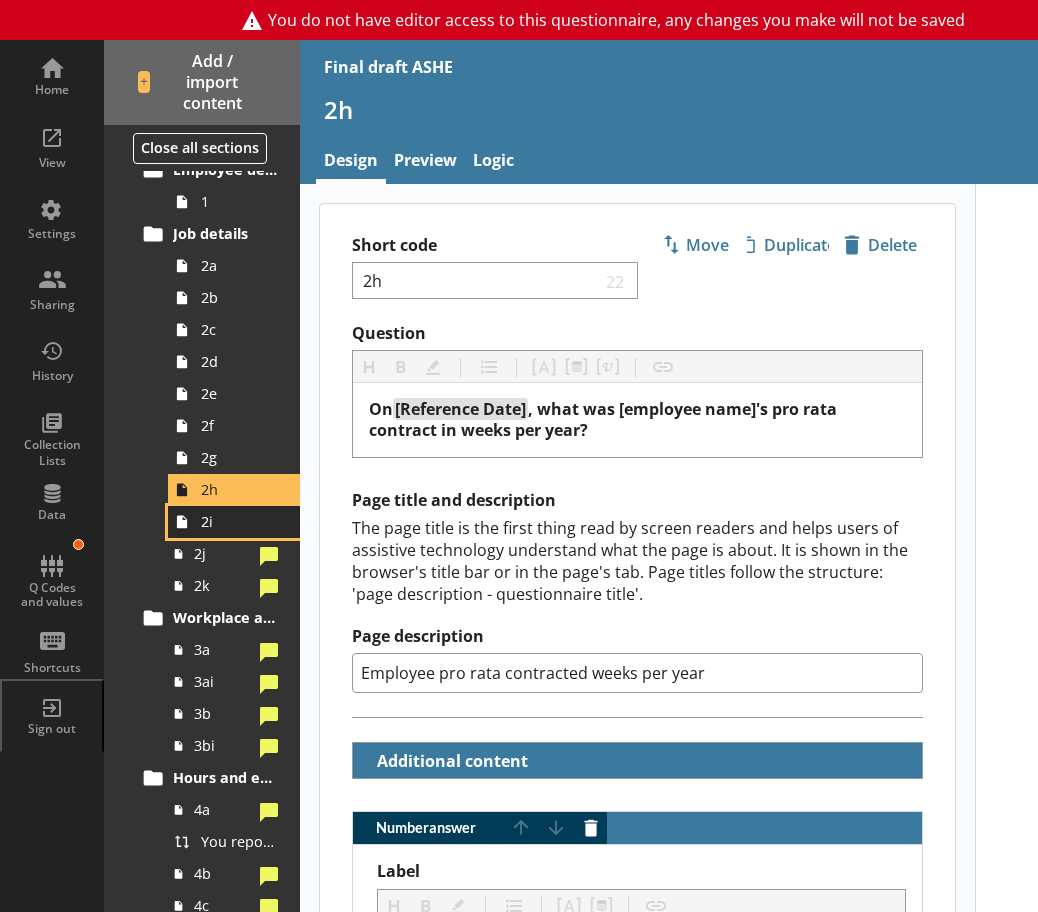 click on "2i" at bounding box center (239, 521) 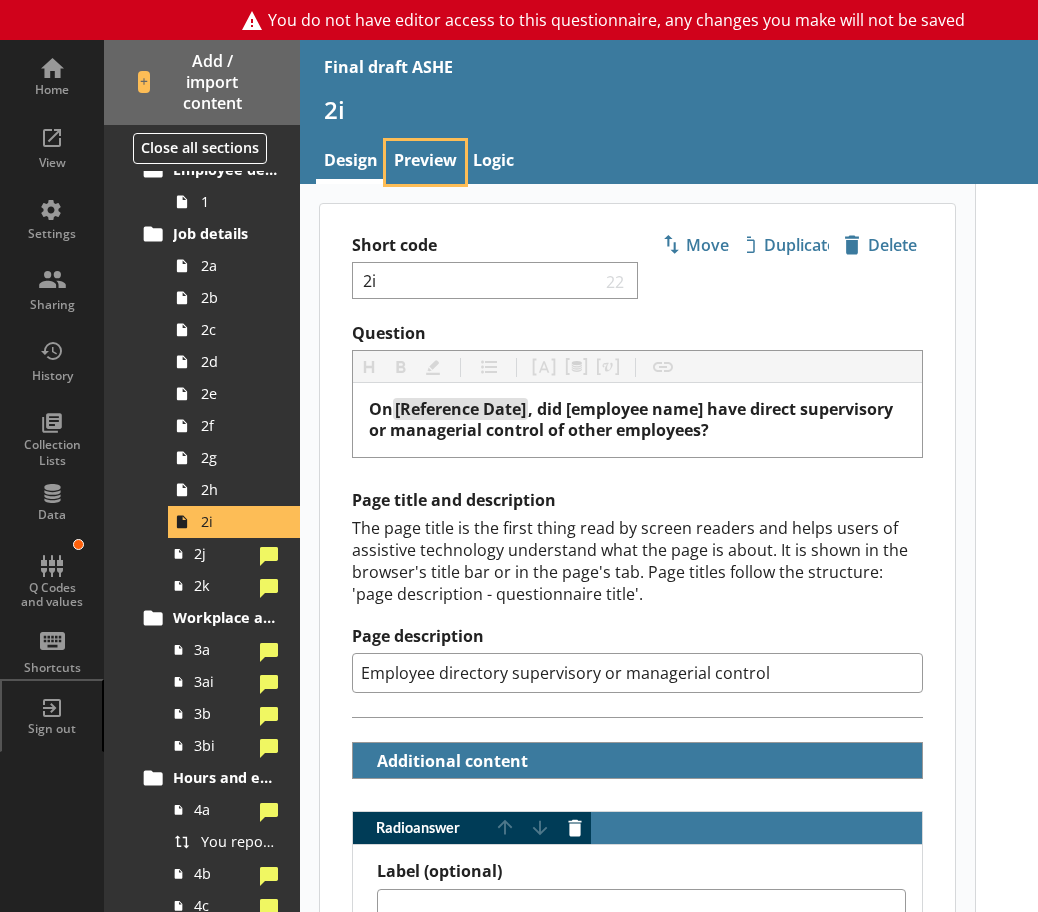 click on "Preview" at bounding box center (425, 162) 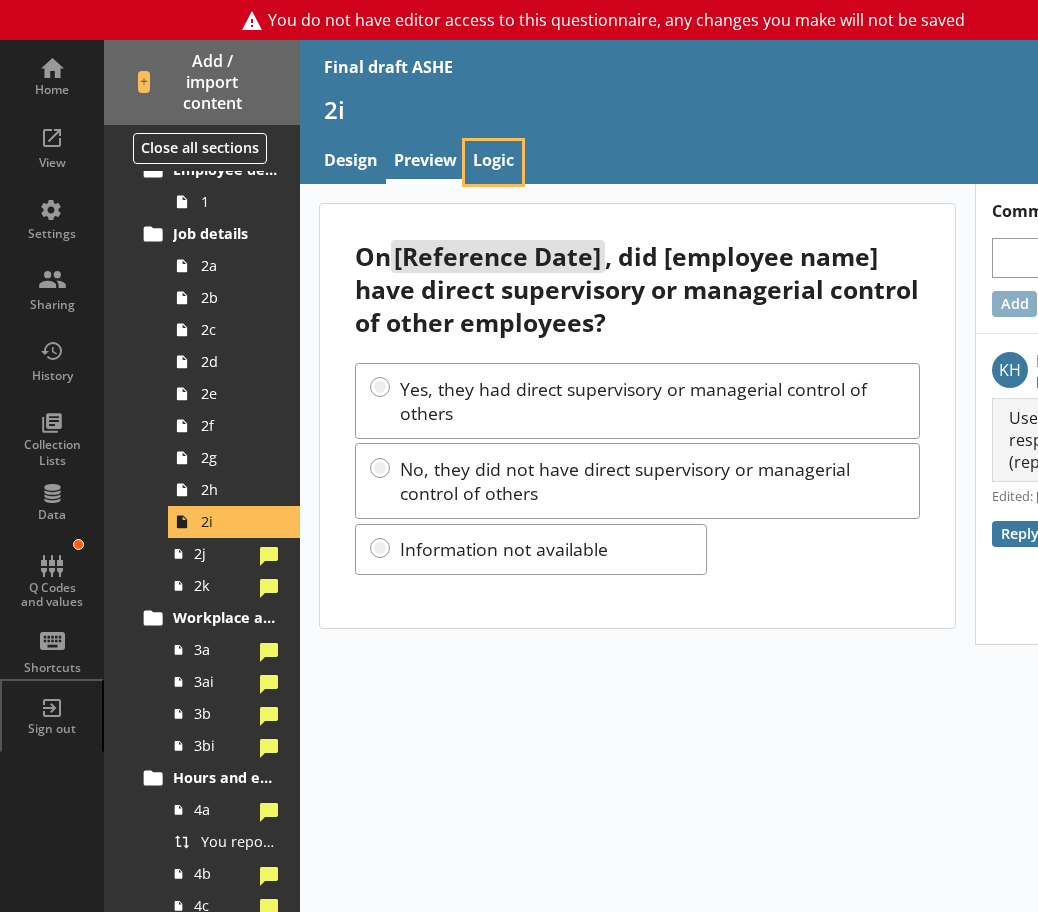 click on "Logic" at bounding box center [493, 162] 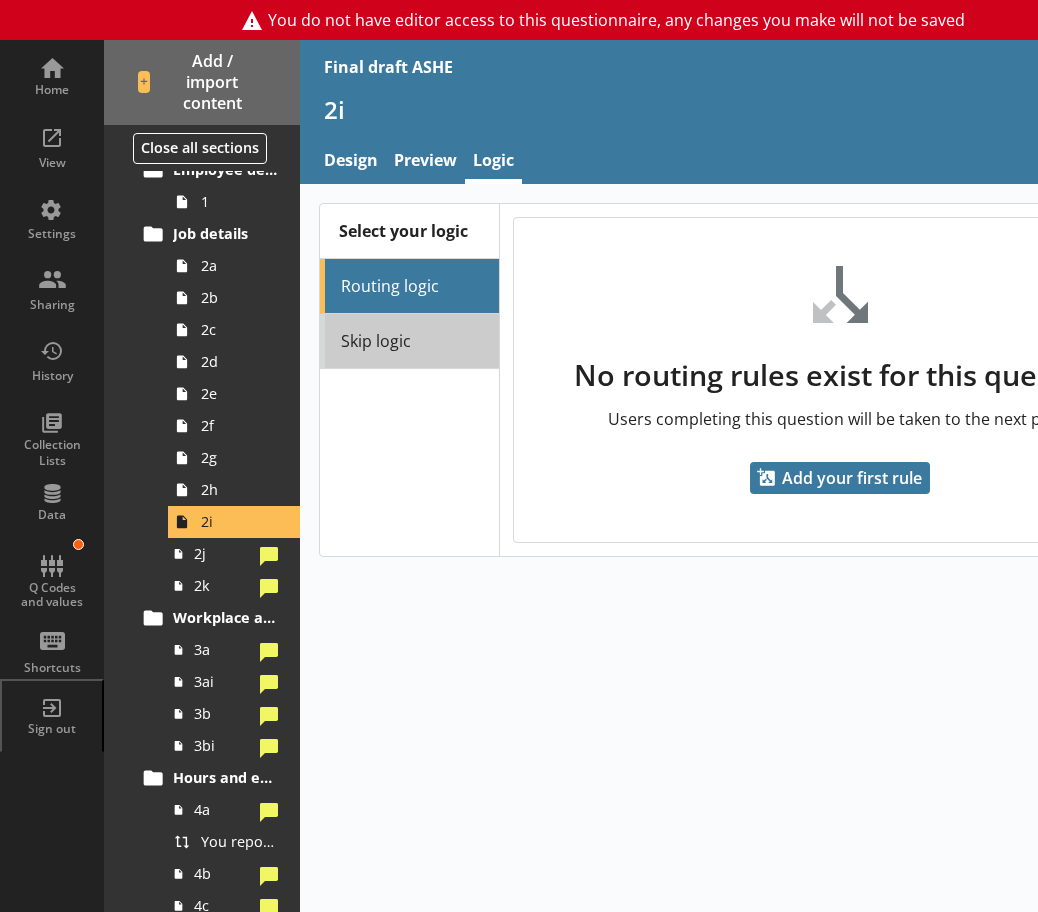 click on "Skip logic" at bounding box center (409, 341) 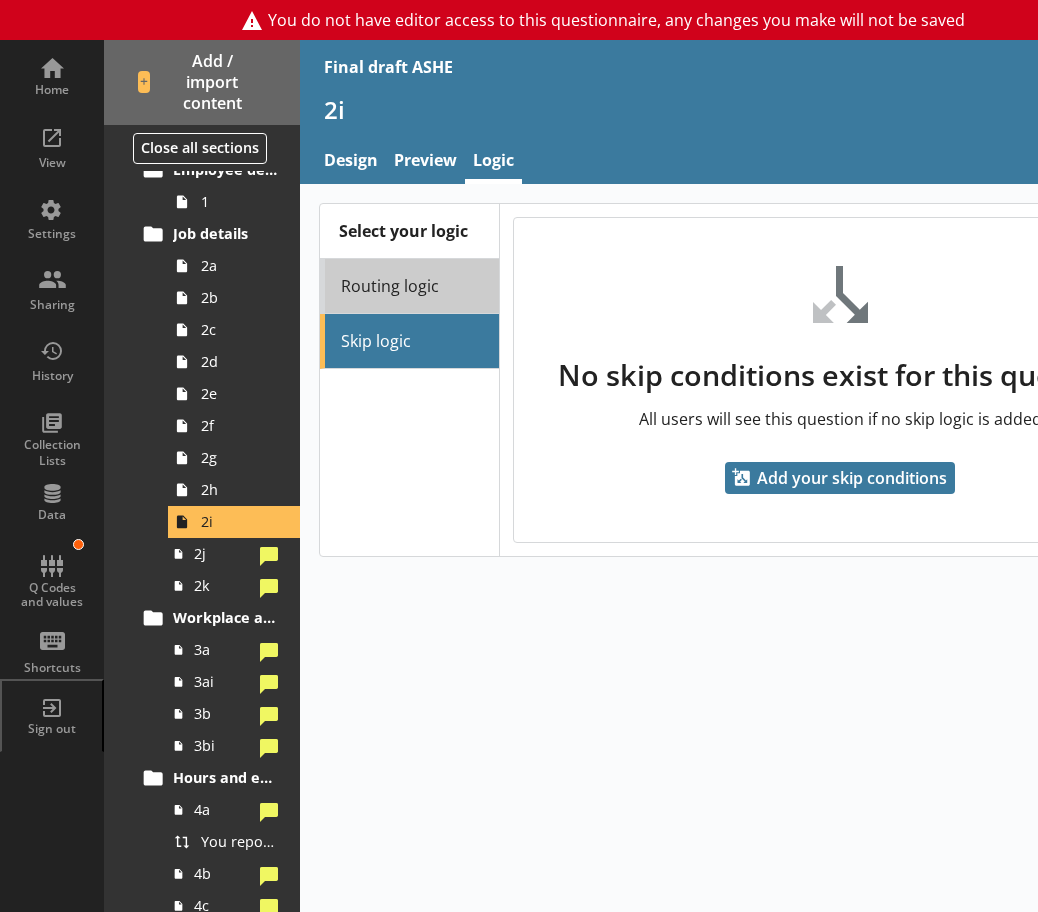 click on "Routing logic" at bounding box center [409, 286] 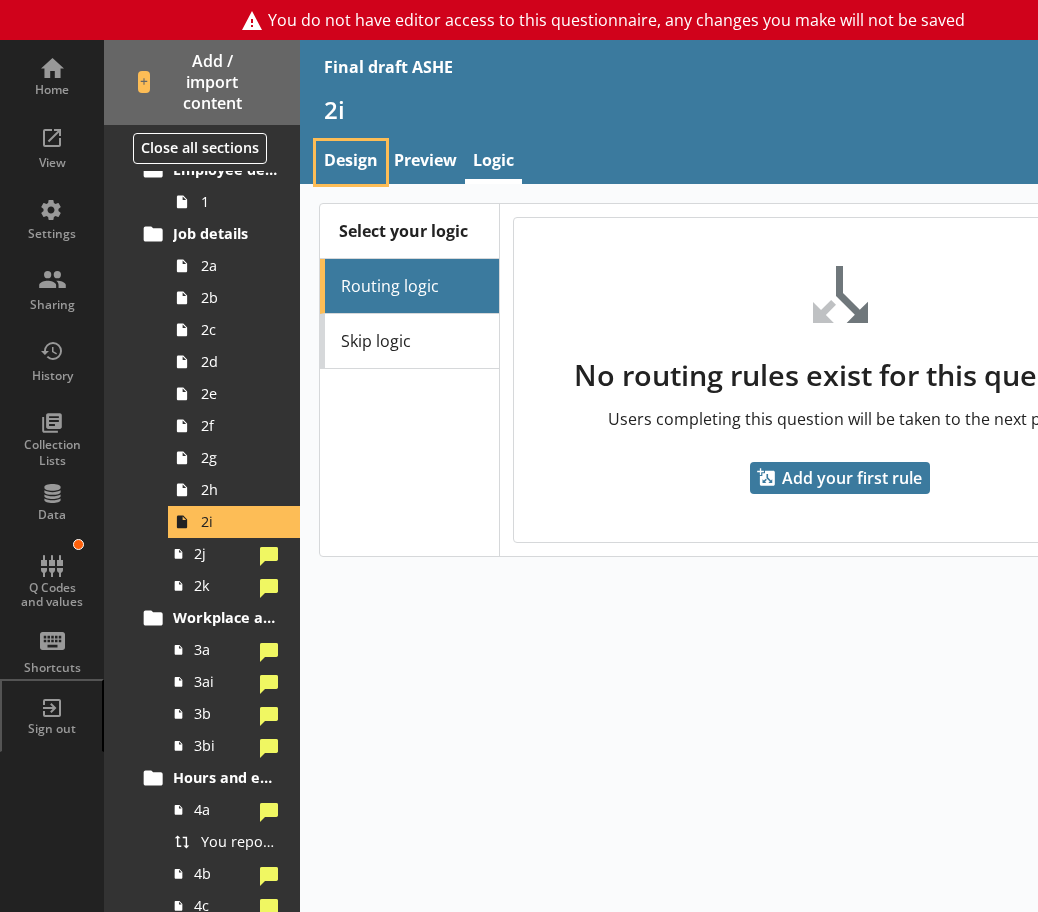 click on "Design" at bounding box center [351, 162] 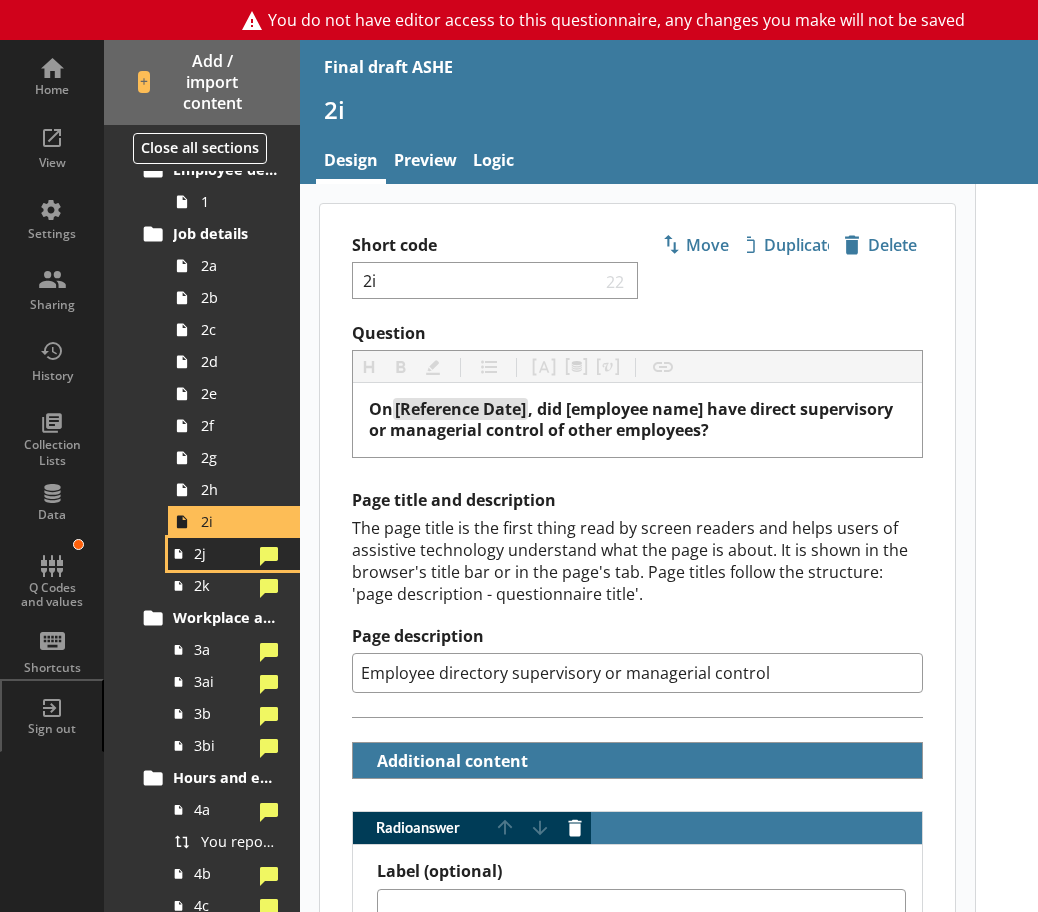 click on "2j" at bounding box center [234, 554] 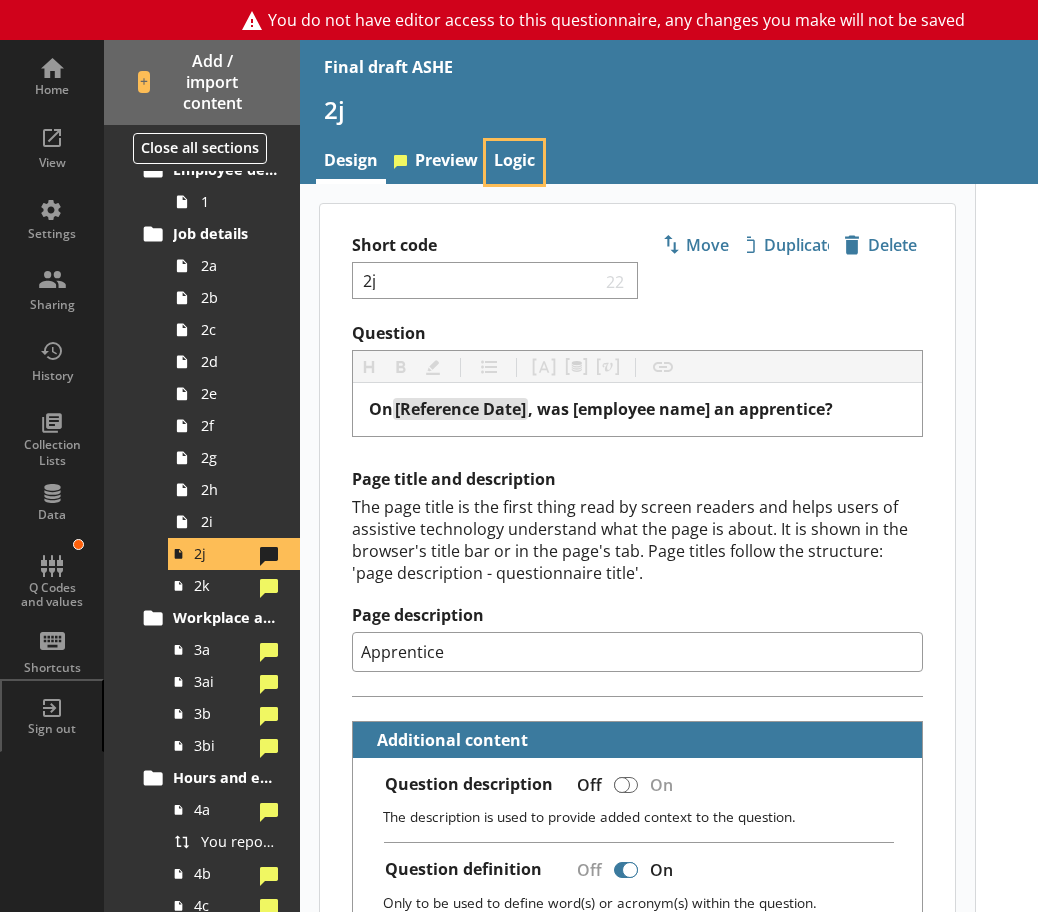 click on "Logic" at bounding box center [514, 162] 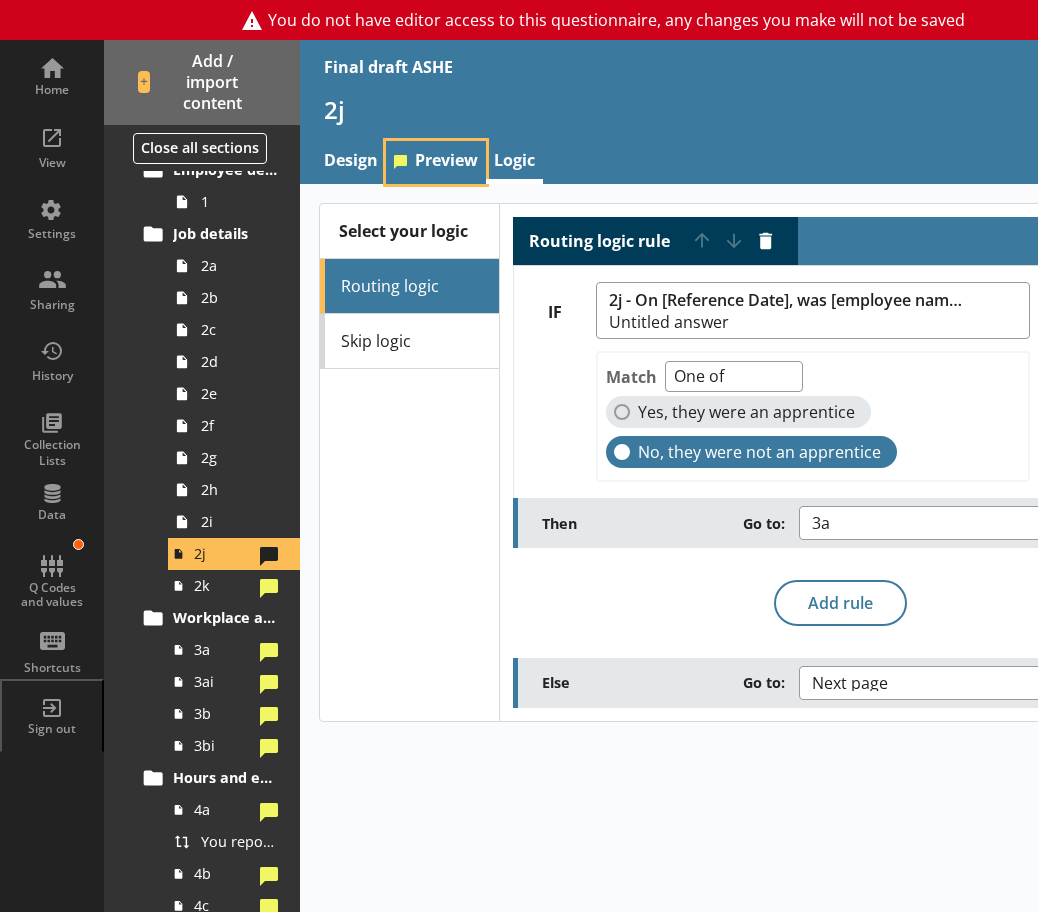 click on "Preview" at bounding box center (436, 162) 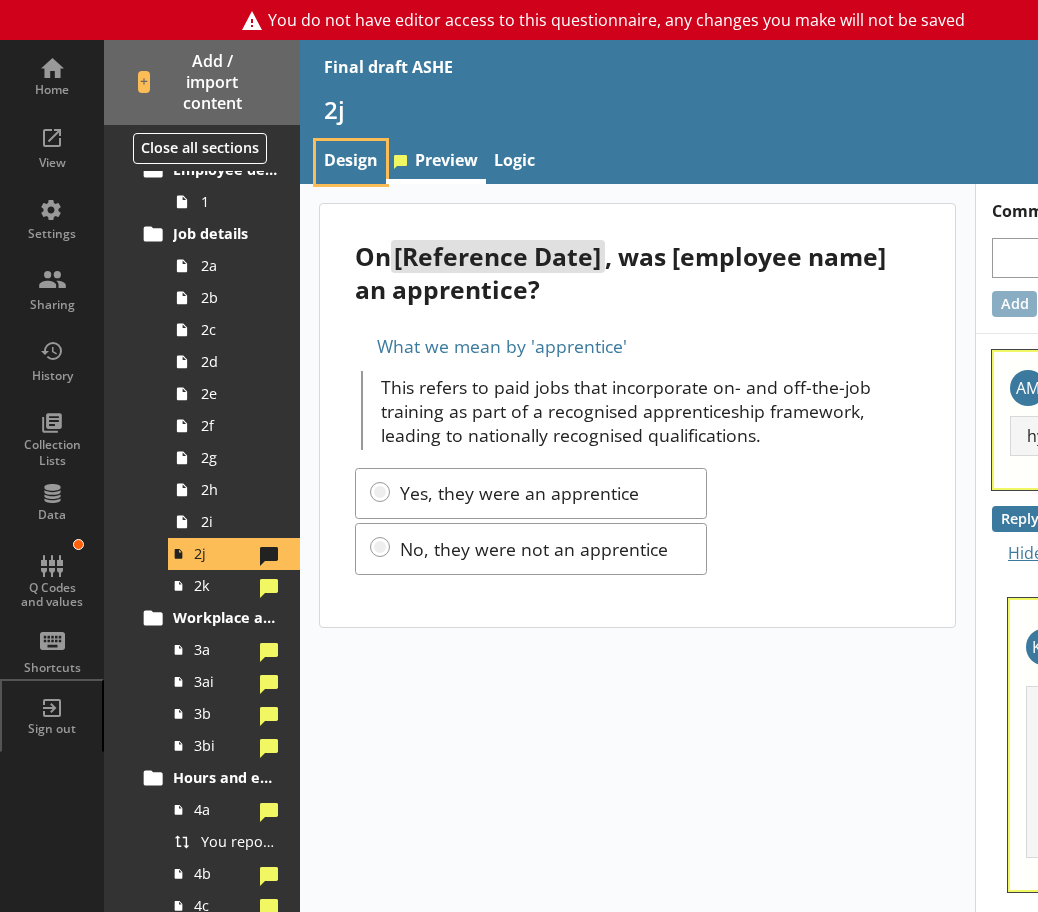 click on "Design" at bounding box center [351, 162] 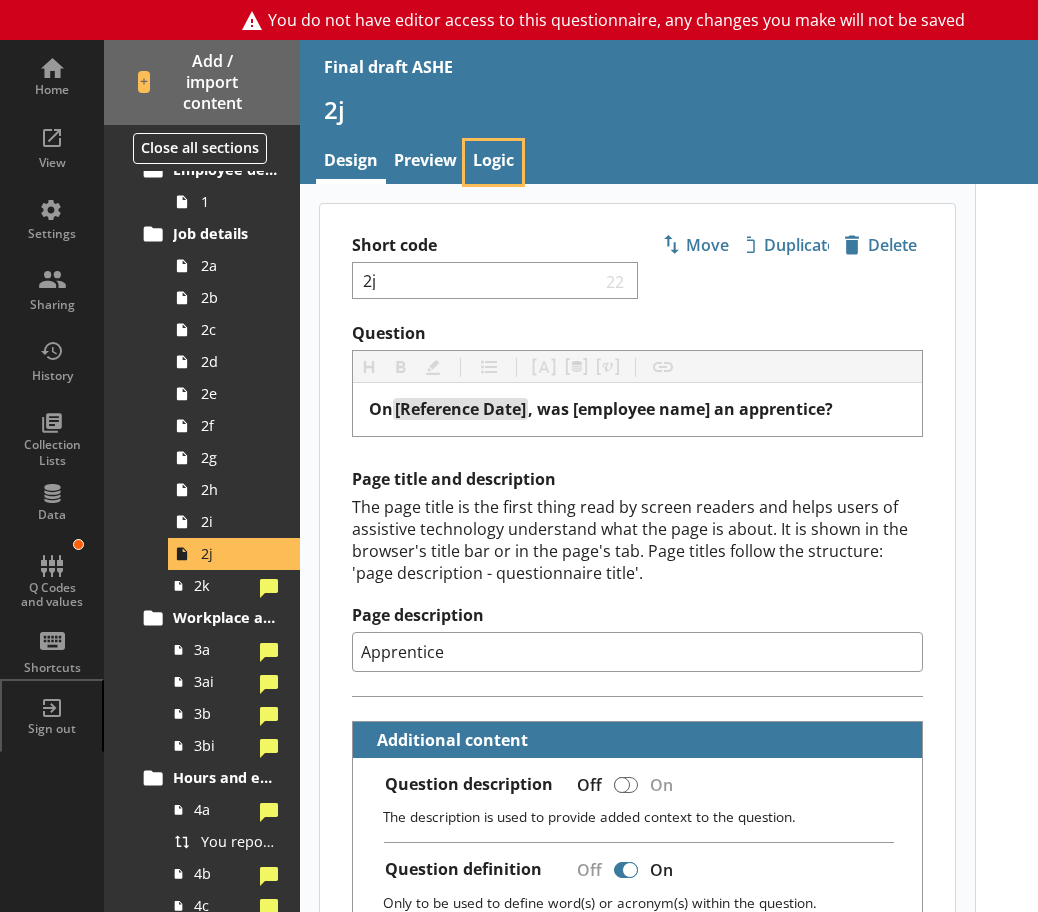 click on "Logic" at bounding box center [493, 162] 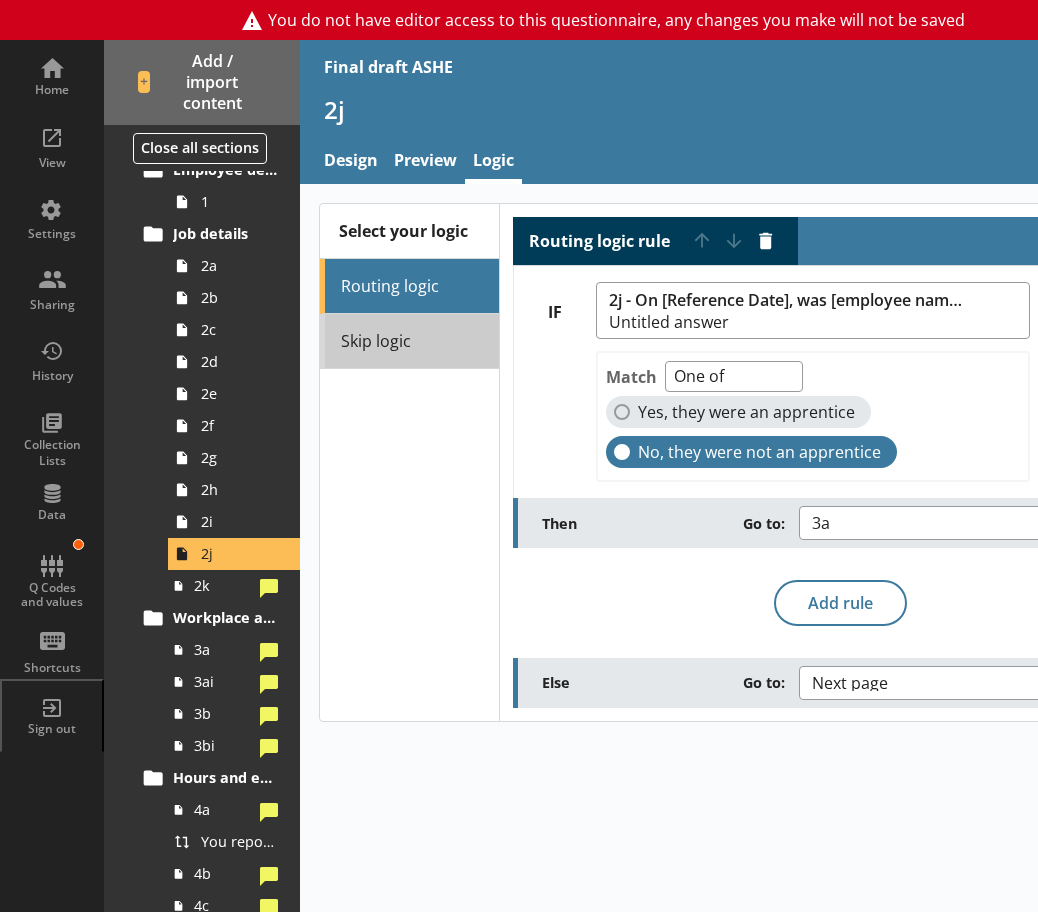 click on "Skip logic" at bounding box center (409, 341) 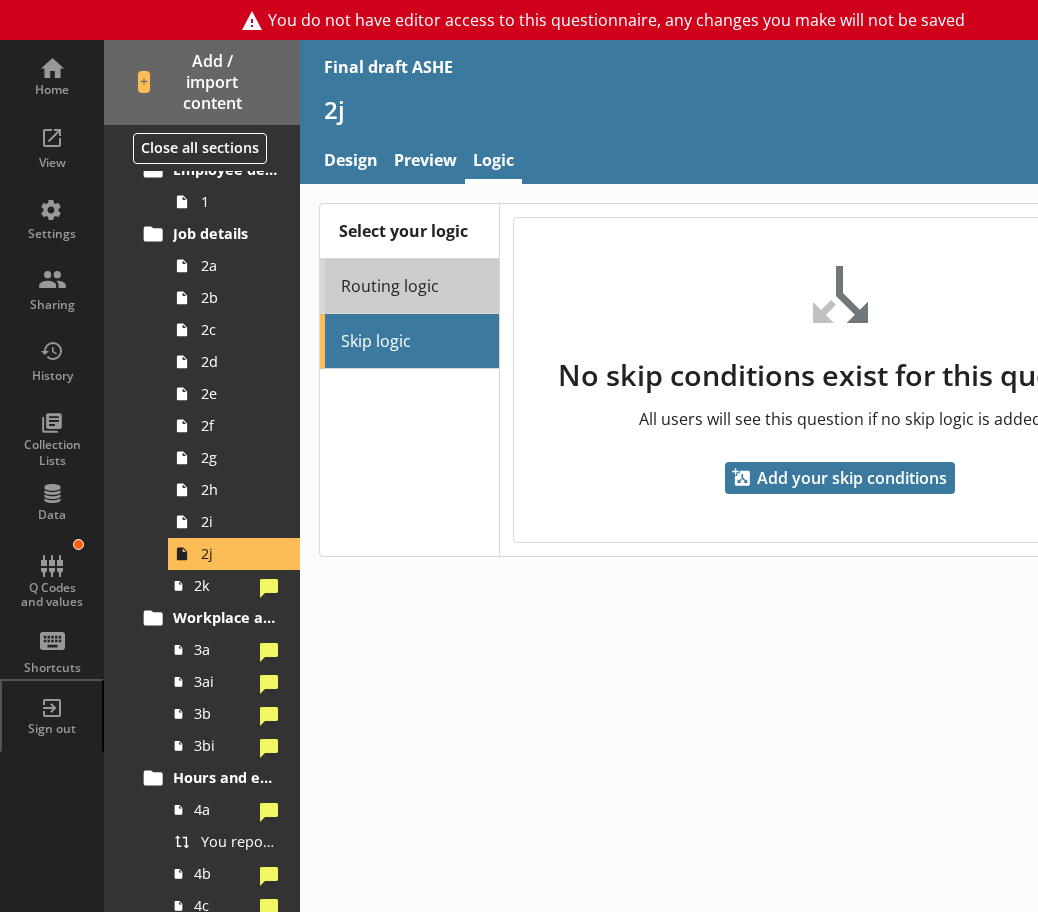 click on "Routing logic" at bounding box center [409, 286] 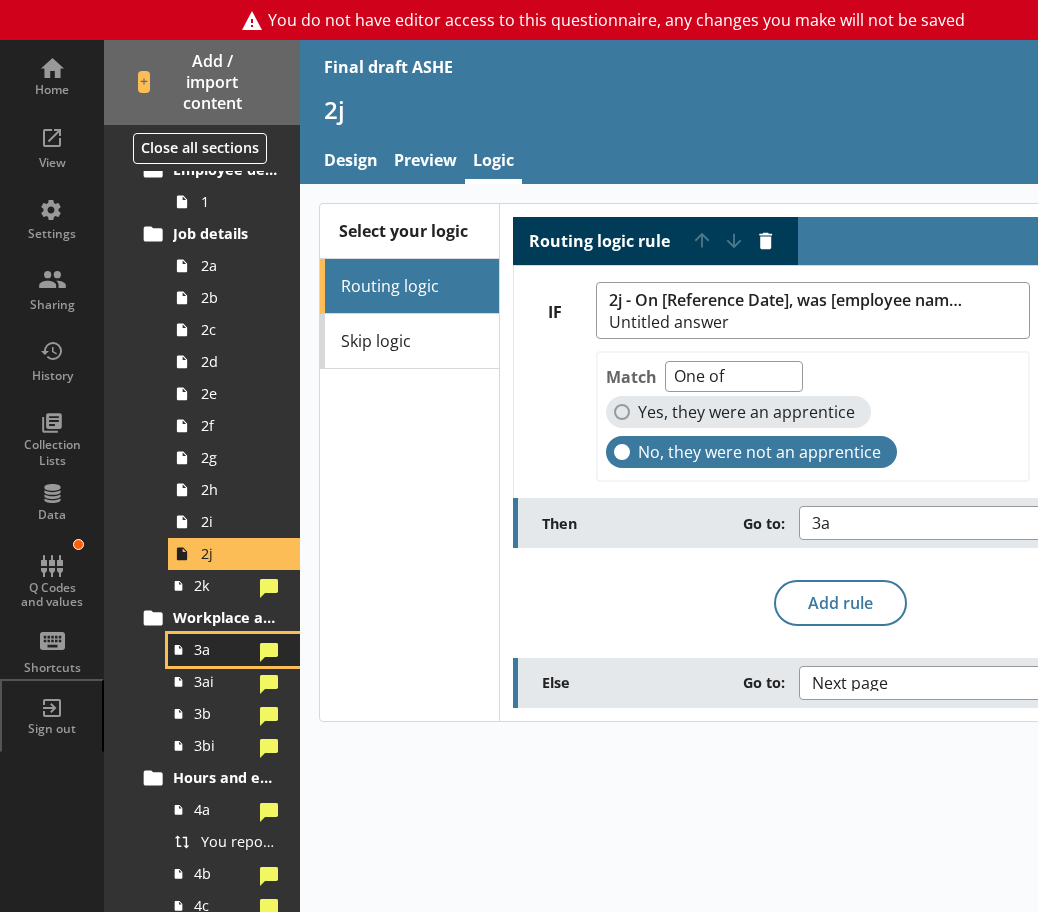 click on "3a" at bounding box center (234, 650) 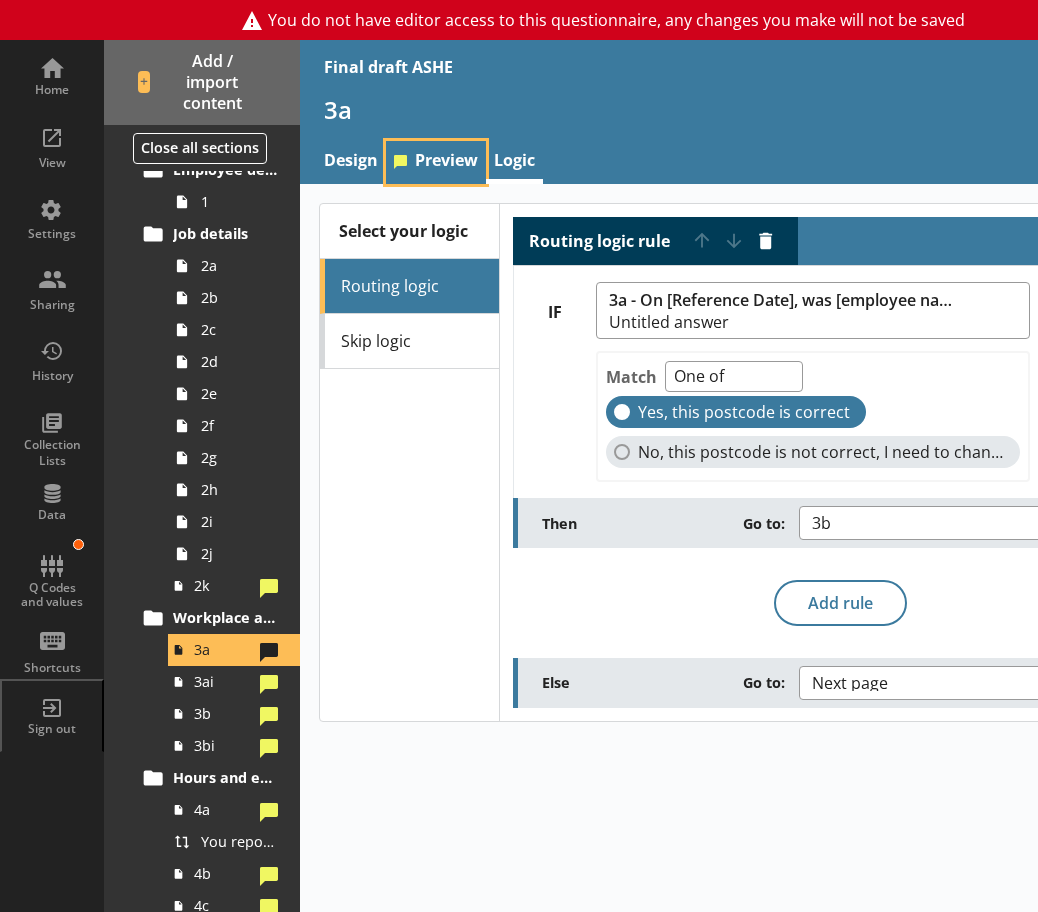 click on "Preview" at bounding box center [436, 162] 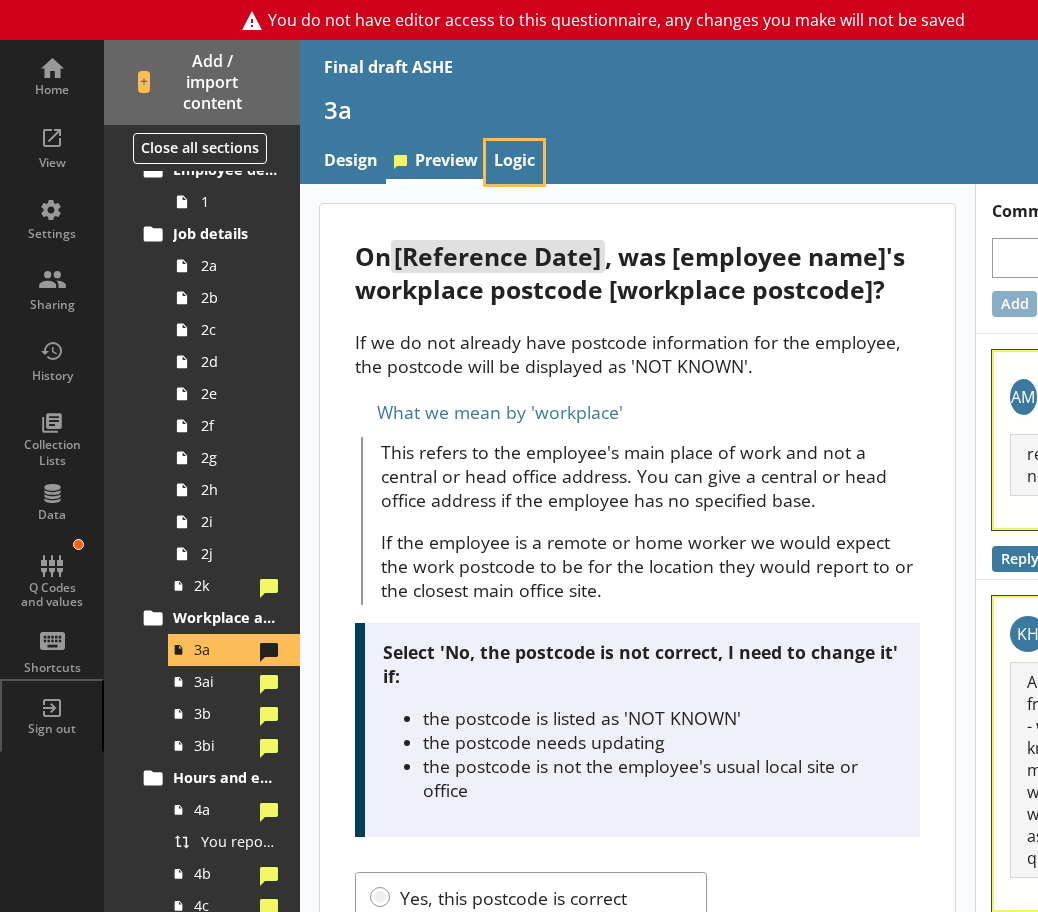 click on "Logic" at bounding box center [514, 162] 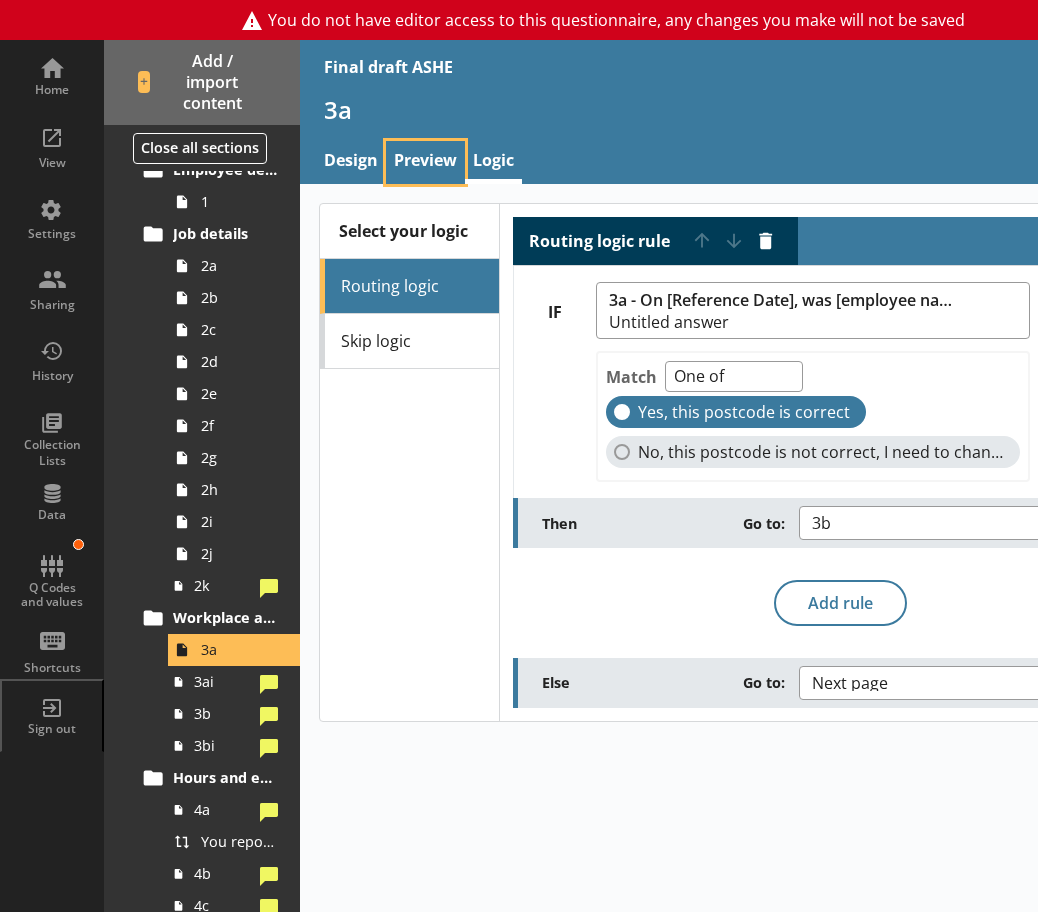 click on "Preview" at bounding box center (425, 162) 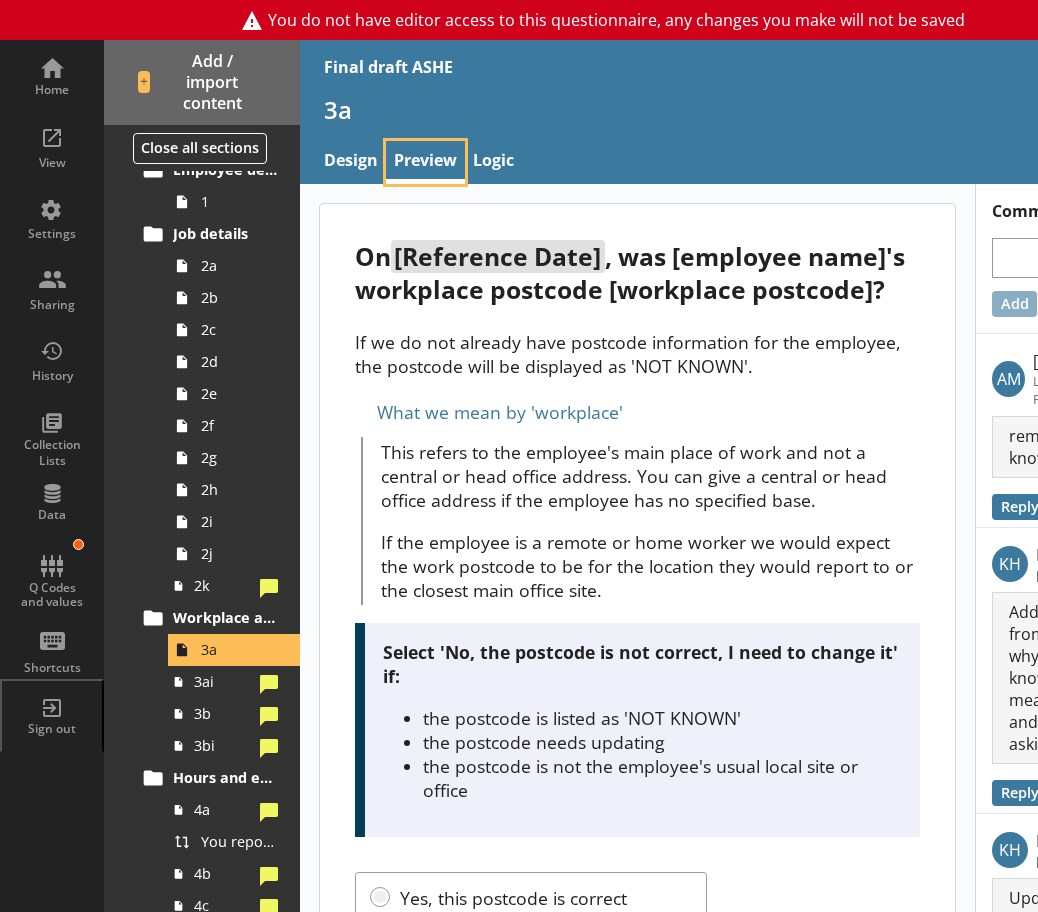 click on "Preview" at bounding box center (425, 162) 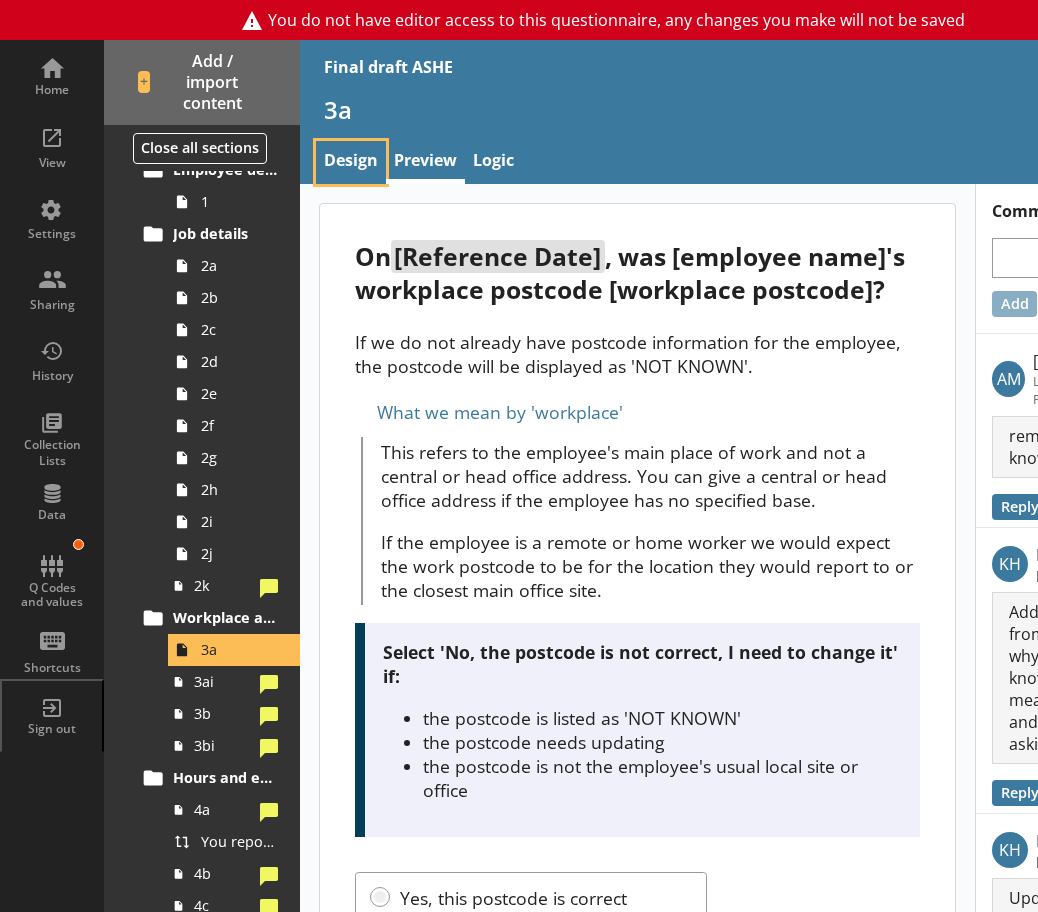 click on "Design" at bounding box center (351, 162) 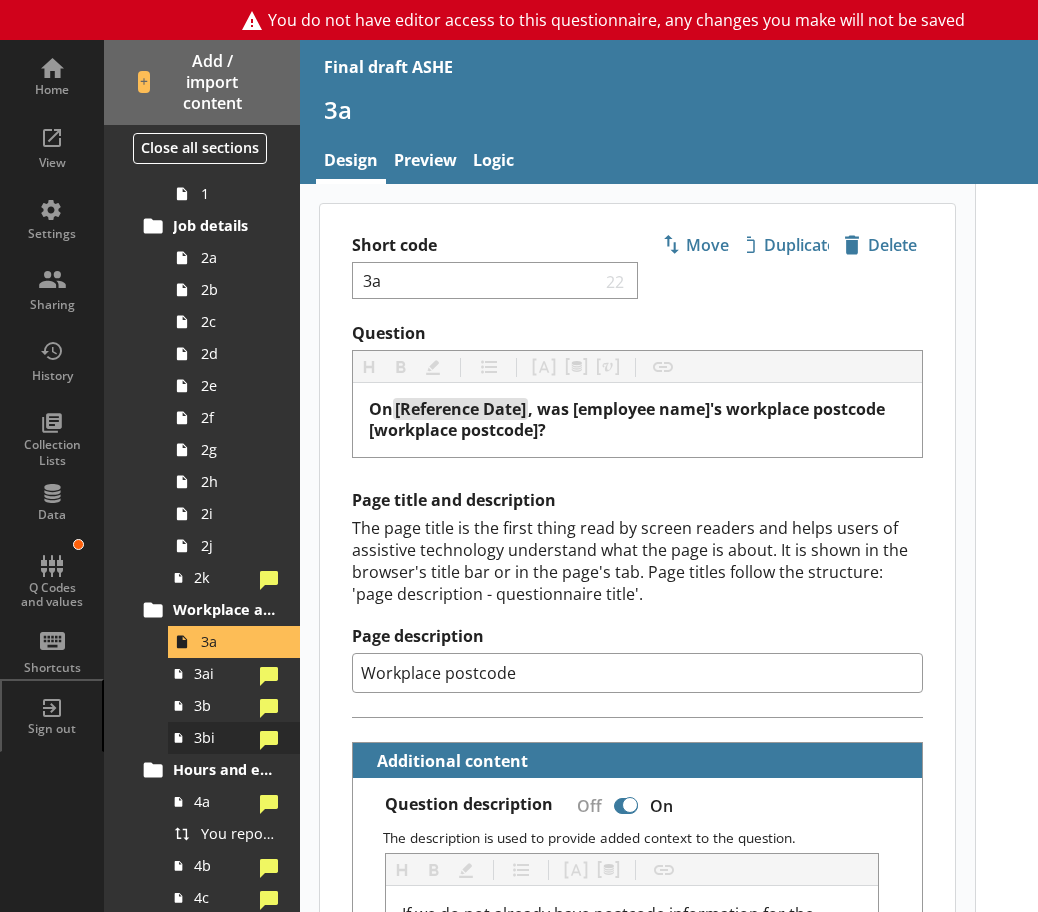 scroll, scrollTop: 100, scrollLeft: 0, axis: vertical 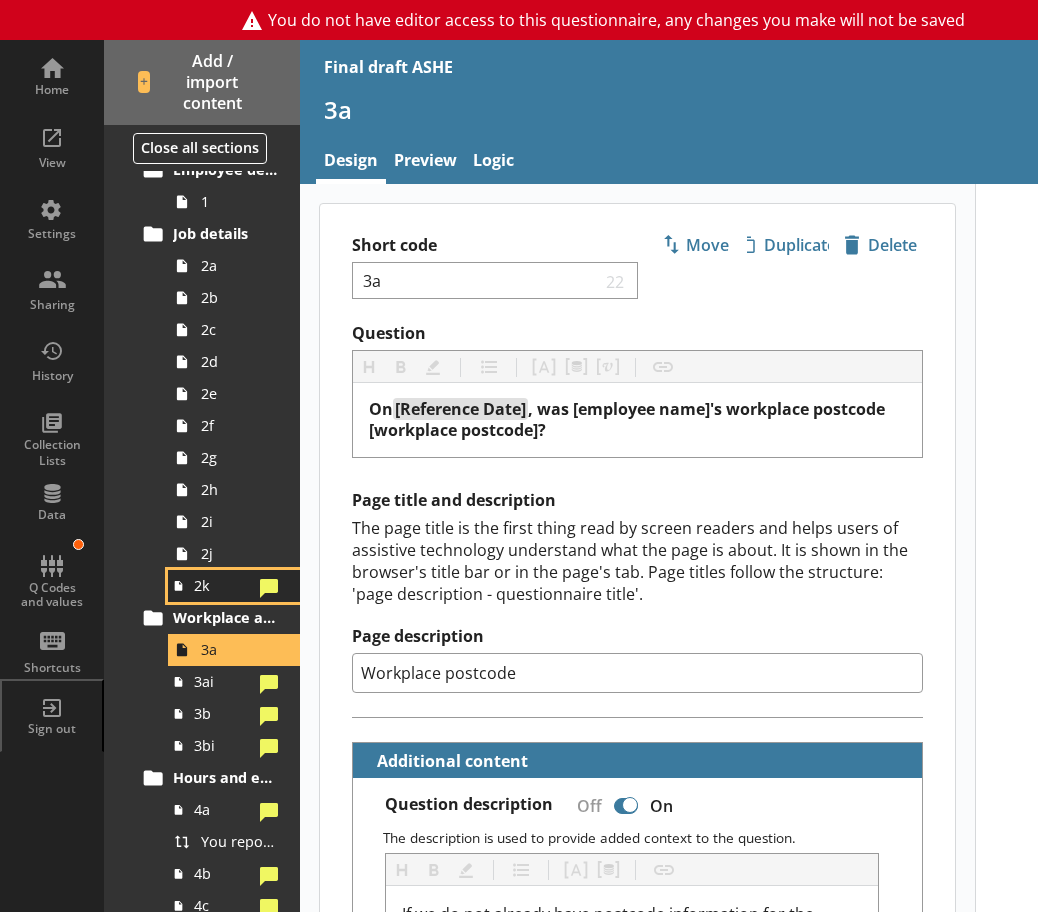 click at bounding box center [269, 586] 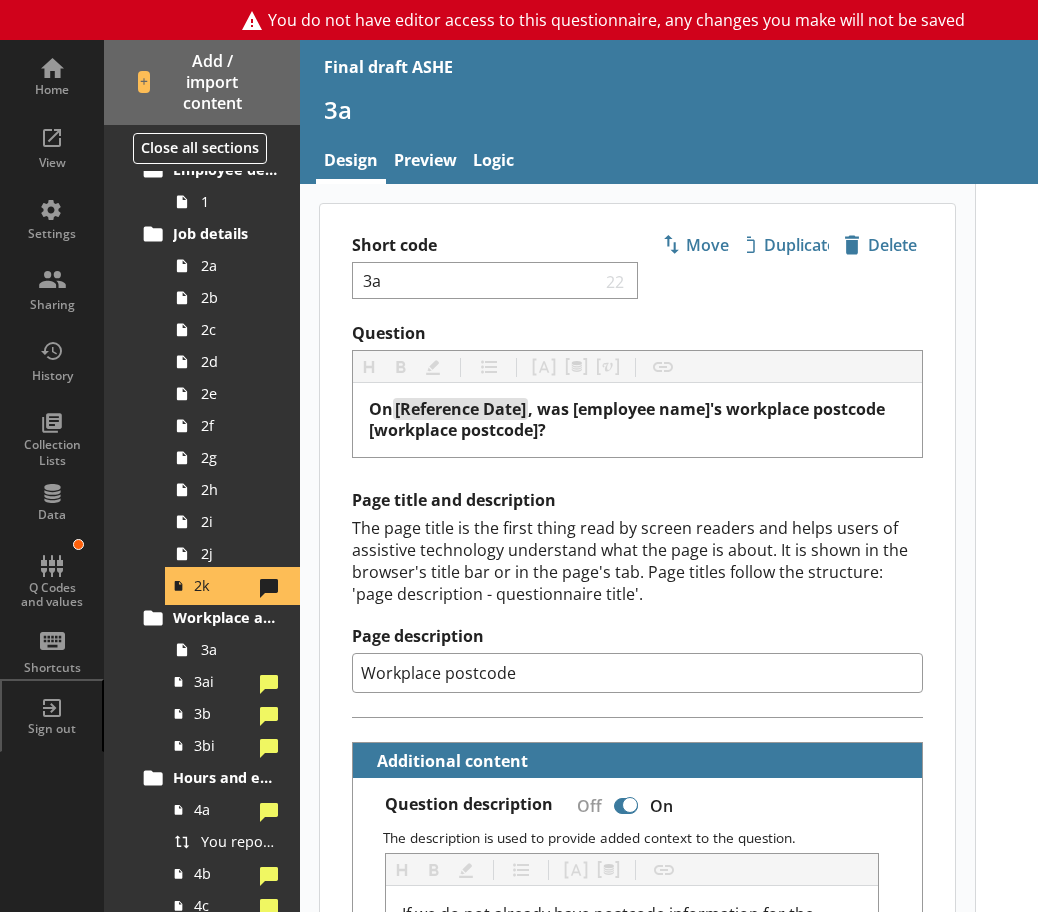 type on "x" 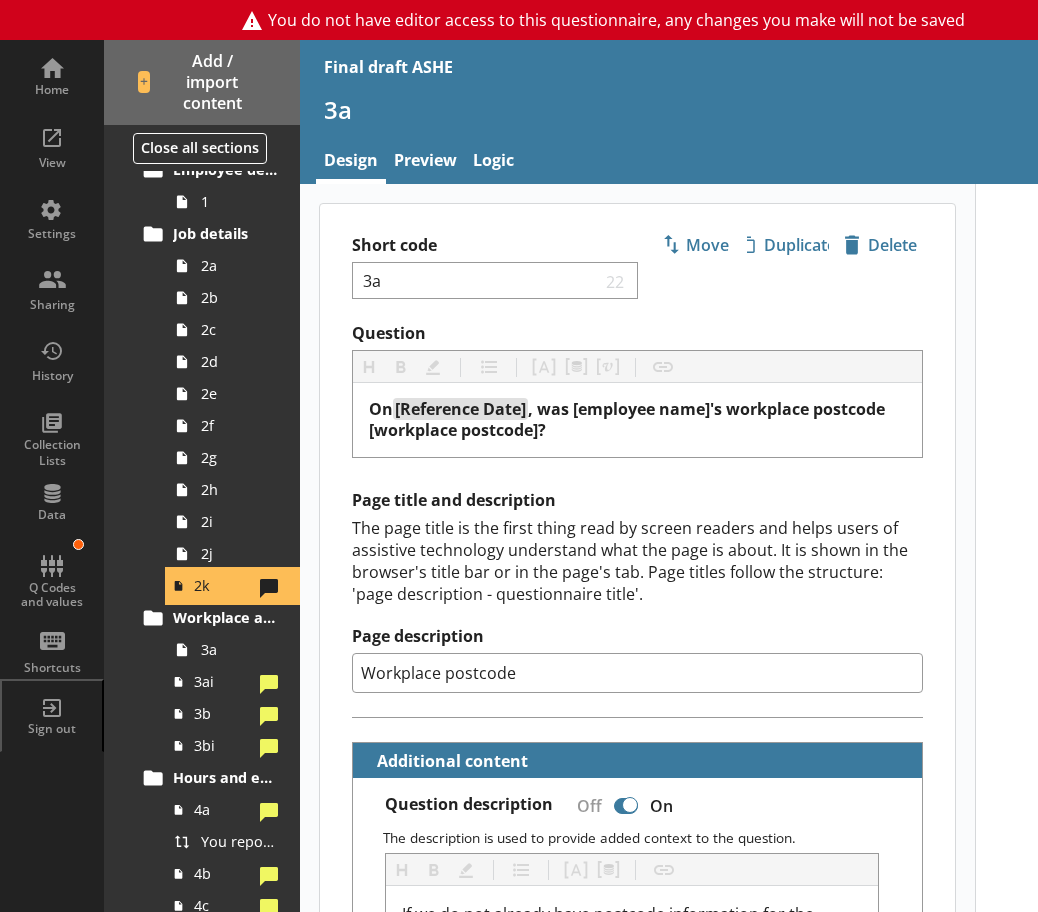 select on "mm/yyyy" 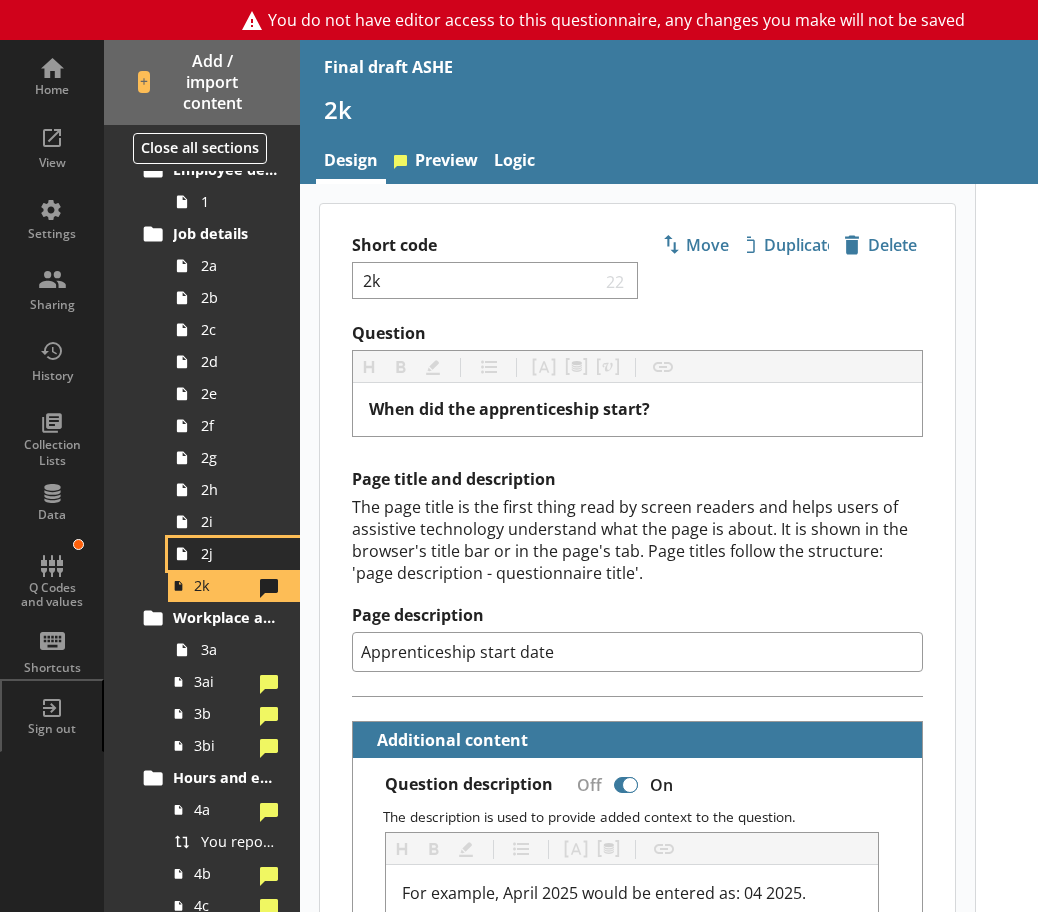 click on "2j" at bounding box center [239, 553] 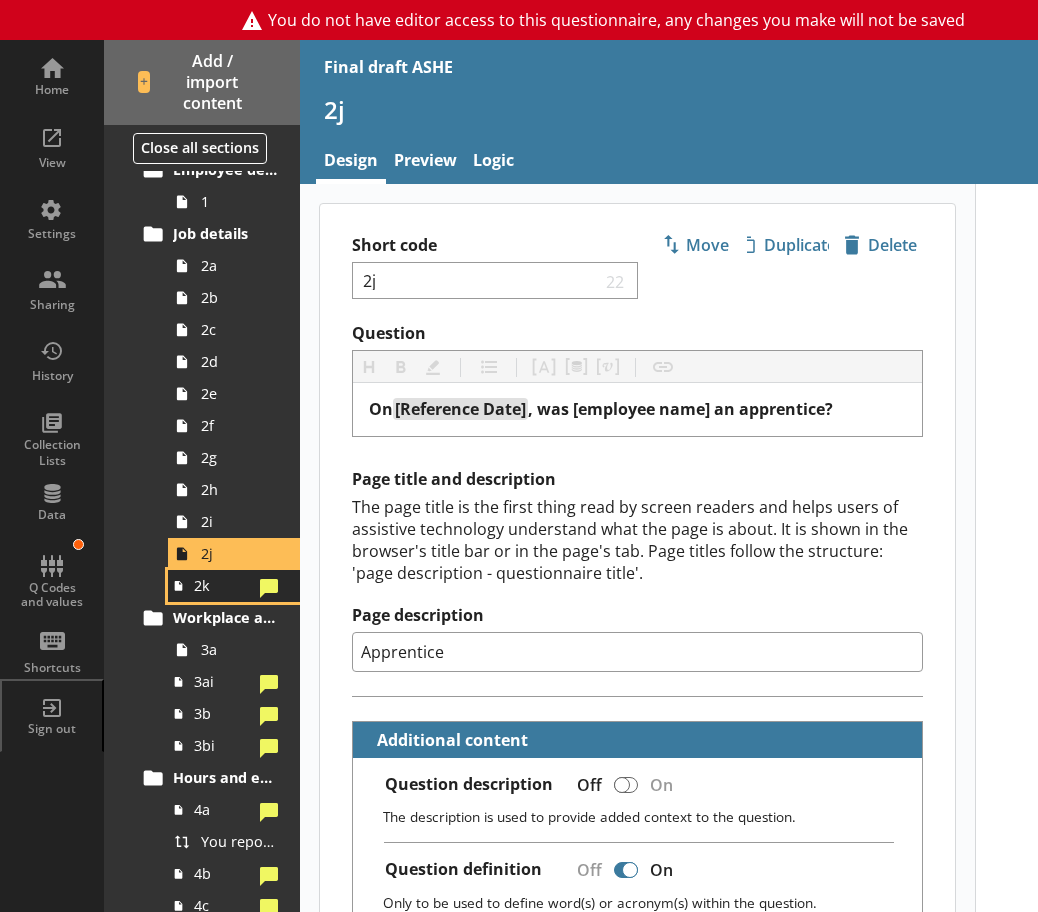 click on "2k" at bounding box center (234, 586) 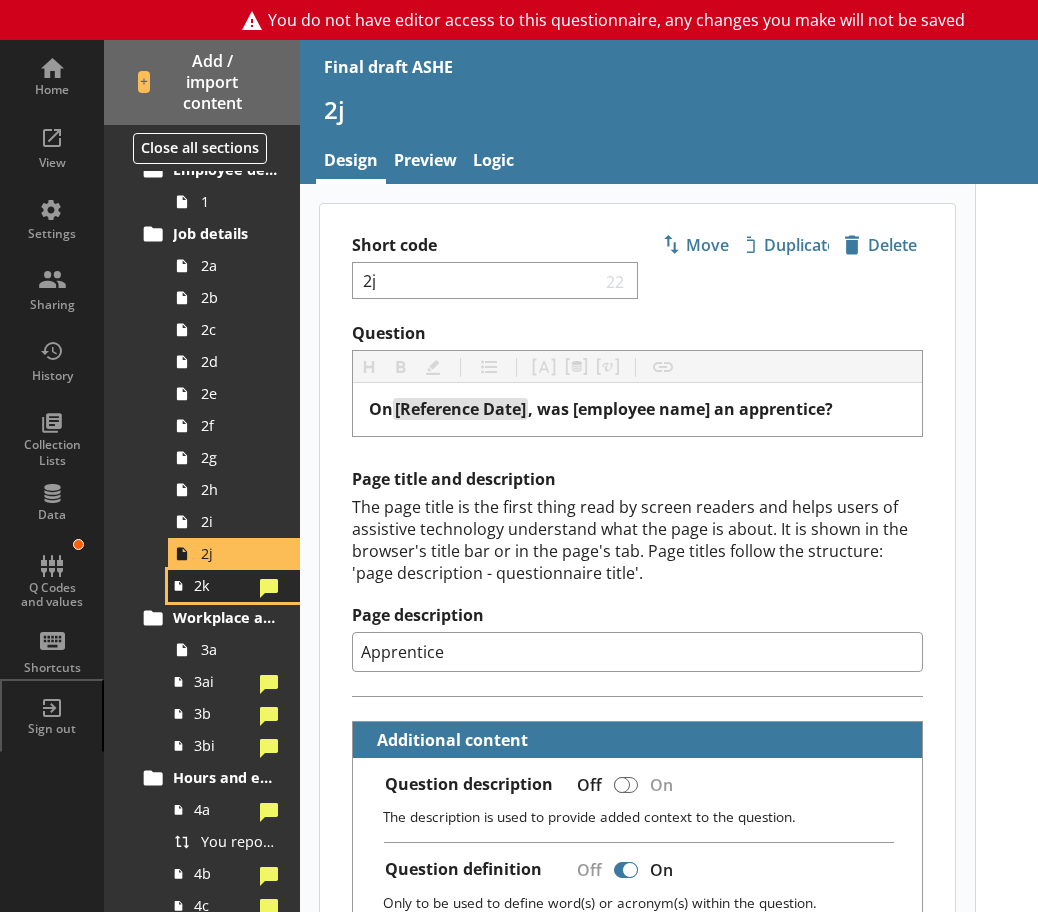 type on "x" 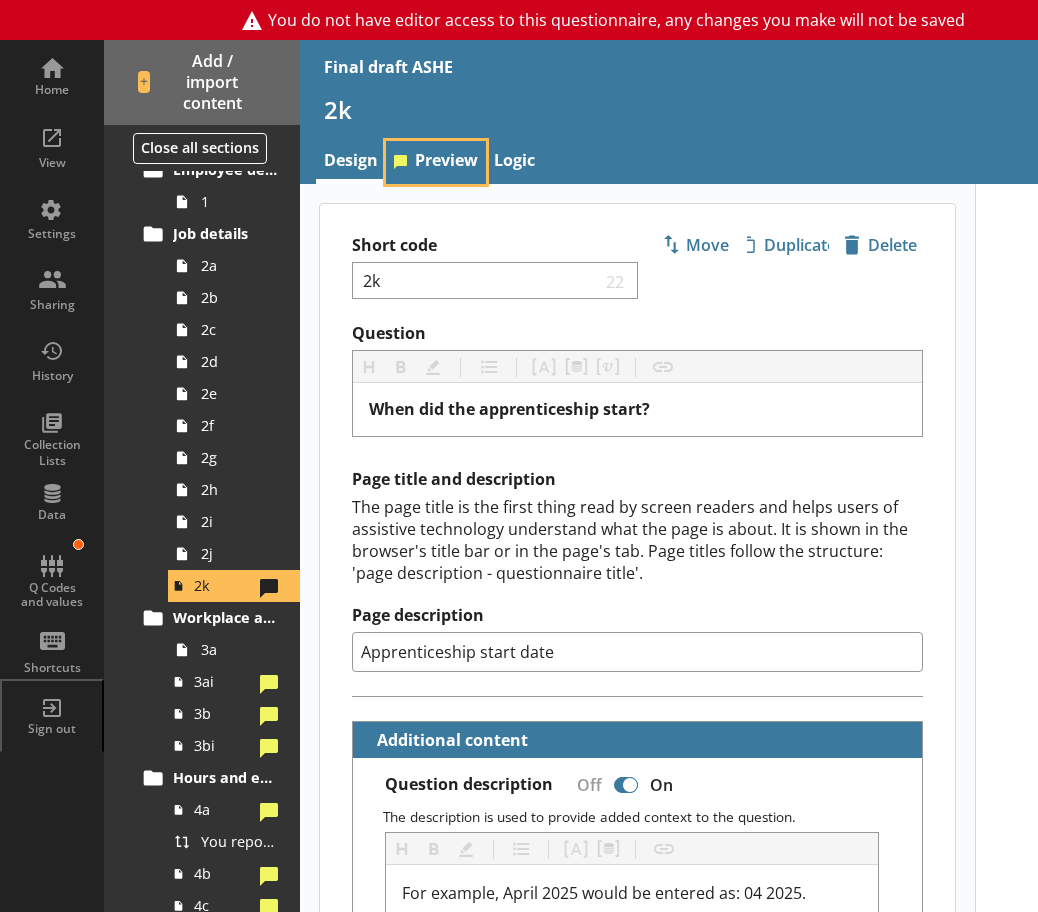 click on "Preview" at bounding box center [436, 162] 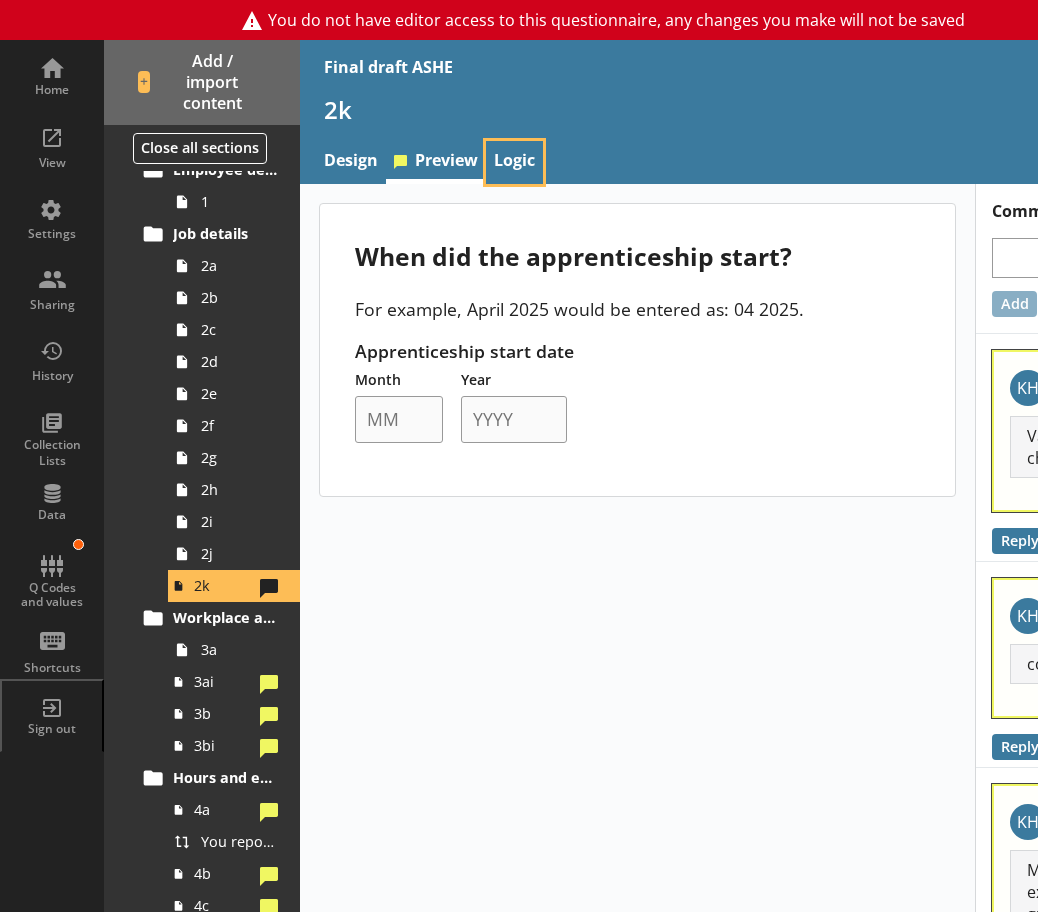 click on "Logic" at bounding box center (514, 162) 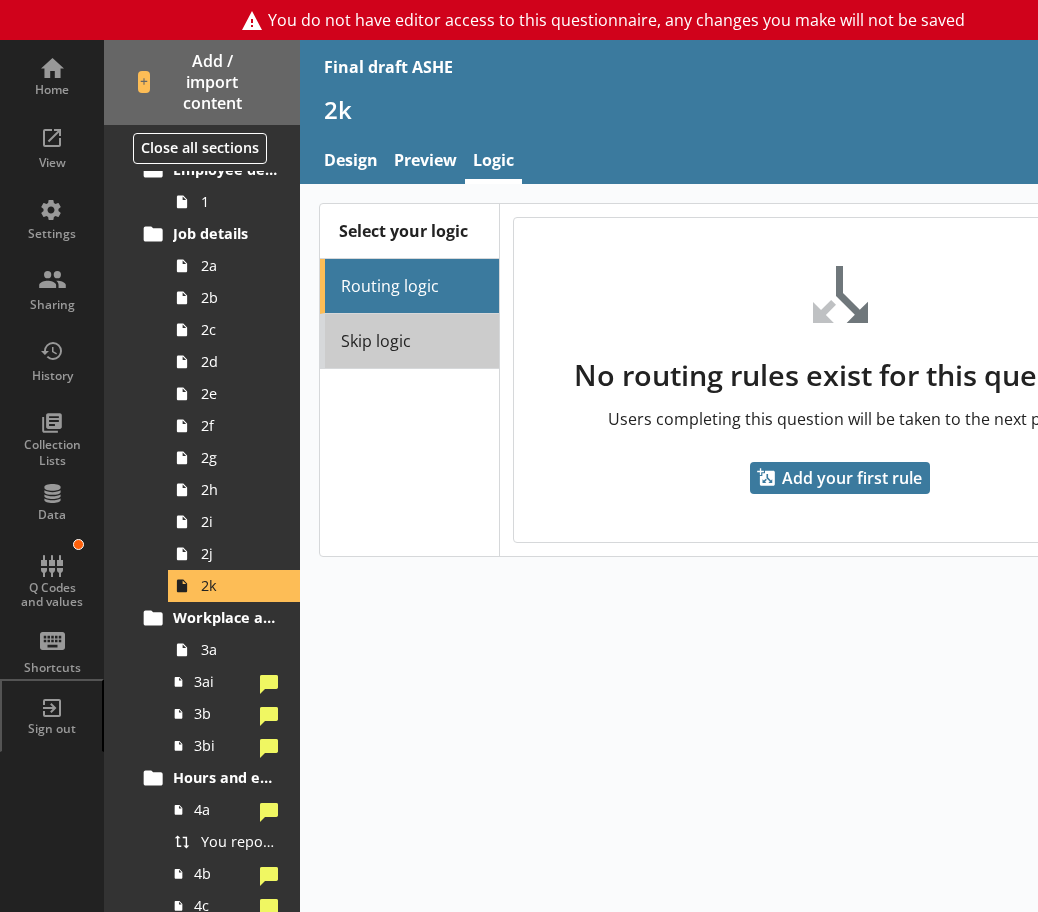 click on "Skip logic" at bounding box center (409, 341) 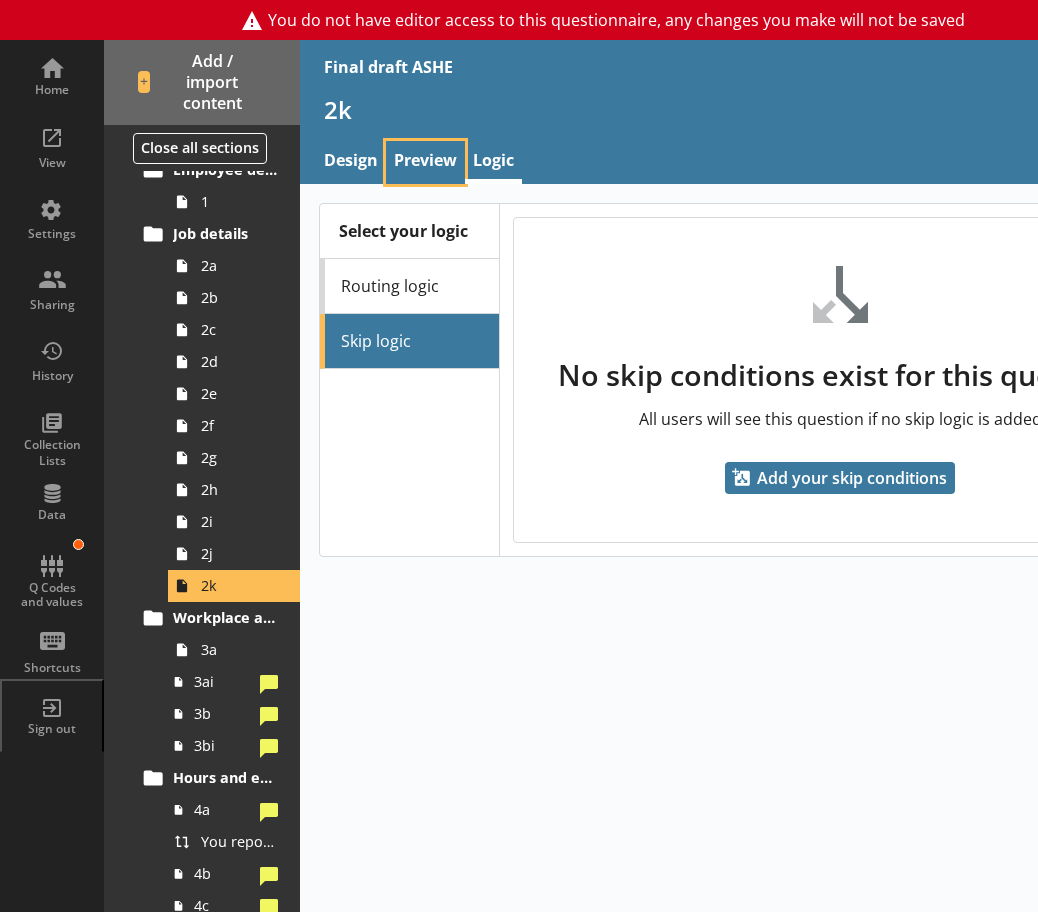 click on "Preview" at bounding box center (425, 162) 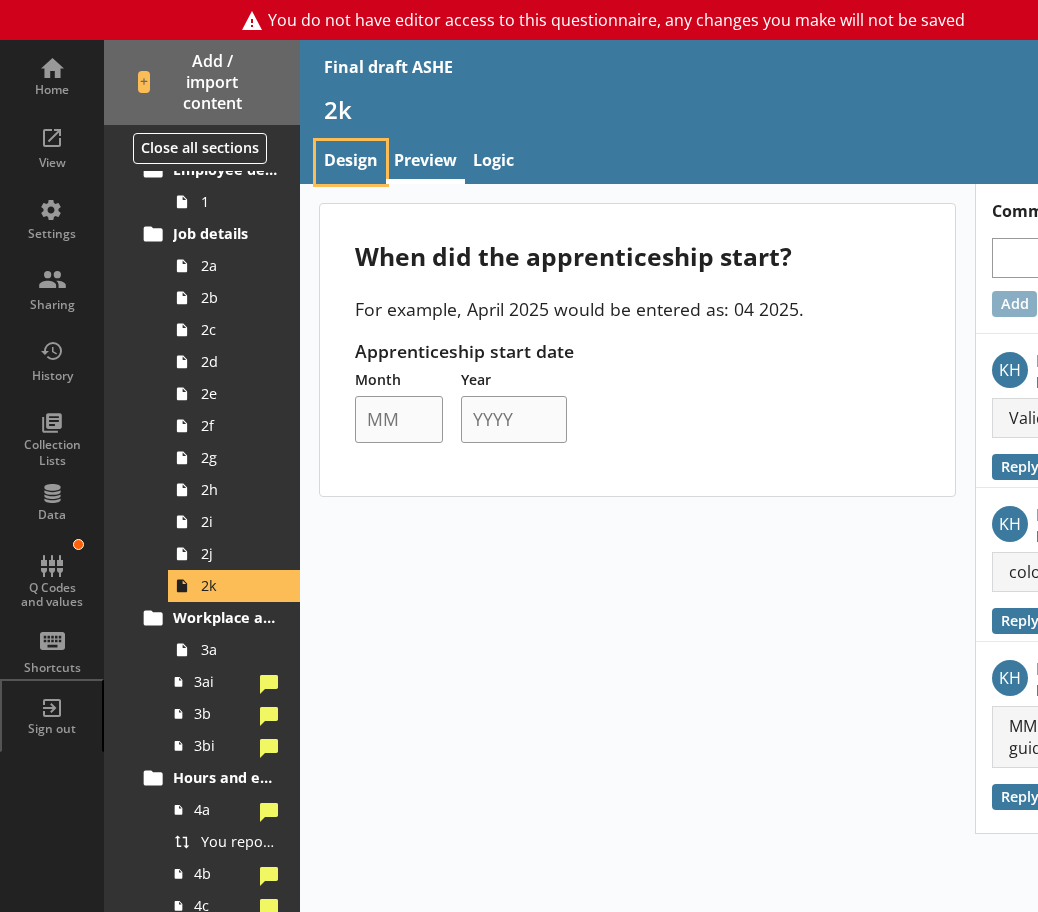 click on "Design" at bounding box center [351, 162] 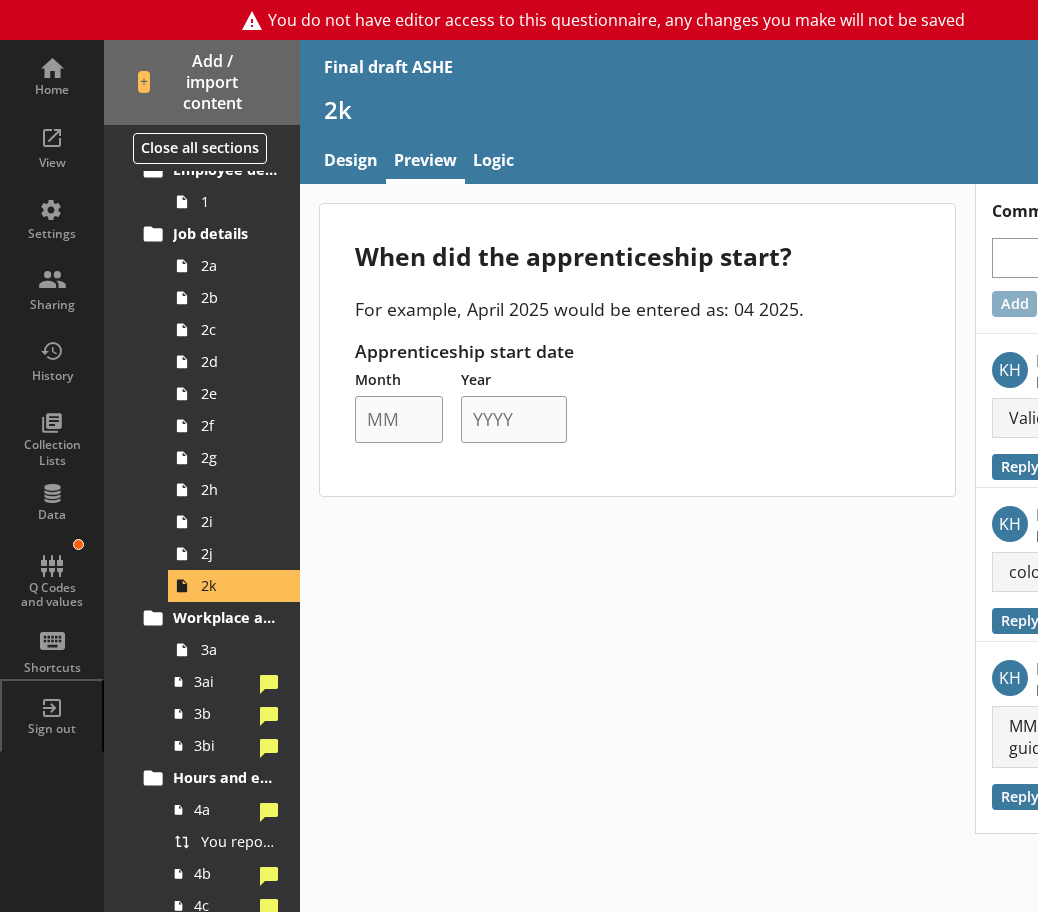type on "x" 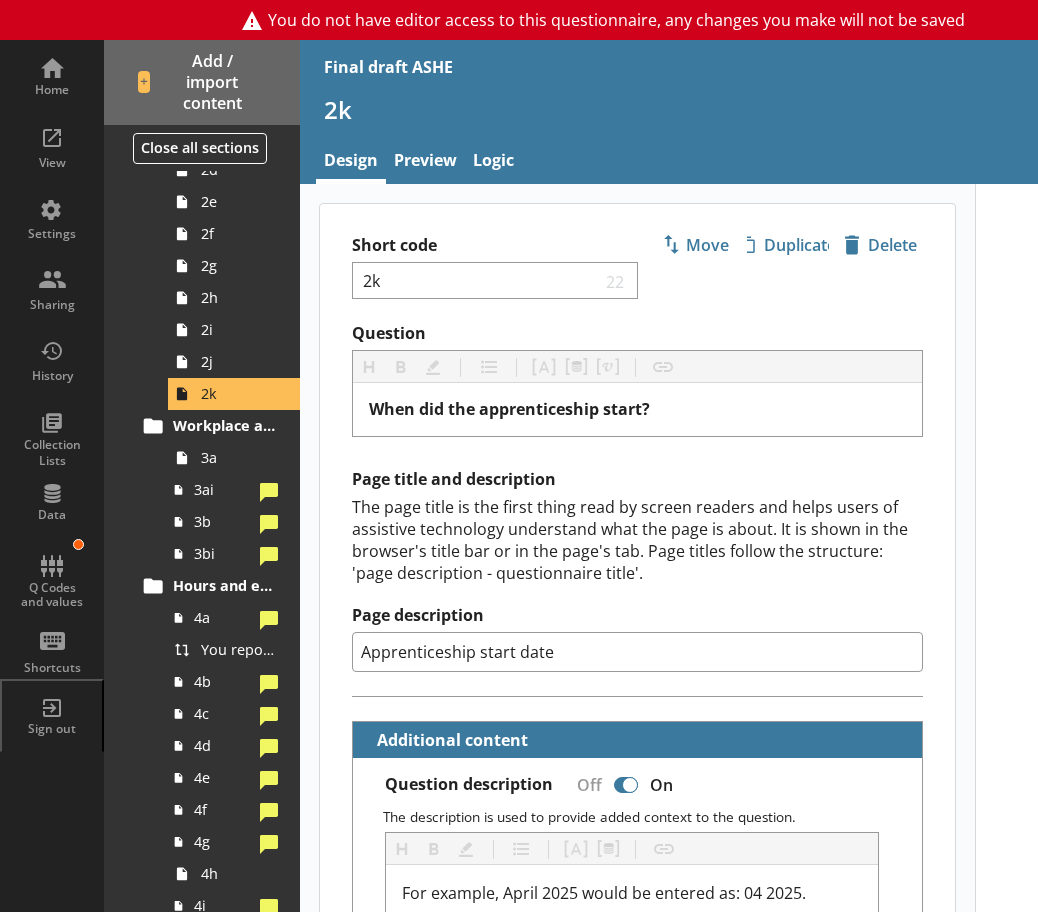 scroll, scrollTop: 300, scrollLeft: 0, axis: vertical 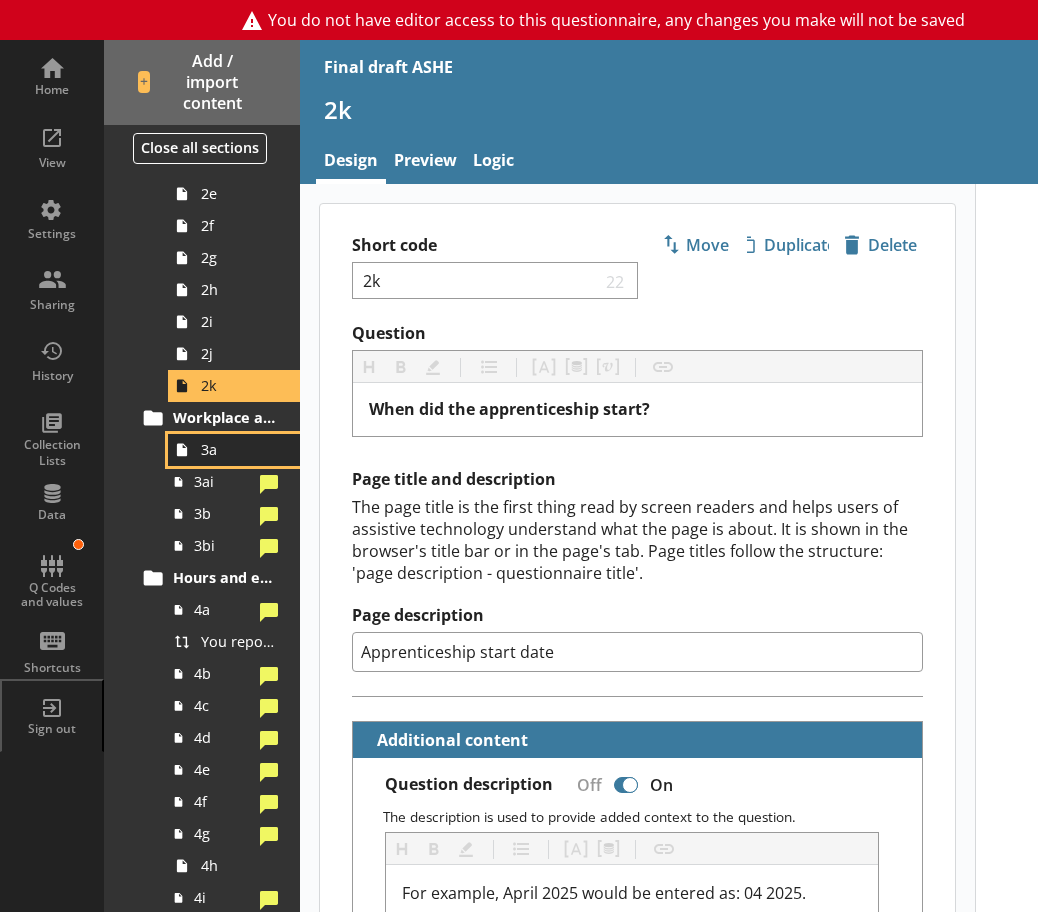 click on "3a" at bounding box center [239, 449] 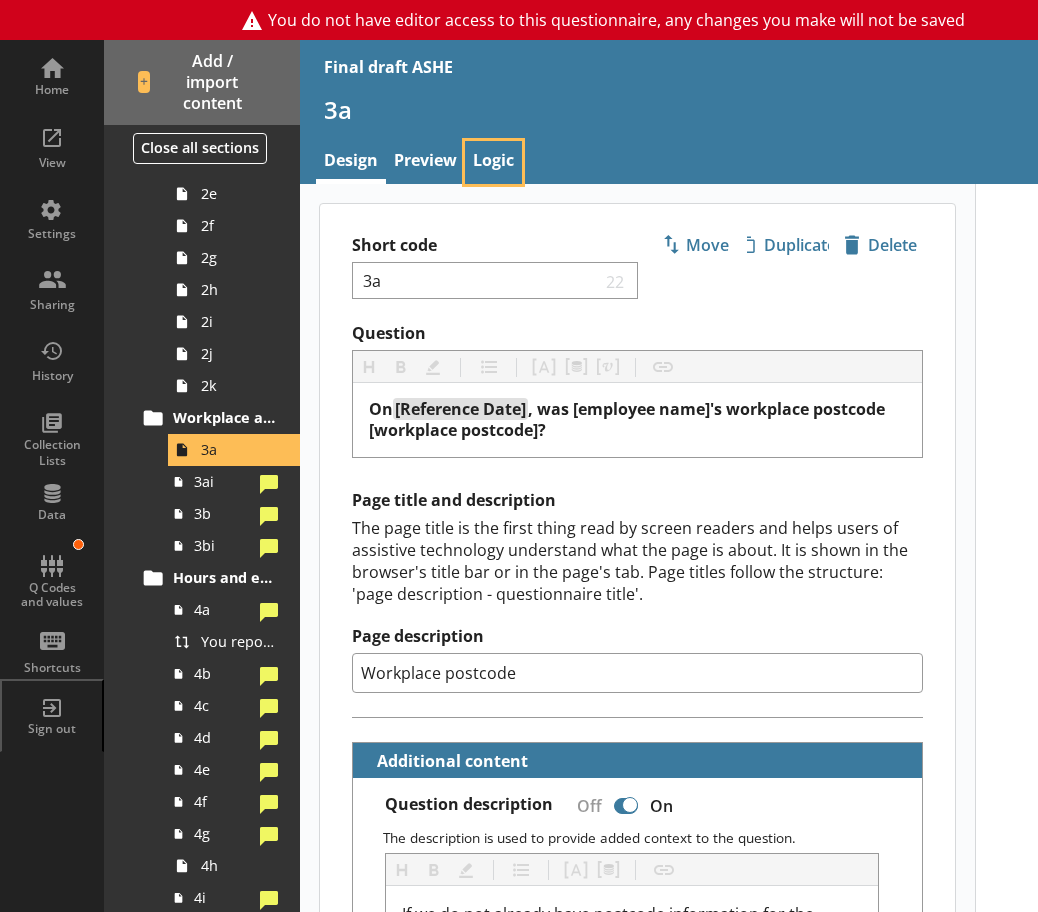 click on "Logic" at bounding box center (493, 162) 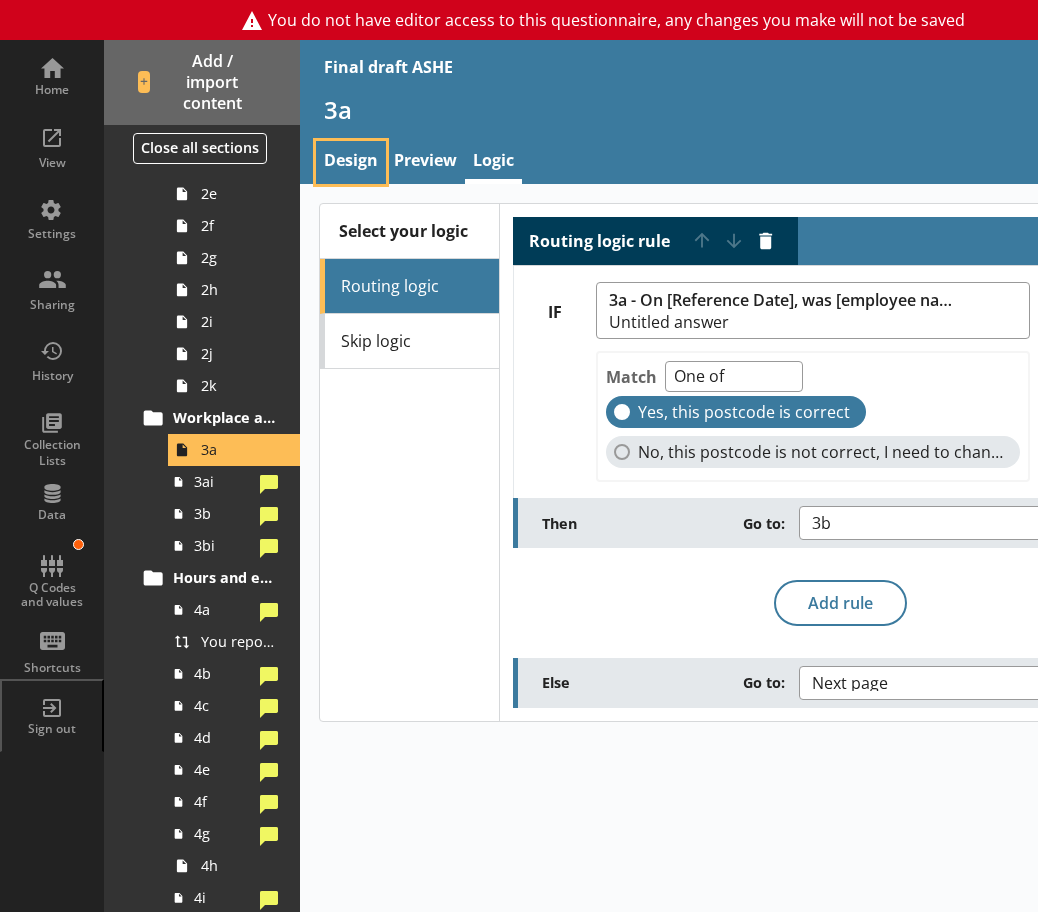 click on "Design" at bounding box center (351, 162) 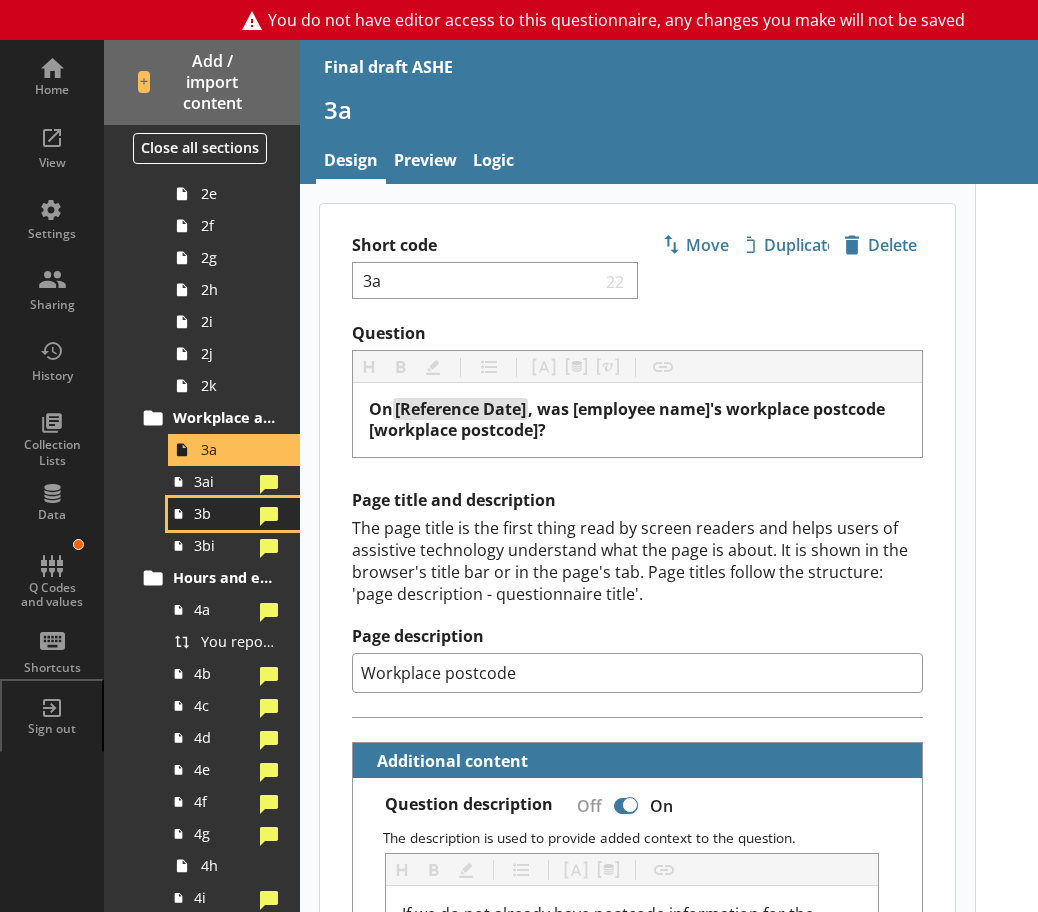 click on "3b" at bounding box center (234, 514) 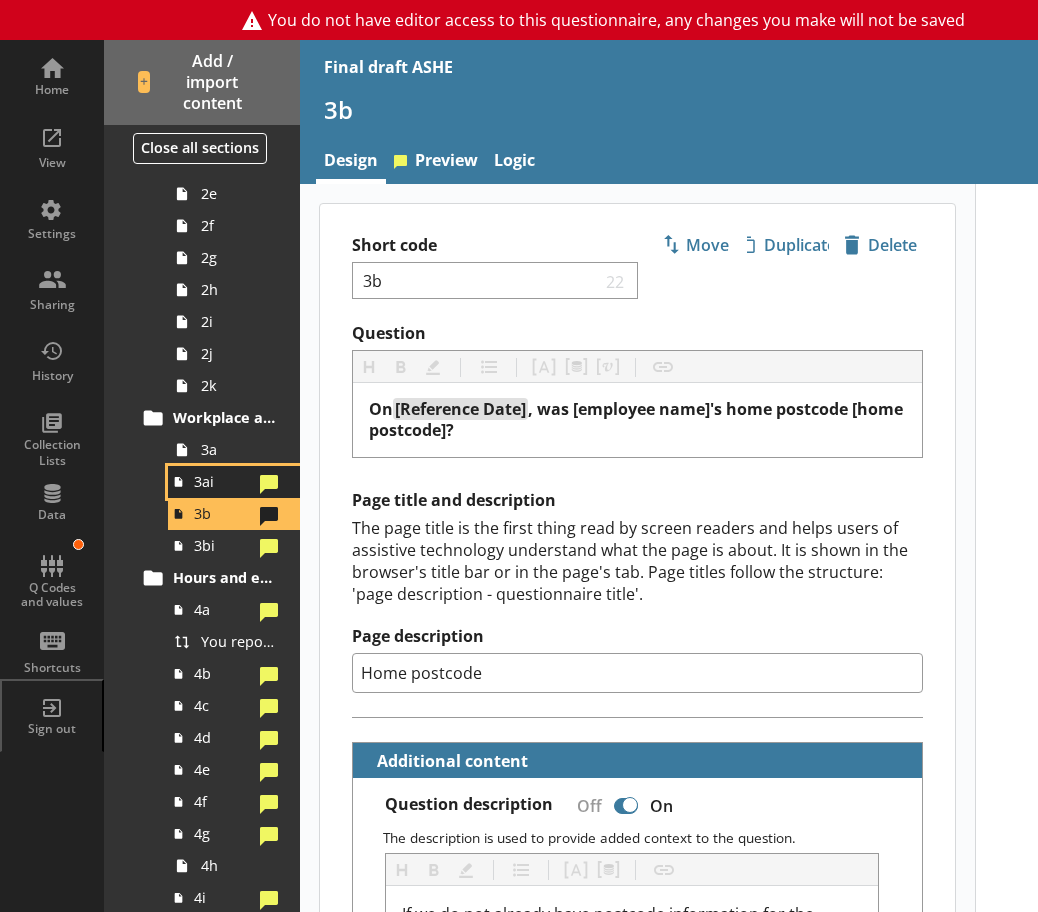 click on "3ai" at bounding box center (234, 482) 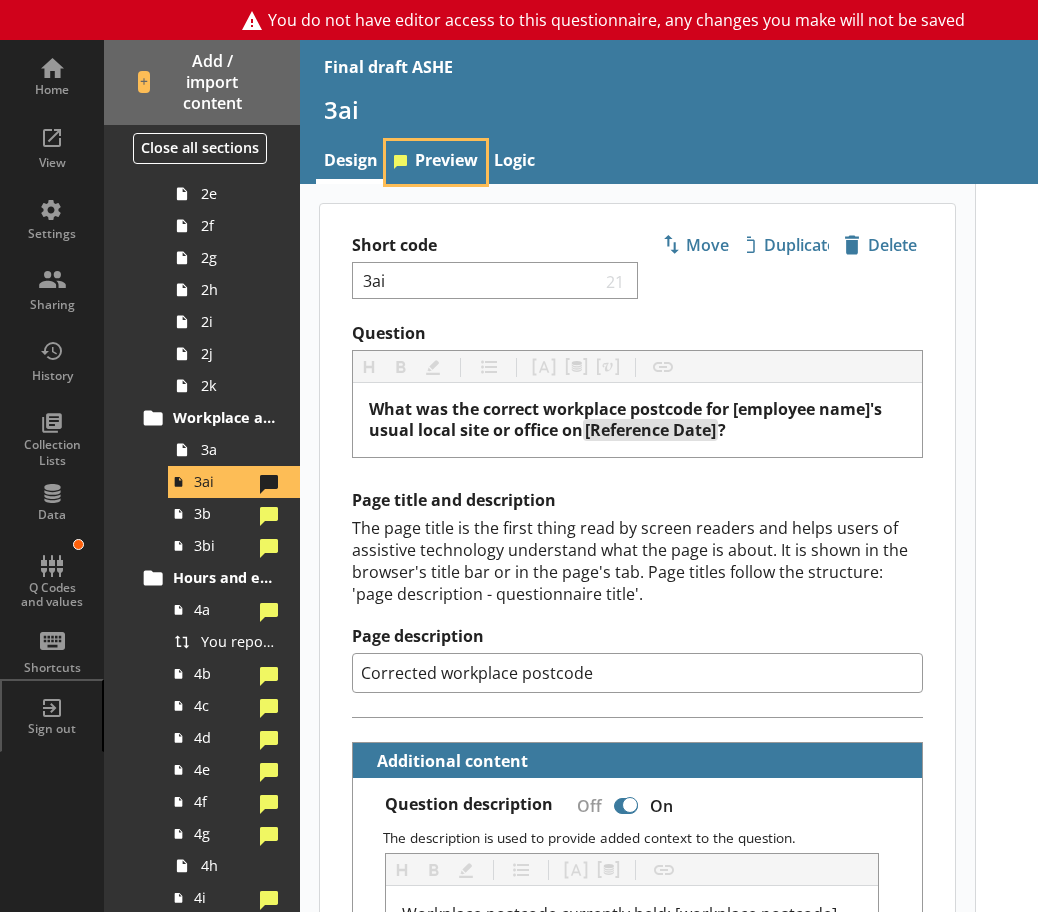 click on "Preview" at bounding box center (436, 162) 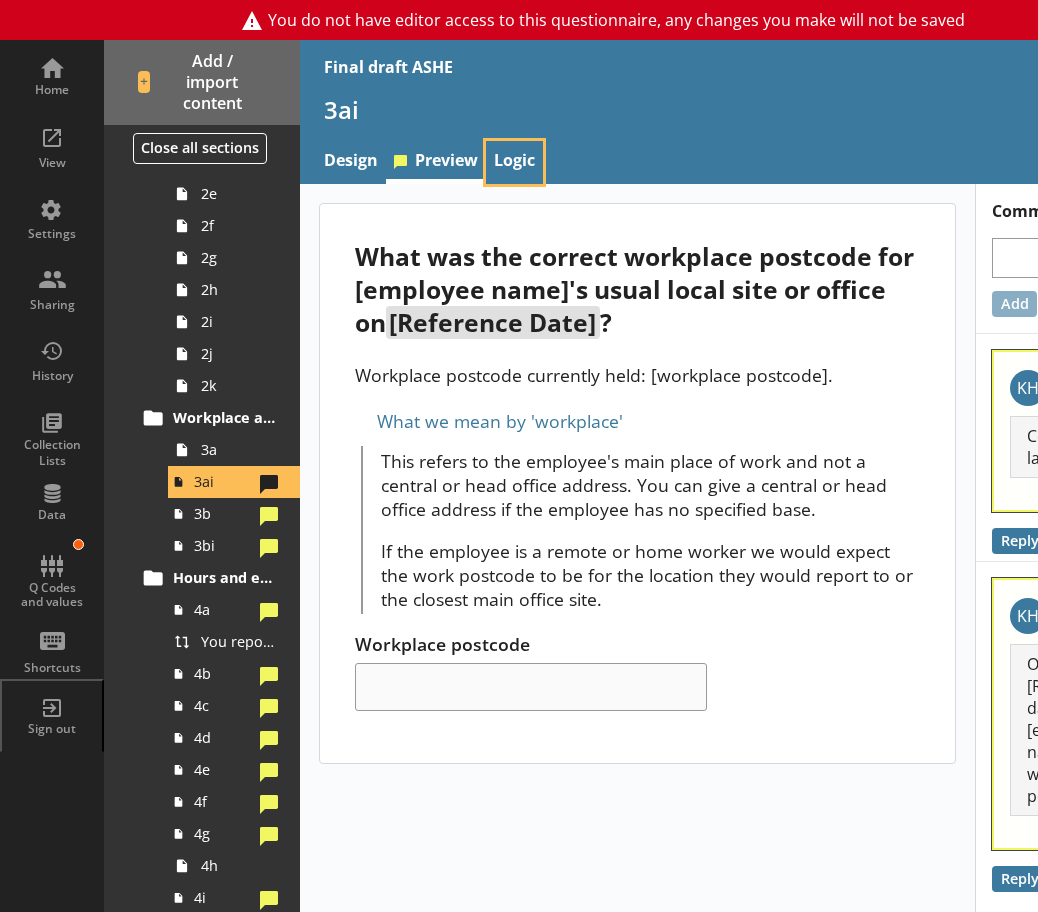 click on "Logic" at bounding box center [514, 162] 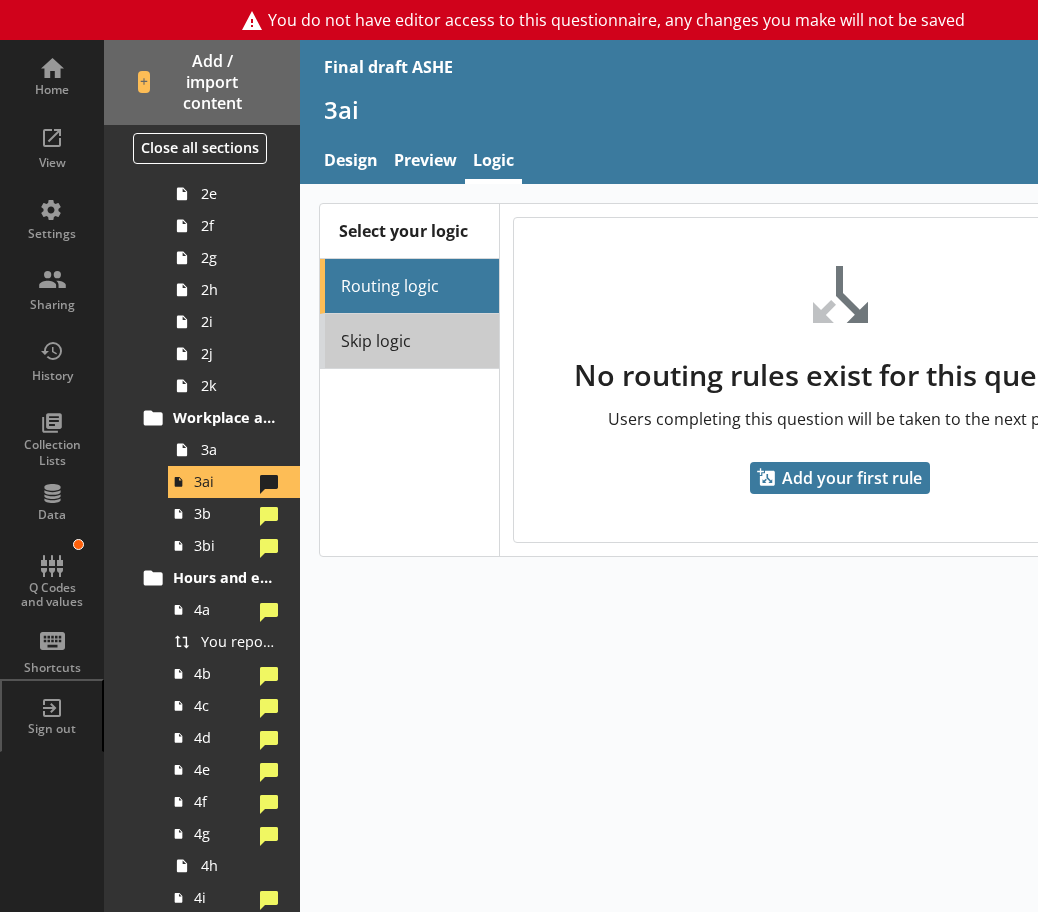 click on "Skip logic" at bounding box center (409, 341) 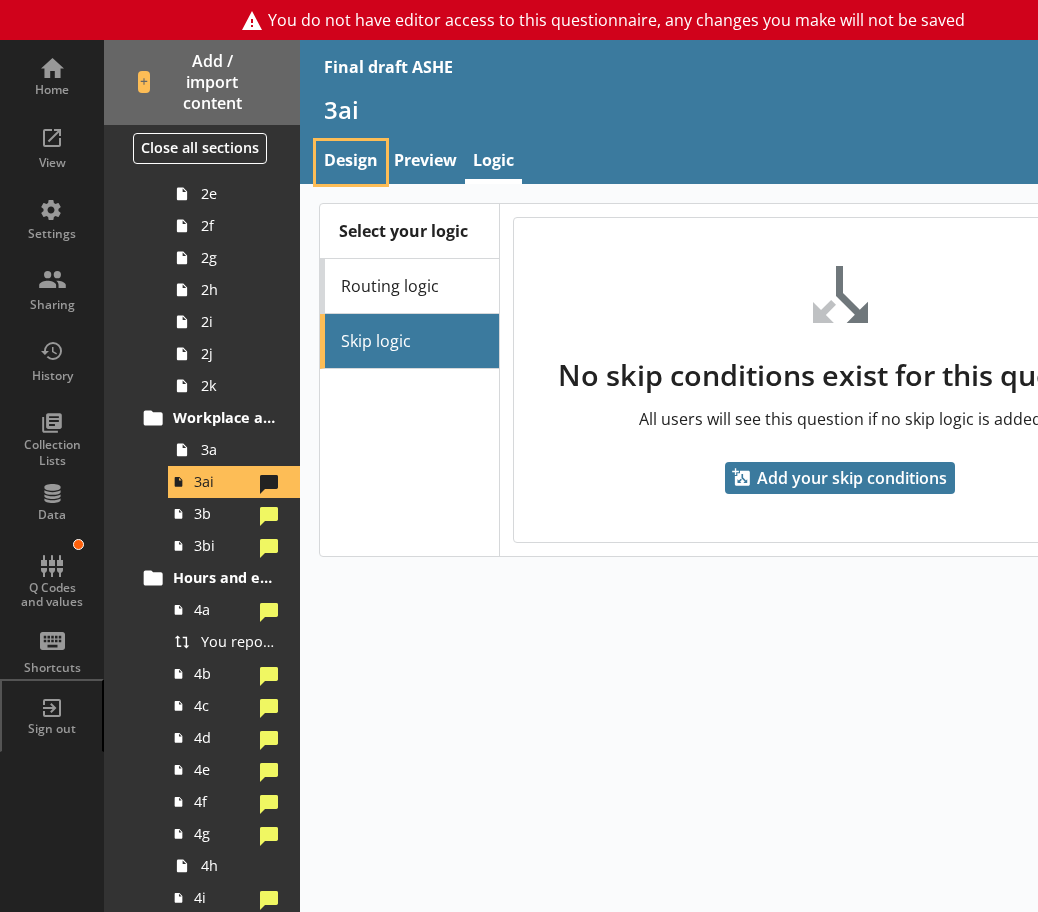 click on "Design" at bounding box center [351, 162] 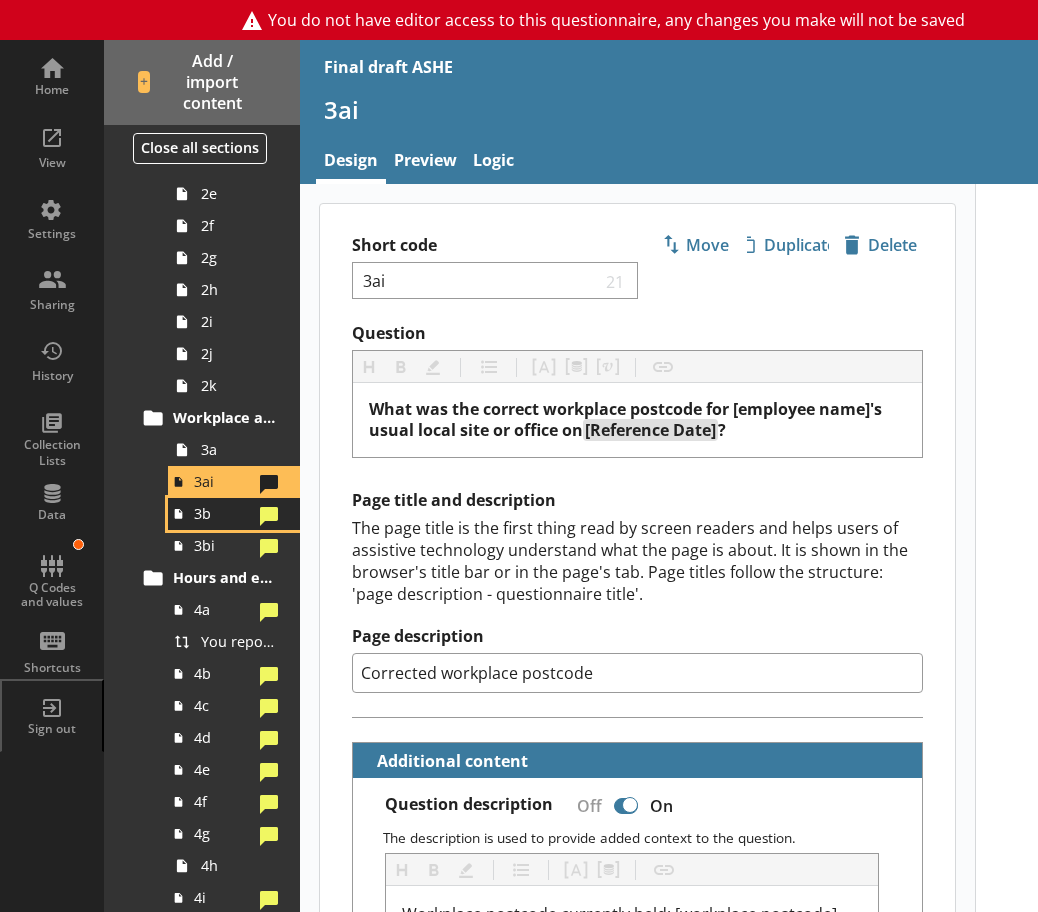 click on "3b" at bounding box center (223, 513) 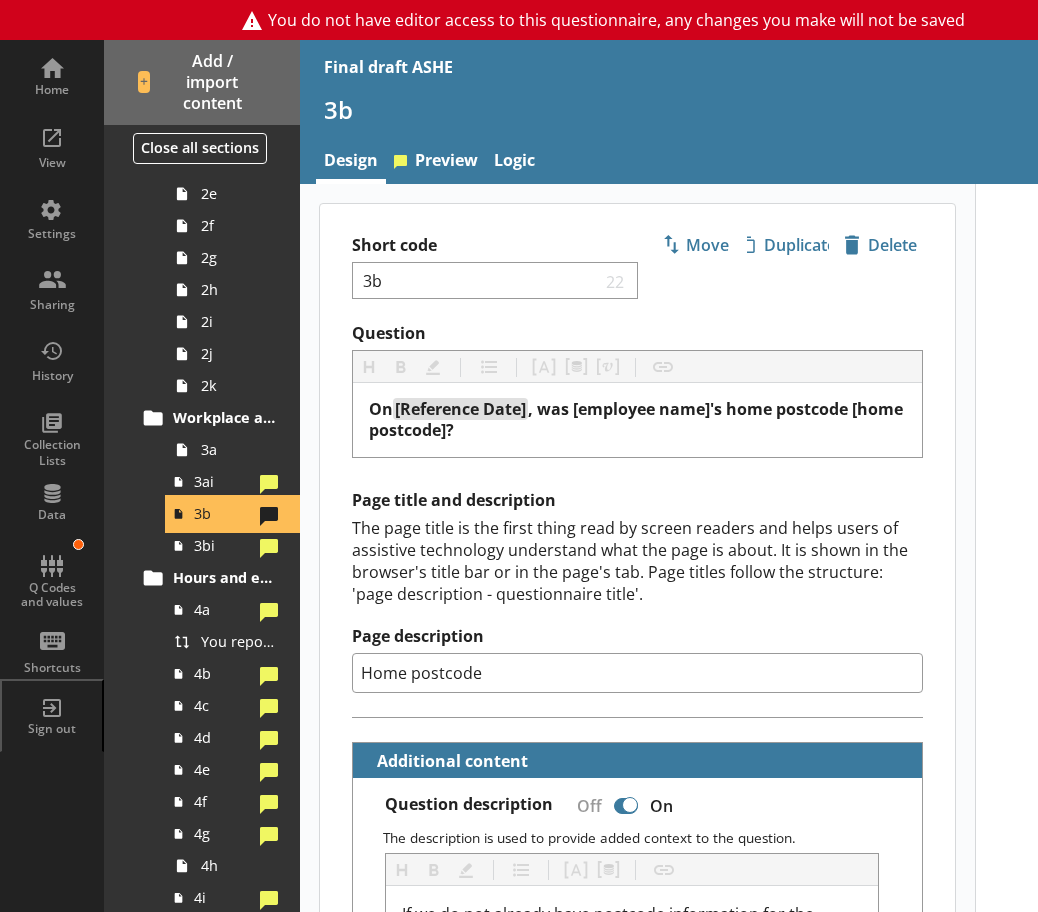 type on "x" 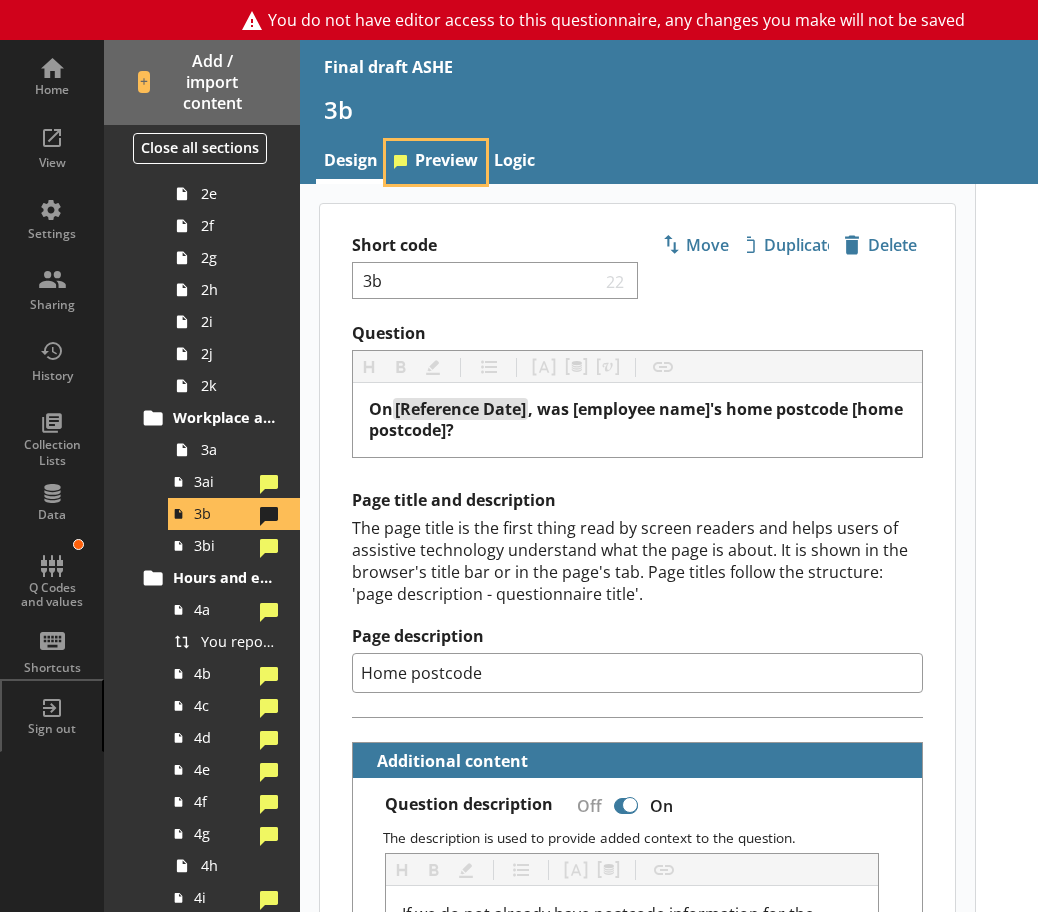 click on "Preview" at bounding box center (436, 162) 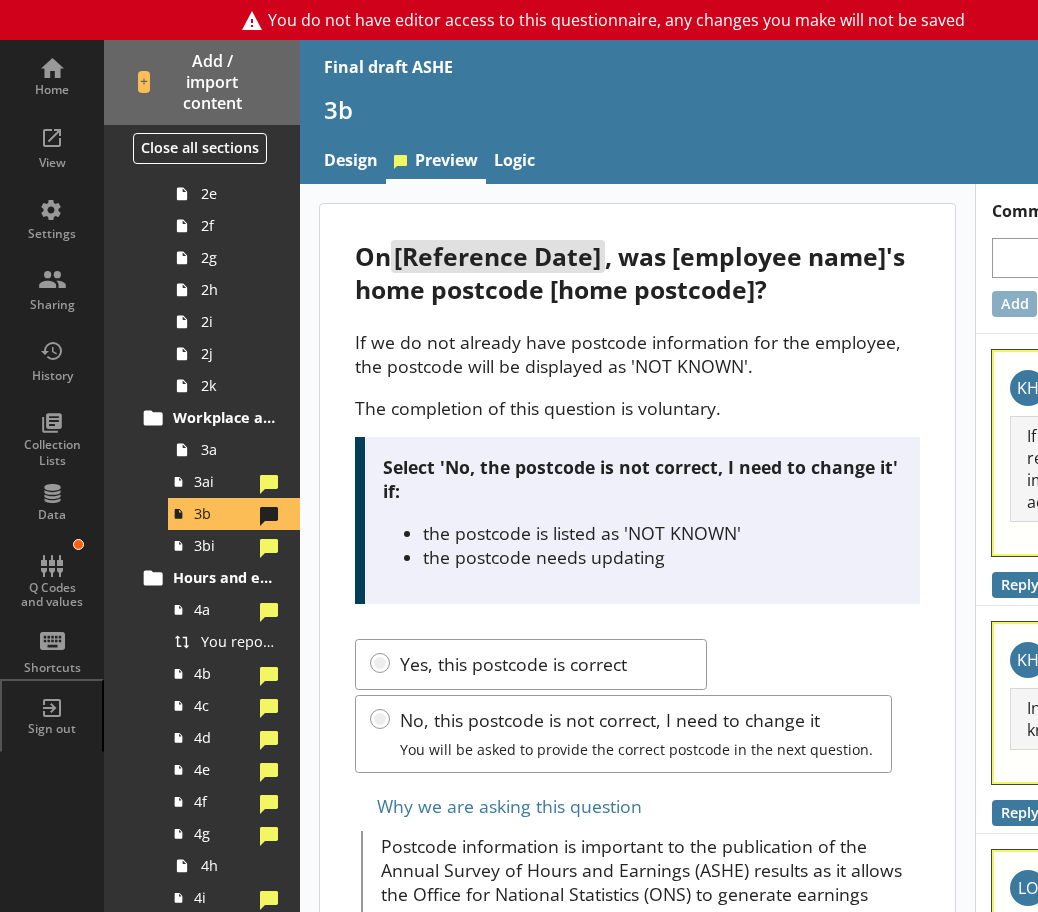 click on "Design Preview Logic" at bounding box center [750, 162] 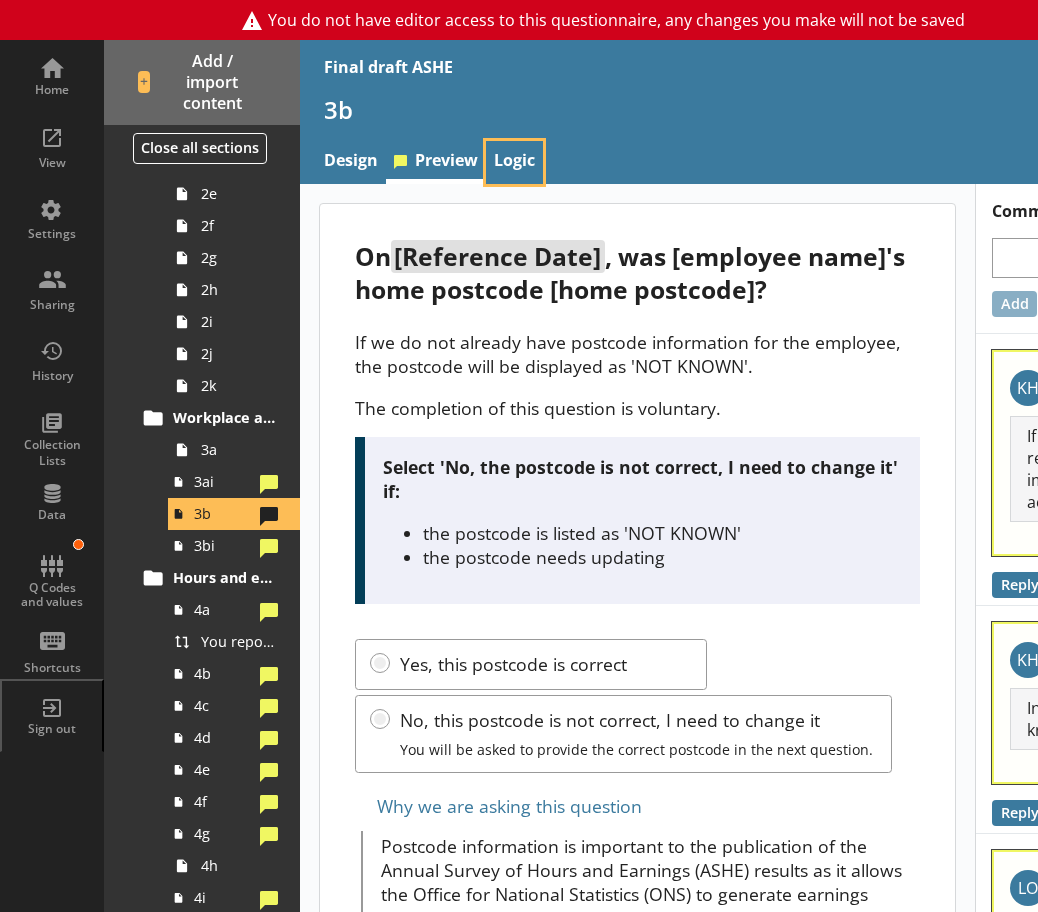 click on "Logic" at bounding box center [514, 162] 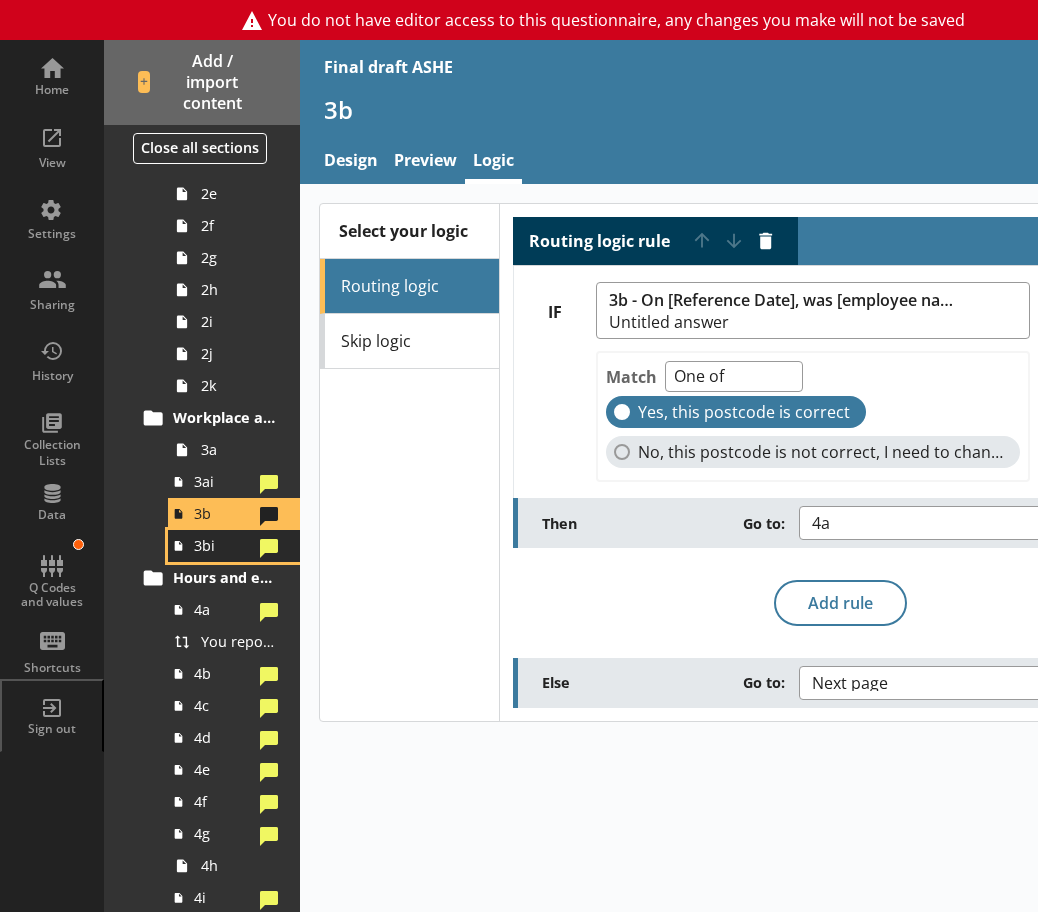 click on "3bi" at bounding box center (223, 545) 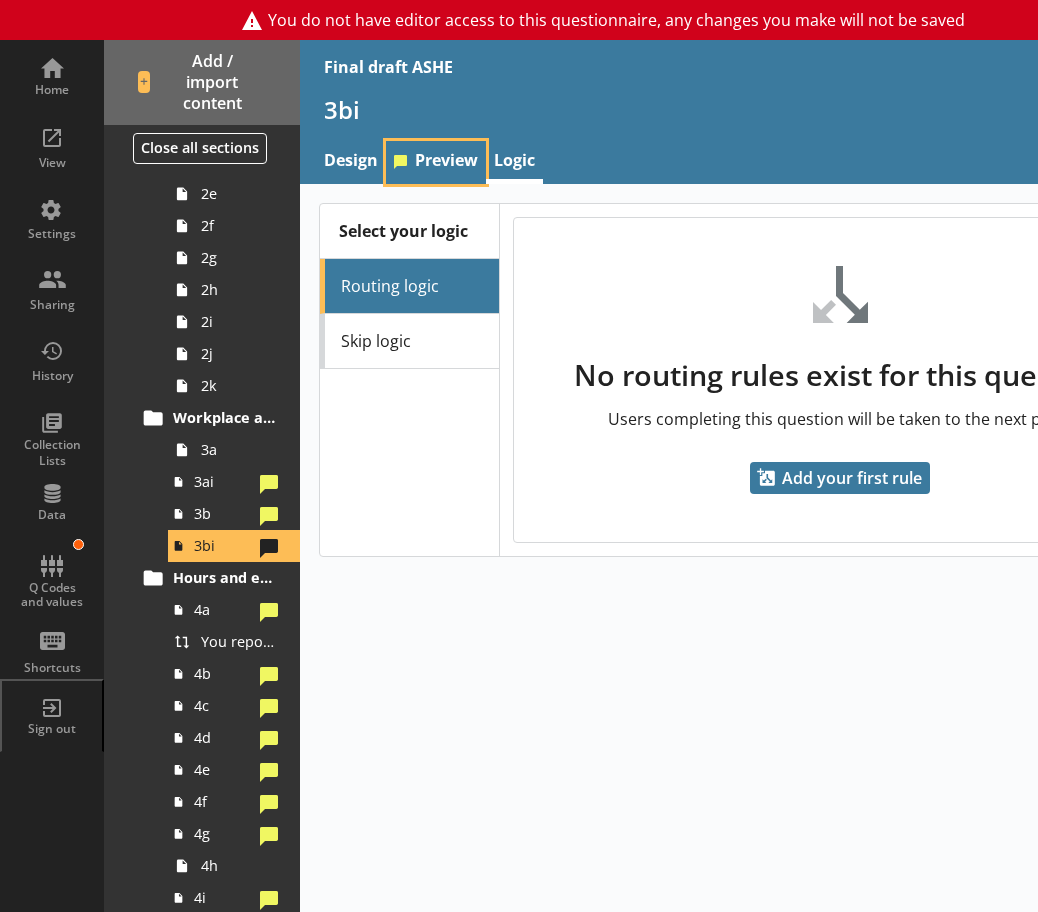 click on "Preview" at bounding box center (436, 162) 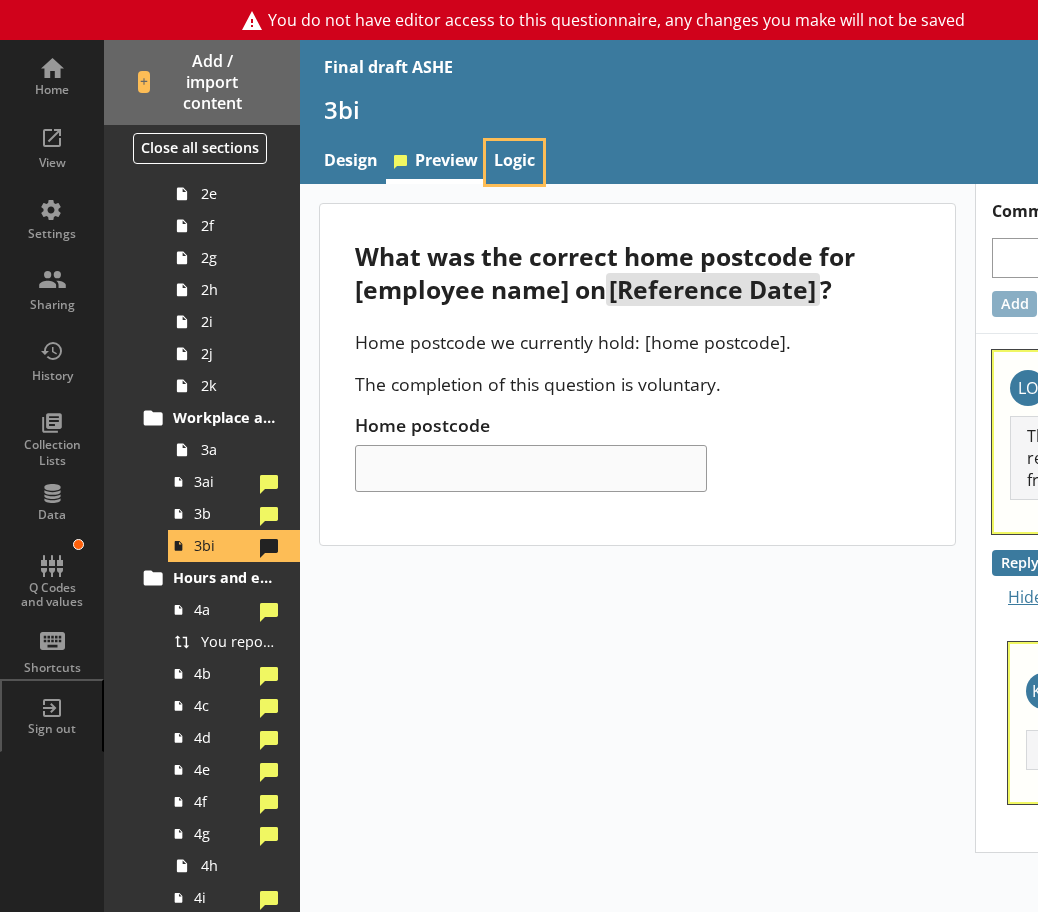 click on "Logic" at bounding box center [514, 162] 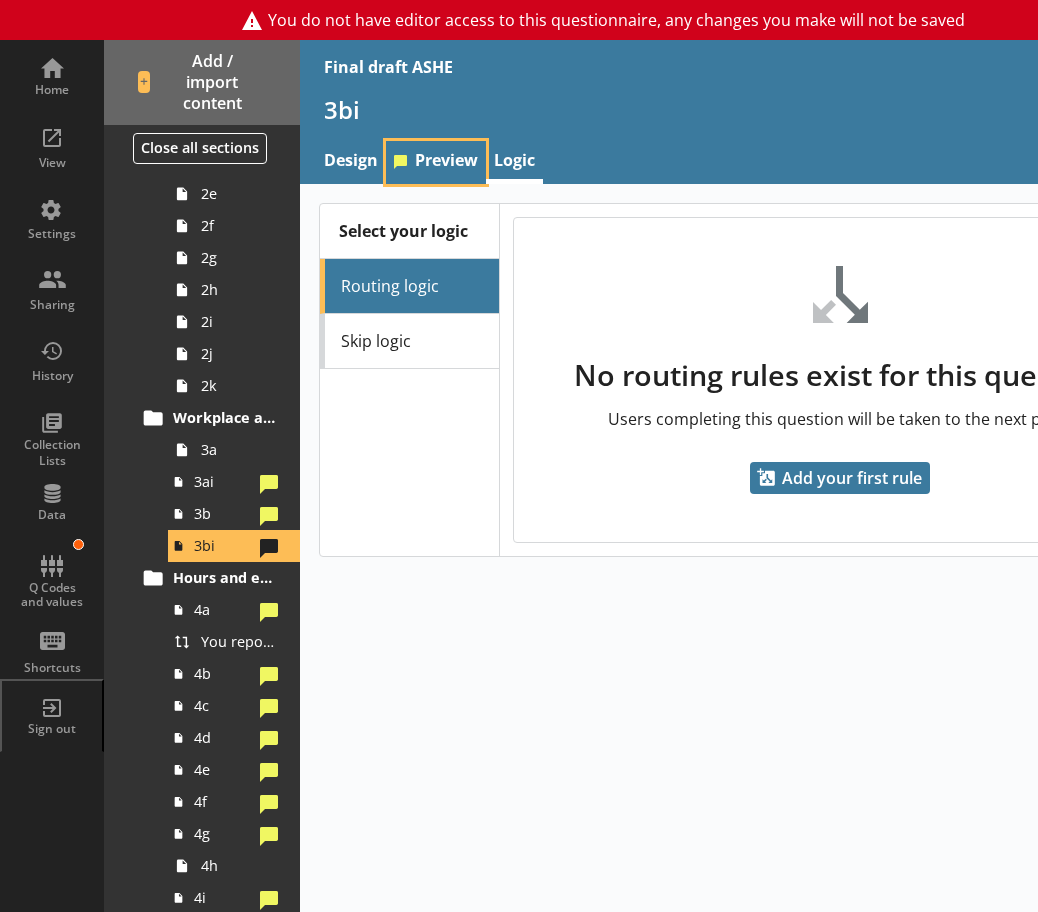 click on "Preview" at bounding box center [436, 162] 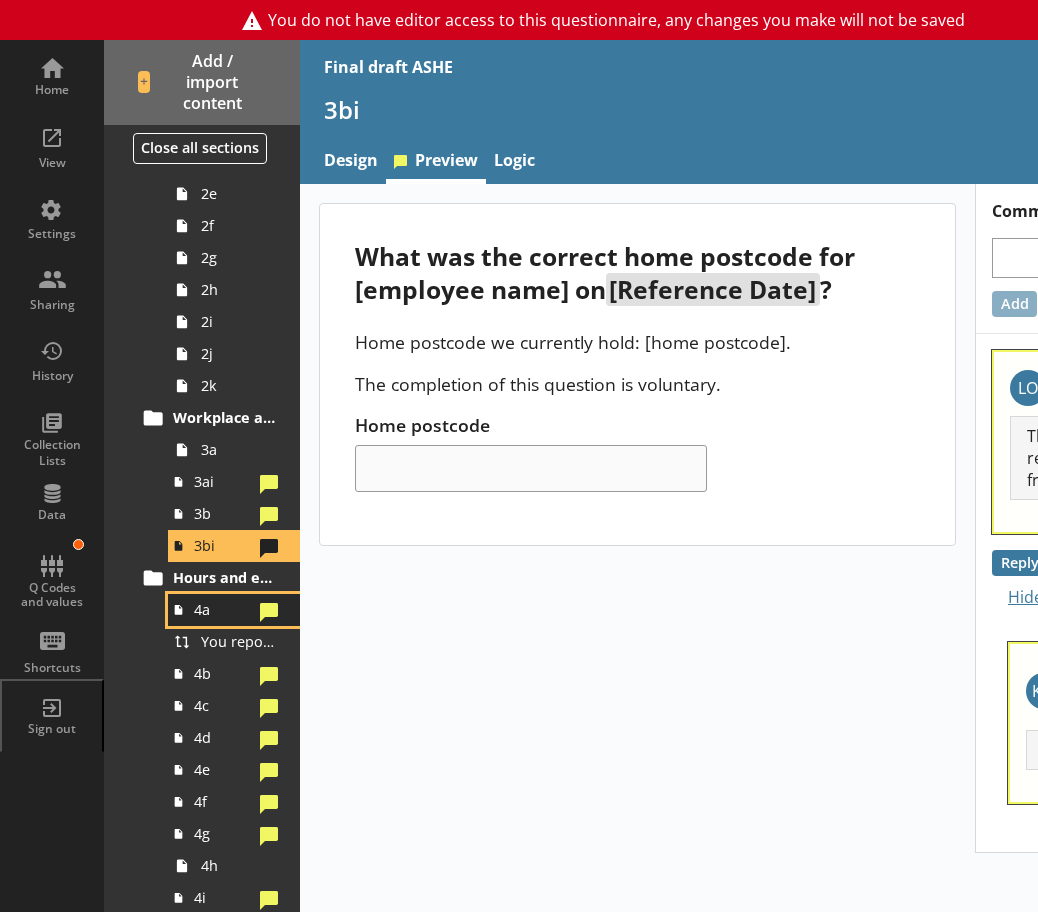click on "4a" at bounding box center [223, 609] 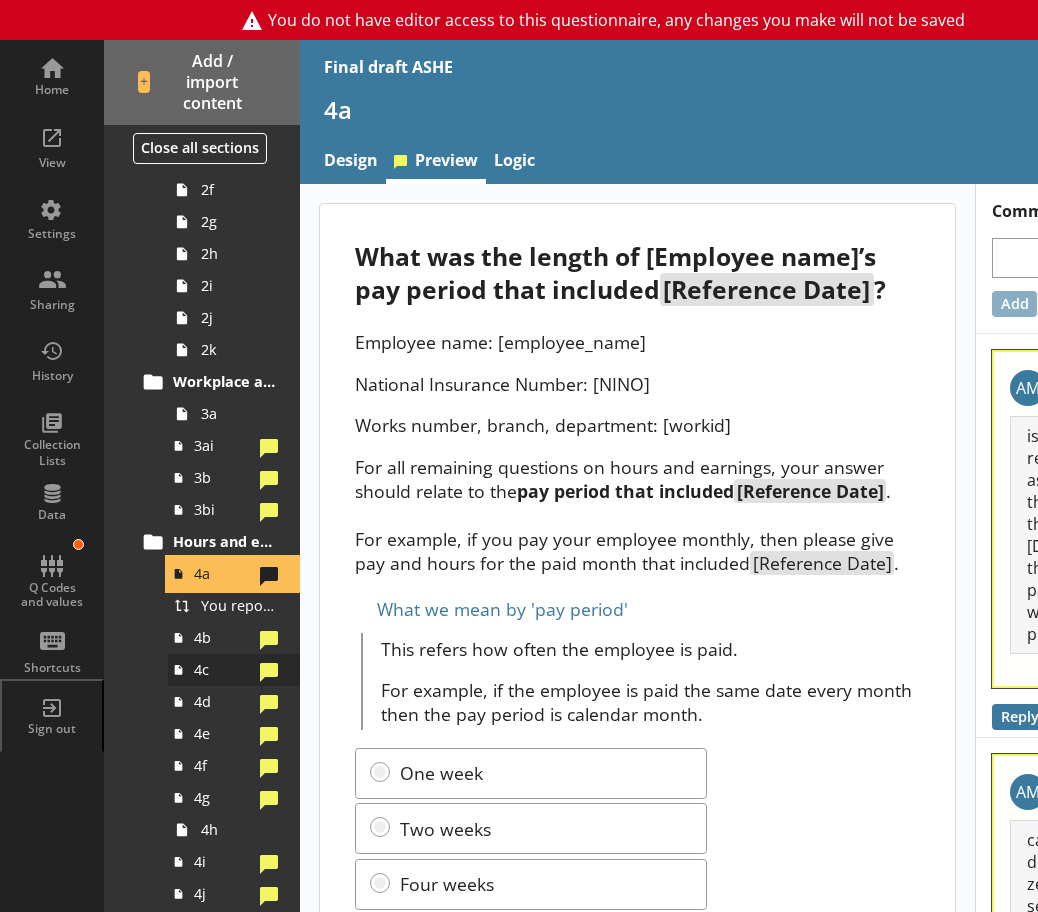 scroll, scrollTop: 400, scrollLeft: 0, axis: vertical 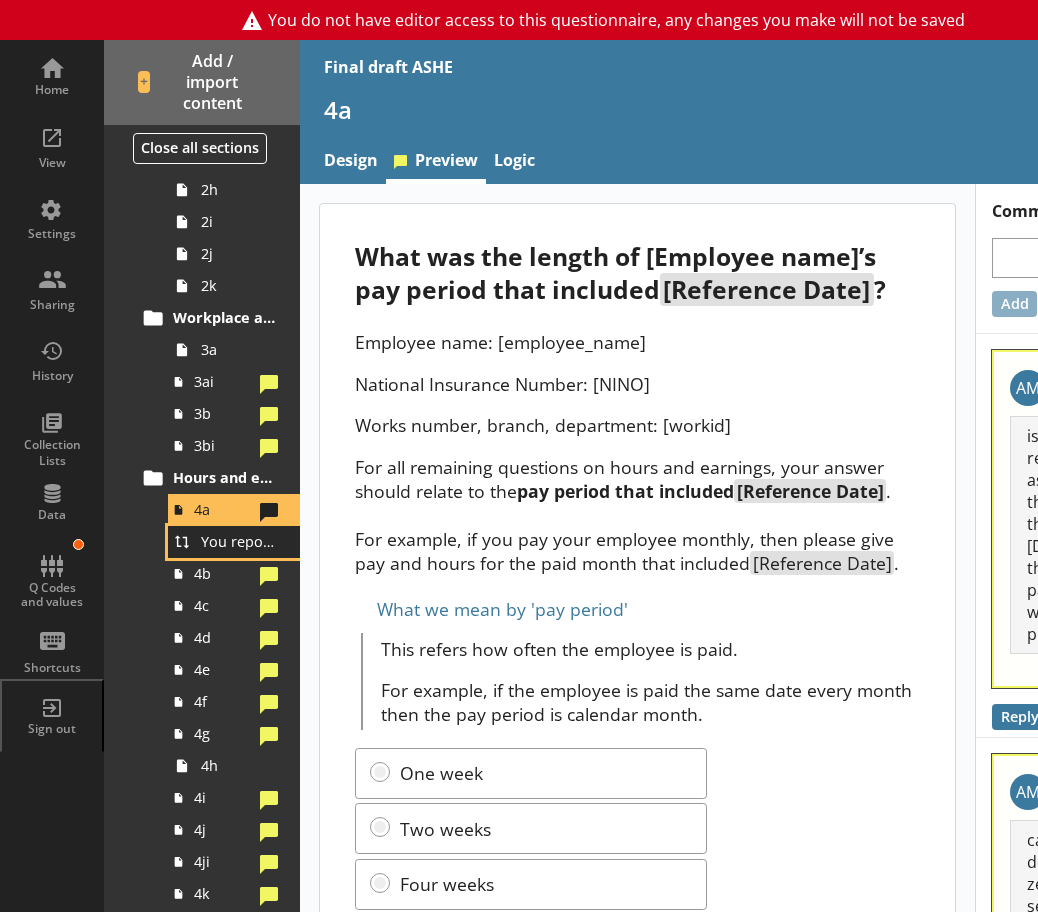 click on "You reported [employee name]'s pay period that included [Reference Date] to be [Untitled answer]. Is this correct?" at bounding box center (234, 542) 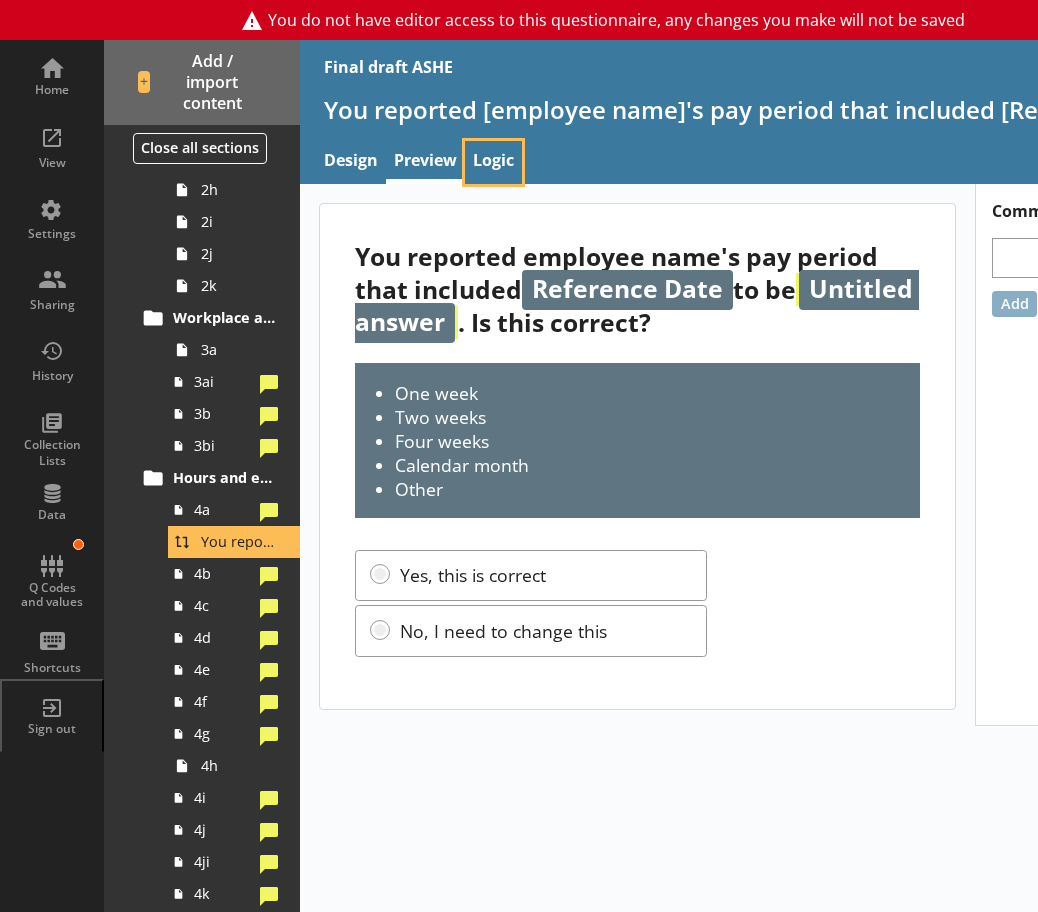 click on "Logic" at bounding box center (493, 162) 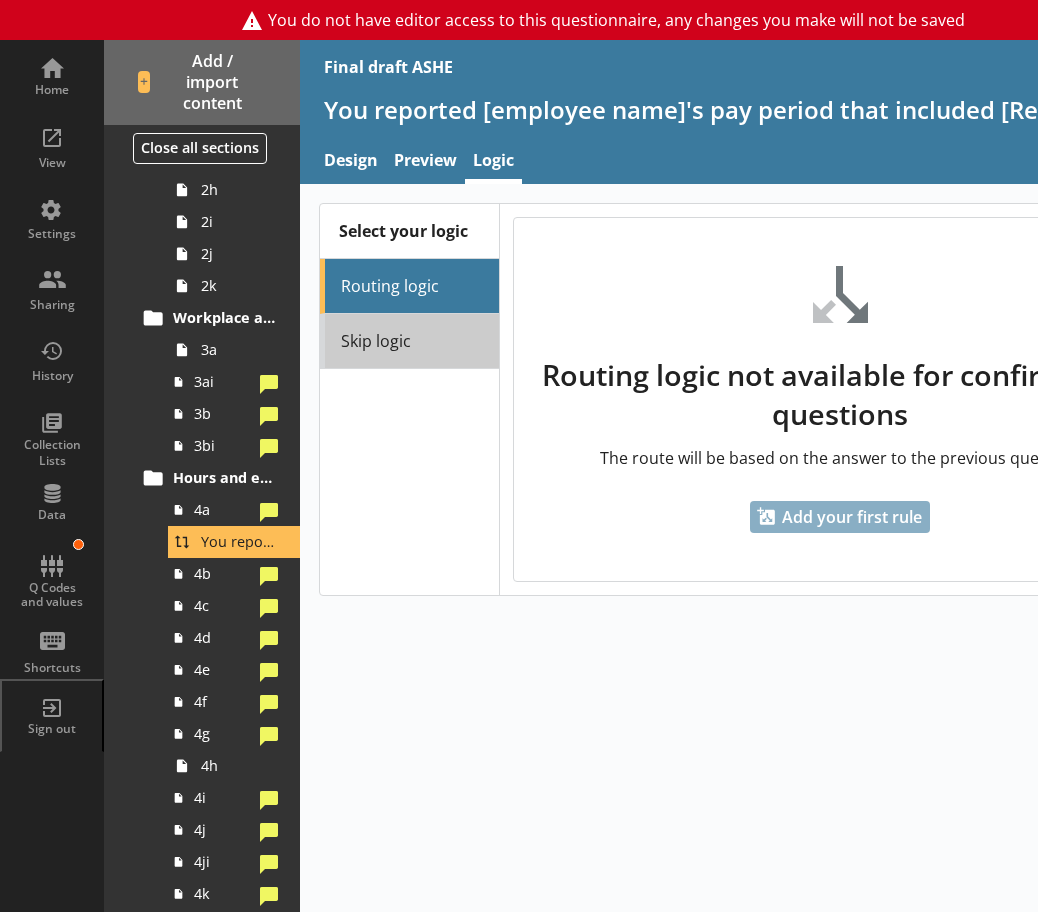 click on "Skip logic" at bounding box center [409, 341] 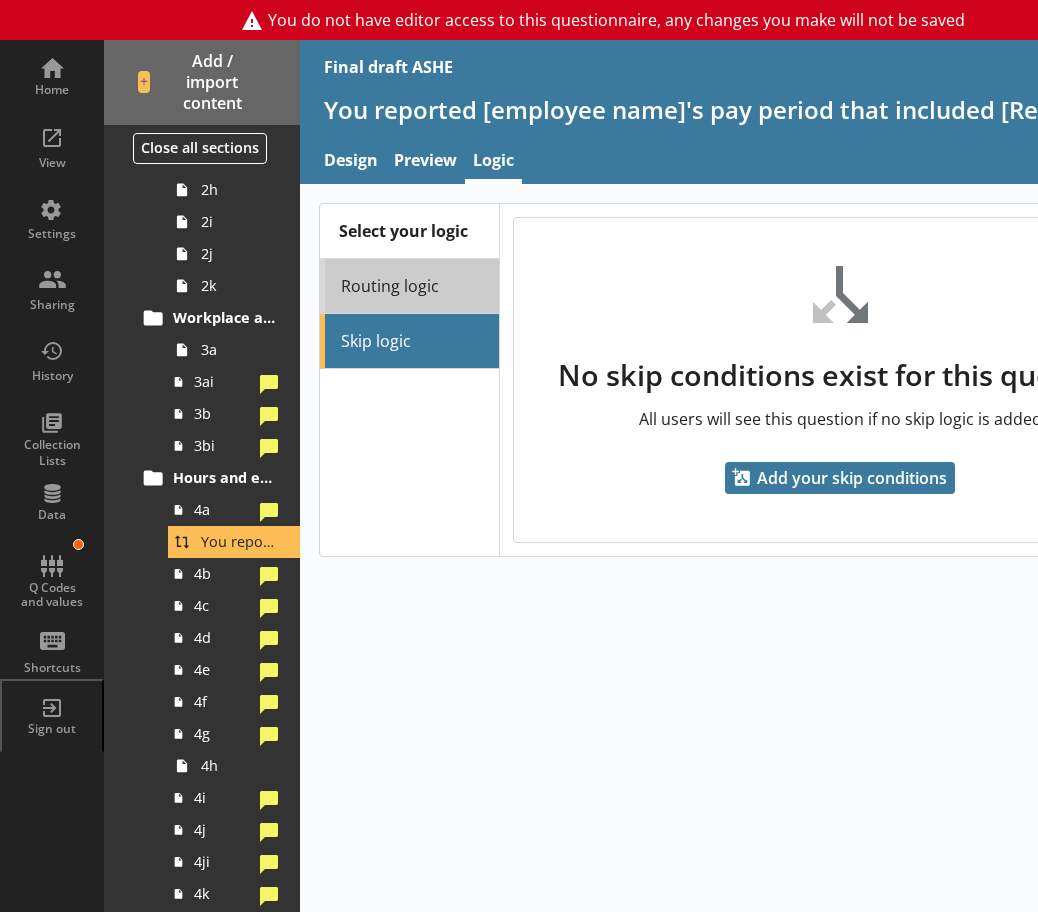 click on "Routing logic" at bounding box center (409, 286) 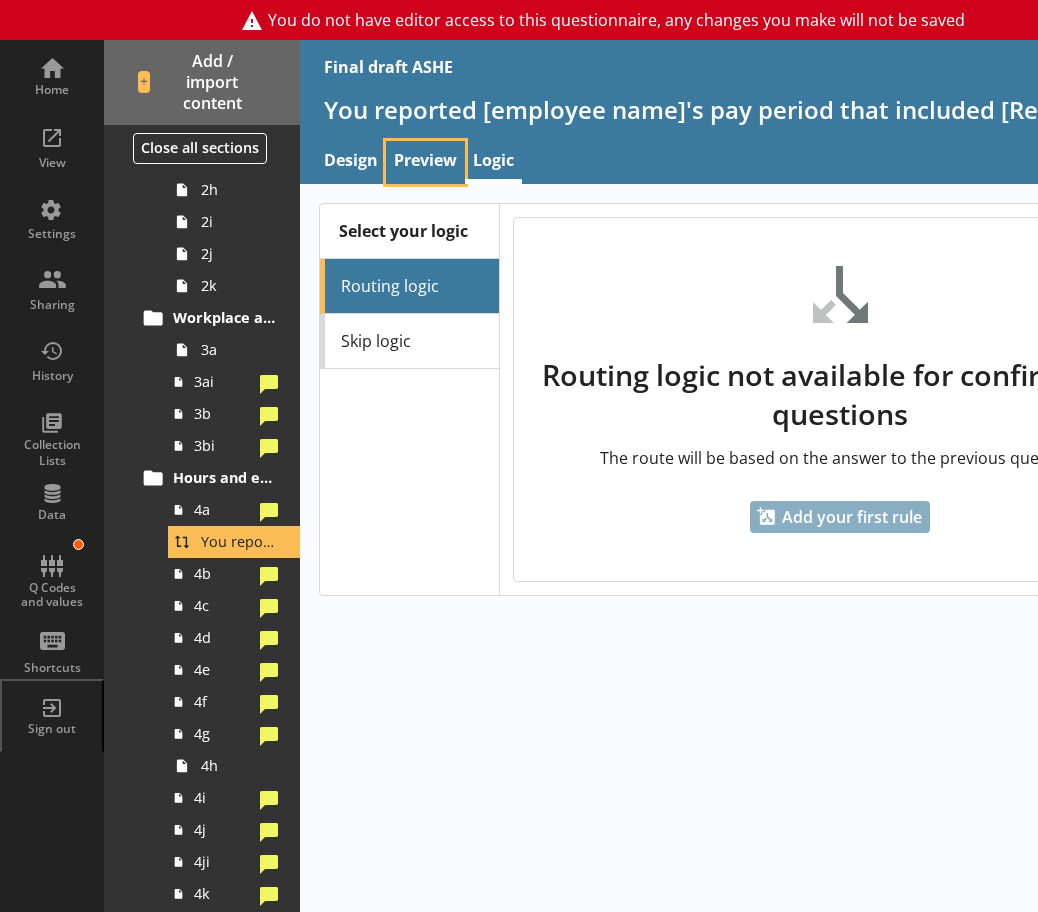 click on "Preview" at bounding box center [425, 162] 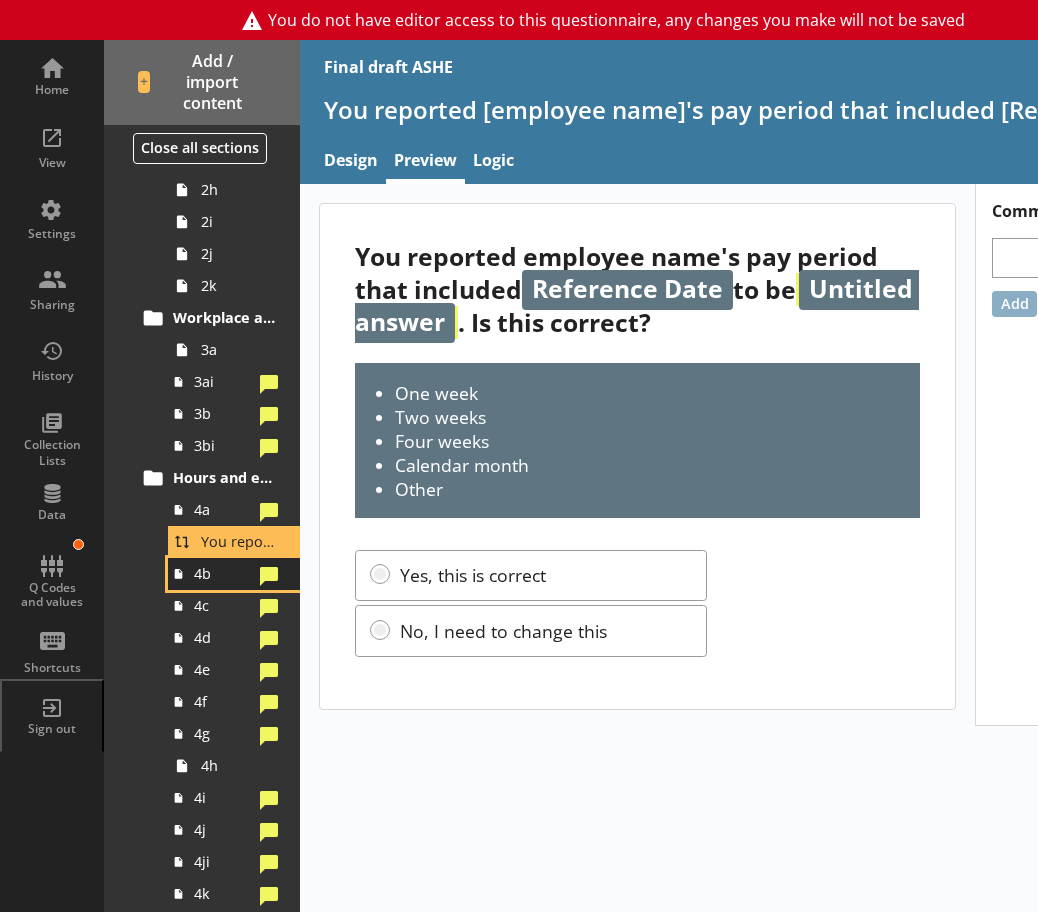 click 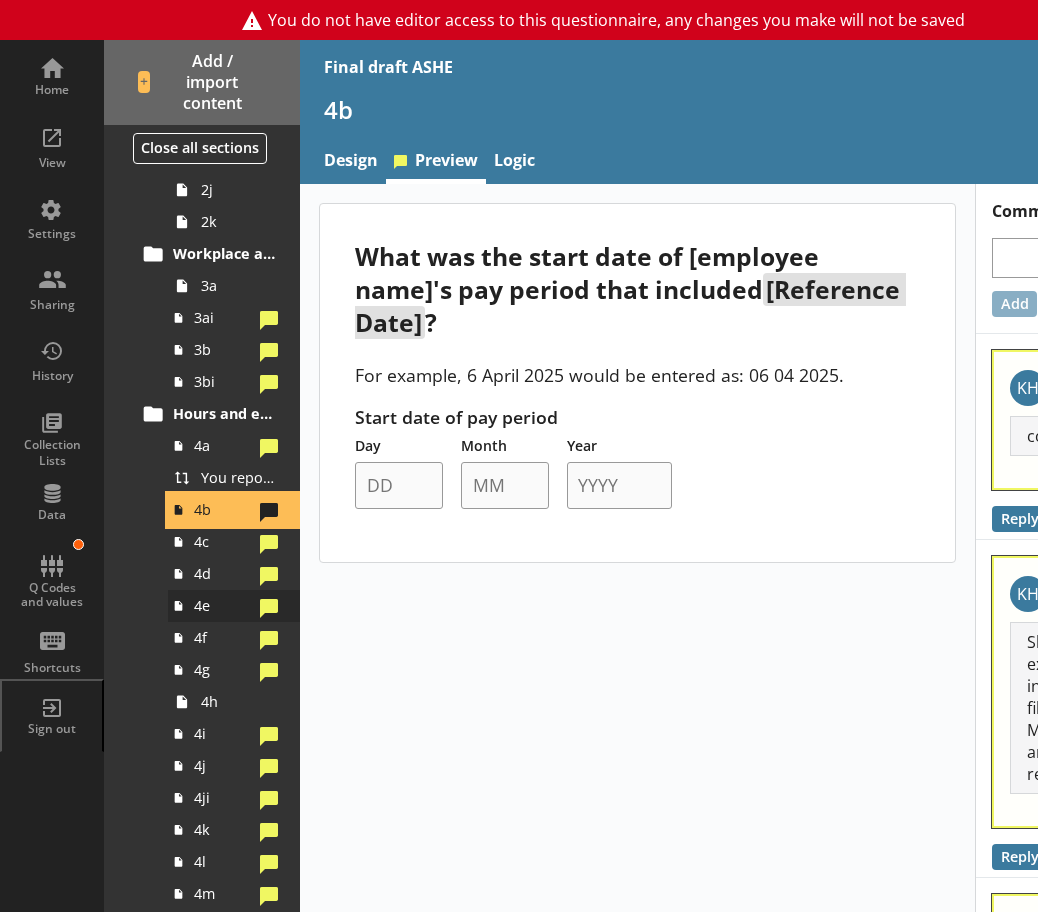 scroll, scrollTop: 500, scrollLeft: 0, axis: vertical 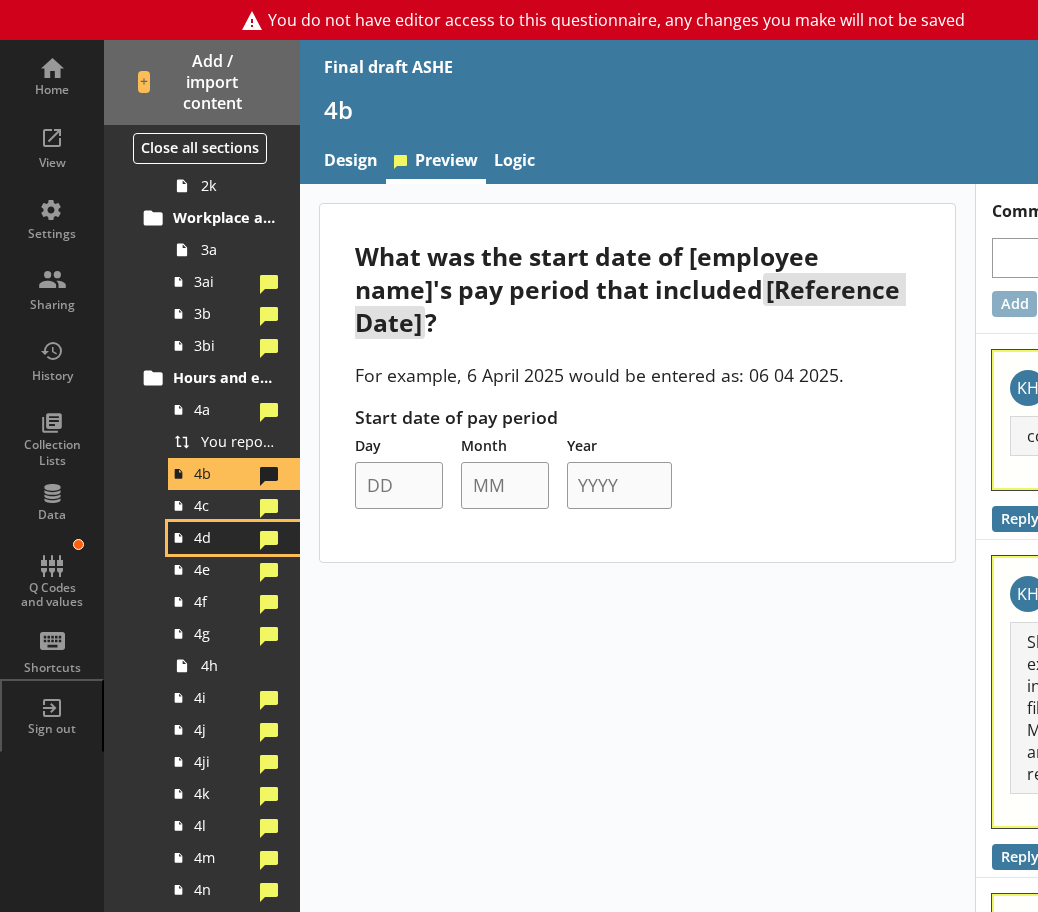 click on "4d" at bounding box center (234, 538) 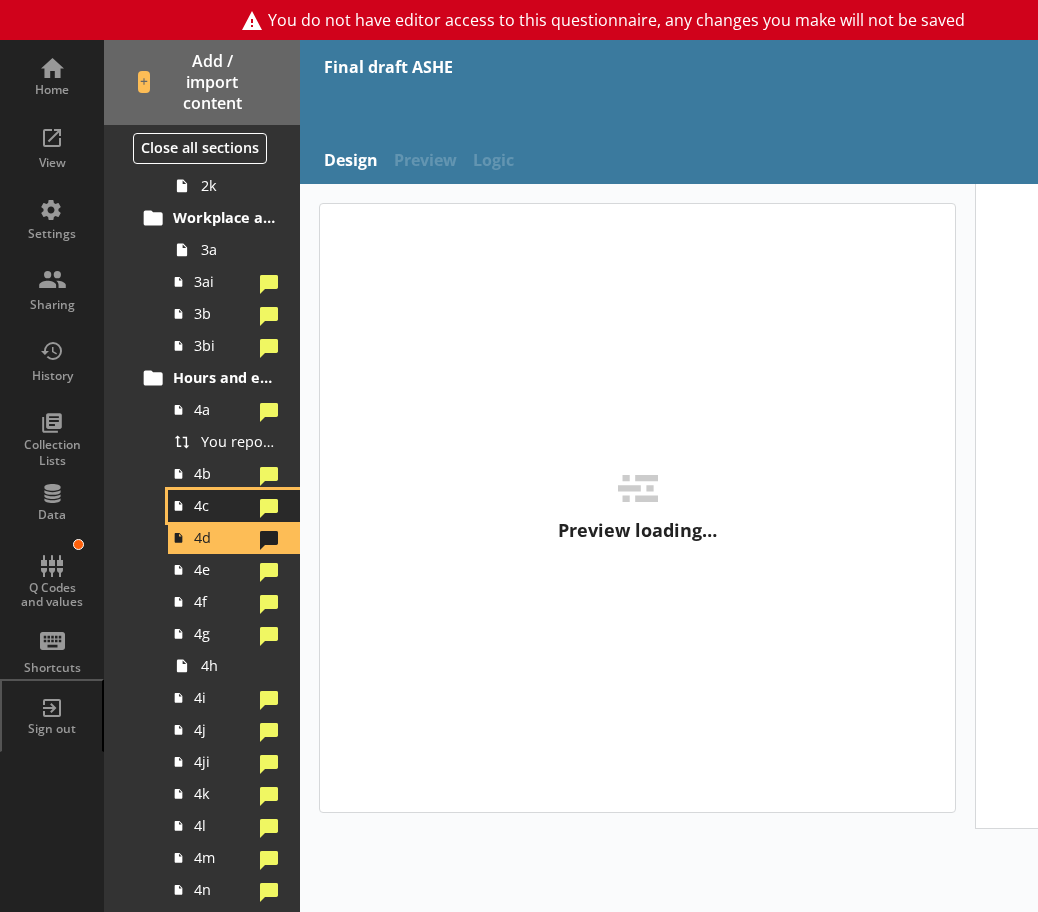 click on "4c" at bounding box center [223, 505] 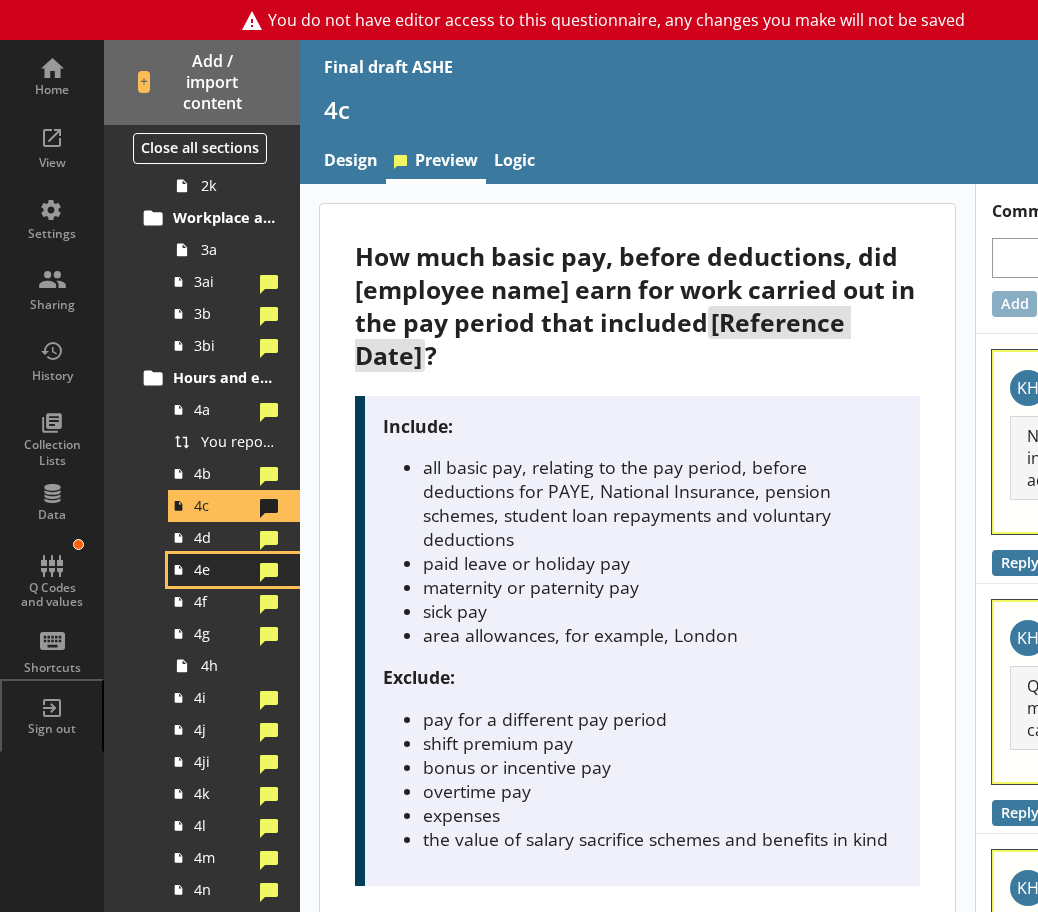 click on "4e" at bounding box center (234, 570) 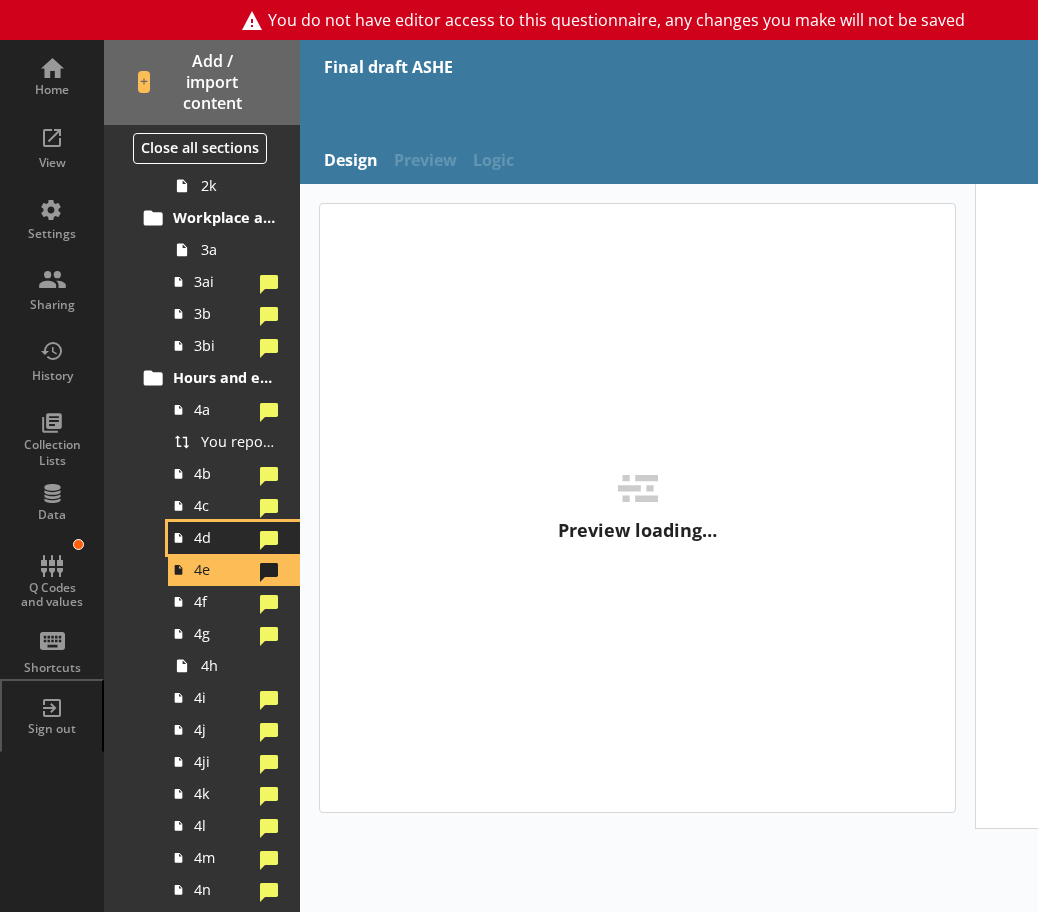 click on "4d" at bounding box center [223, 537] 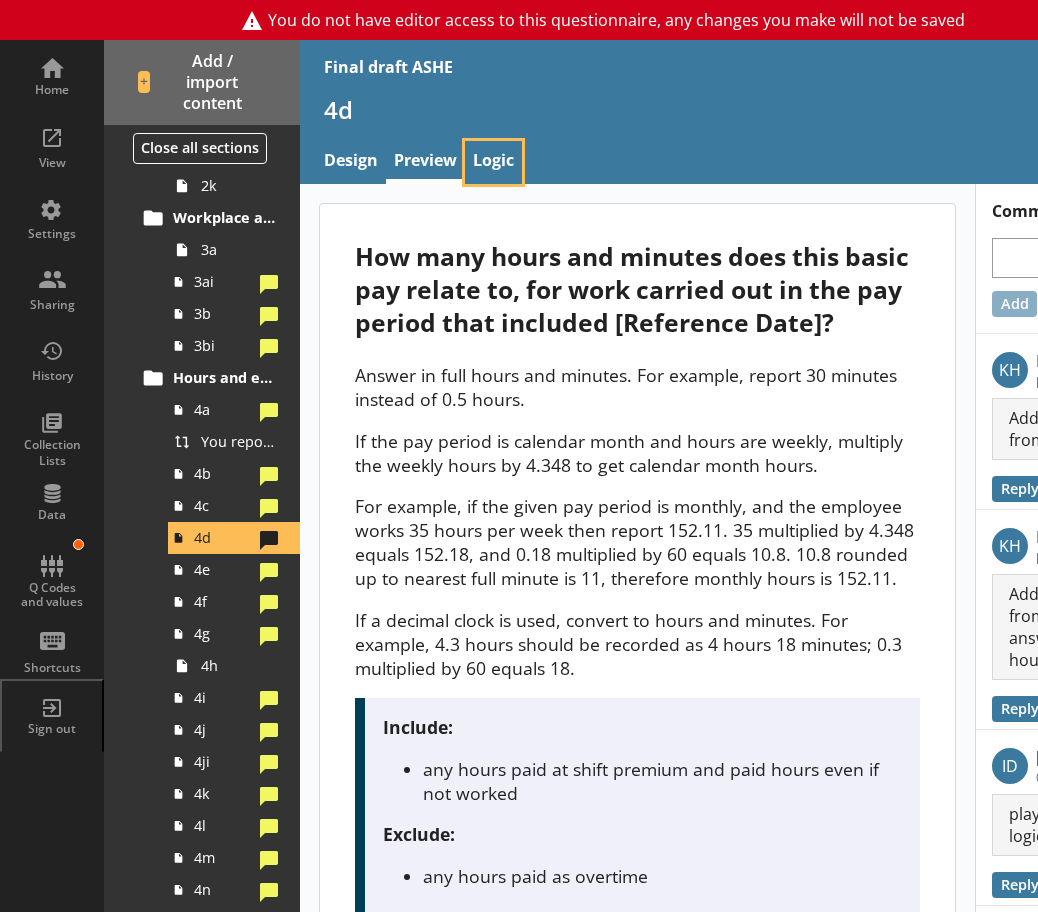 click on "Logic" at bounding box center [493, 162] 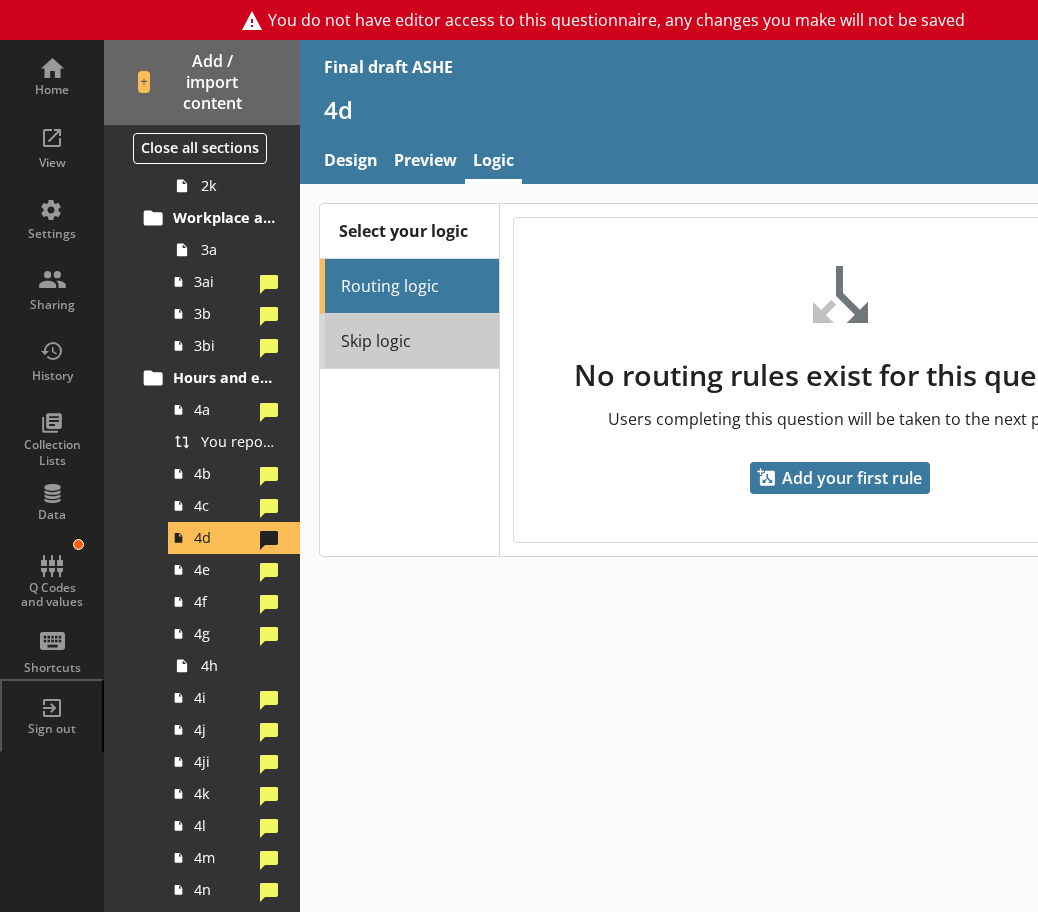 click on "Skip logic" at bounding box center (409, 341) 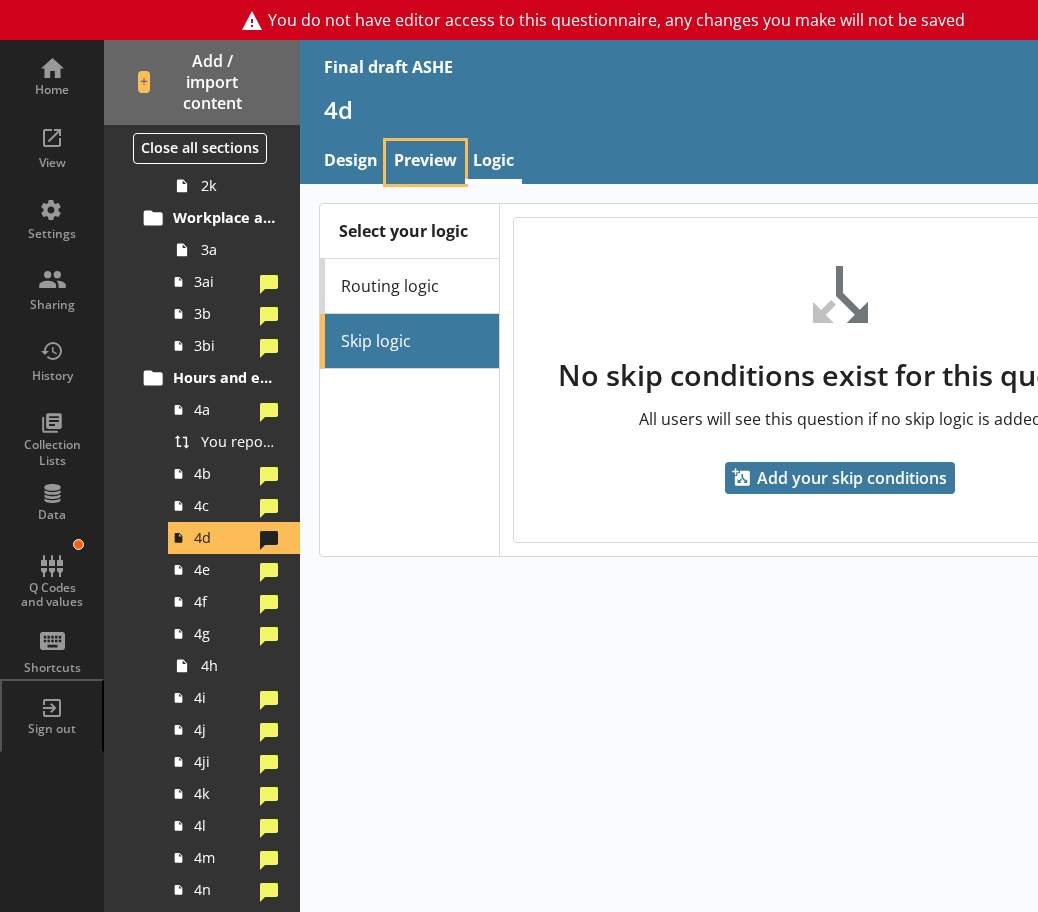 click on "Preview" at bounding box center (425, 162) 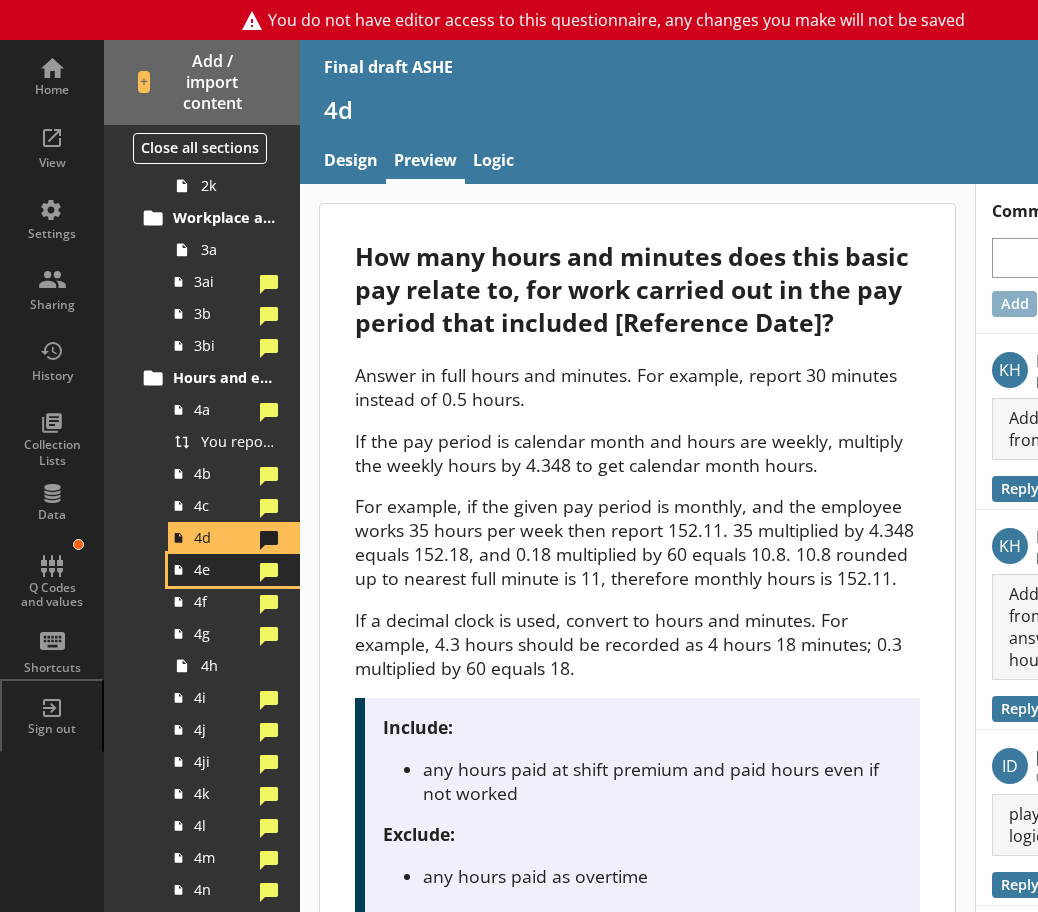 click on "4e" at bounding box center (223, 569) 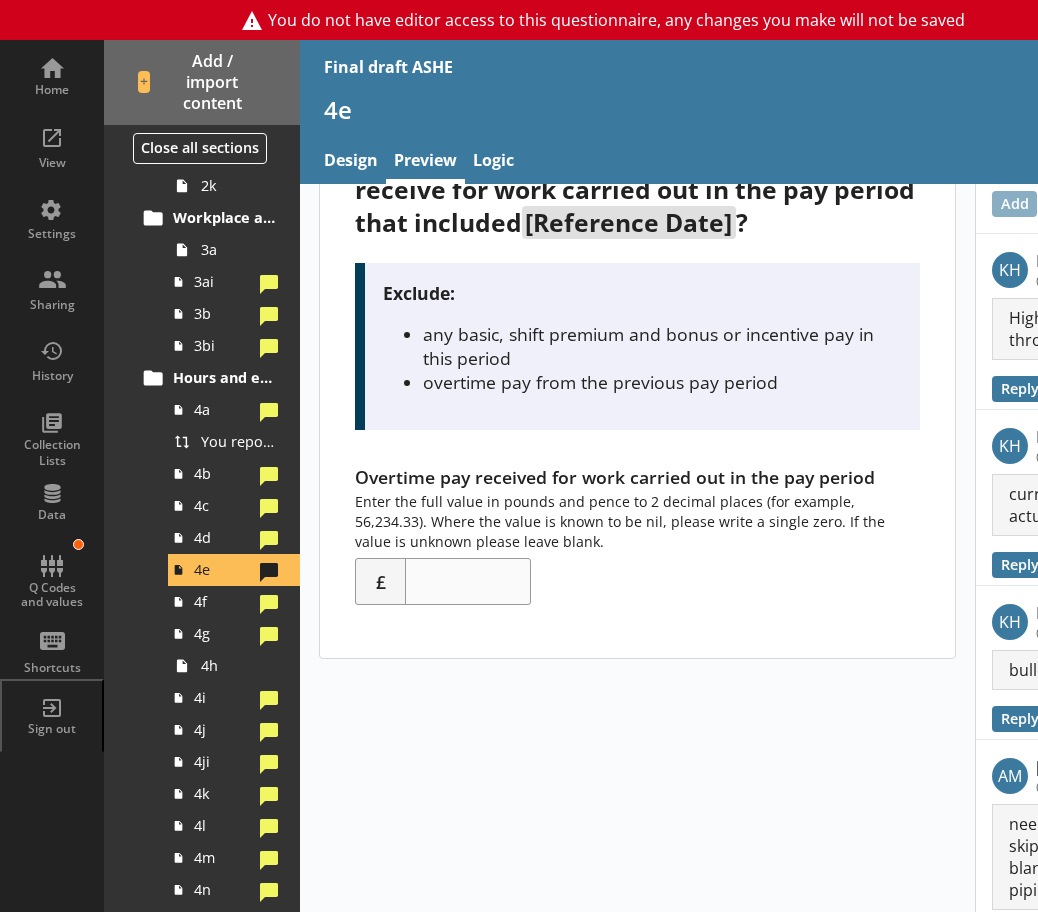 scroll, scrollTop: 0, scrollLeft: 0, axis: both 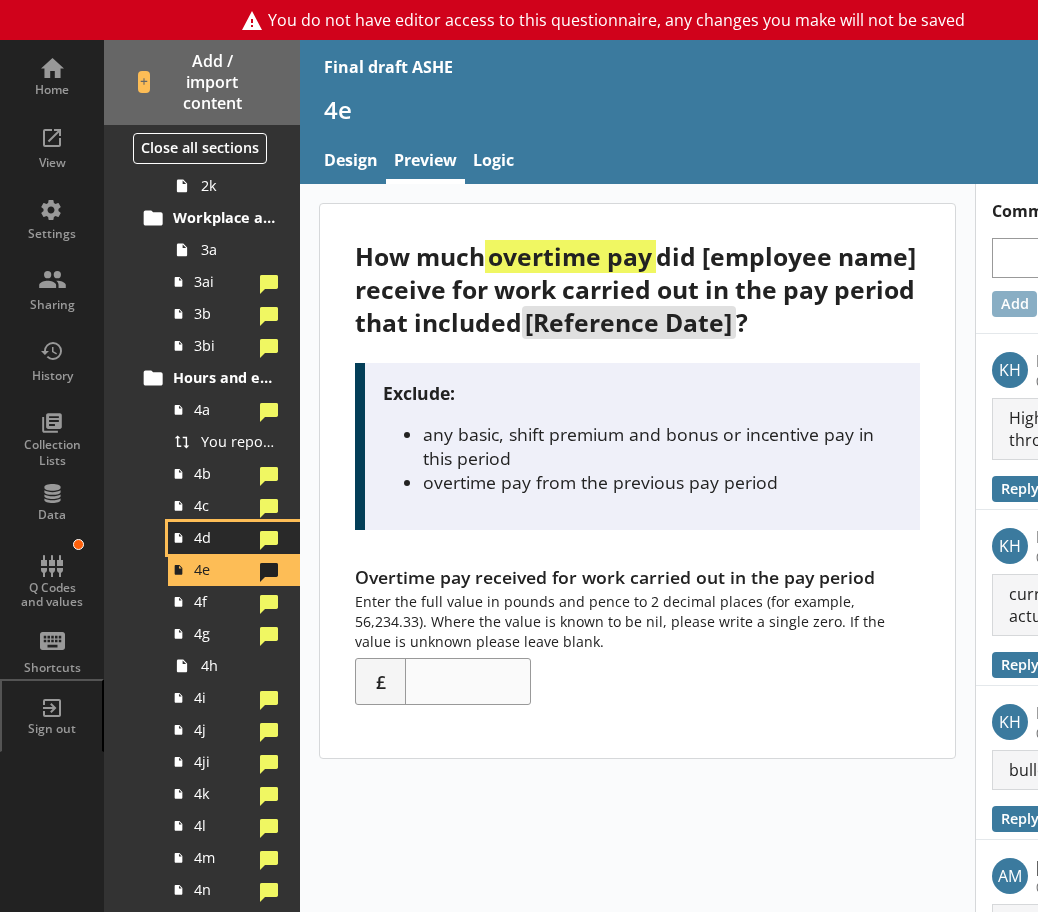 click on "4d" at bounding box center (234, 538) 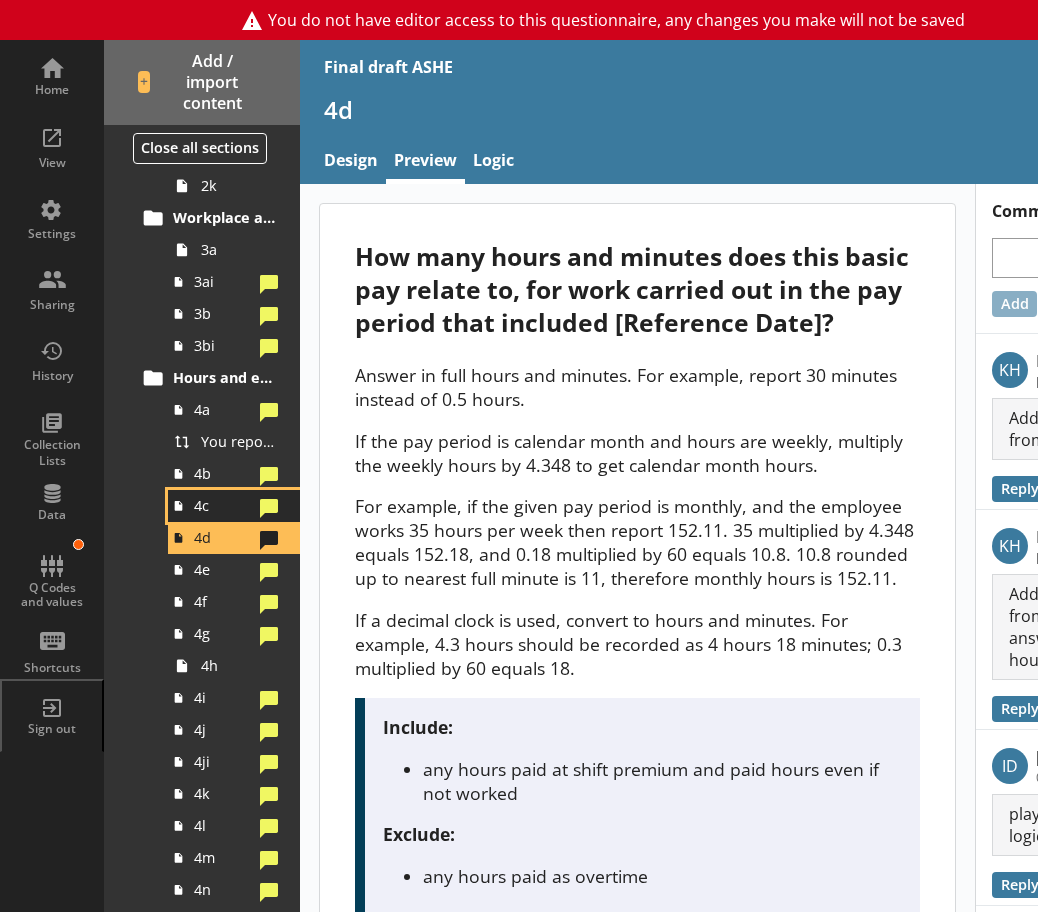 click on "4c" at bounding box center (234, 506) 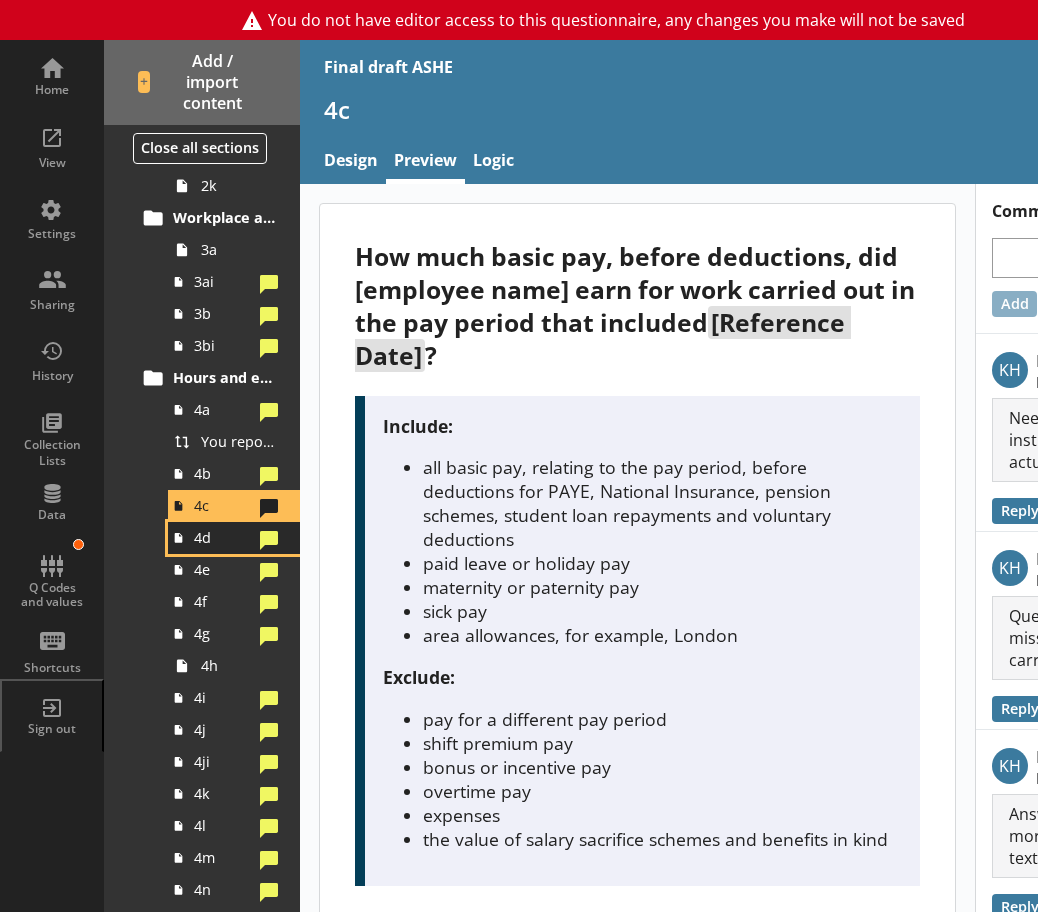click 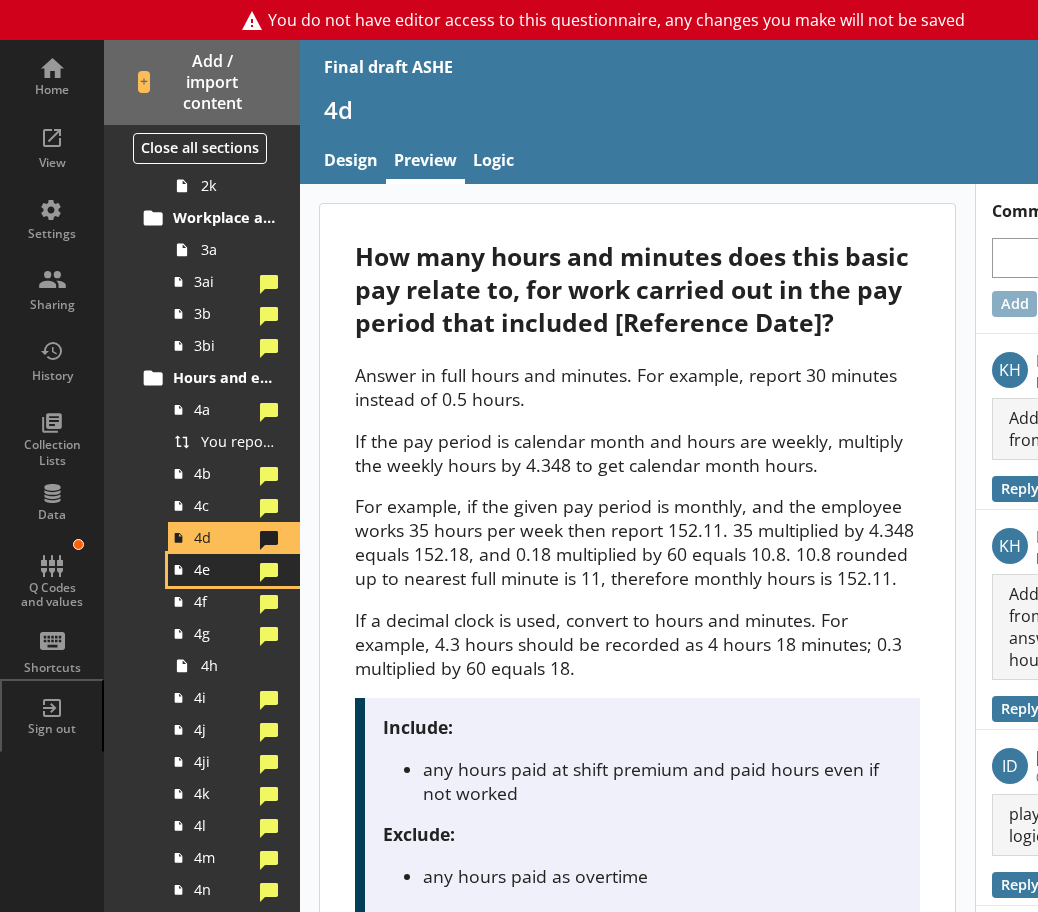 click on "4e" at bounding box center (234, 570) 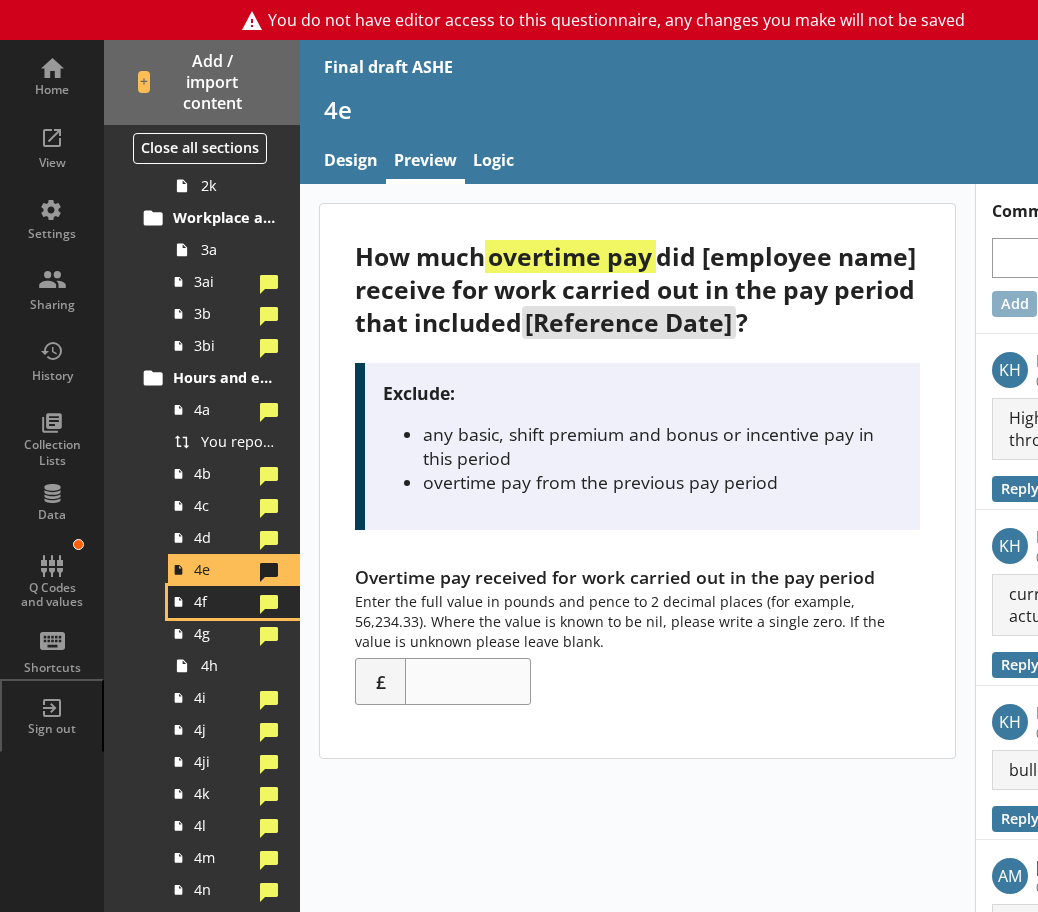 click on "4f" at bounding box center [223, 601] 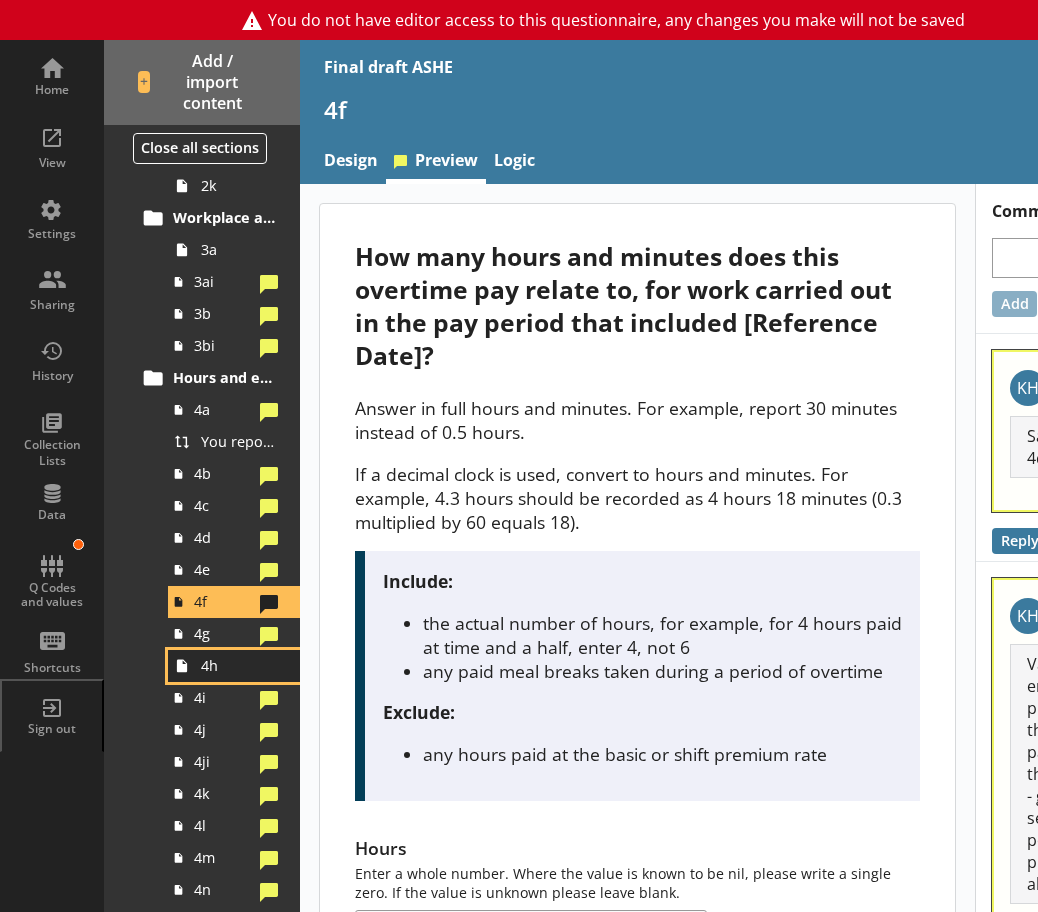 click on "4h" at bounding box center (234, 666) 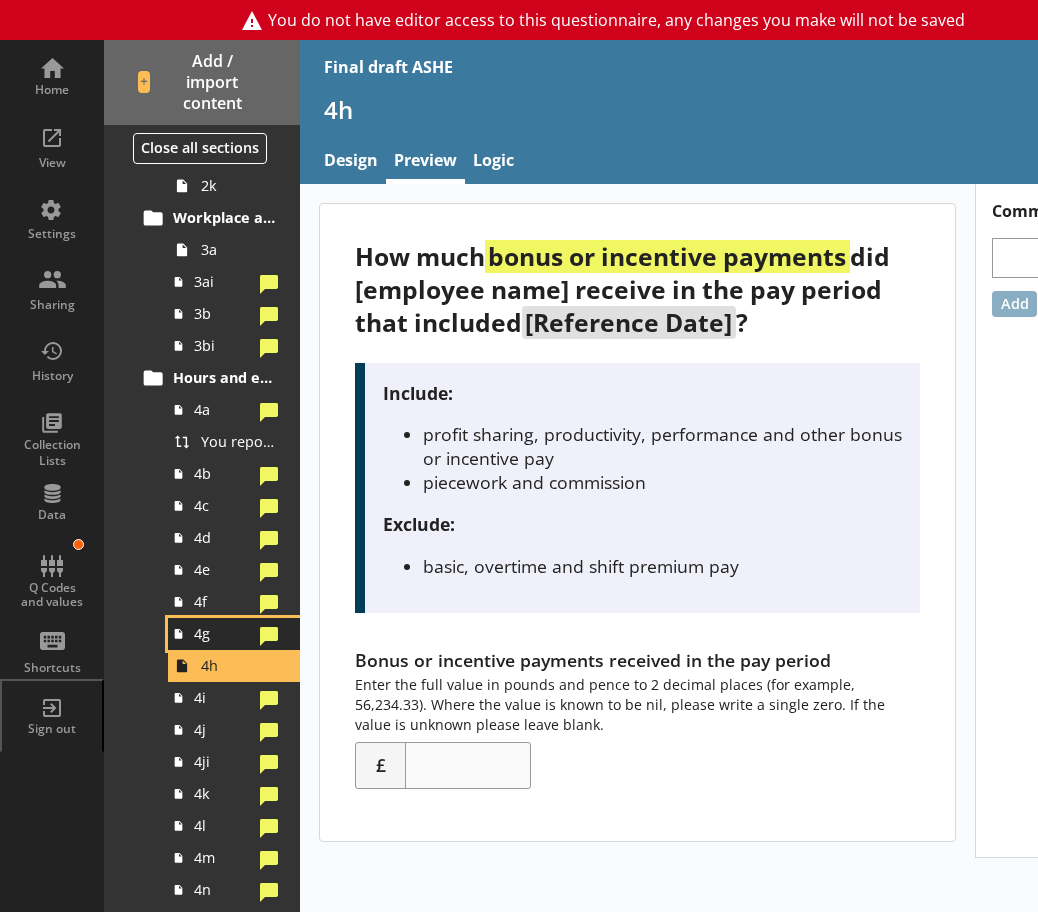click on "4g" at bounding box center (223, 633) 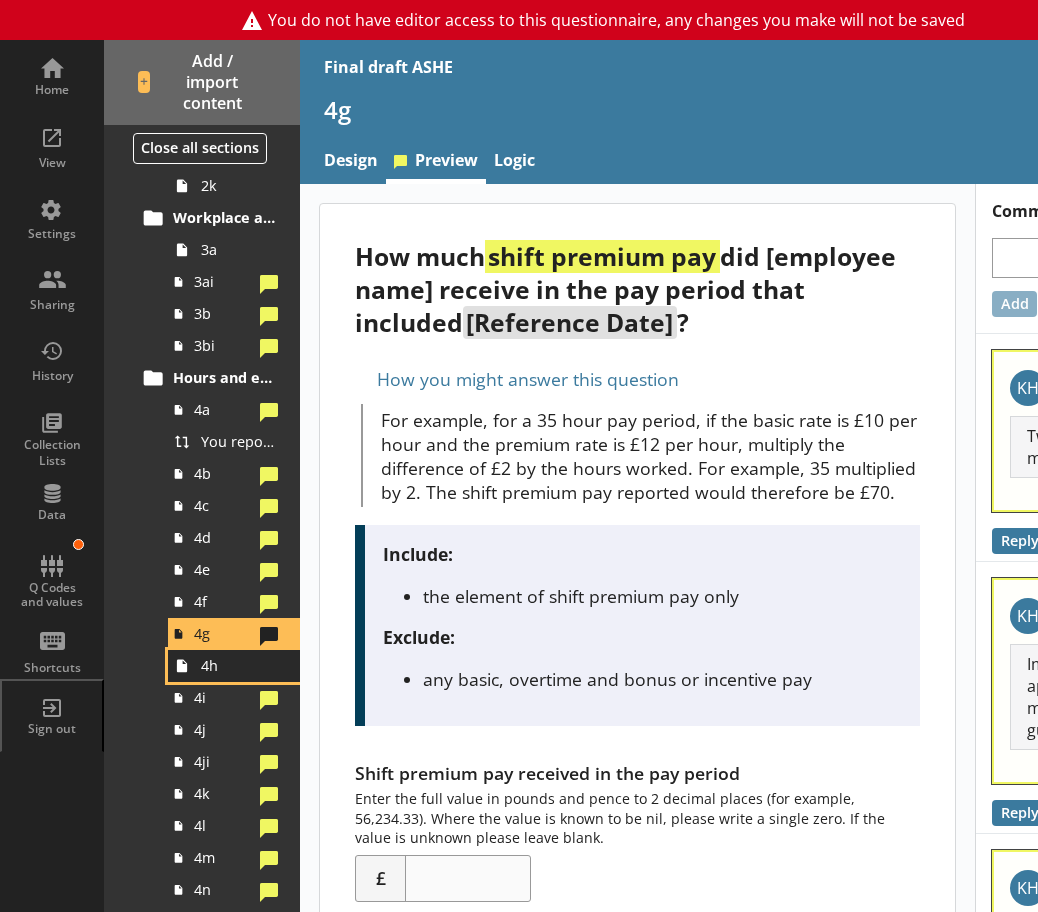 click 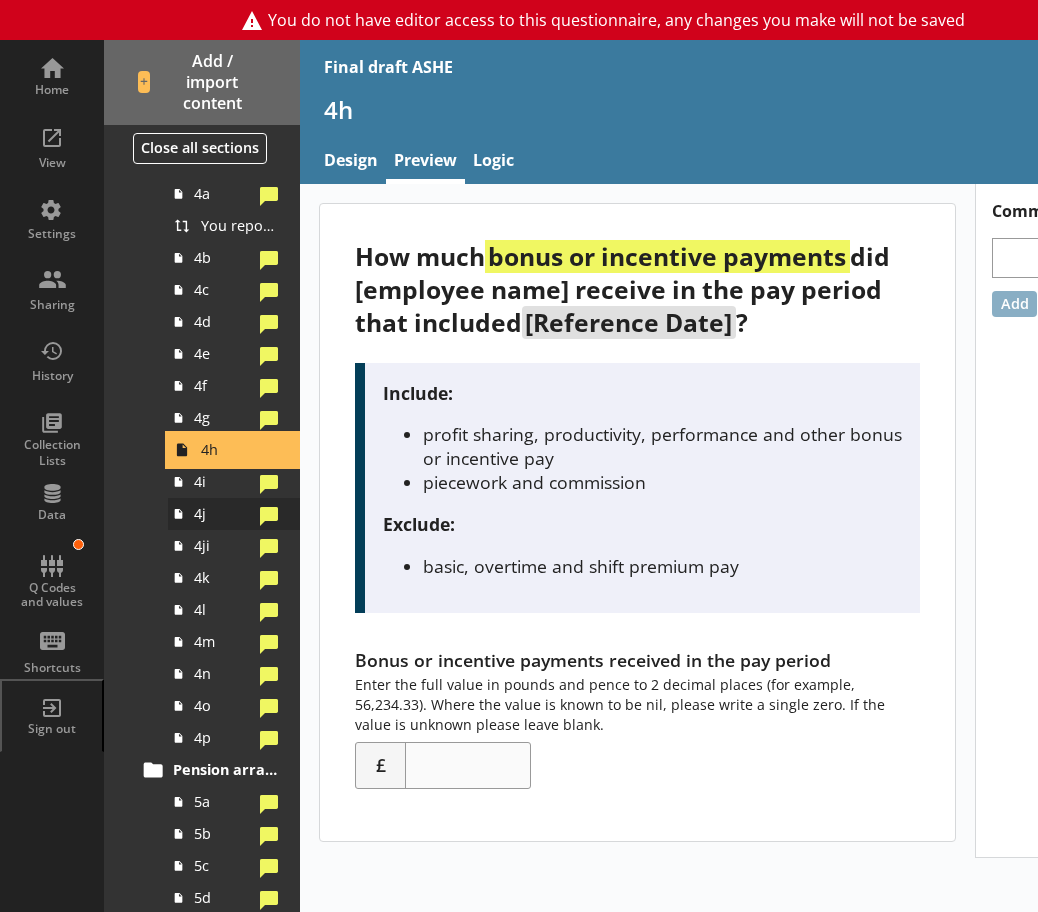 scroll, scrollTop: 800, scrollLeft: 0, axis: vertical 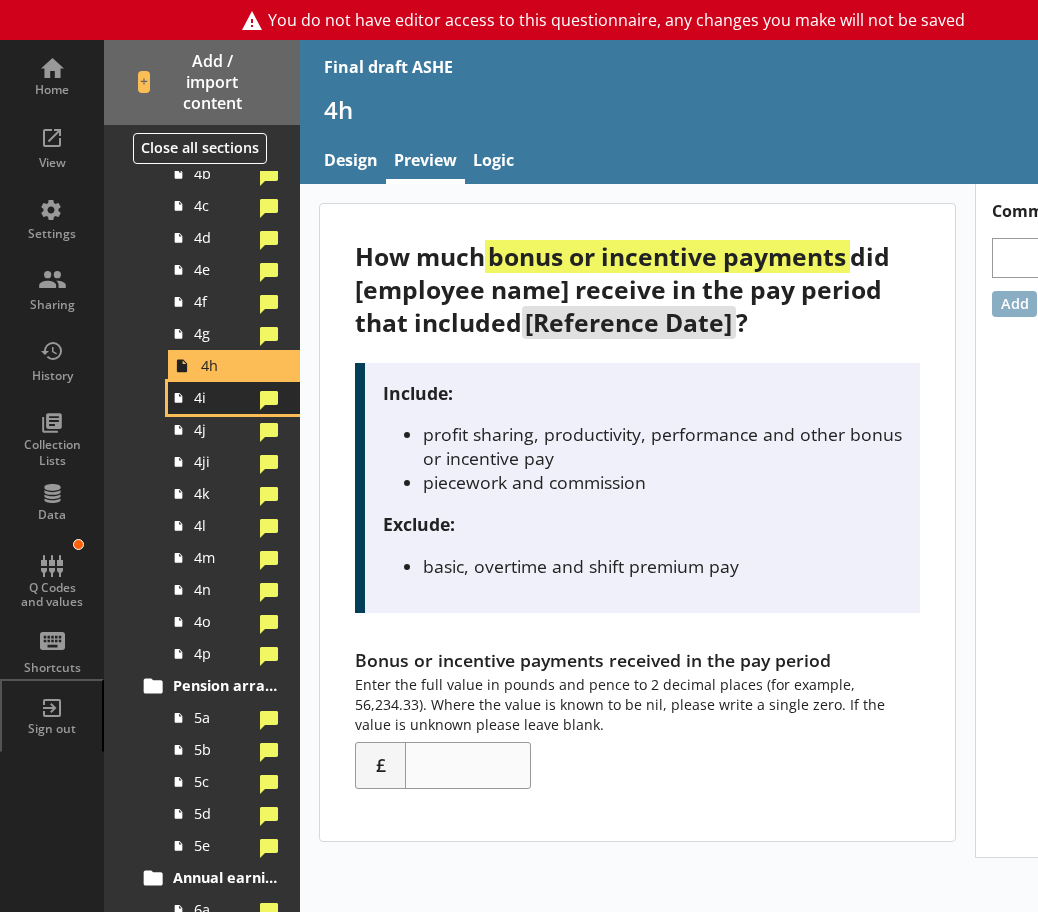 click on "4i" at bounding box center [234, 398] 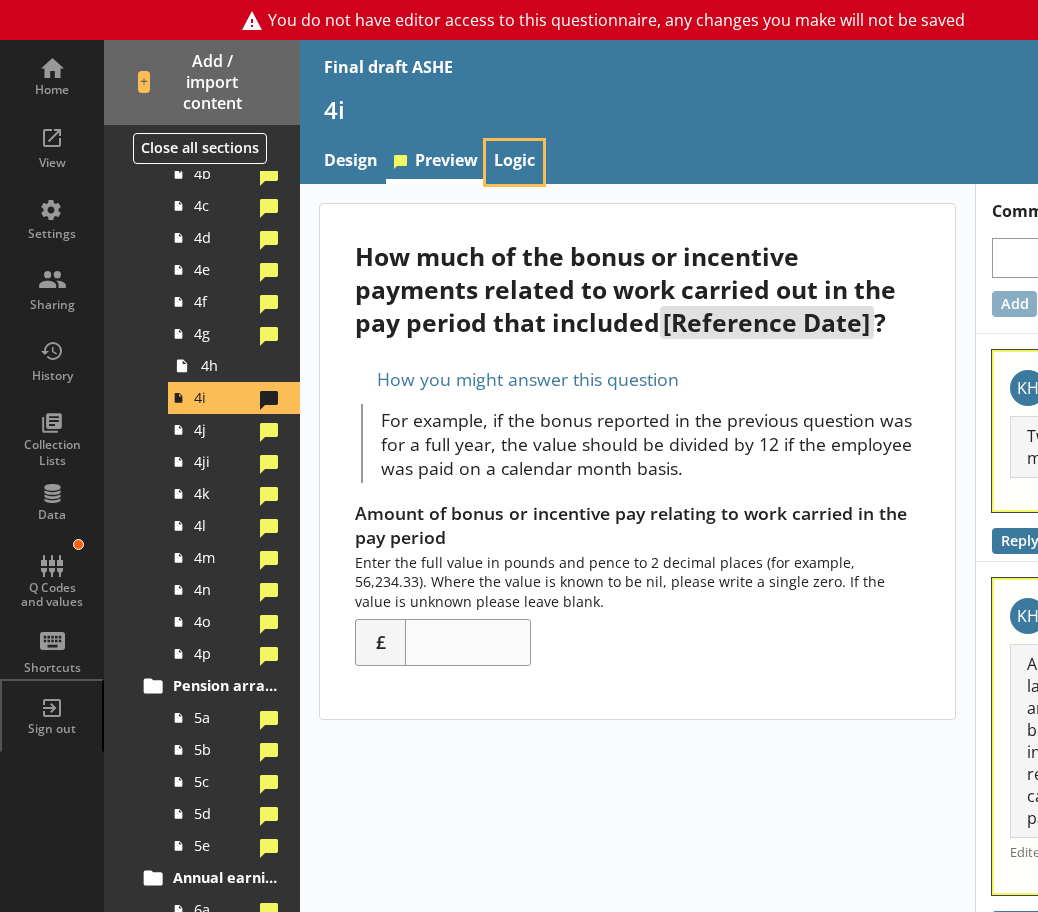 click on "Logic" at bounding box center [514, 162] 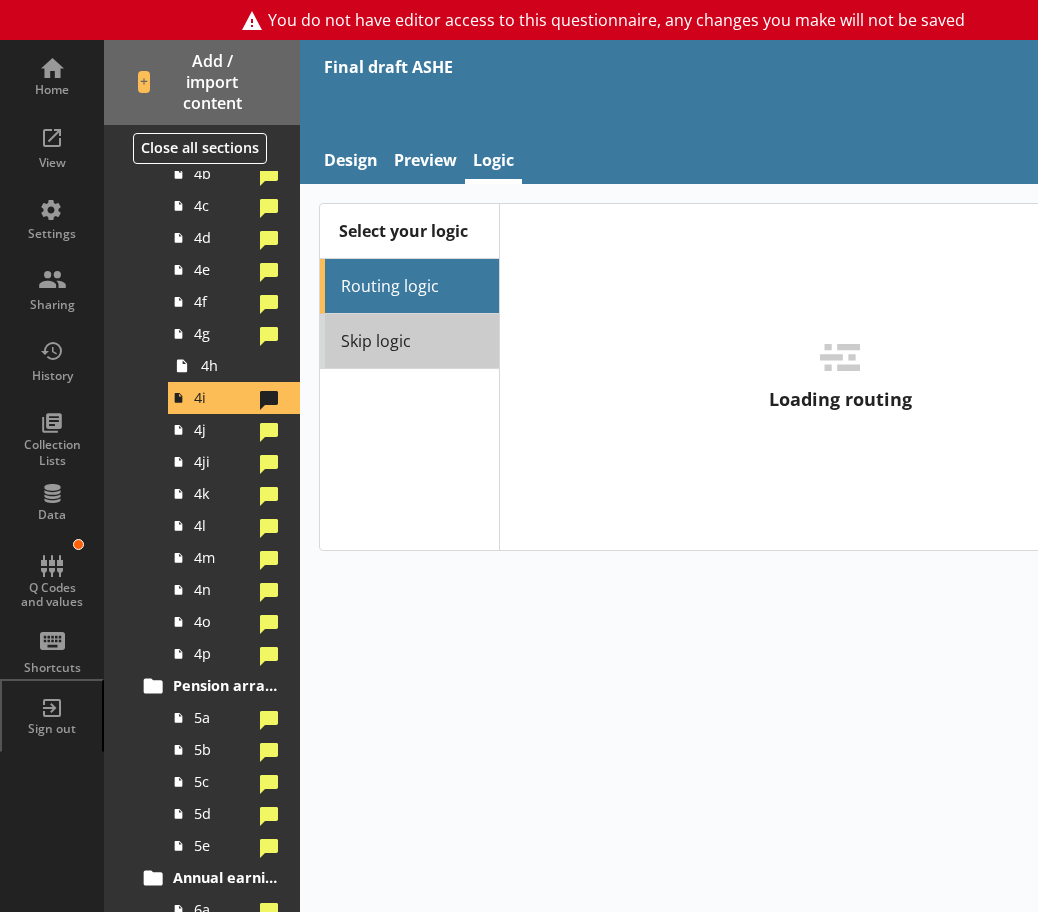 click on "Skip logic" at bounding box center (409, 341) 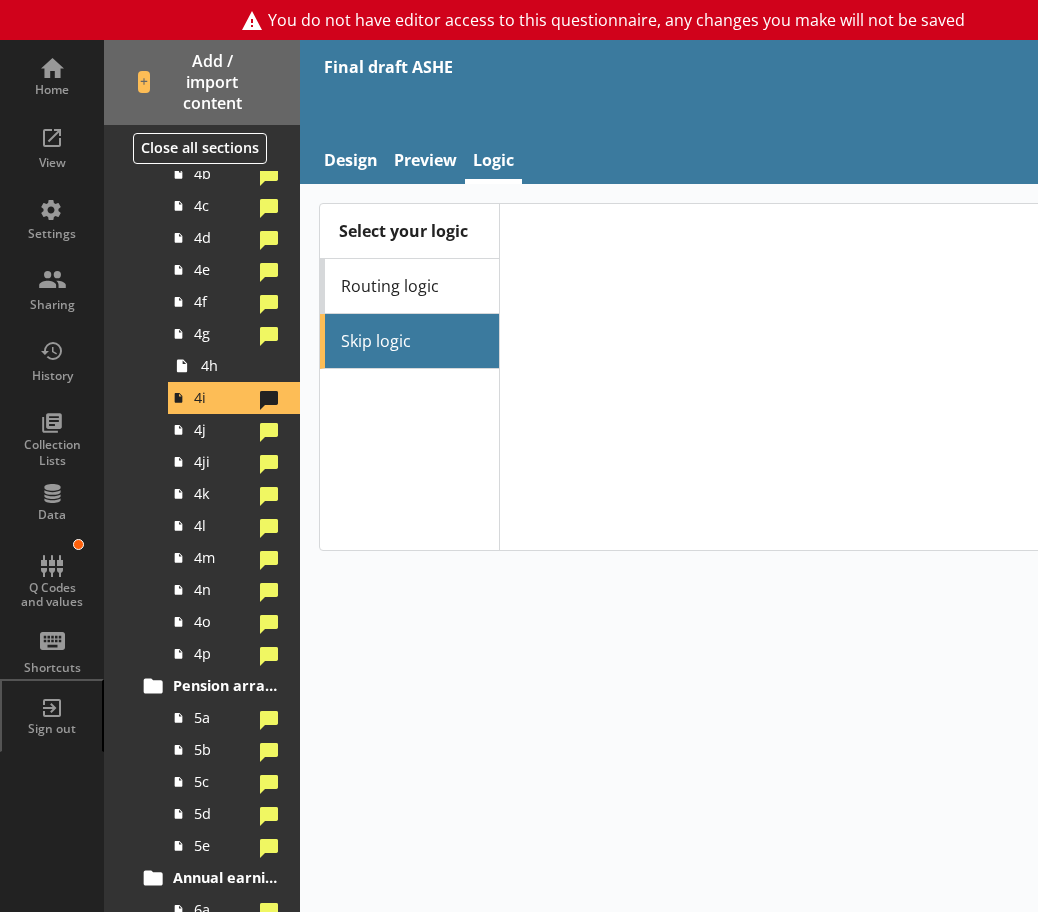 select on "Unanswered" 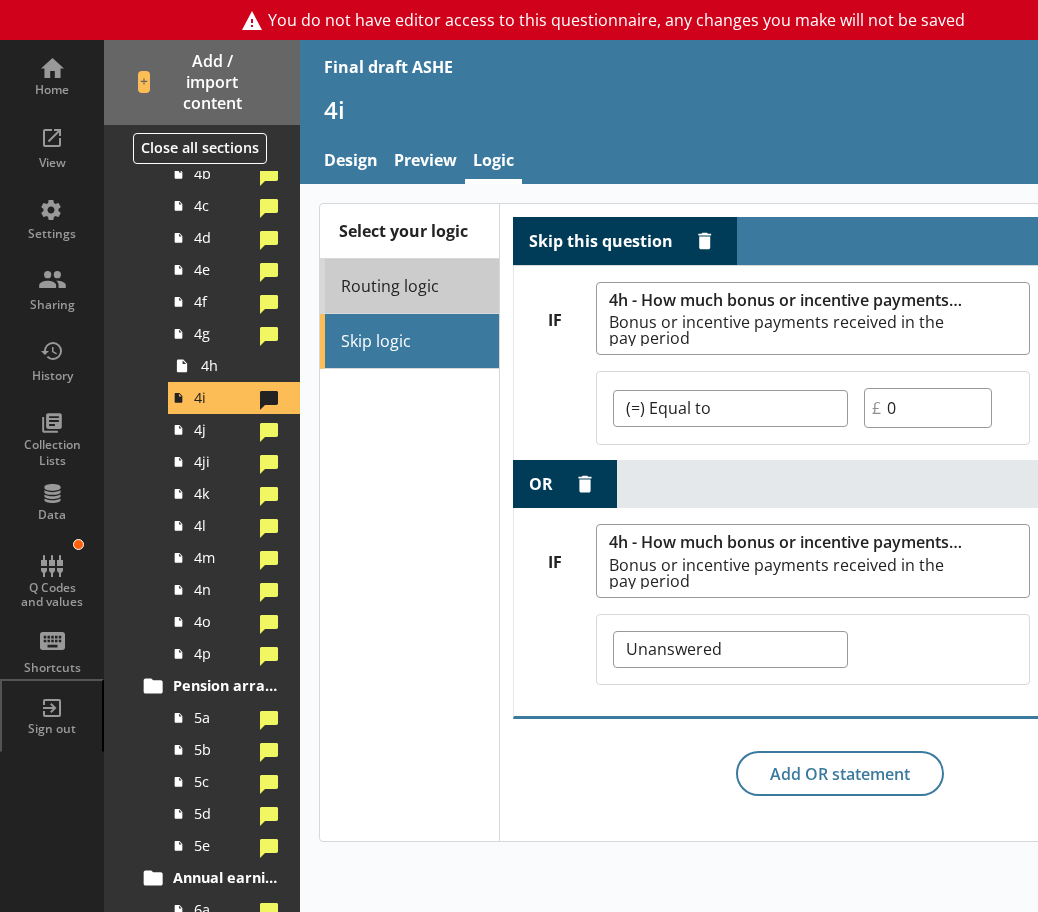 click on "Routing logic" at bounding box center [409, 286] 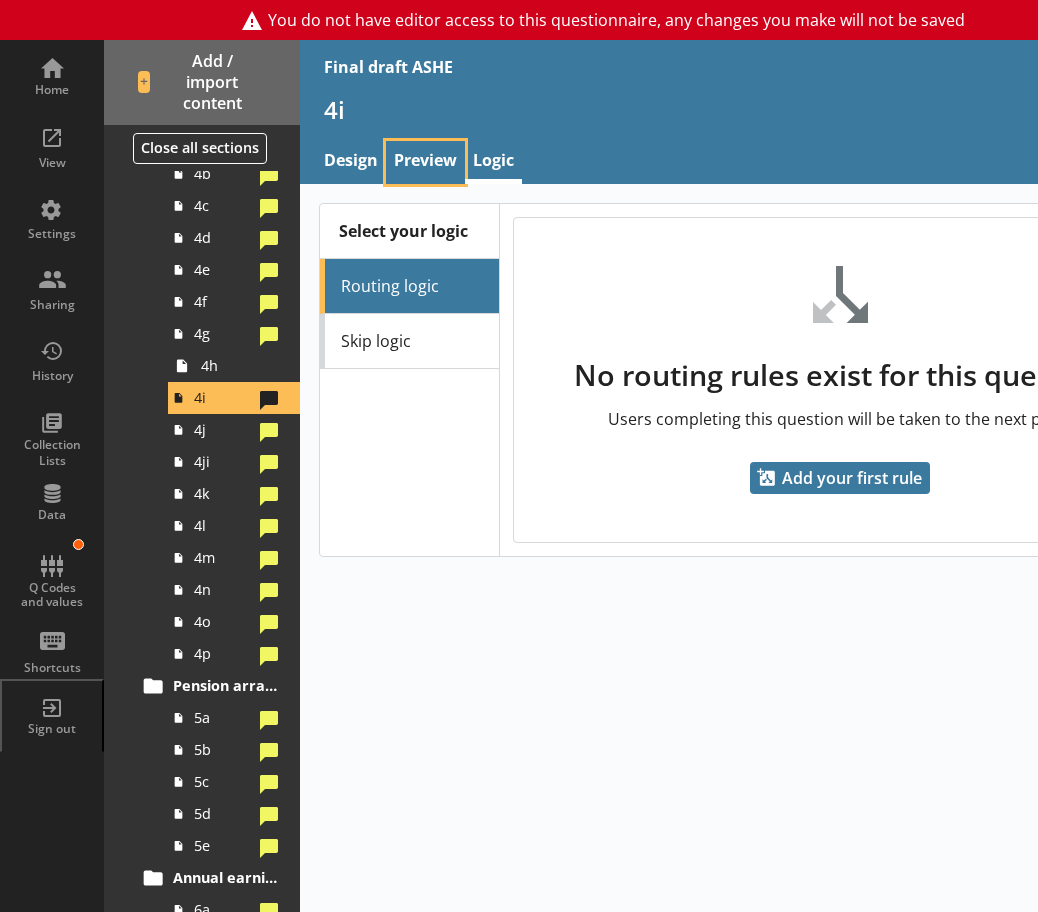 click on "Preview" at bounding box center (425, 162) 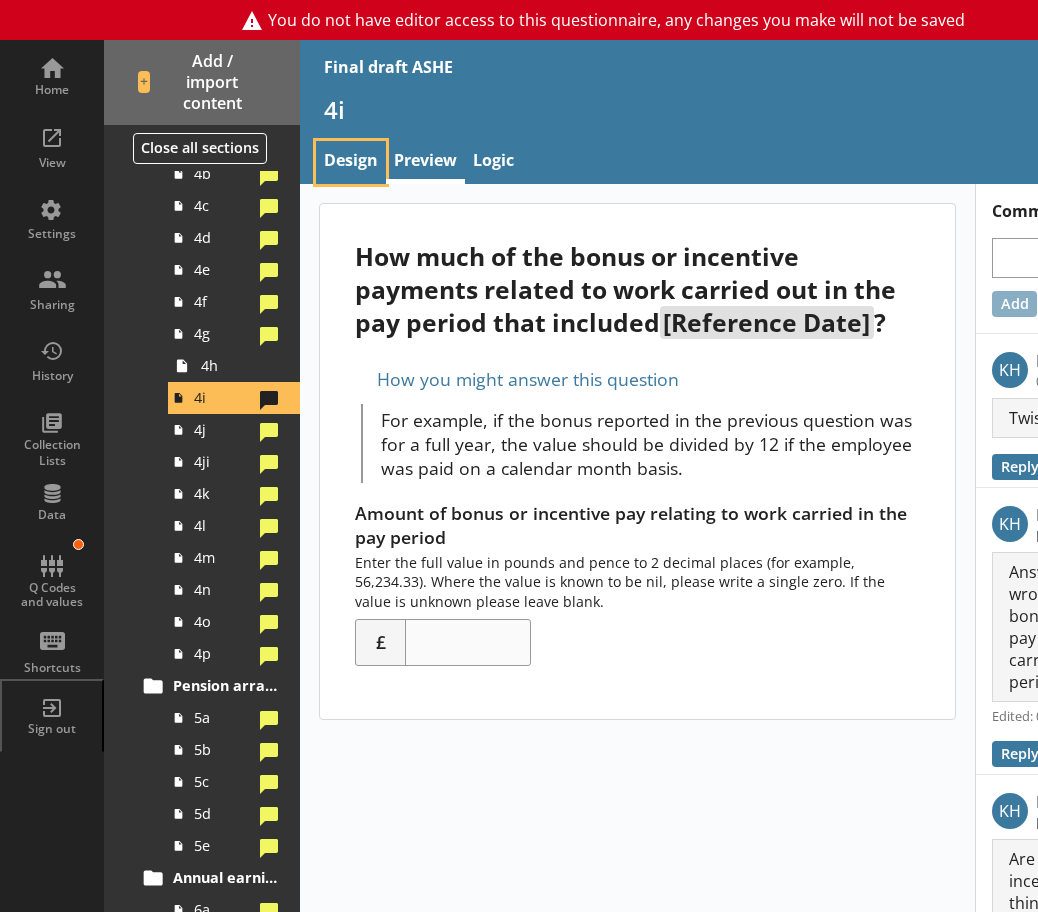 click on "Design" at bounding box center (351, 162) 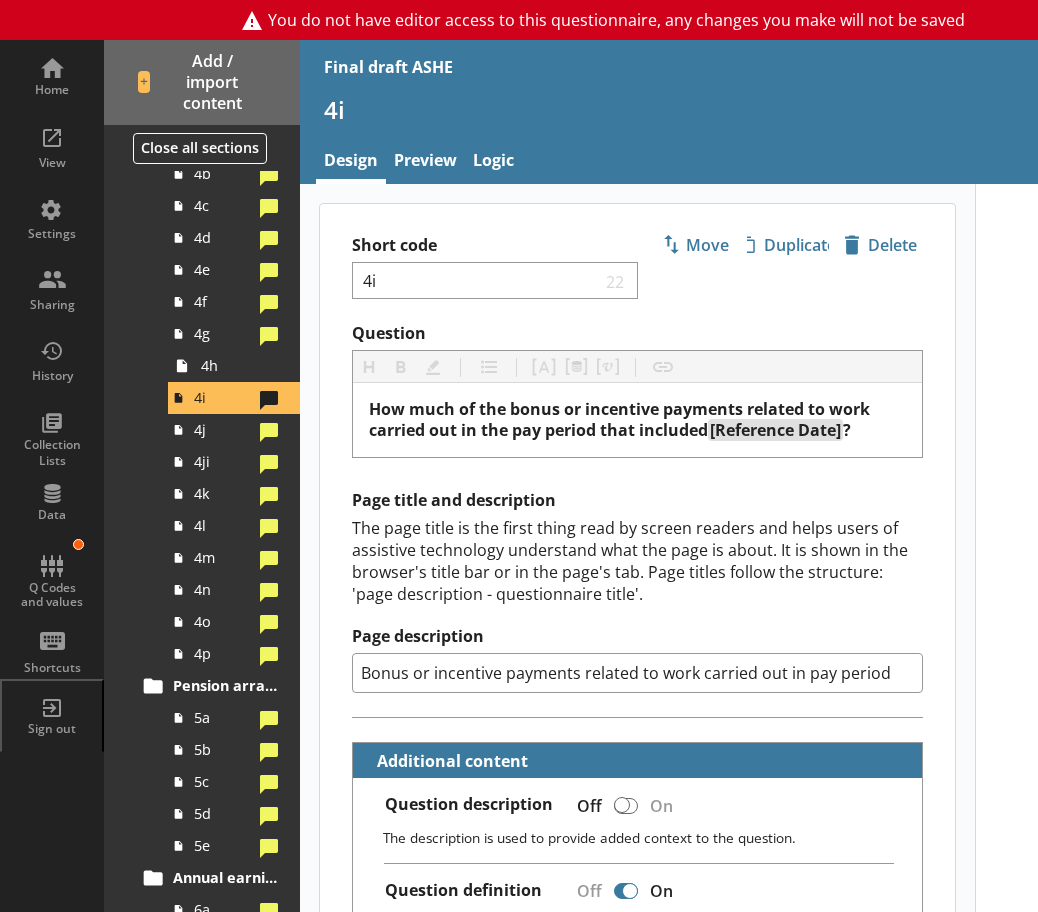 type on "x" 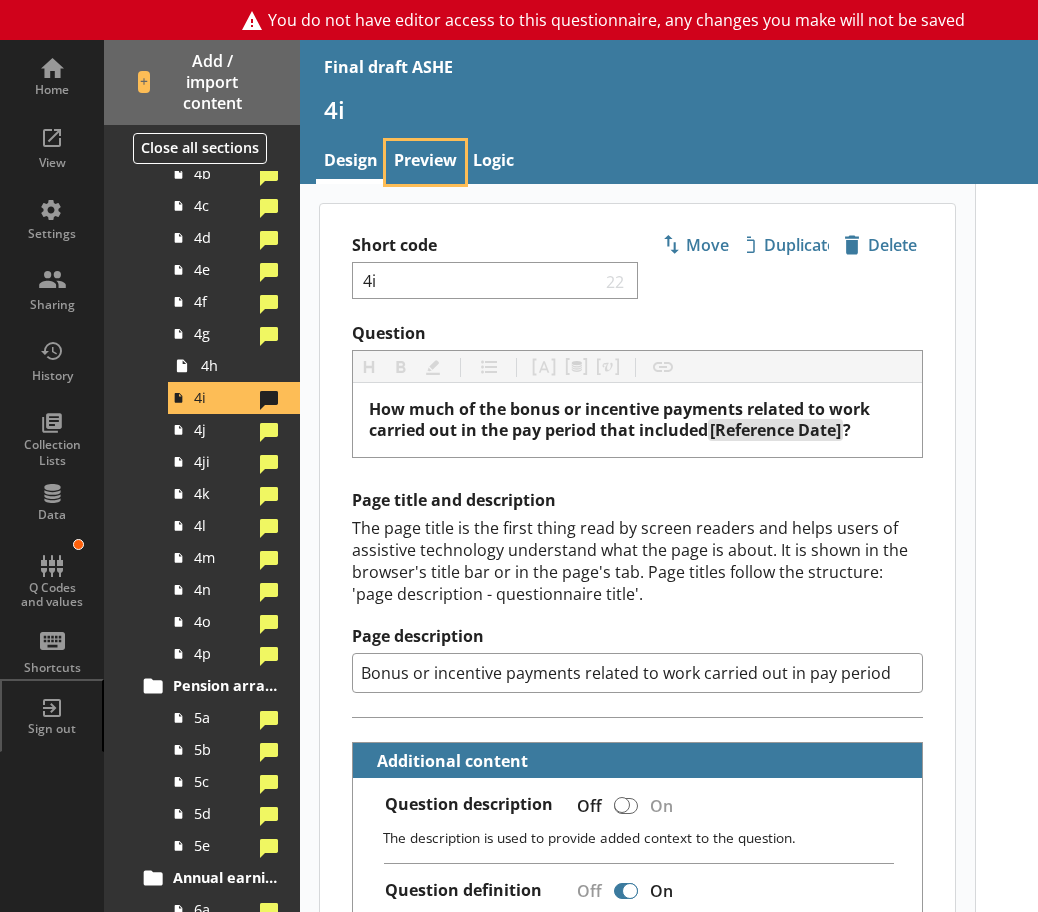 click on "Preview" at bounding box center [425, 162] 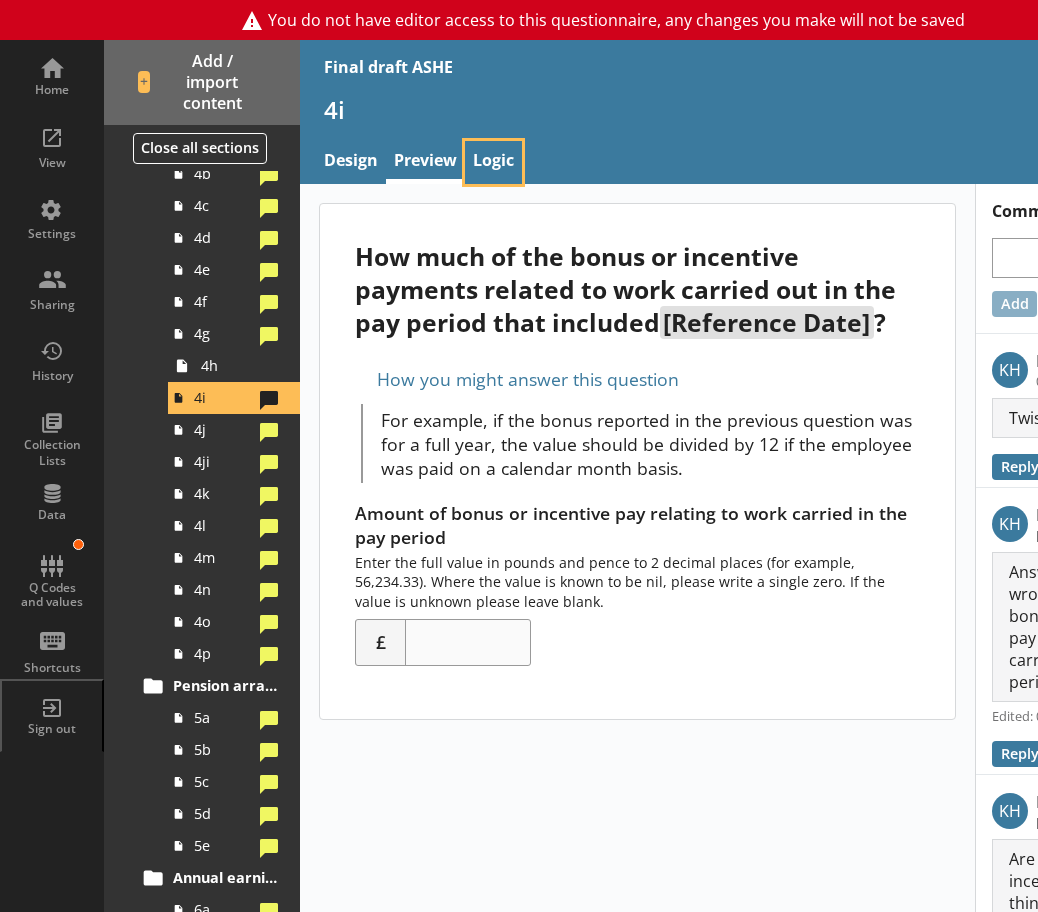click on "Logic" at bounding box center (493, 162) 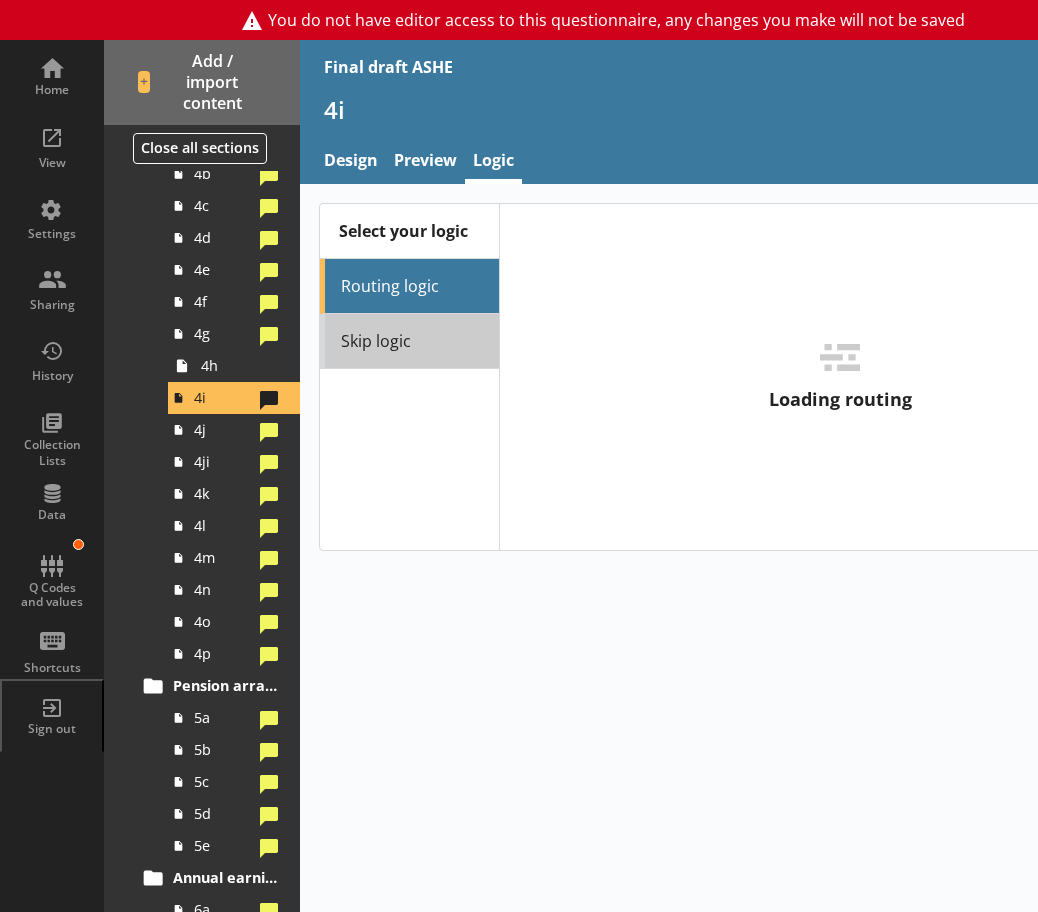 click on "Skip logic" at bounding box center [409, 341] 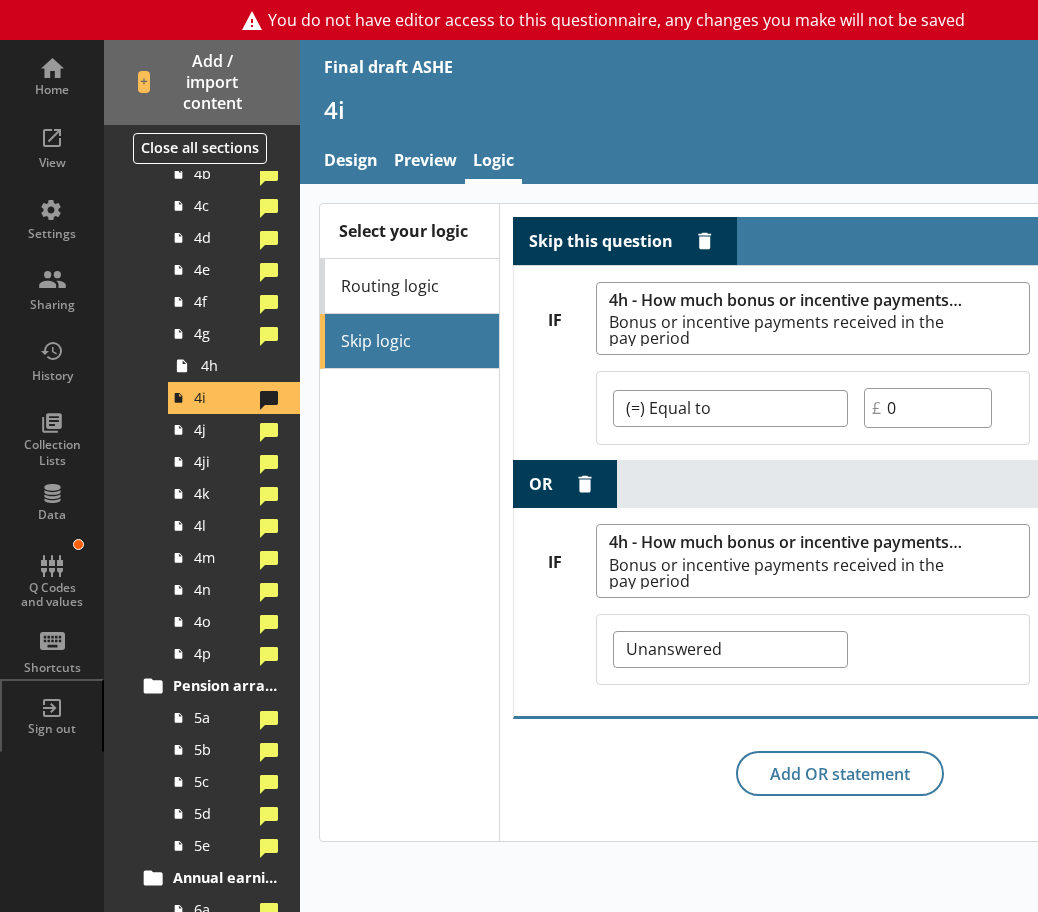click on "Design Preview Logic" at bounding box center (750, 162) 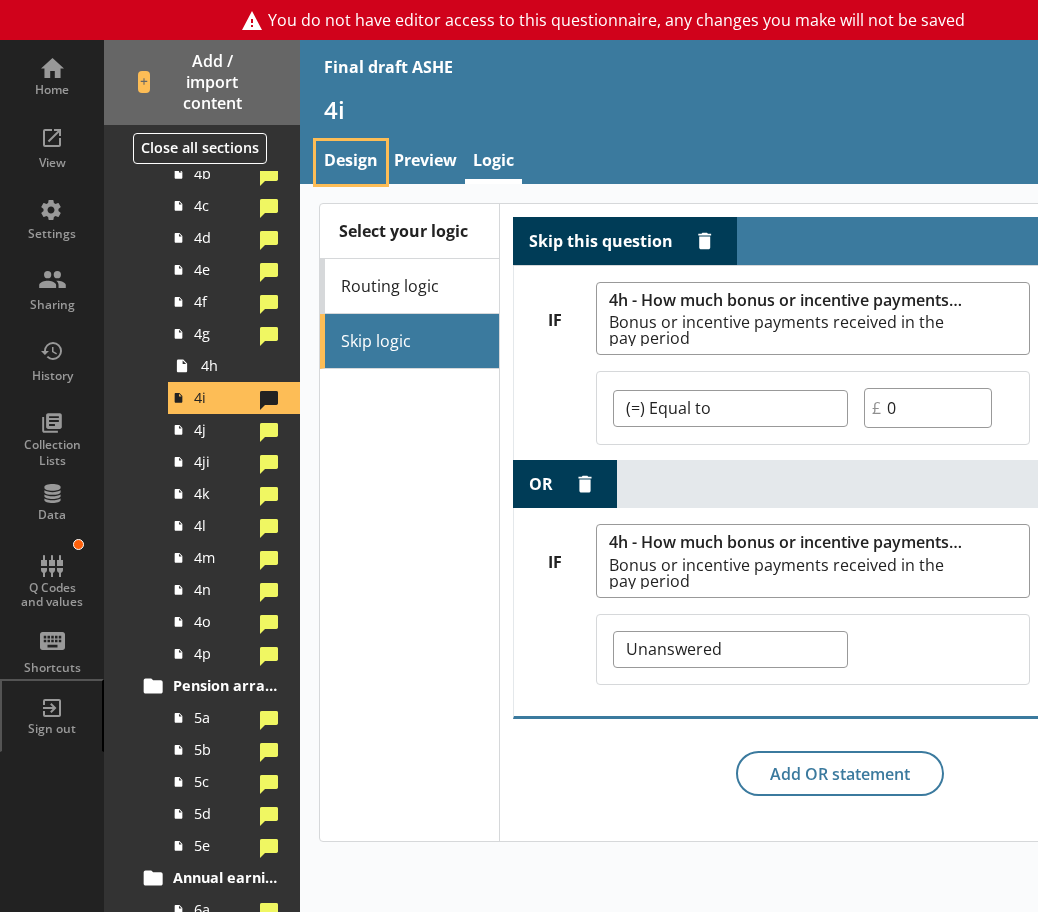click on "Design" at bounding box center (351, 162) 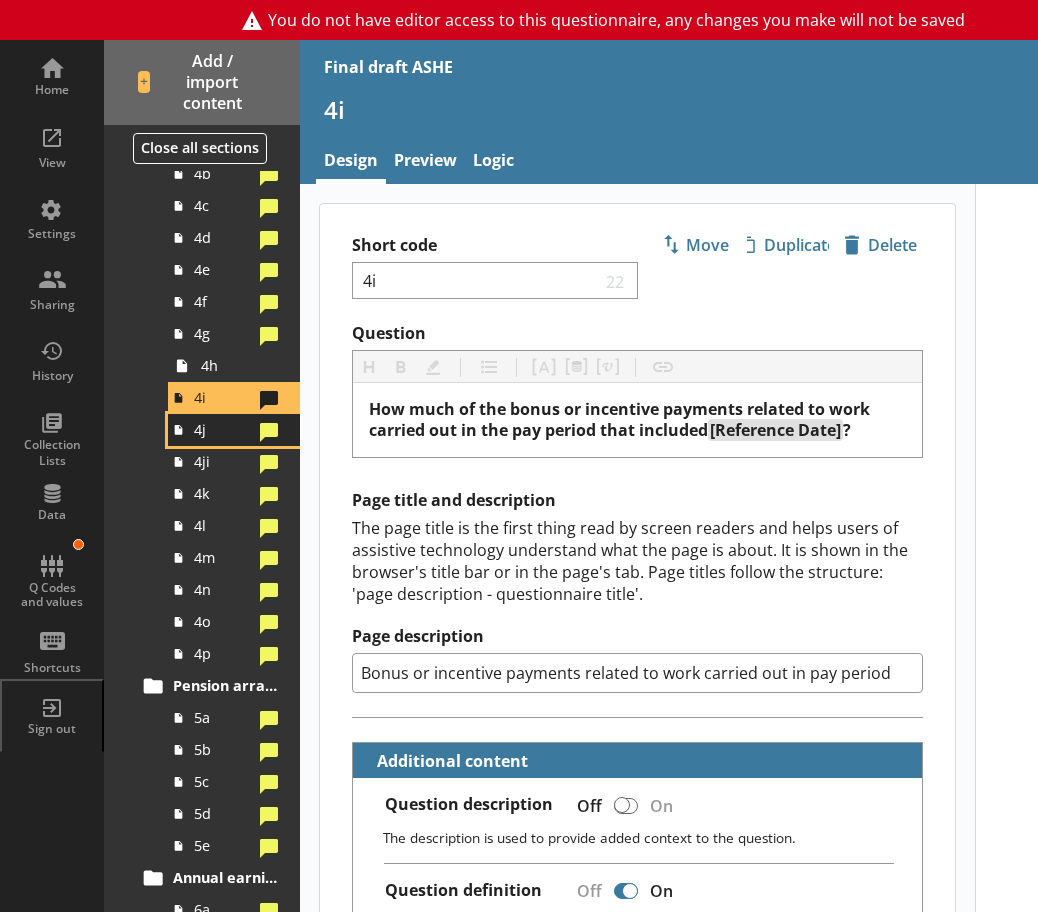 click on "4j" at bounding box center [223, 429] 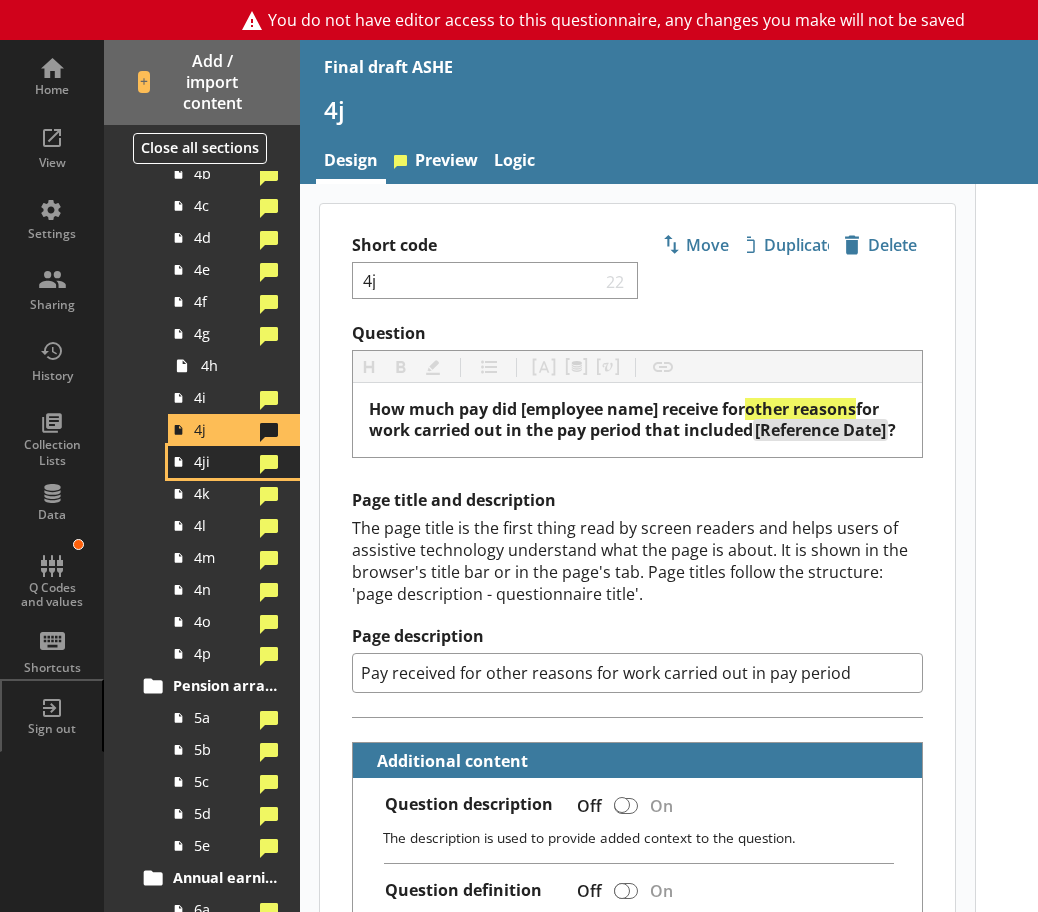 click on "4ji" at bounding box center (234, 462) 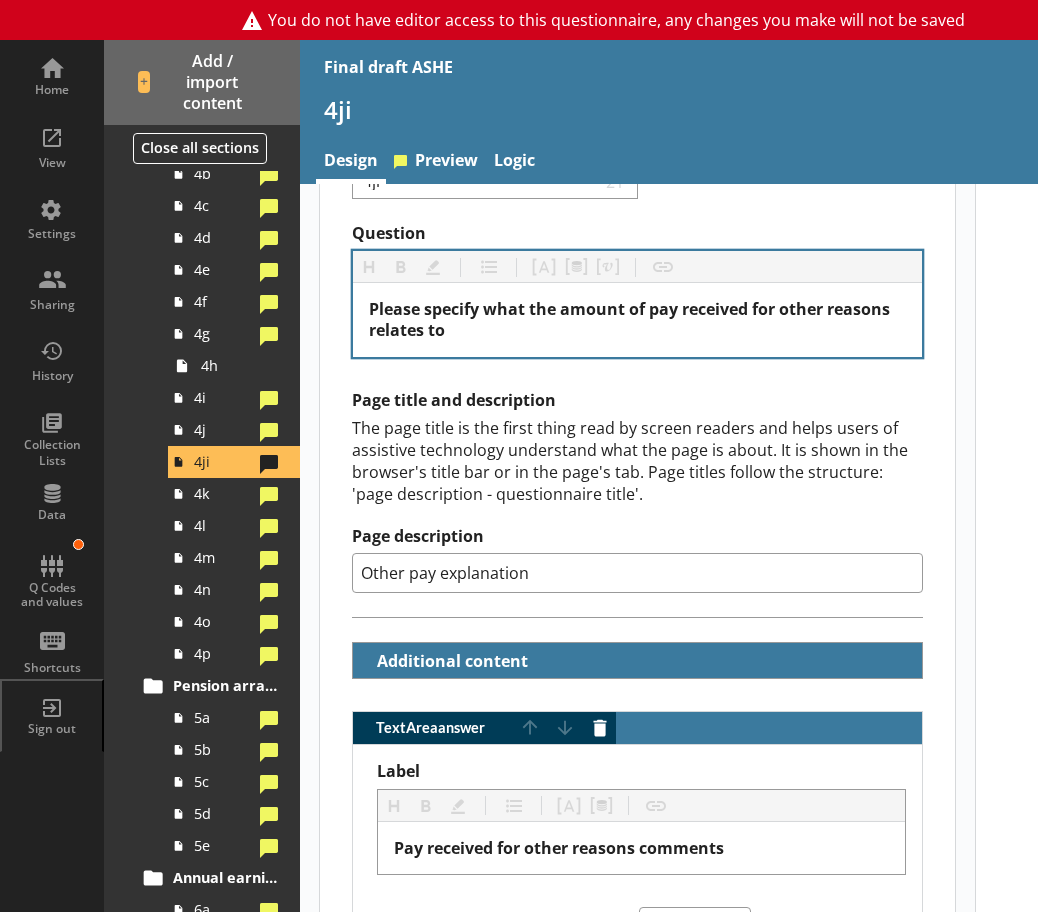 scroll, scrollTop: 200, scrollLeft: 0, axis: vertical 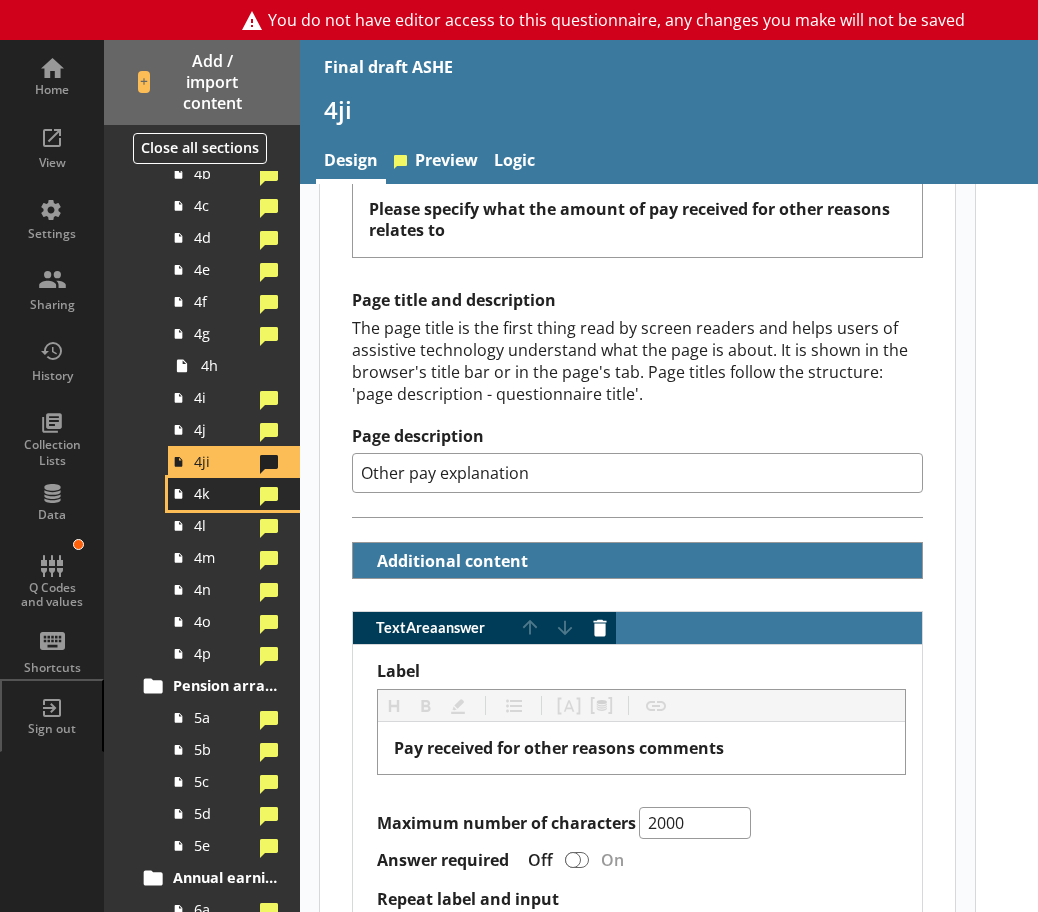 click on "4k" at bounding box center [234, 494] 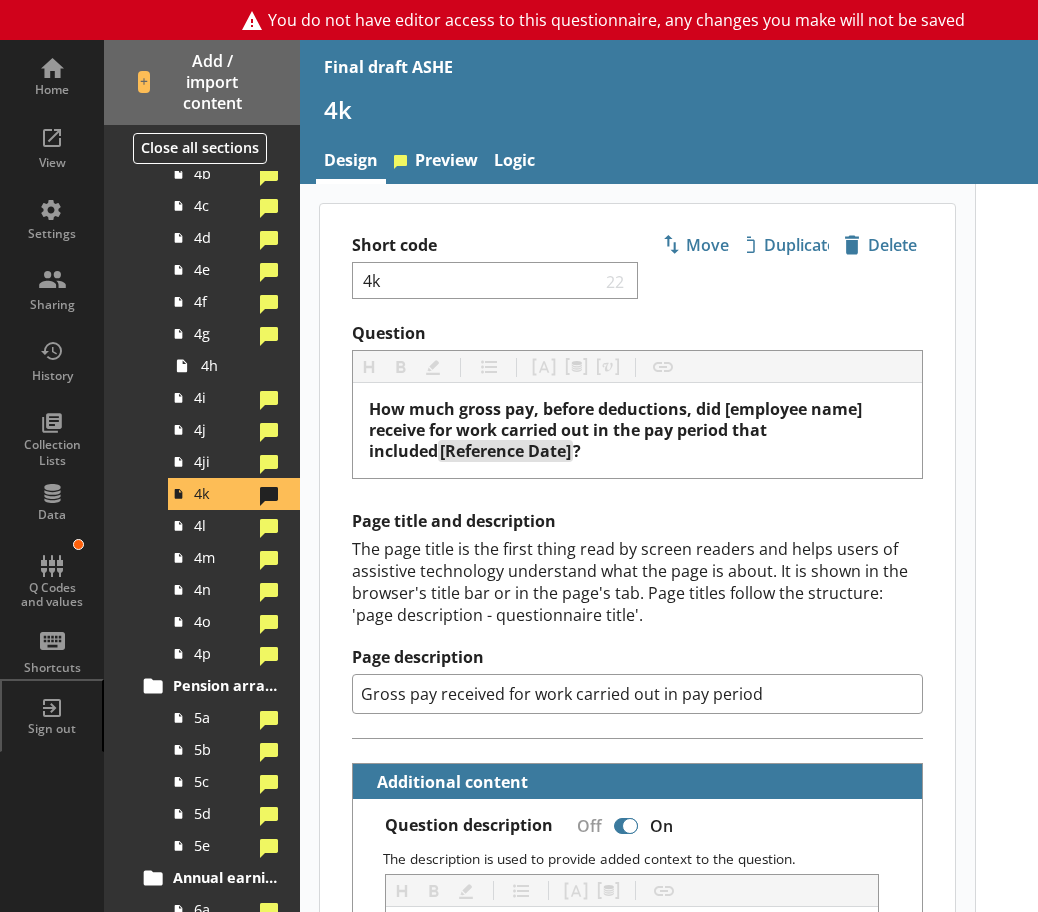 click on "4k" at bounding box center [750, 117] 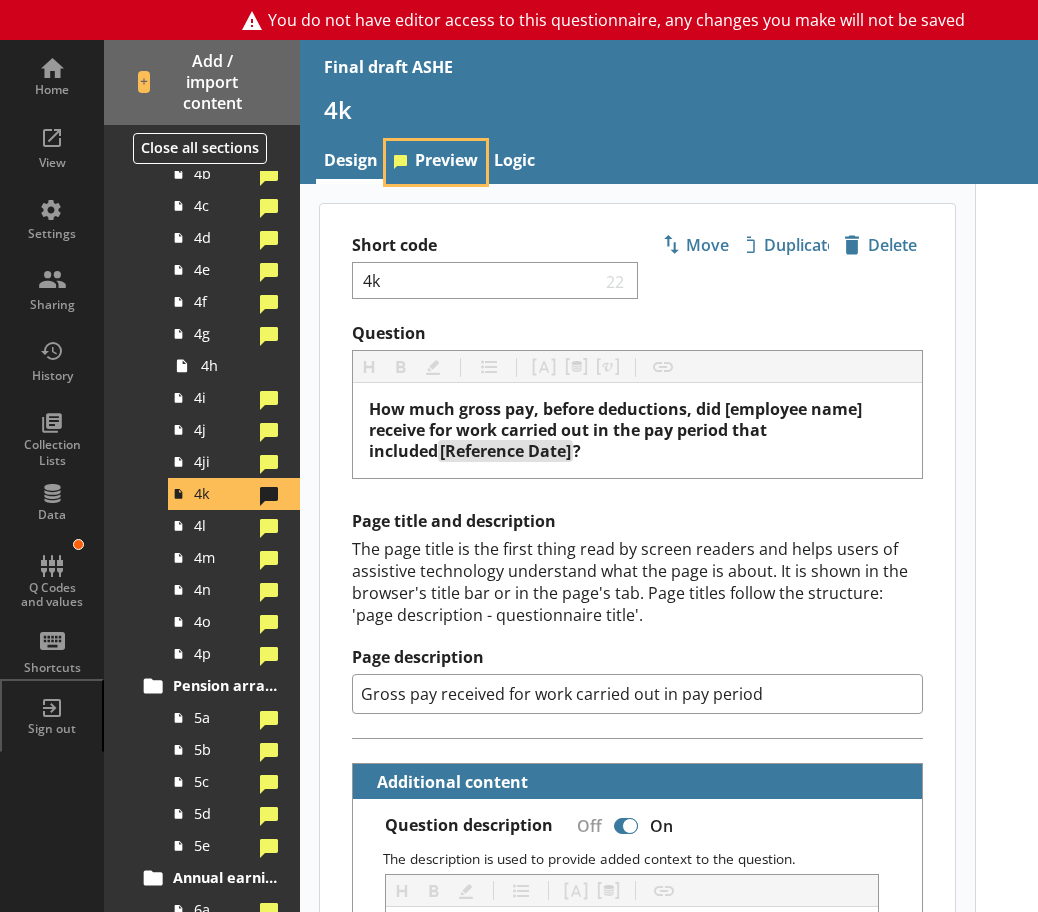 click on "Preview" at bounding box center [436, 162] 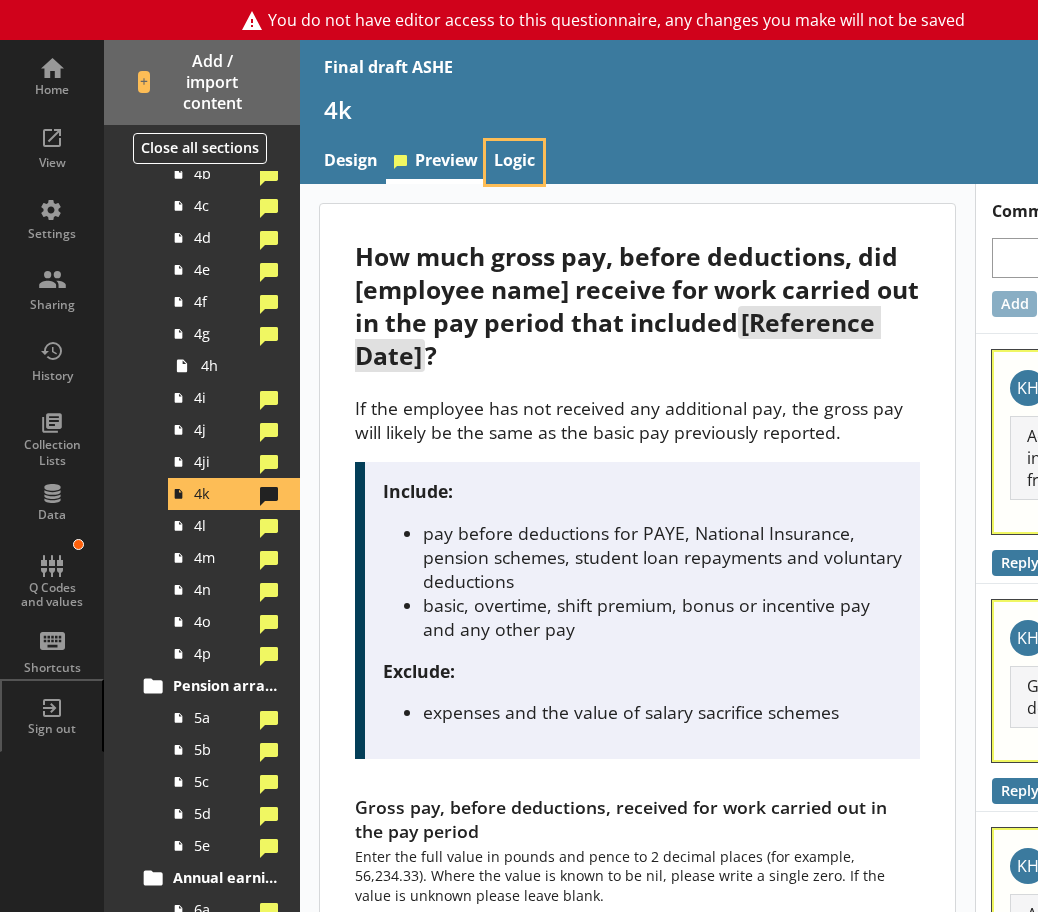 click on "Logic" at bounding box center (514, 162) 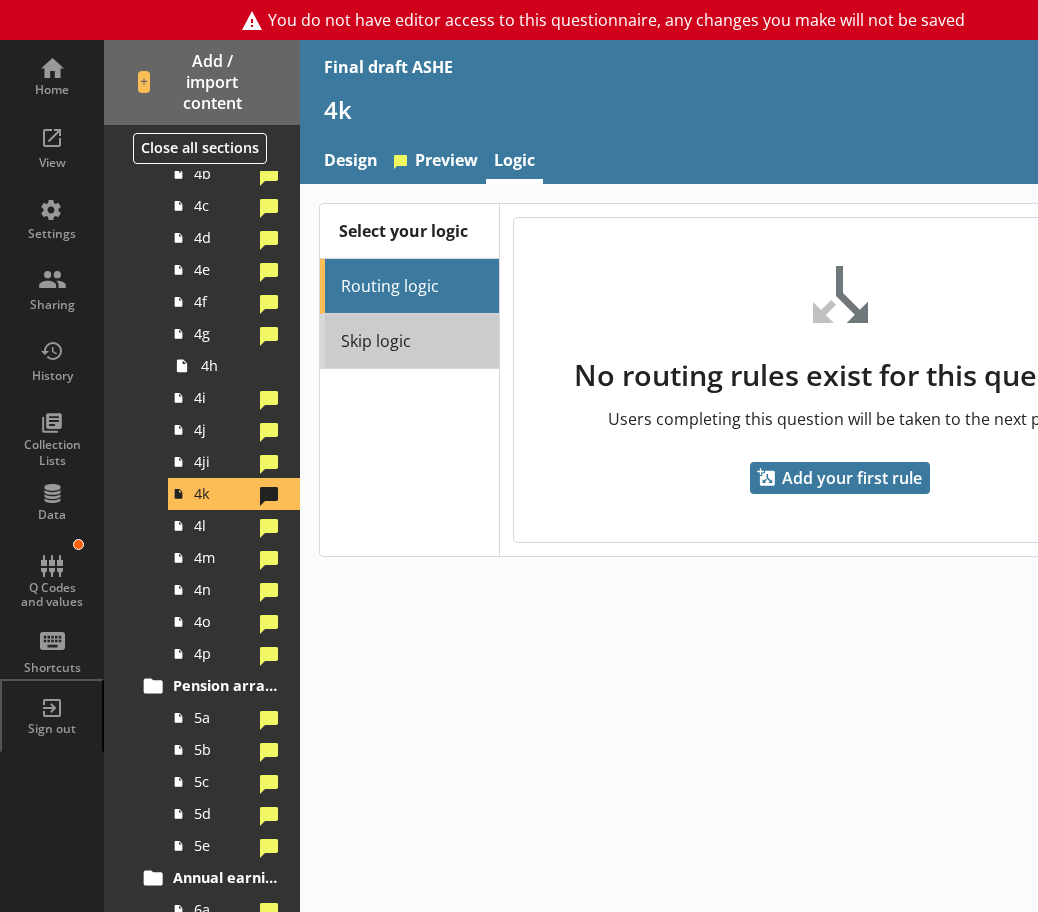 click on "Skip logic" at bounding box center (409, 341) 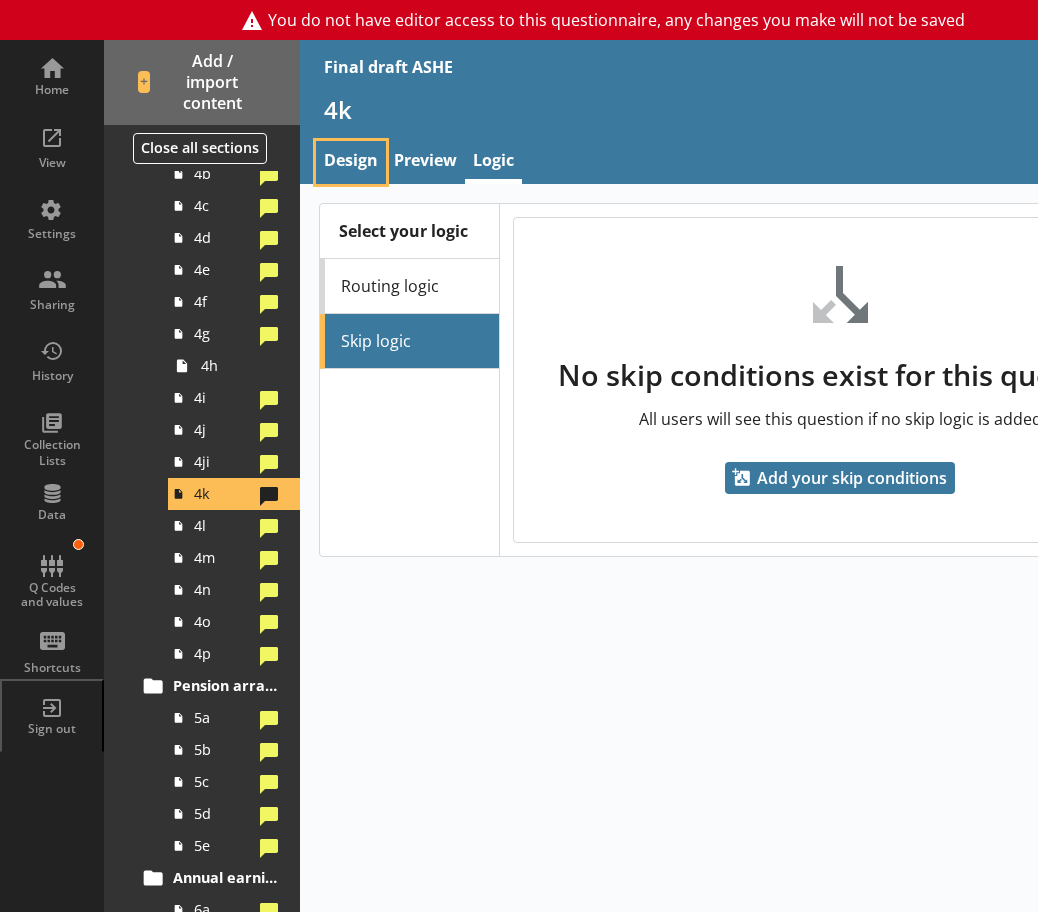 click on "Design" at bounding box center (351, 162) 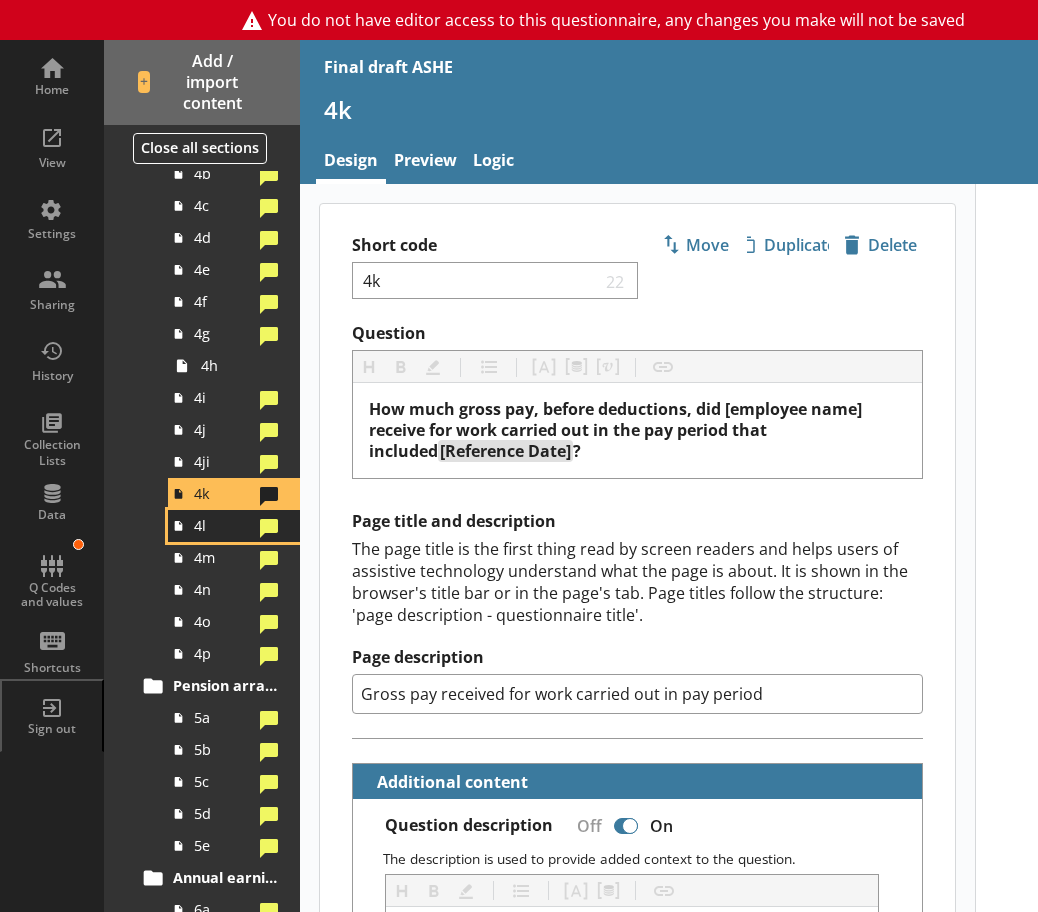 click on "4l" at bounding box center (223, 525) 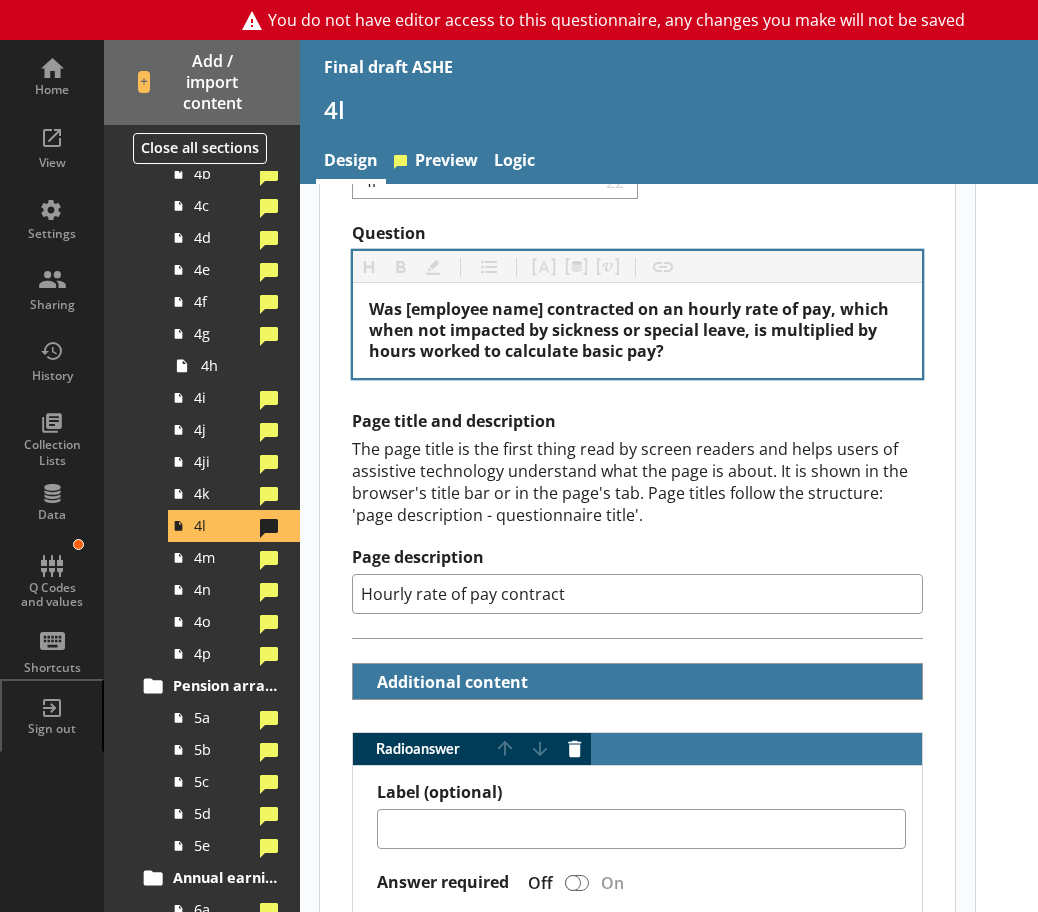 scroll, scrollTop: 0, scrollLeft: 0, axis: both 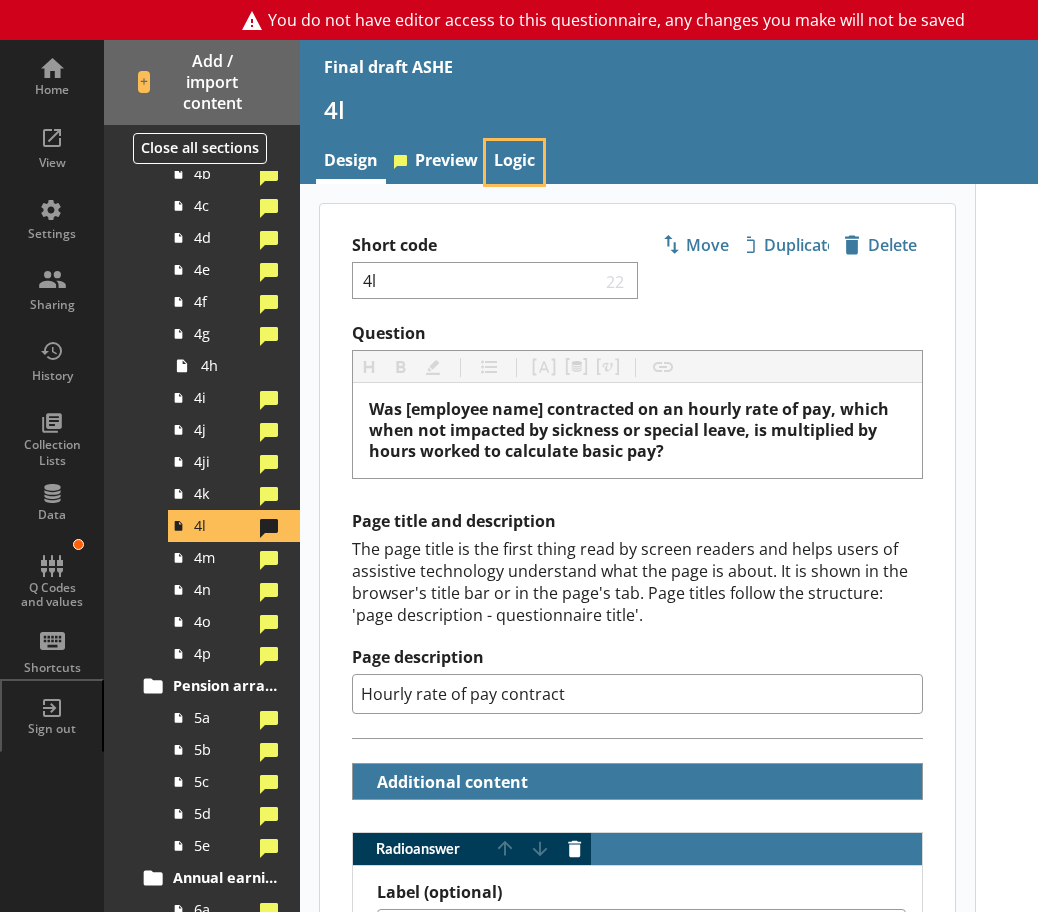 click on "Logic" at bounding box center (514, 162) 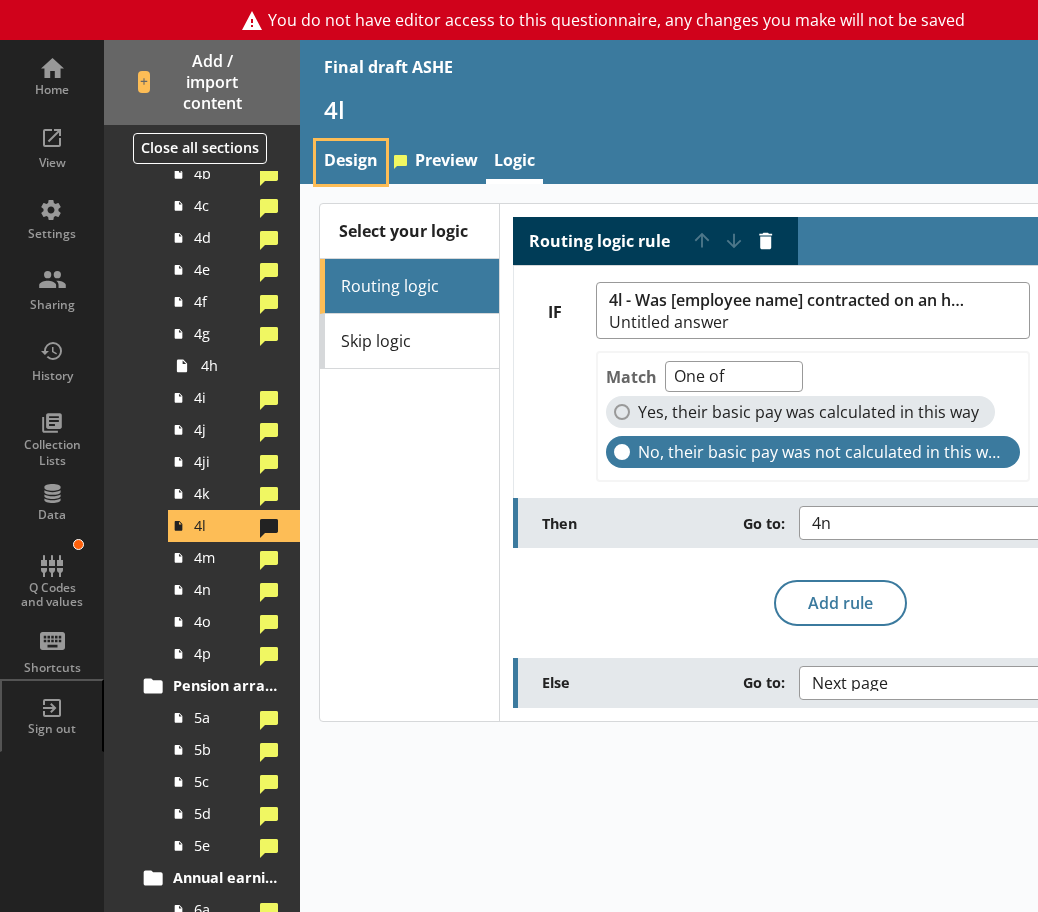 click on "Design" at bounding box center [351, 162] 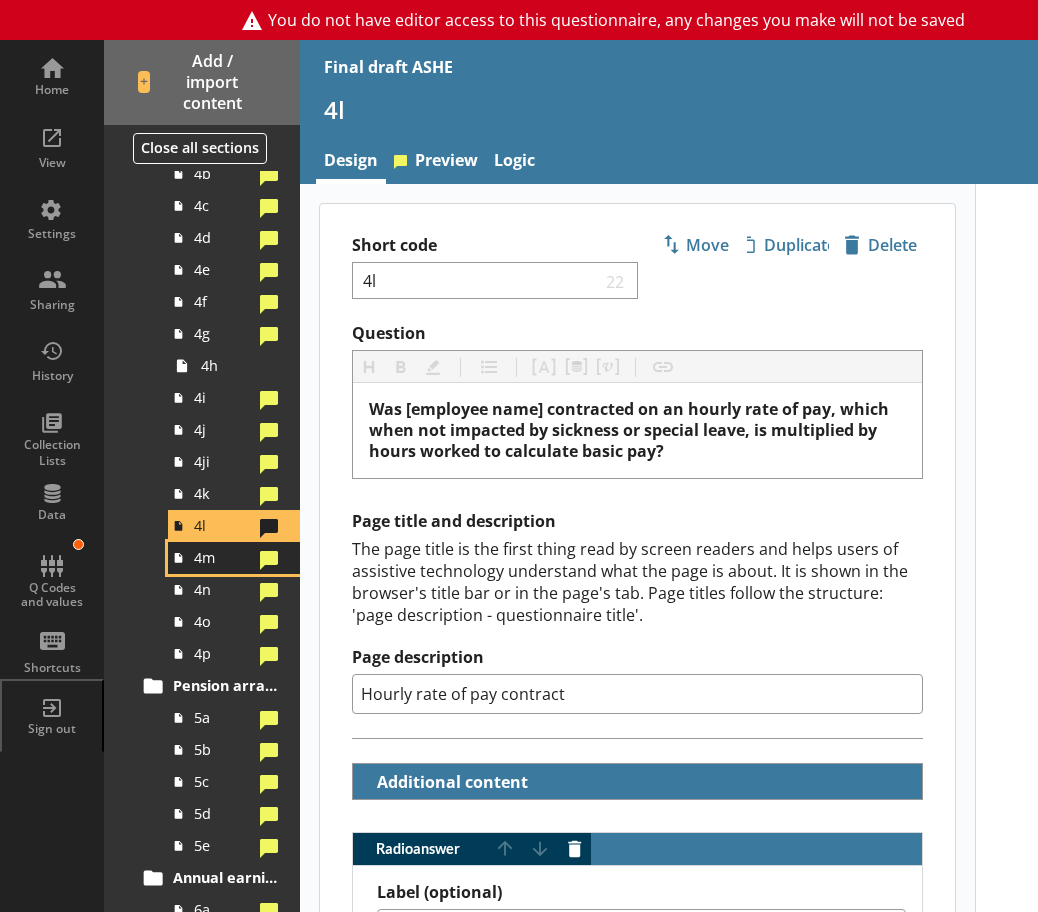 click on "4m" at bounding box center (223, 557) 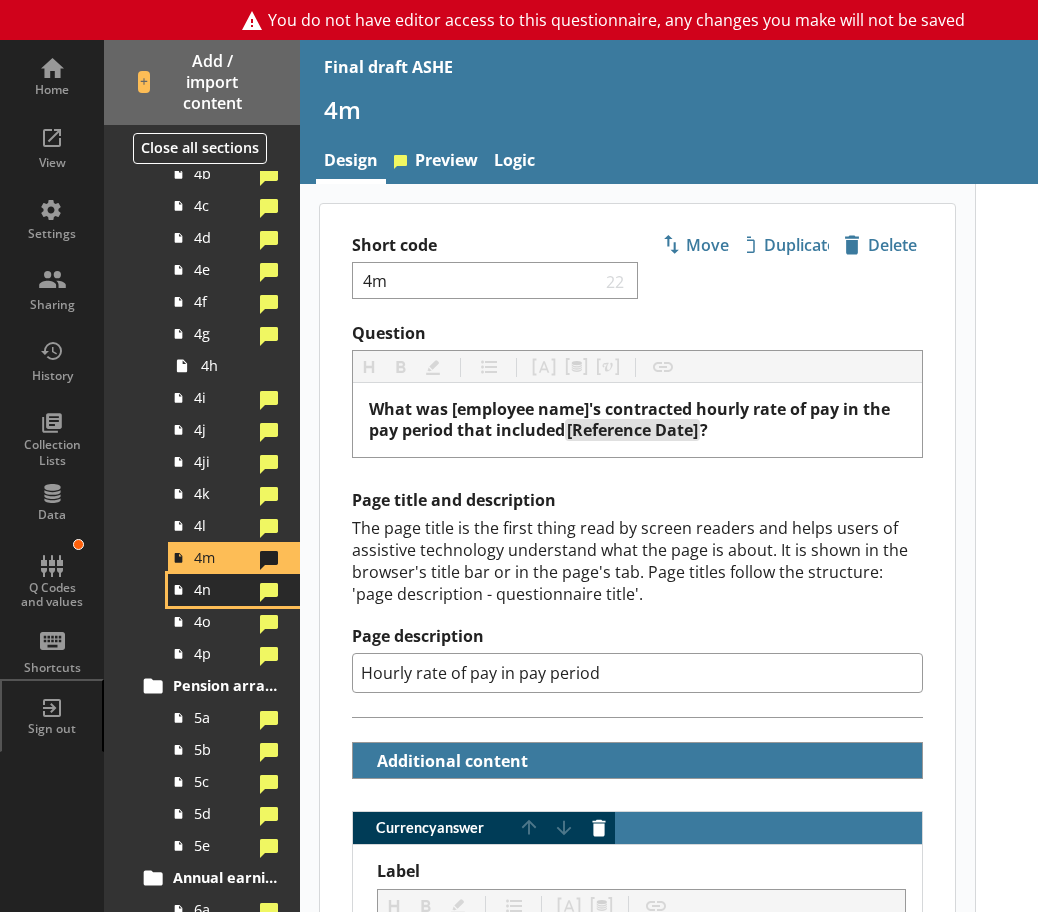 click on "4n" at bounding box center (234, 590) 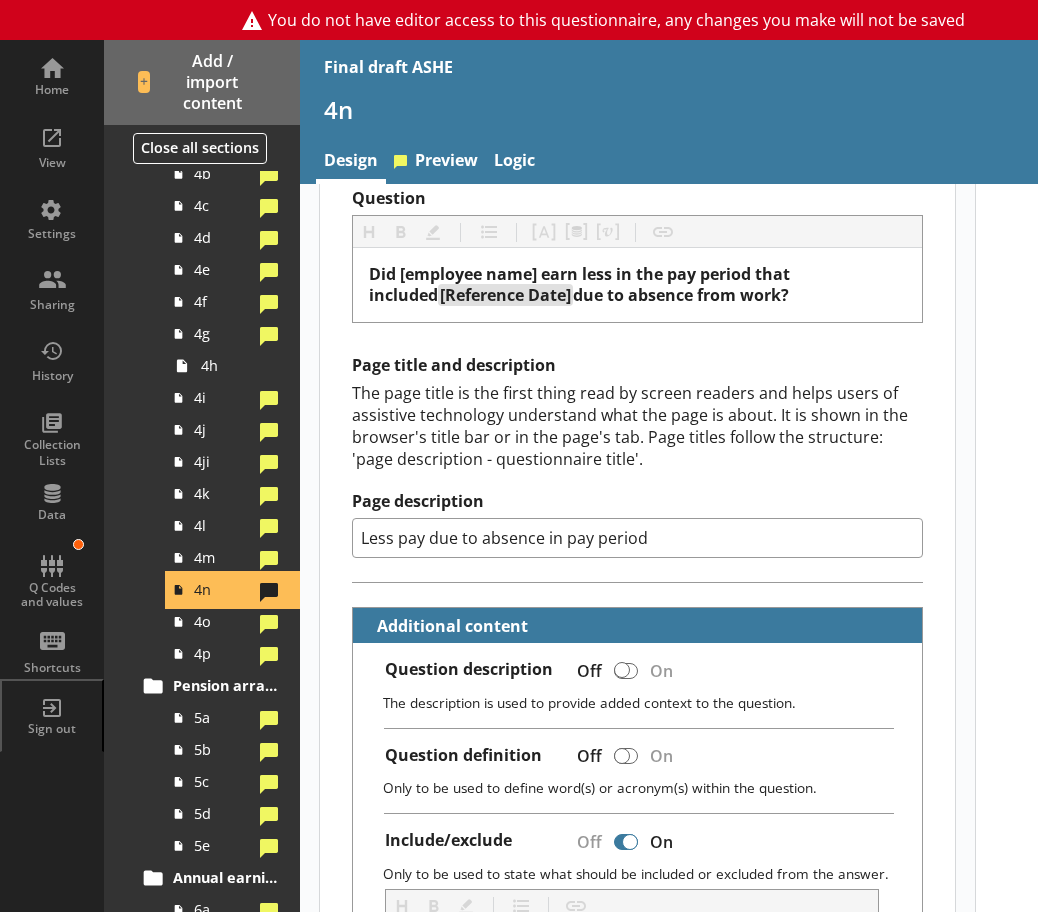 scroll, scrollTop: 100, scrollLeft: 0, axis: vertical 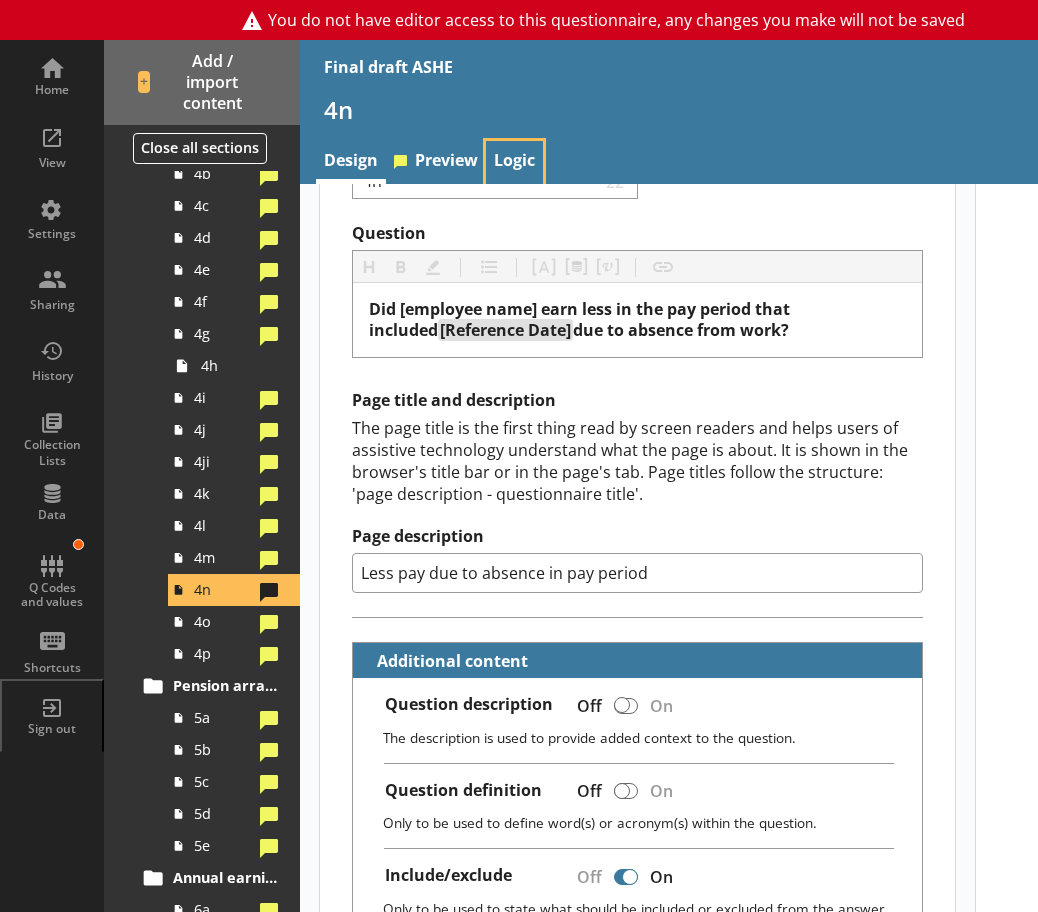 click on "Logic" at bounding box center (514, 162) 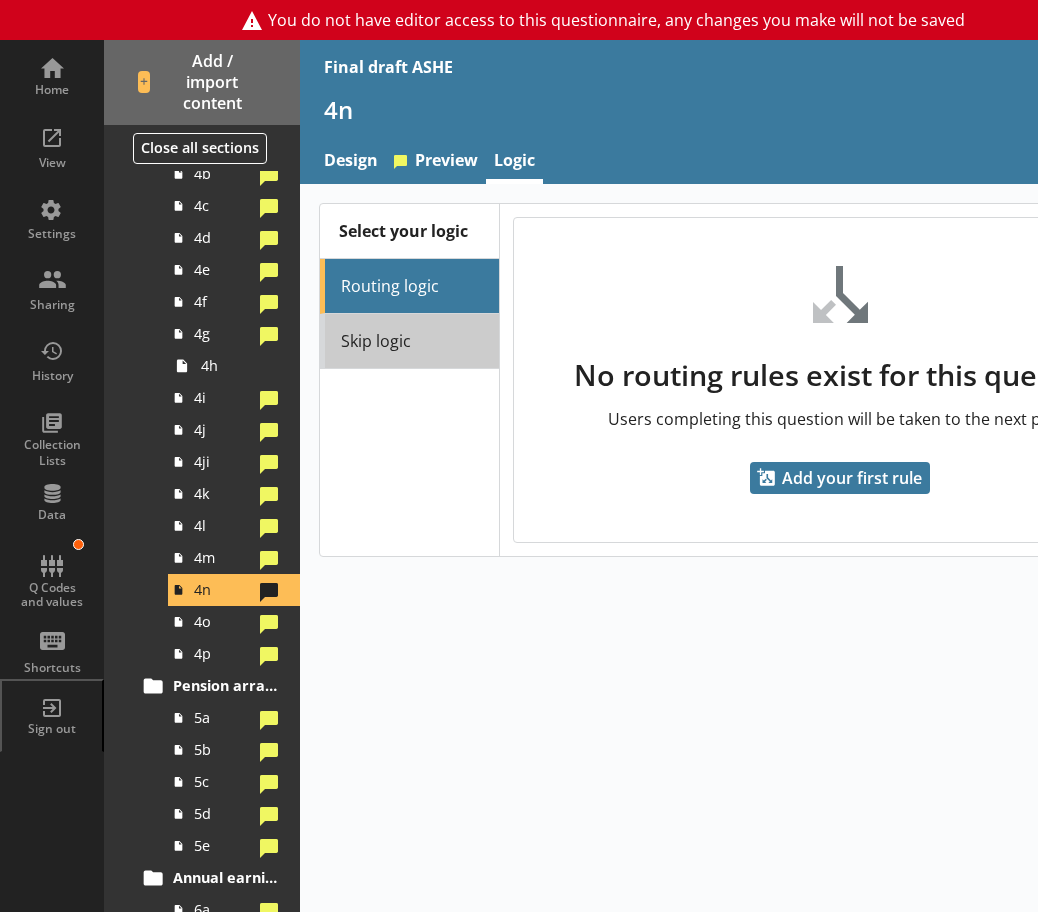 click on "Skip logic" at bounding box center [409, 341] 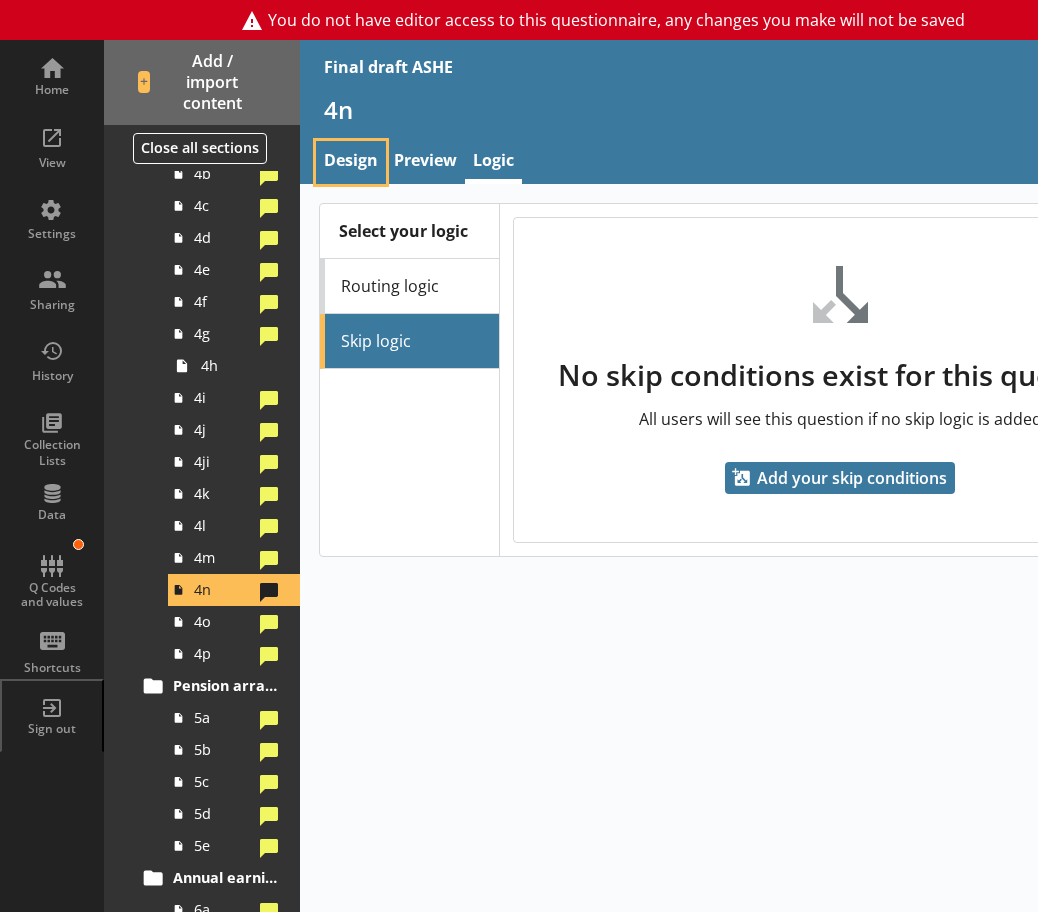 click on "Design" at bounding box center (351, 162) 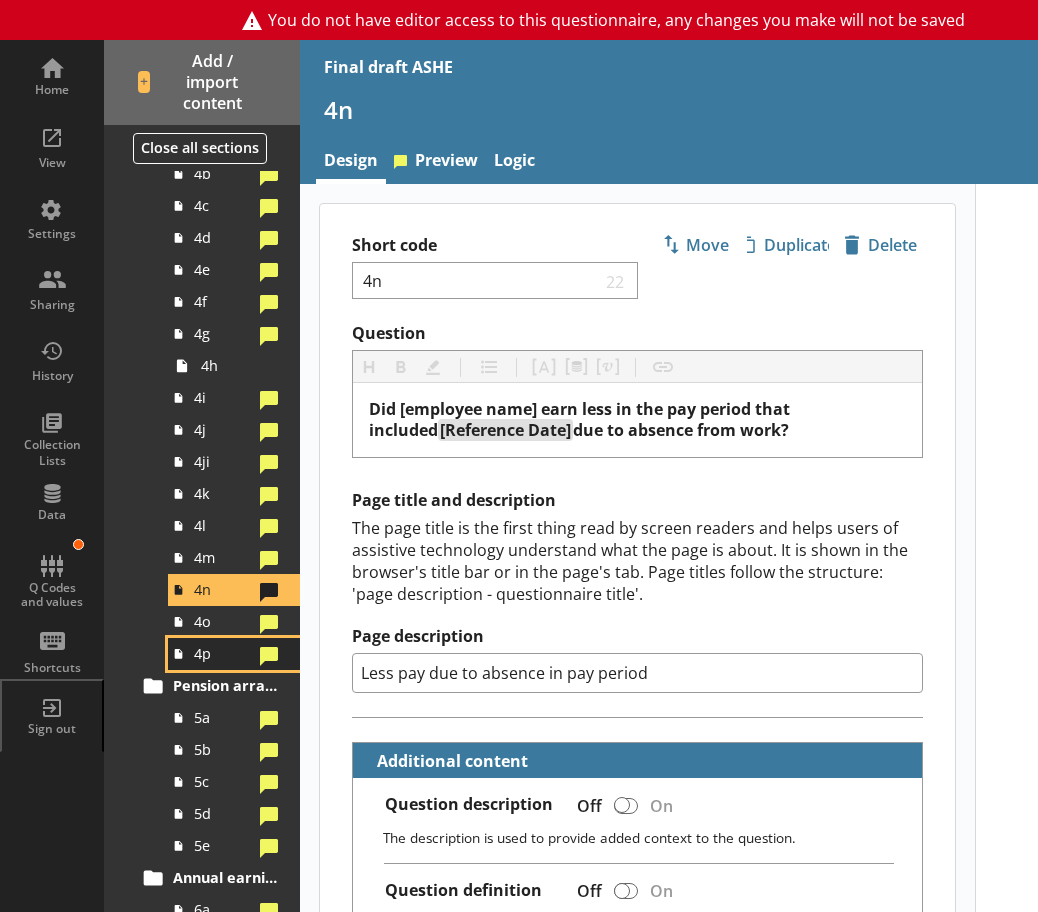 click on "4p" at bounding box center [223, 653] 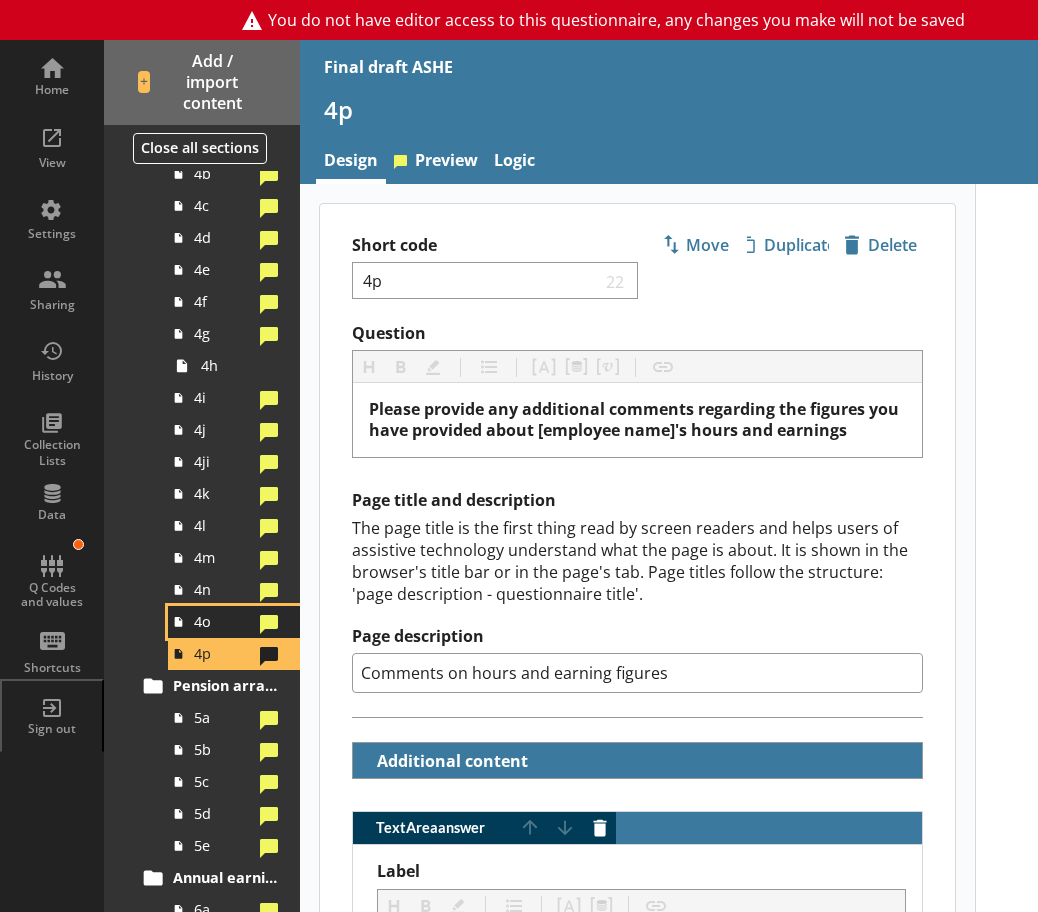 click on "4o" at bounding box center (234, 622) 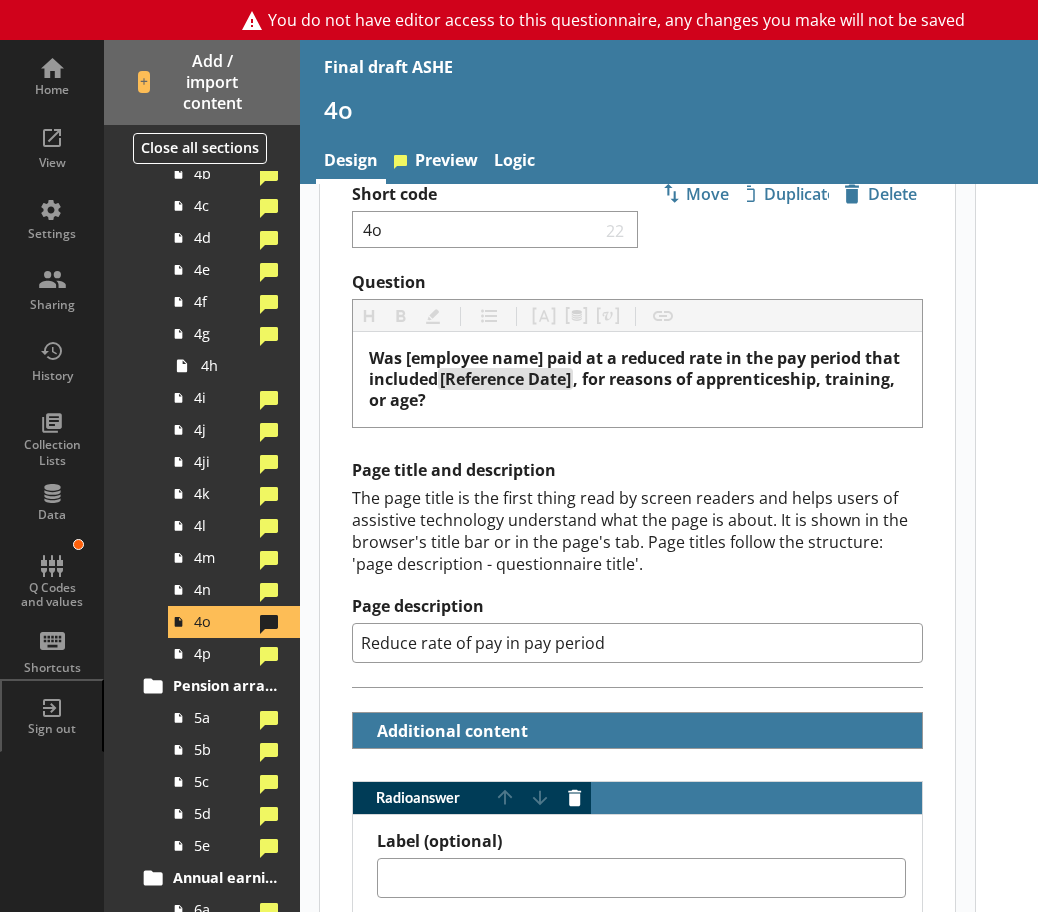scroll, scrollTop: 100, scrollLeft: 0, axis: vertical 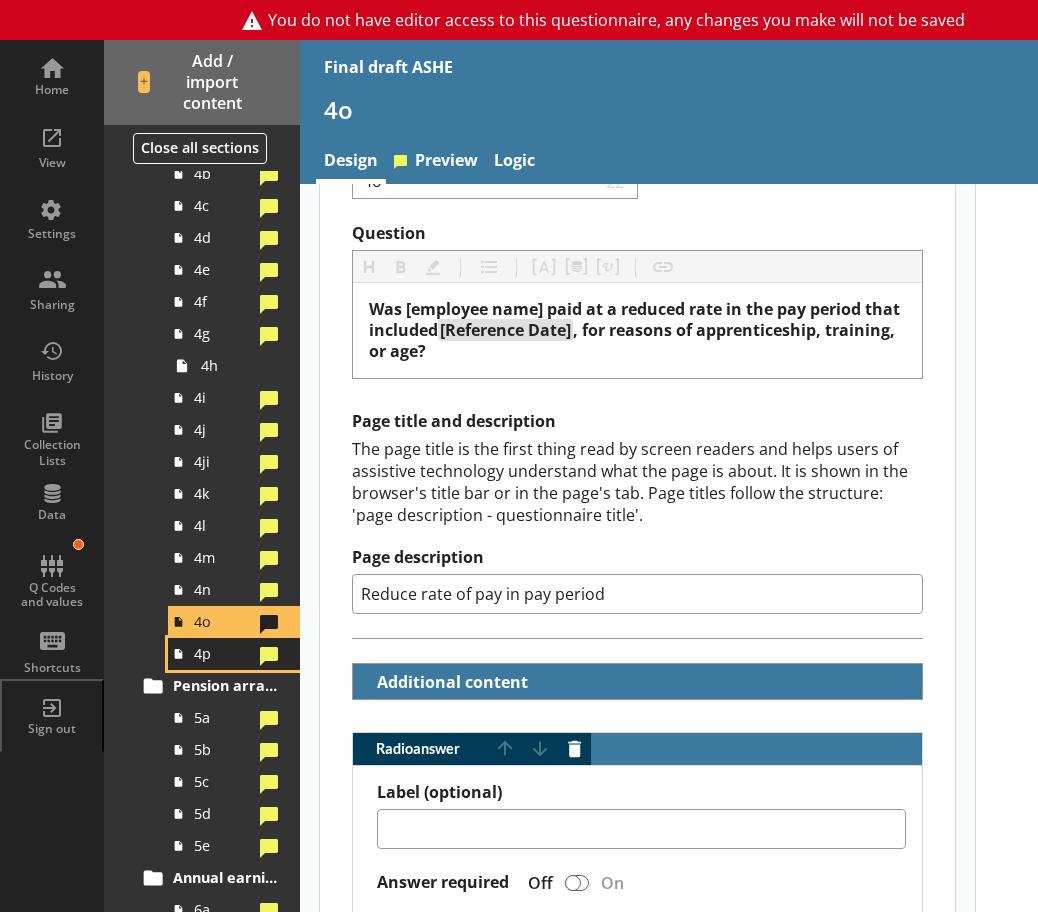 click on "4p" at bounding box center [223, 653] 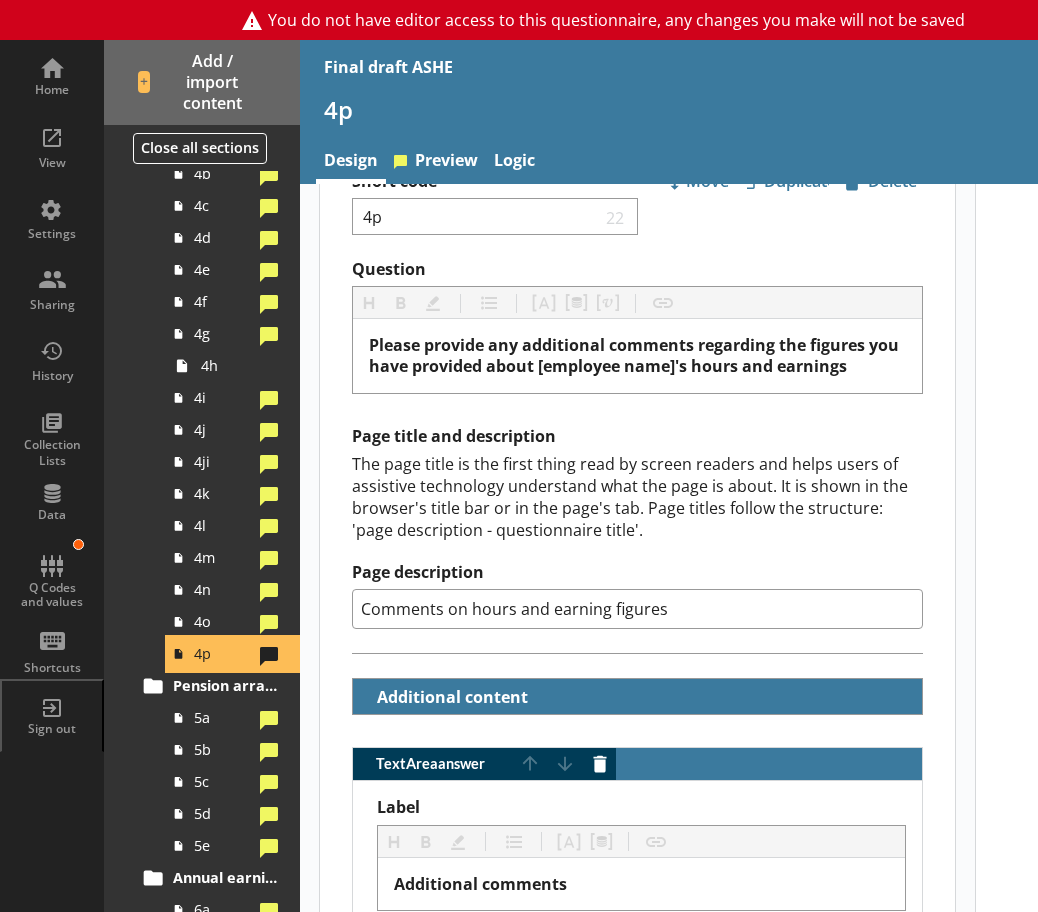 scroll, scrollTop: 100, scrollLeft: 0, axis: vertical 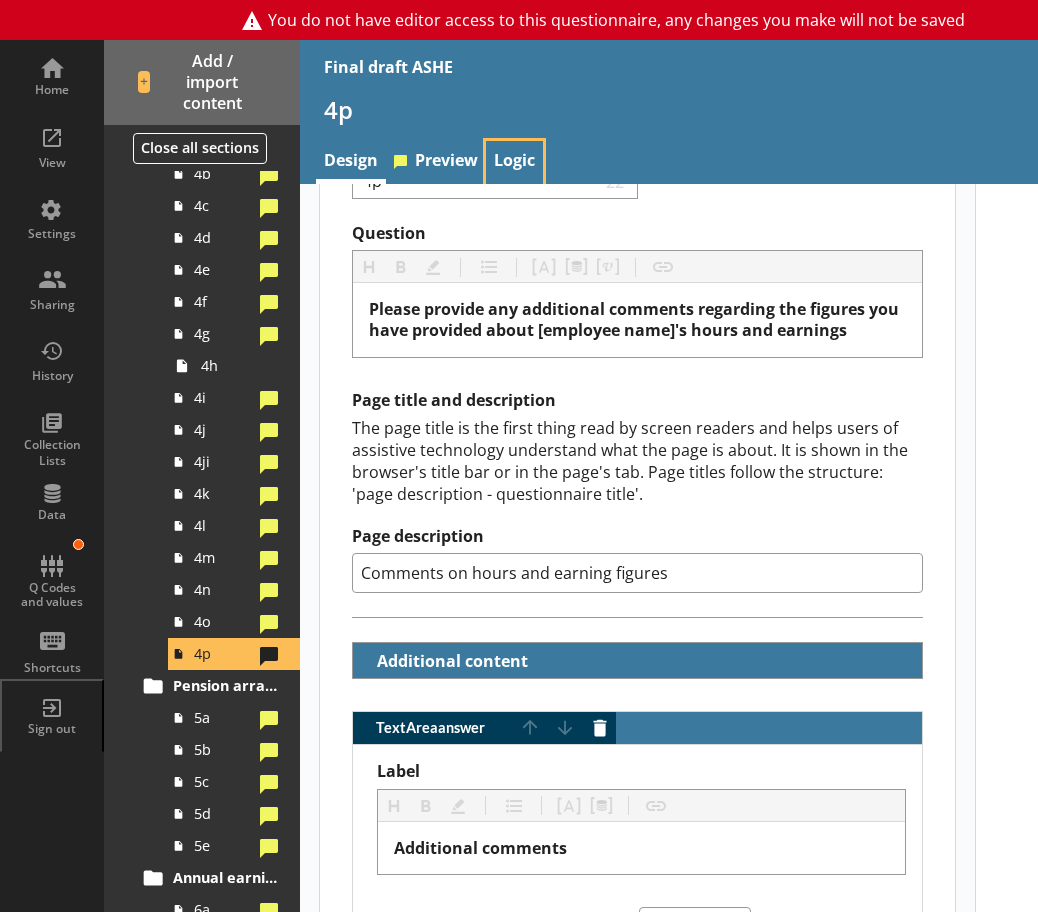 click on "Logic" at bounding box center (514, 162) 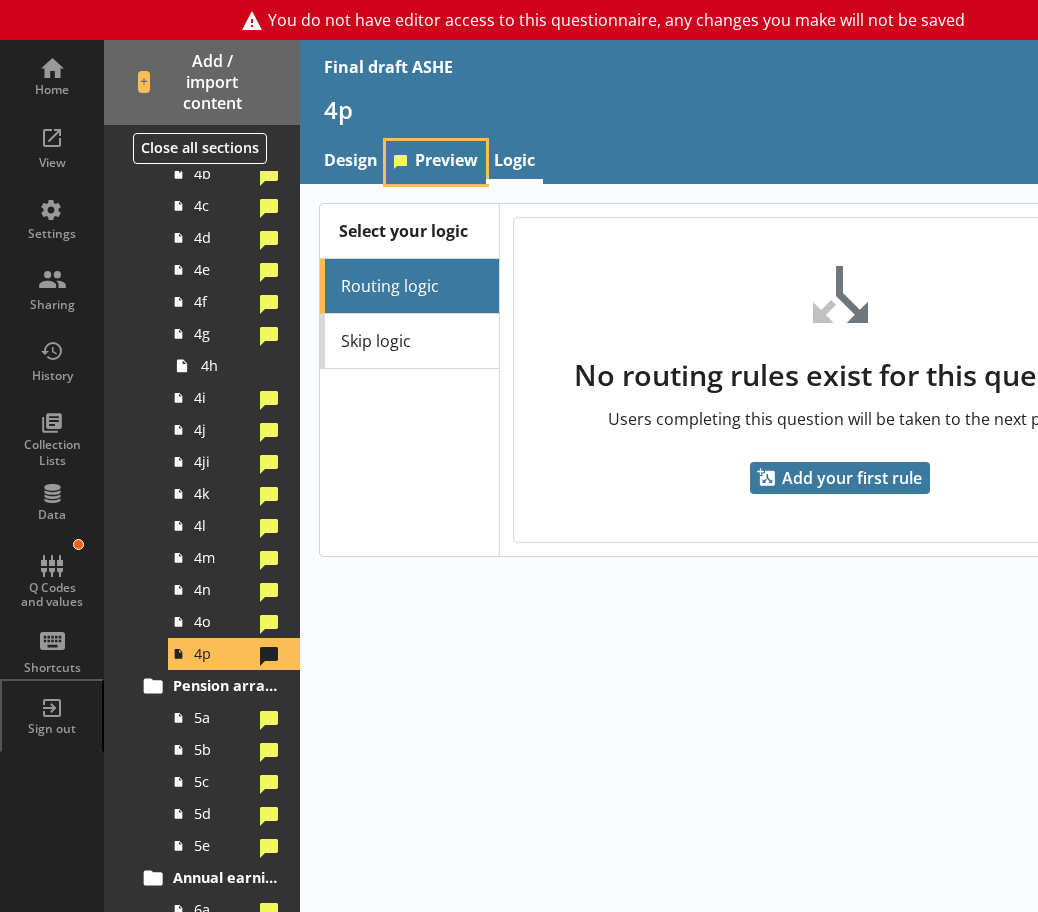 click on "Preview" at bounding box center (436, 162) 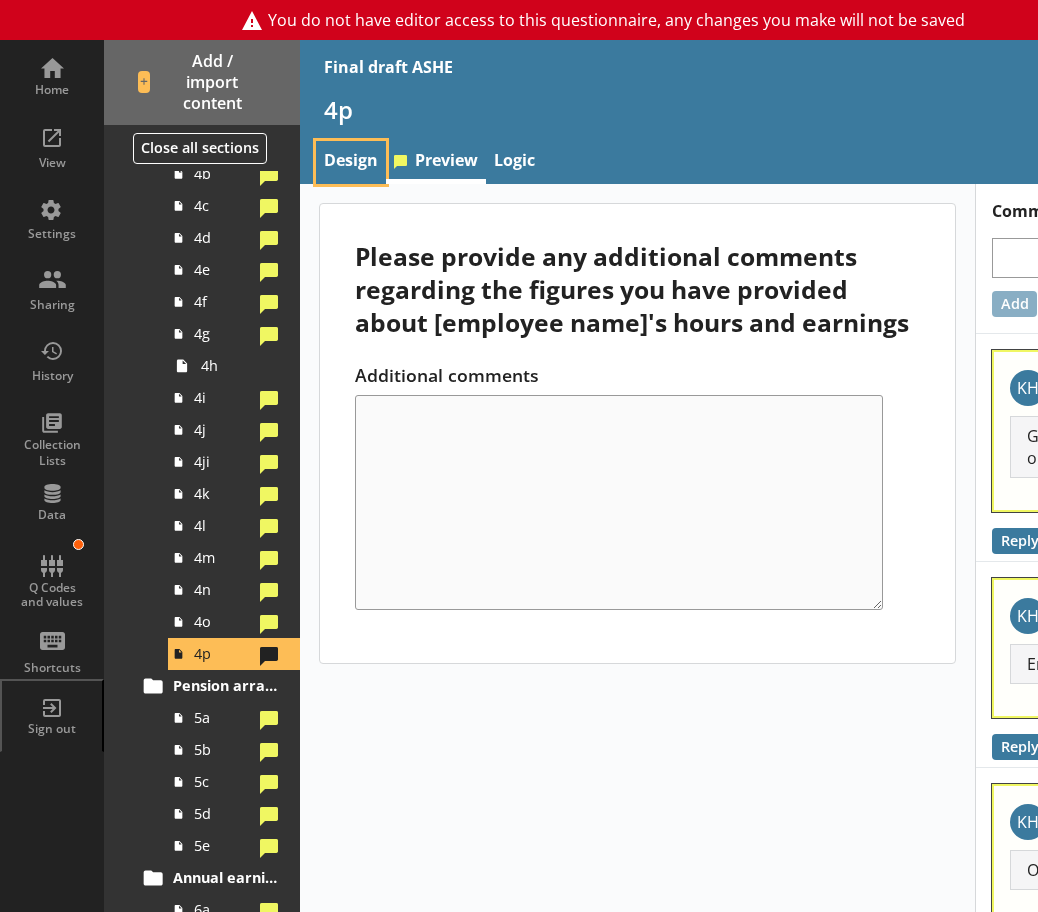 click on "Design" at bounding box center (351, 162) 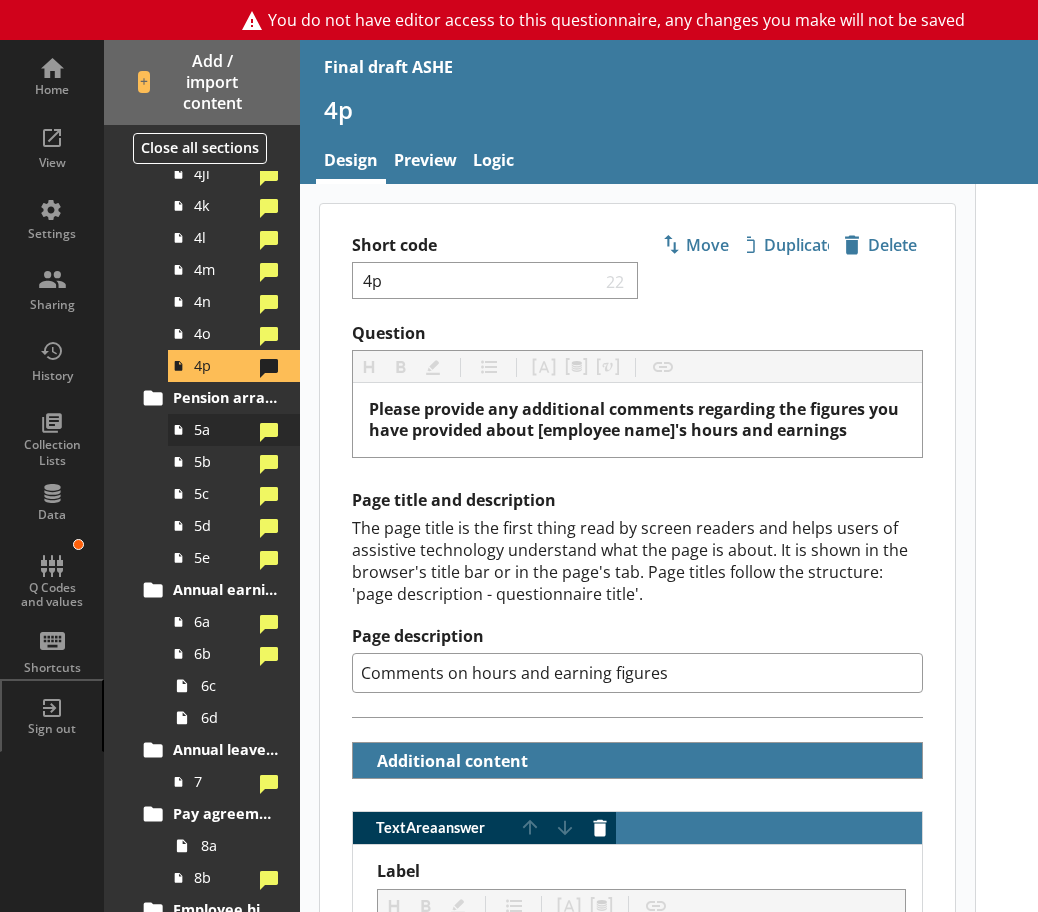 scroll, scrollTop: 1100, scrollLeft: 0, axis: vertical 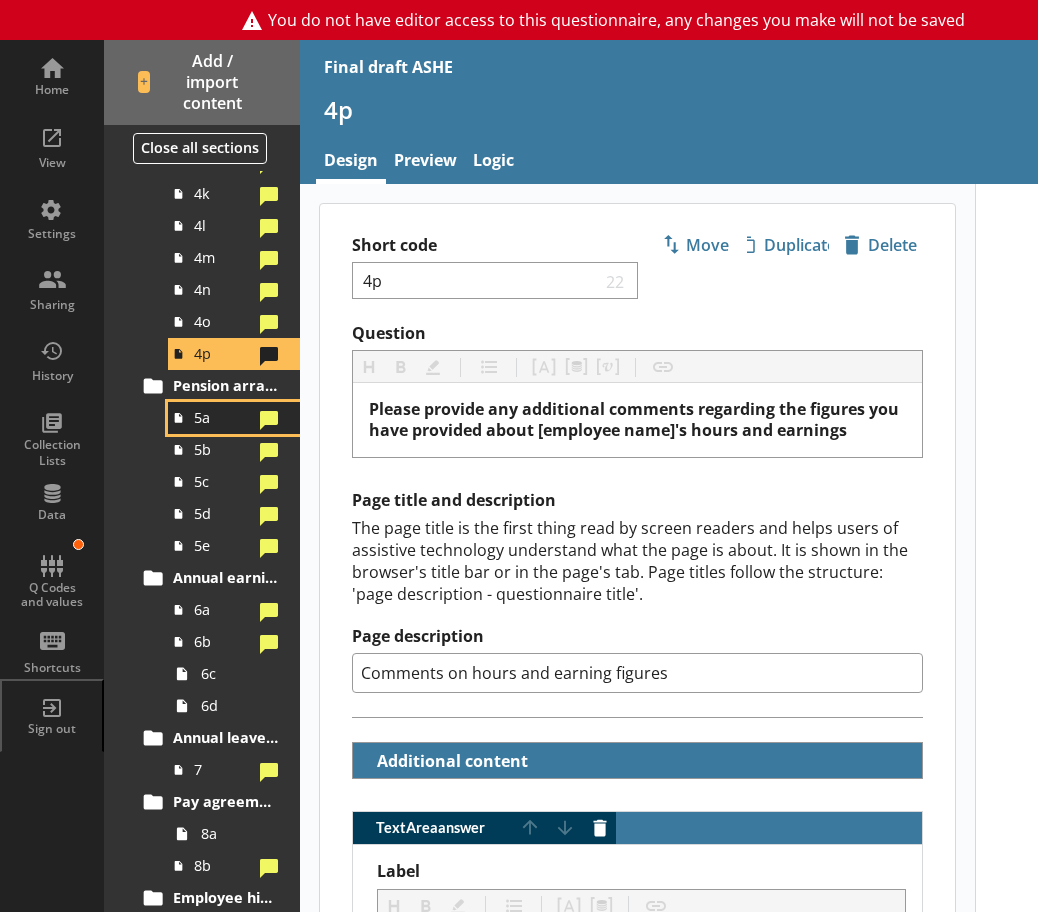 click 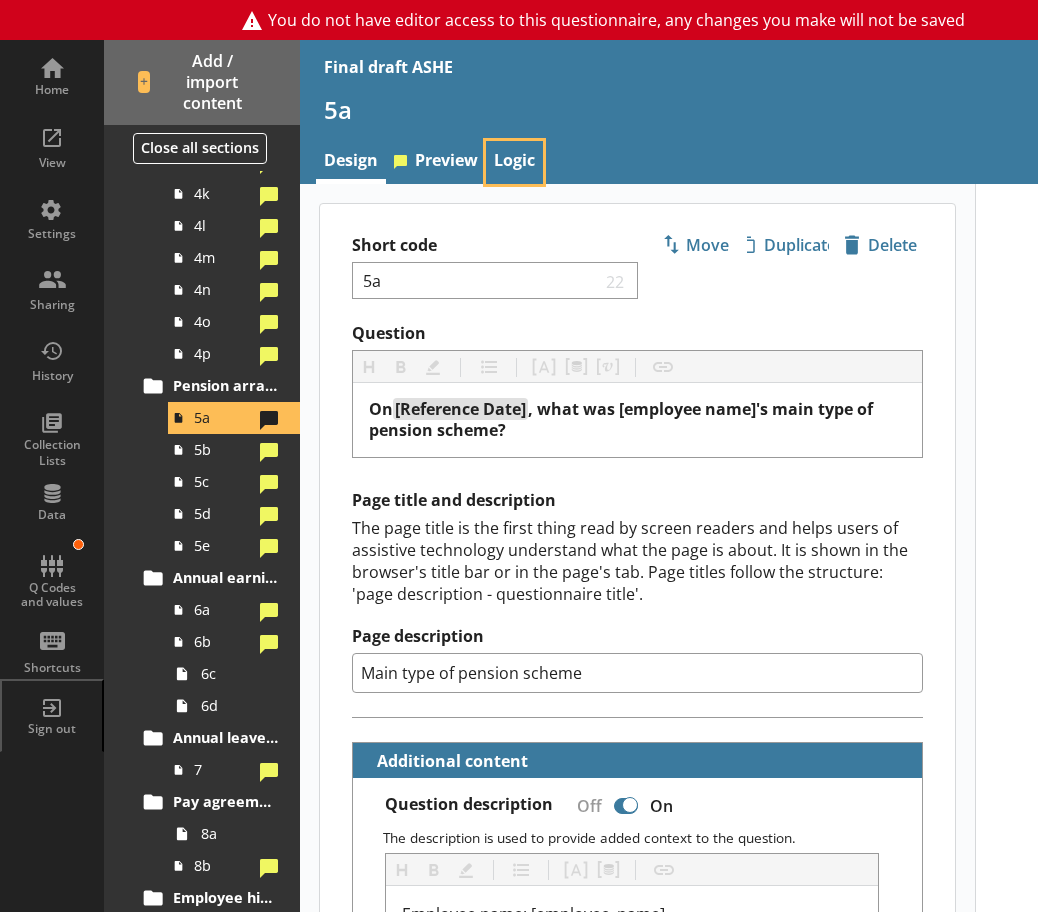 click on "Logic" at bounding box center (514, 162) 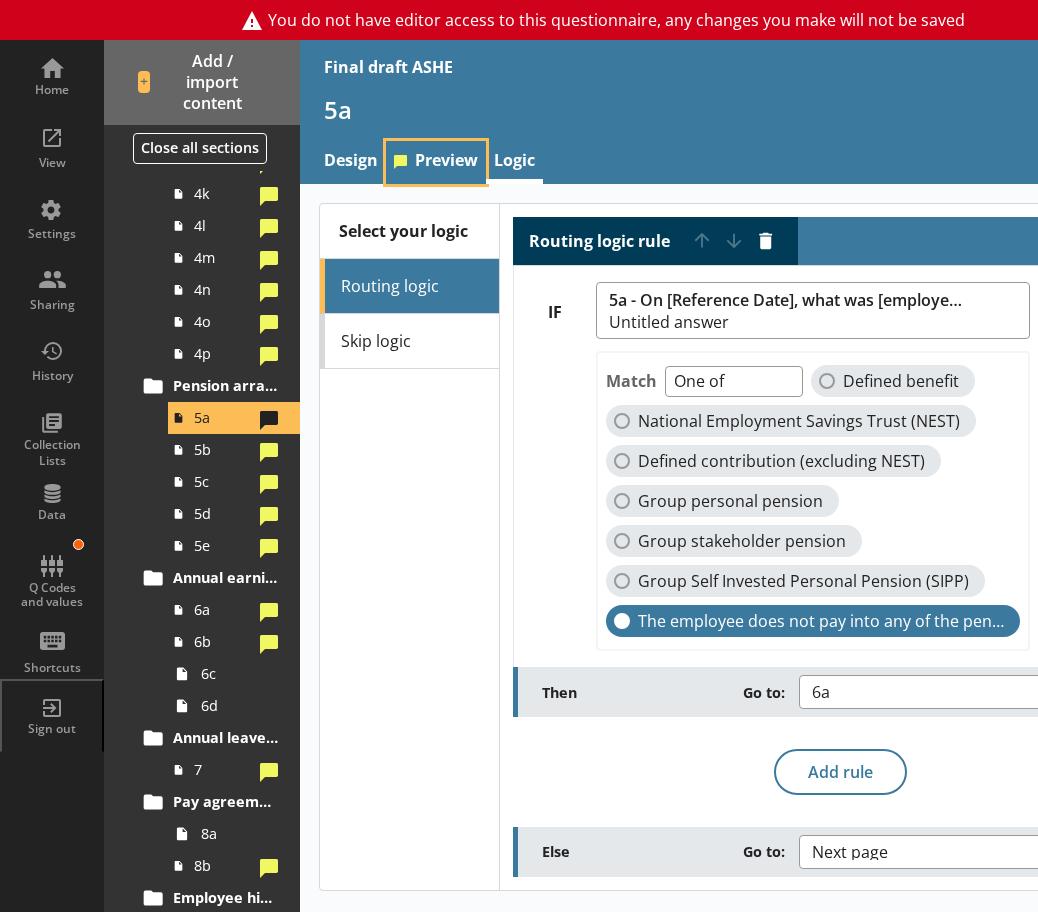 click on "Preview" at bounding box center [436, 162] 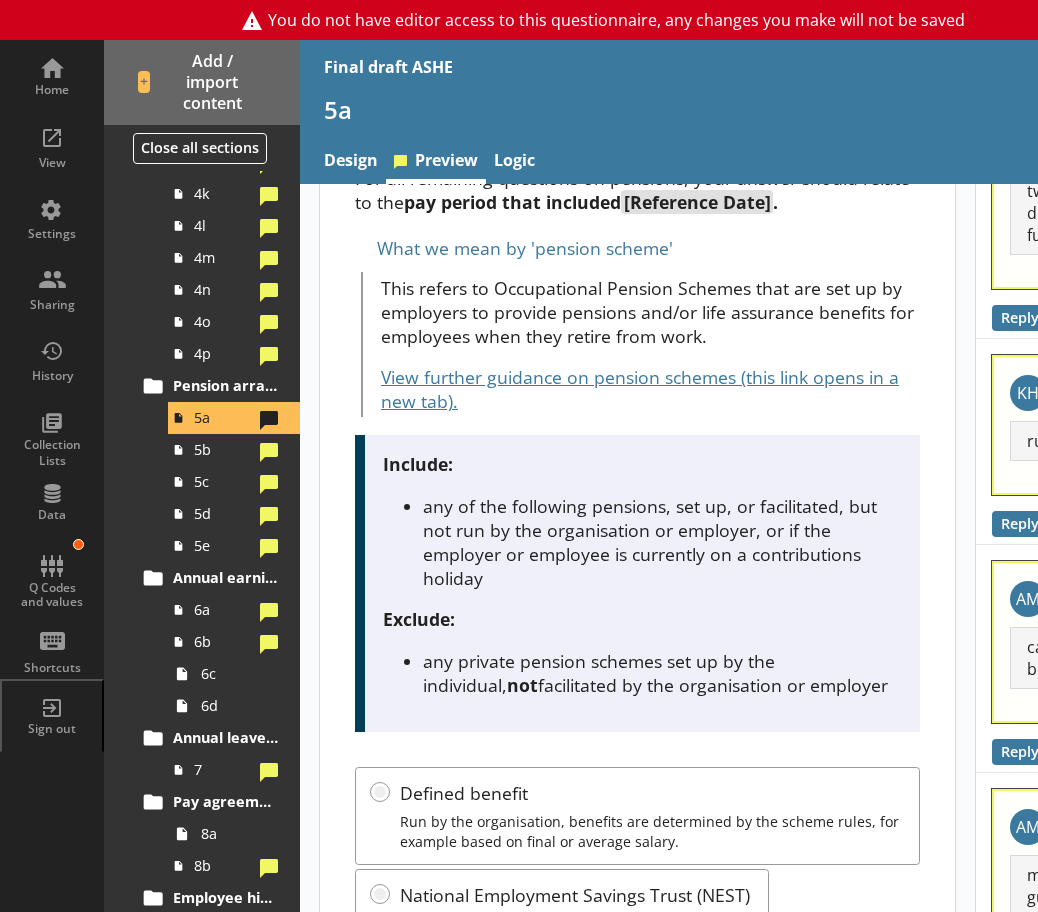 scroll, scrollTop: 100, scrollLeft: 0, axis: vertical 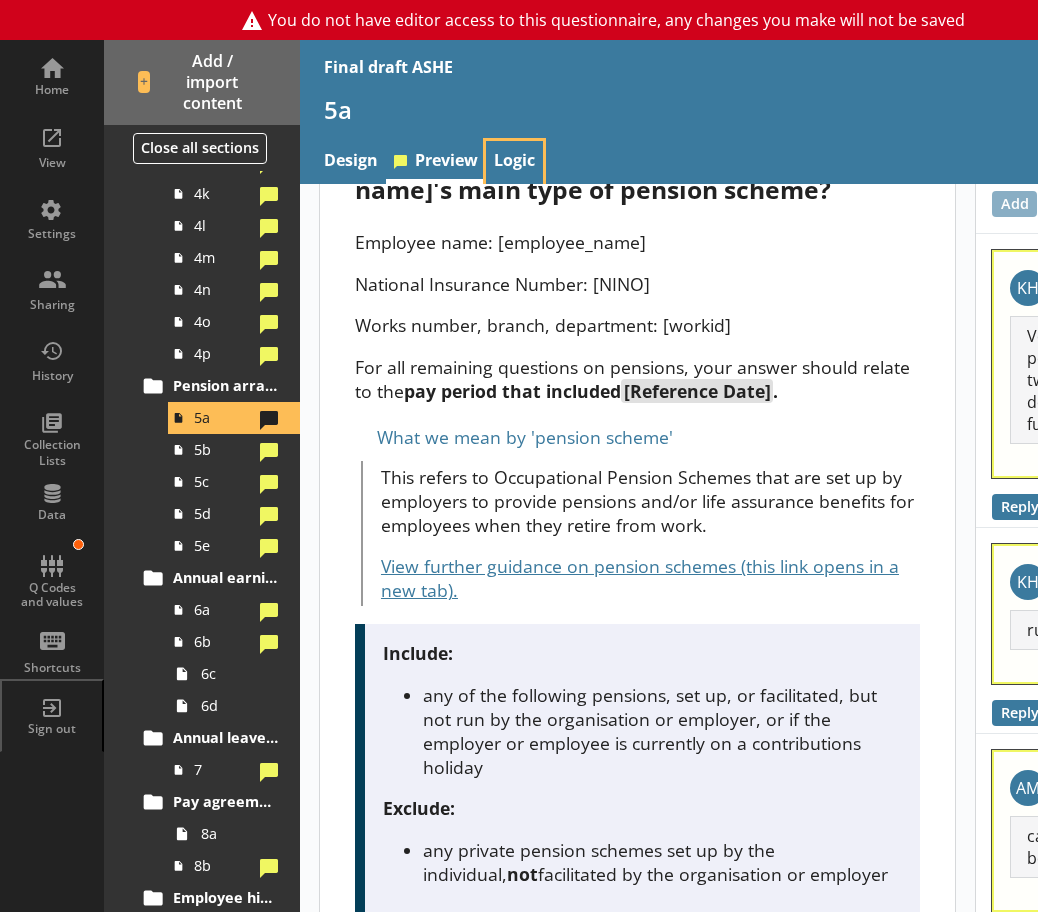 click on "Logic" at bounding box center (514, 162) 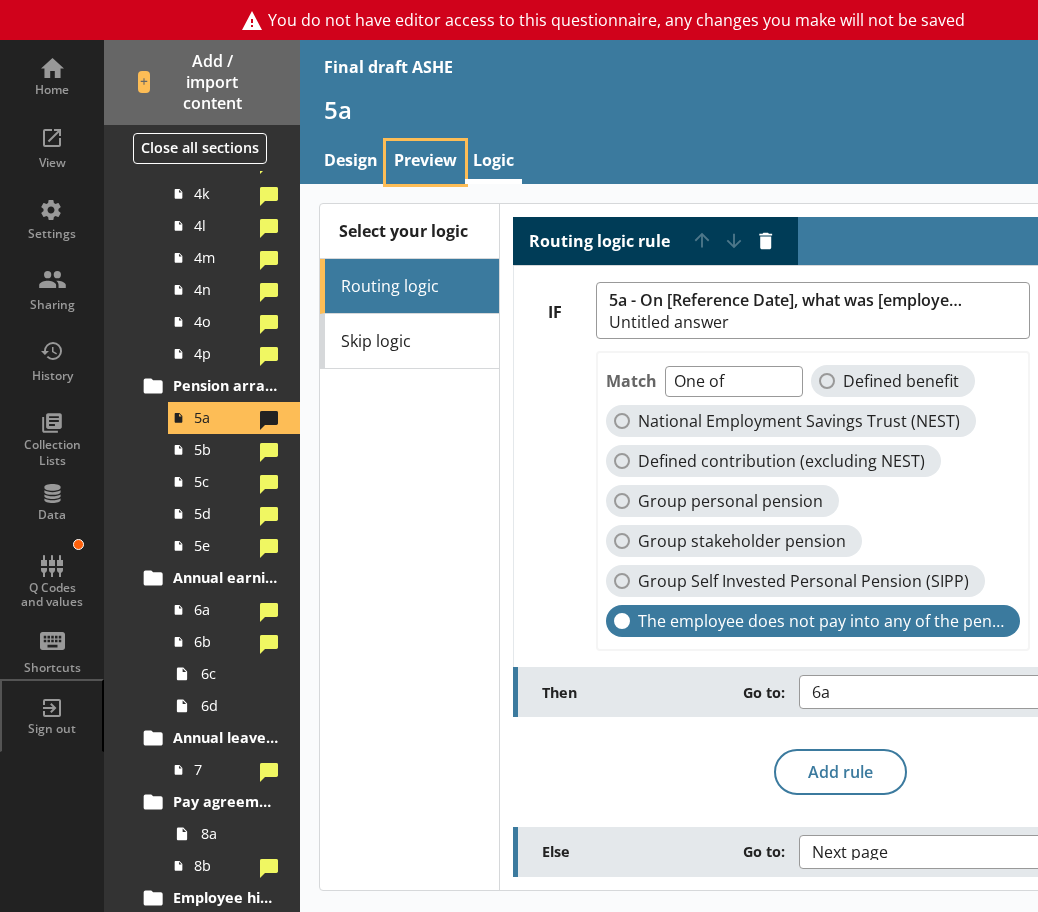 click on "Preview" at bounding box center [425, 162] 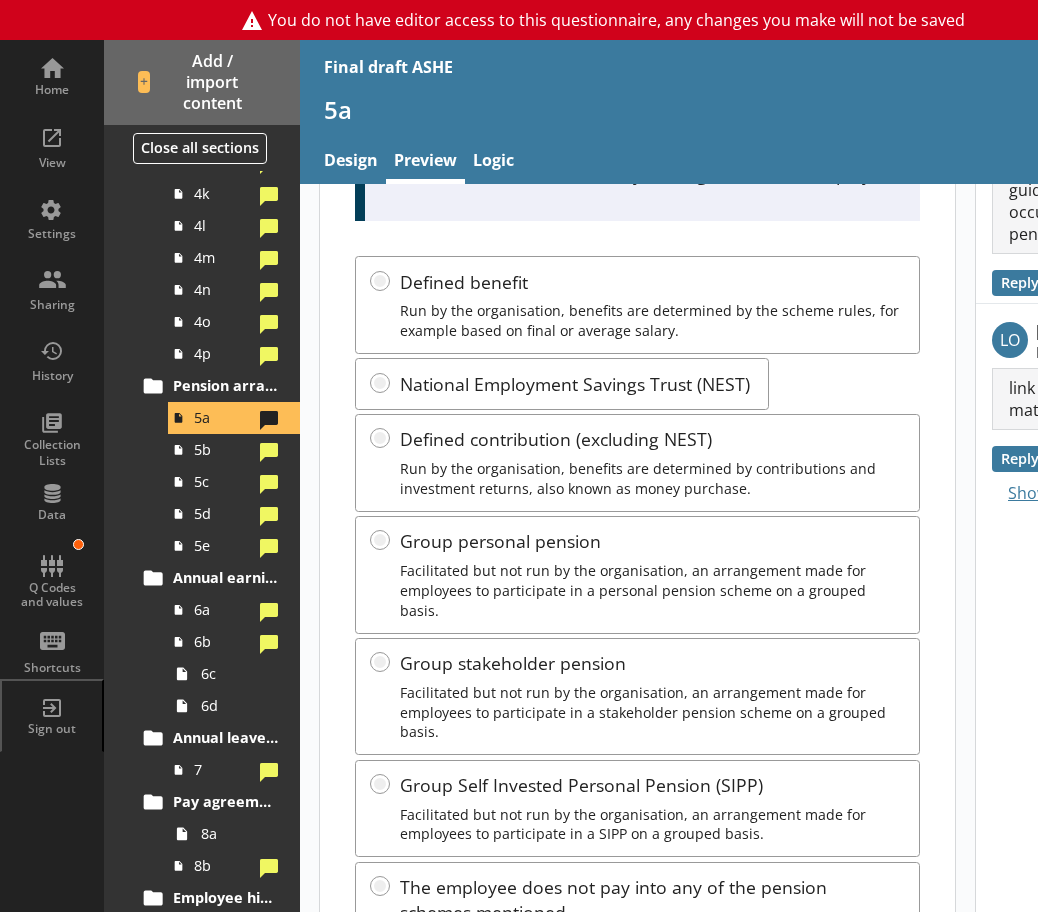 scroll, scrollTop: 922, scrollLeft: 0, axis: vertical 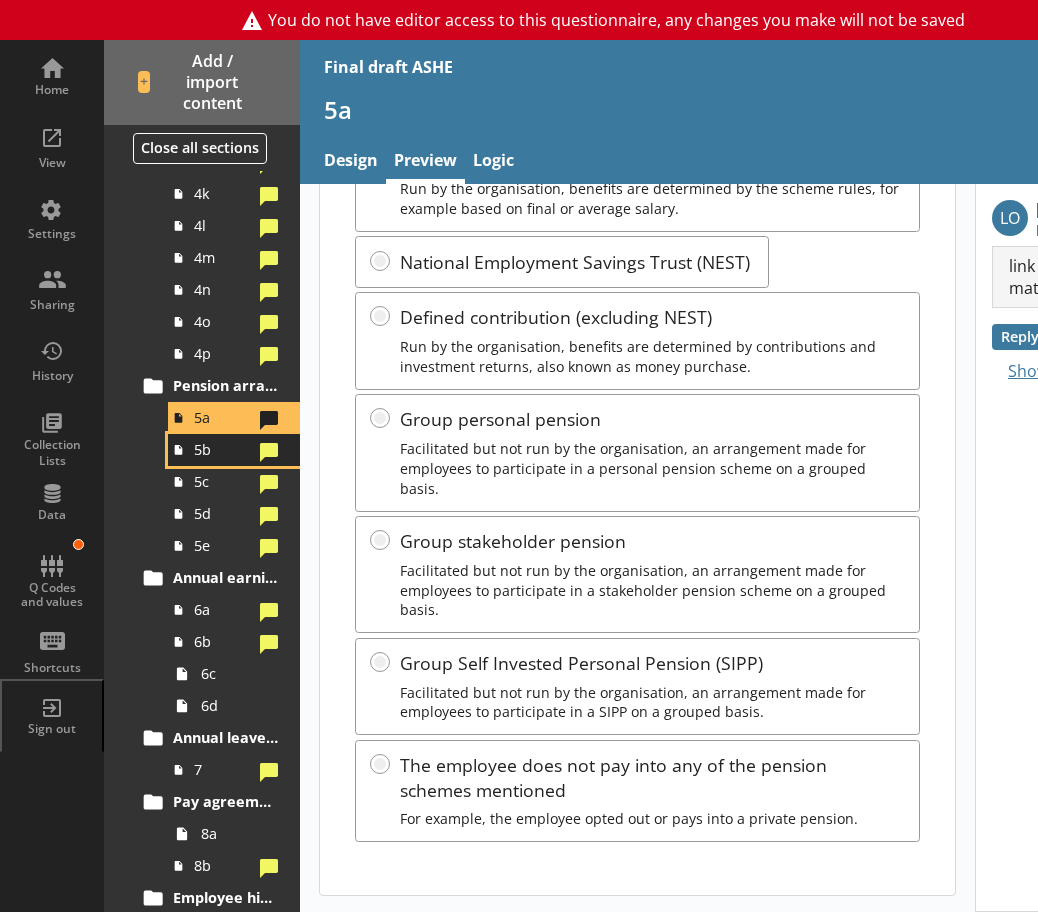 click 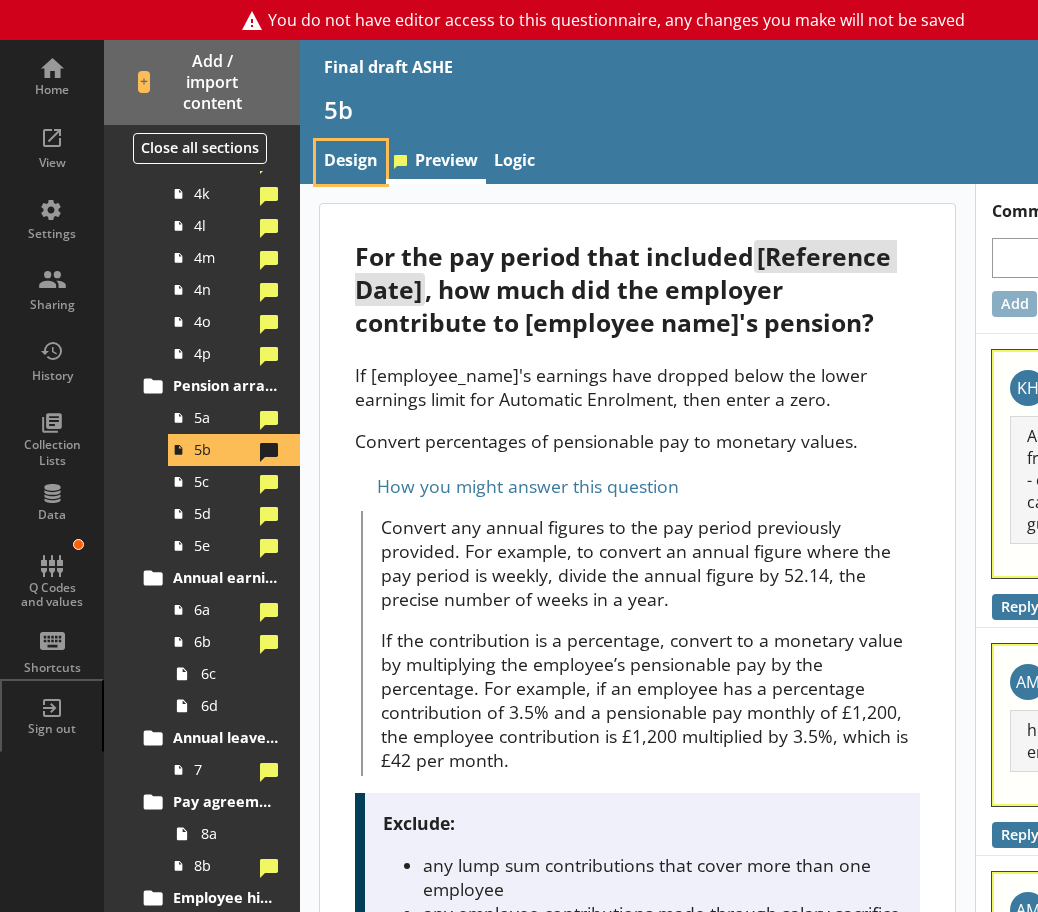 click on "Design" at bounding box center (351, 162) 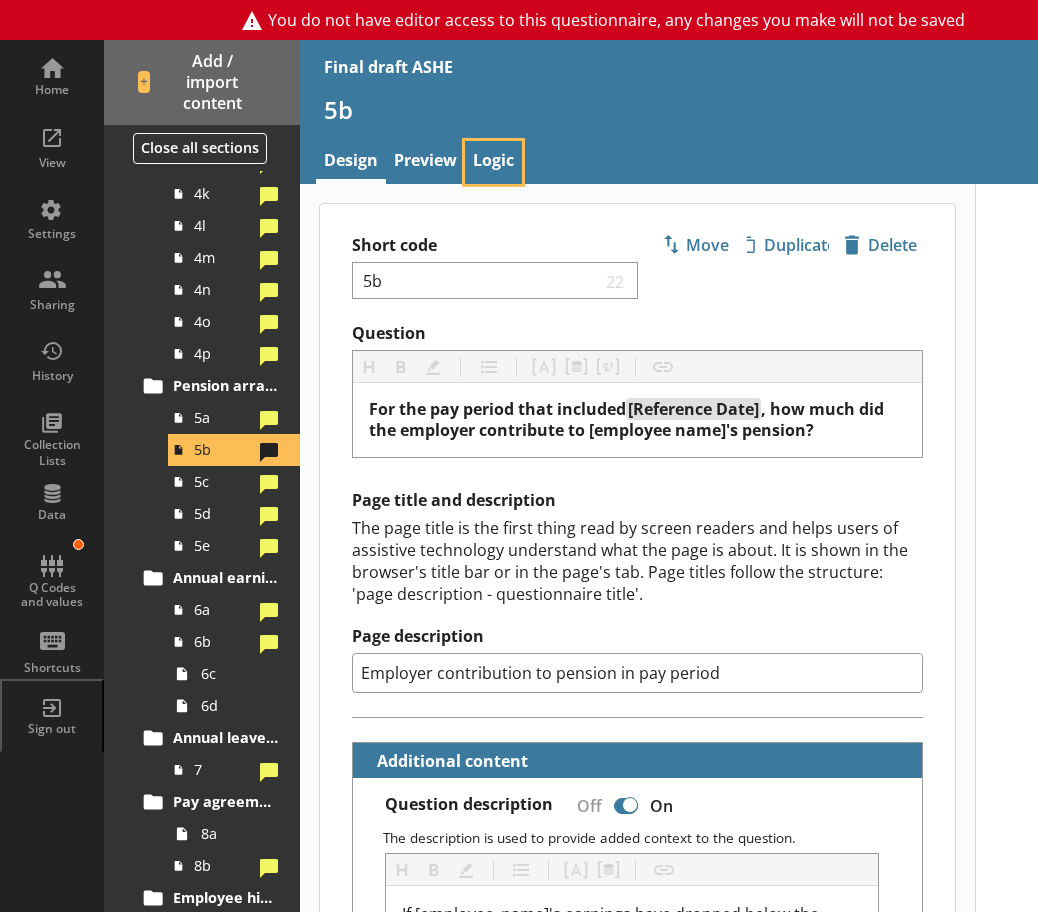 click on "Logic" at bounding box center (493, 162) 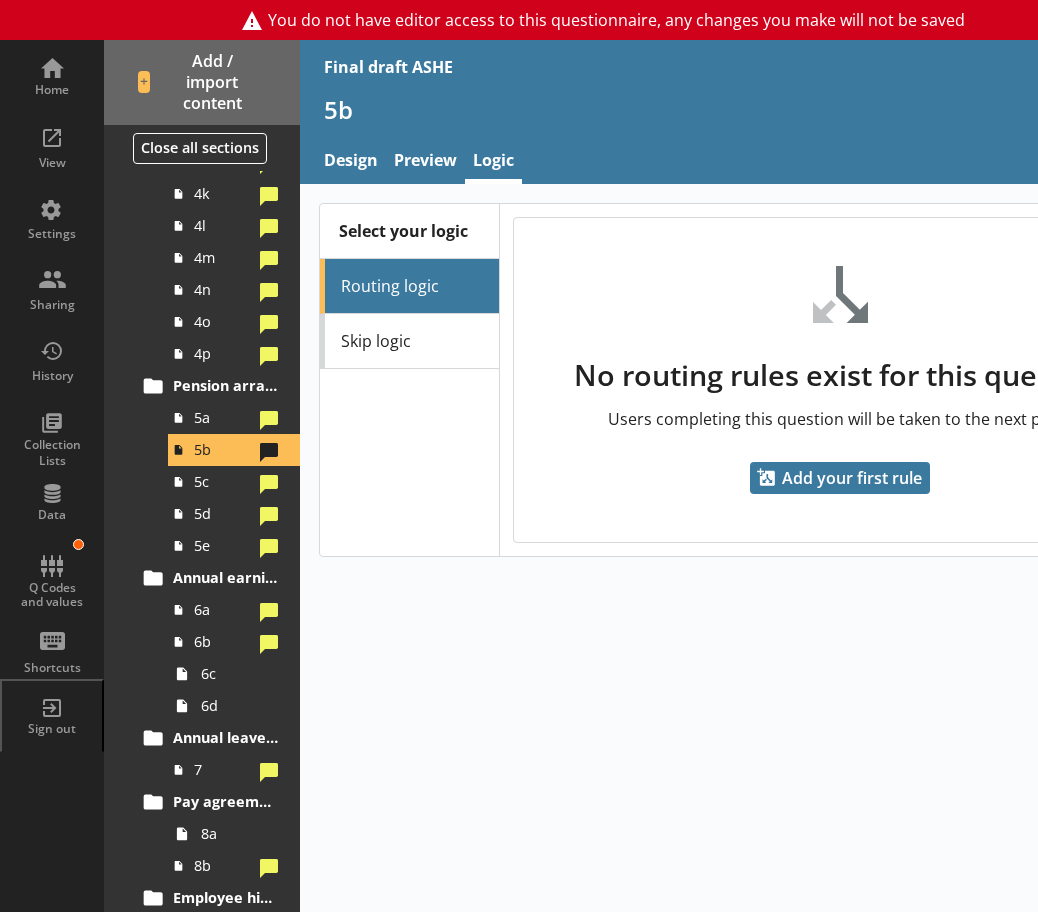 click on "Skip logic" at bounding box center [409, 341] 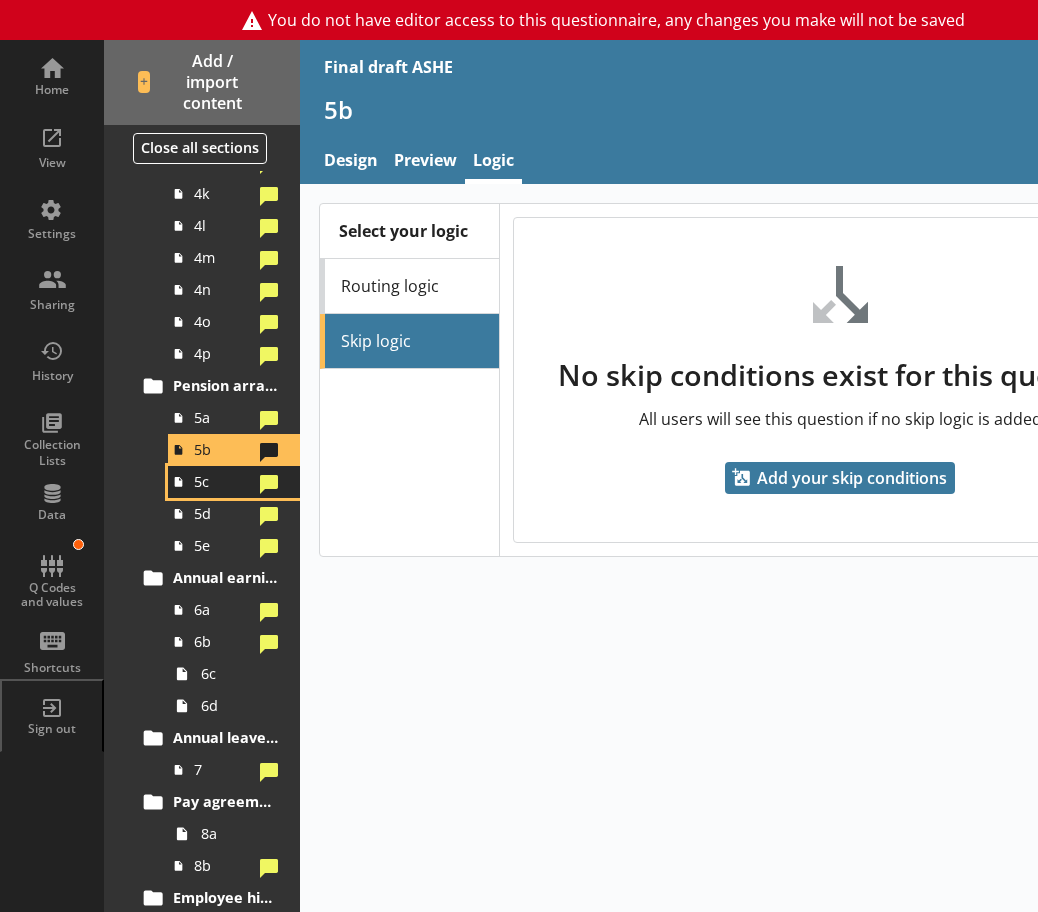 click on "5c" at bounding box center [223, 481] 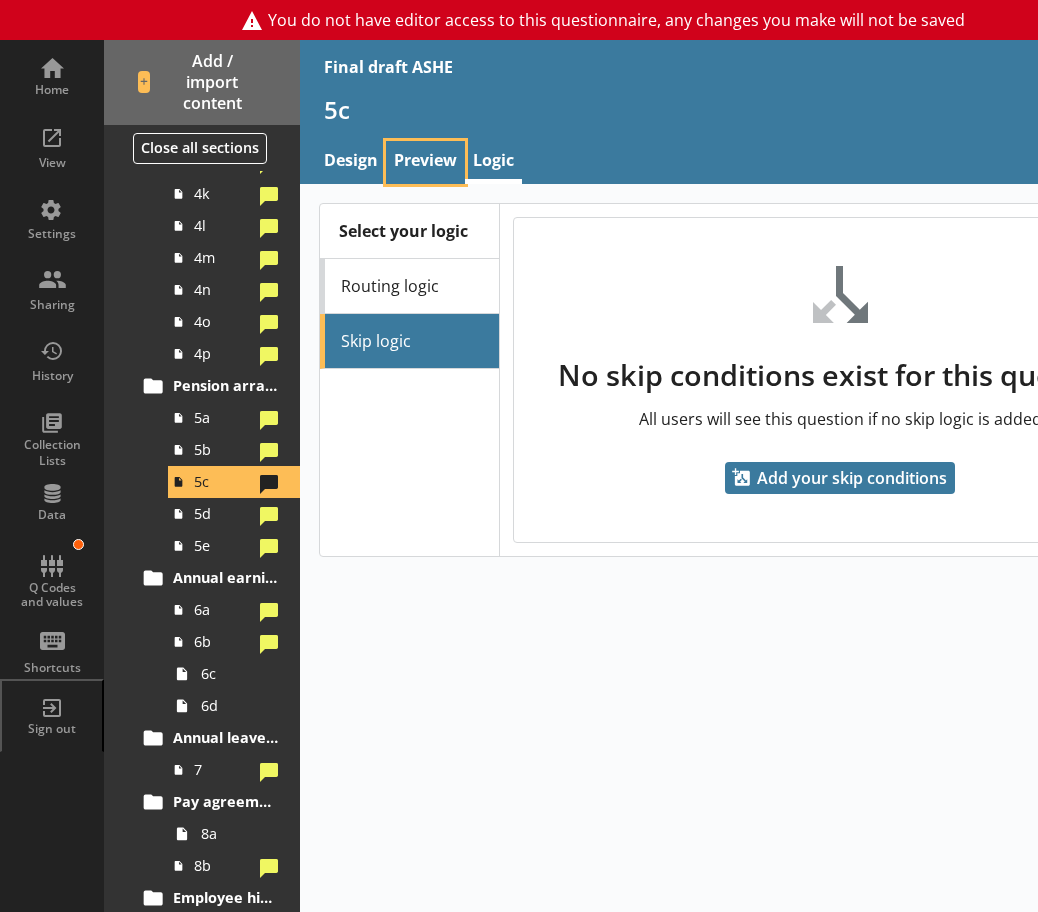 click on "Preview" at bounding box center (425, 162) 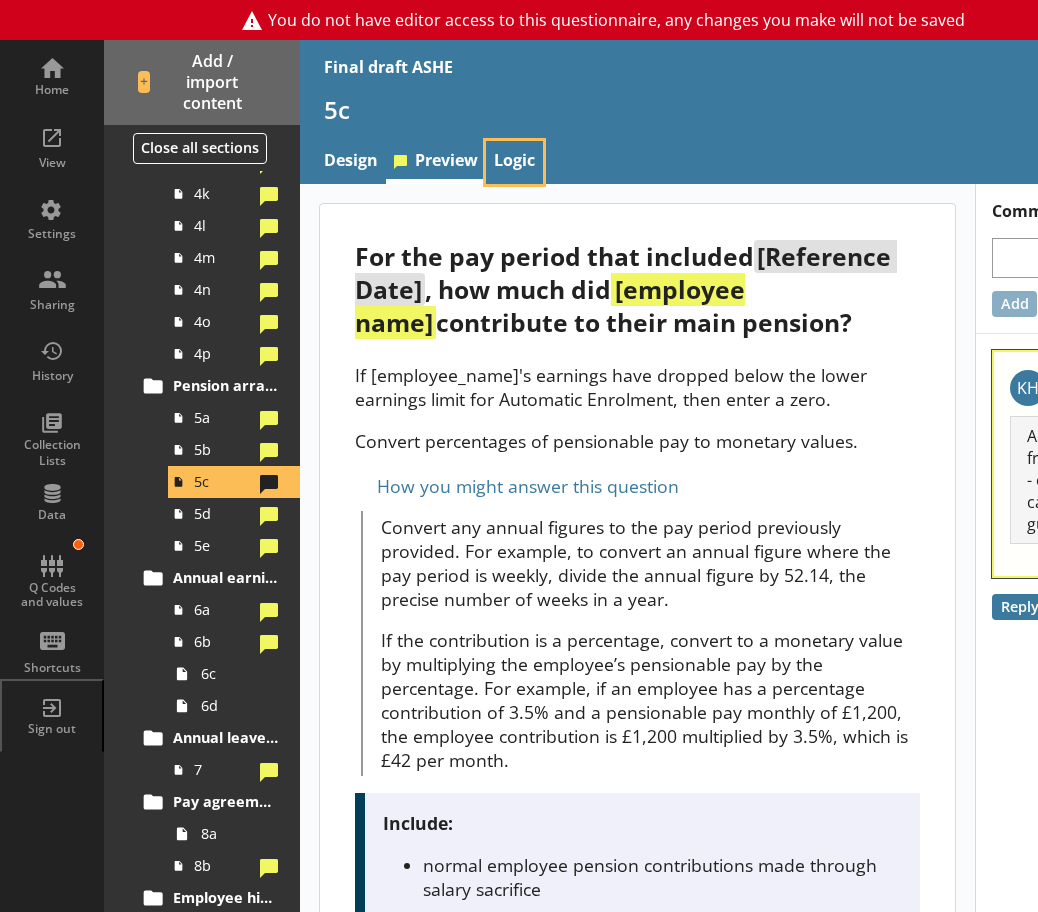 click on "Logic" at bounding box center [514, 162] 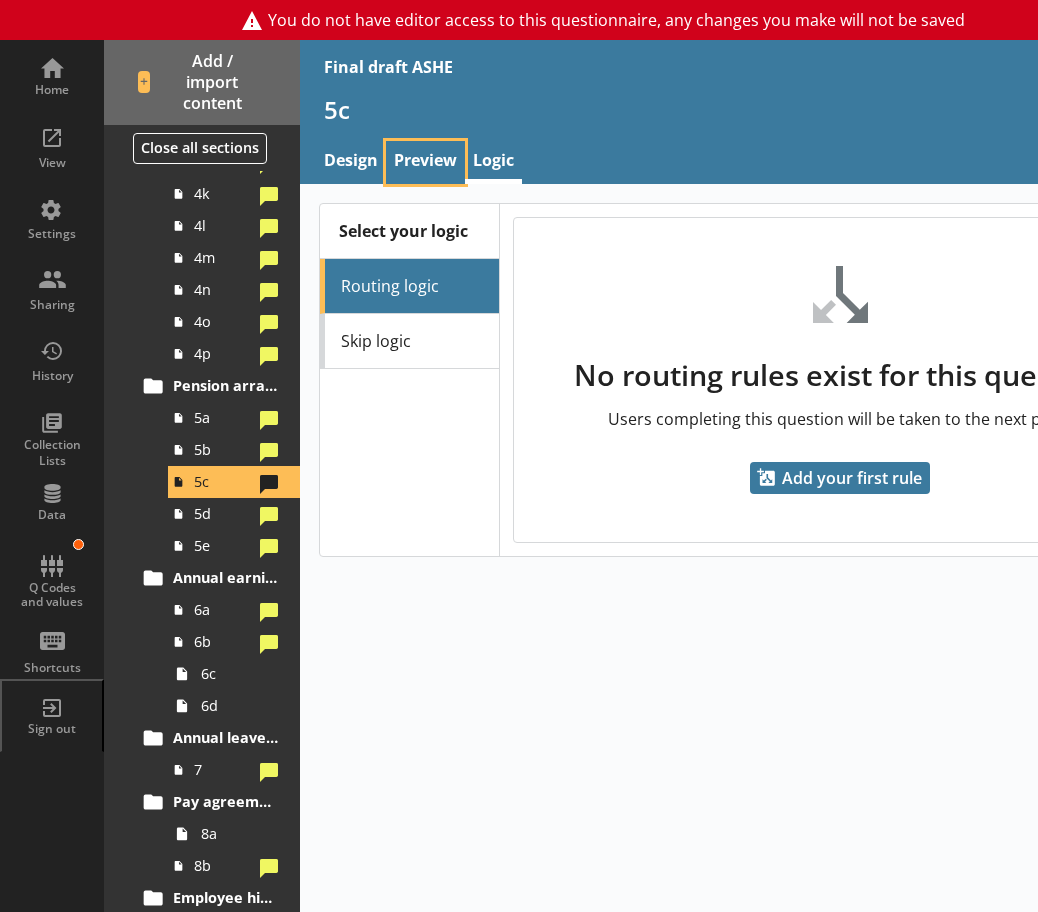 click on "Preview" at bounding box center (425, 162) 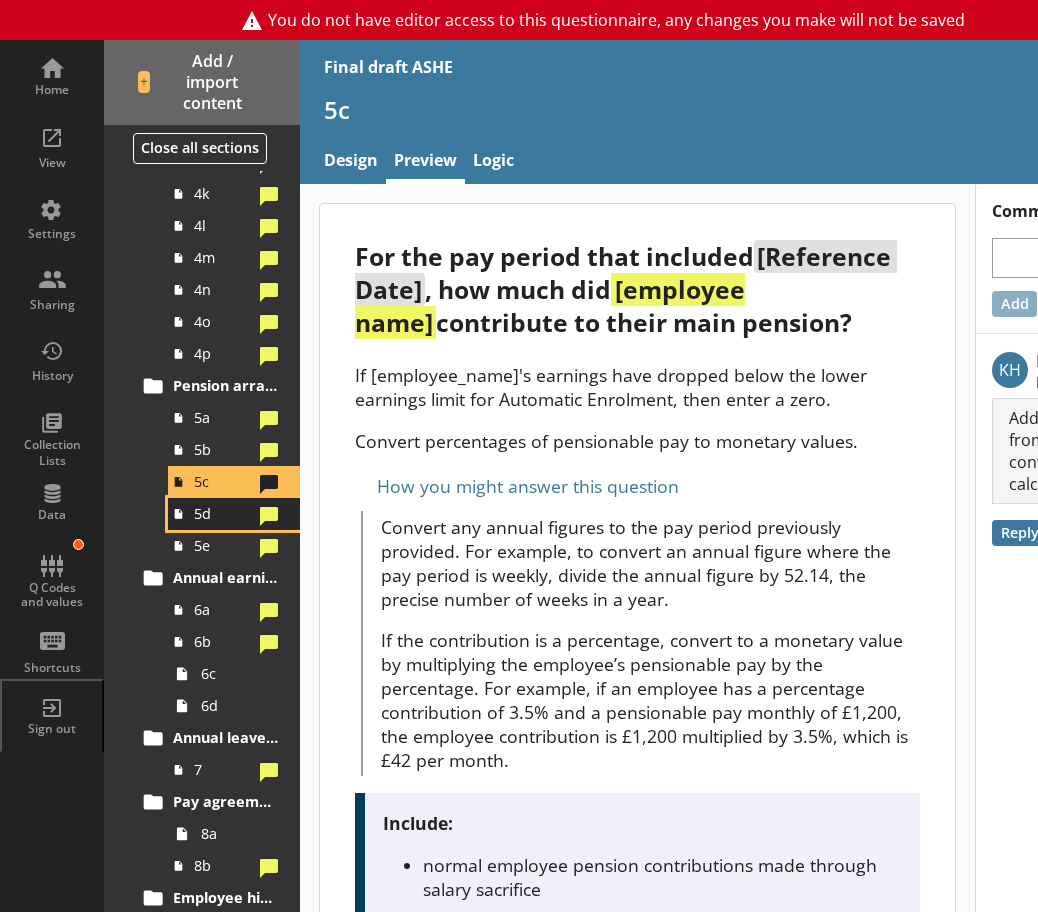 click on "5d" at bounding box center (223, 513) 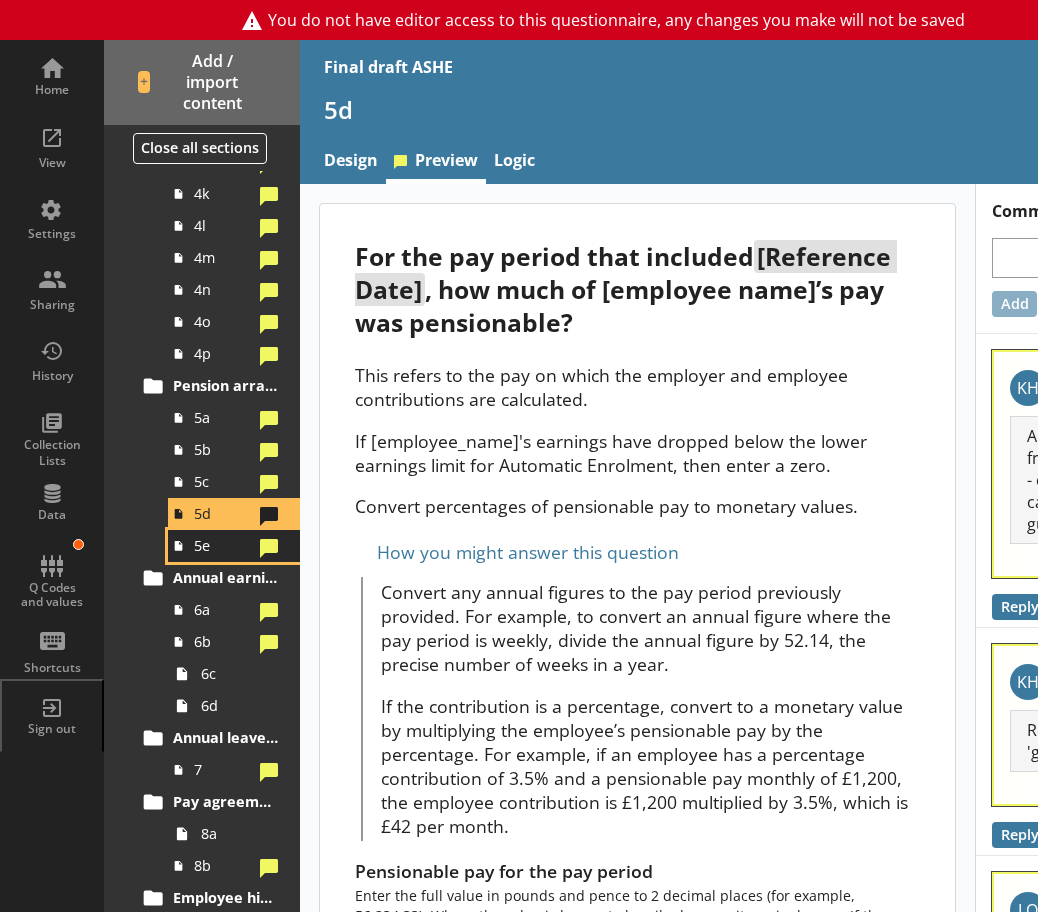 click at bounding box center [269, 546] 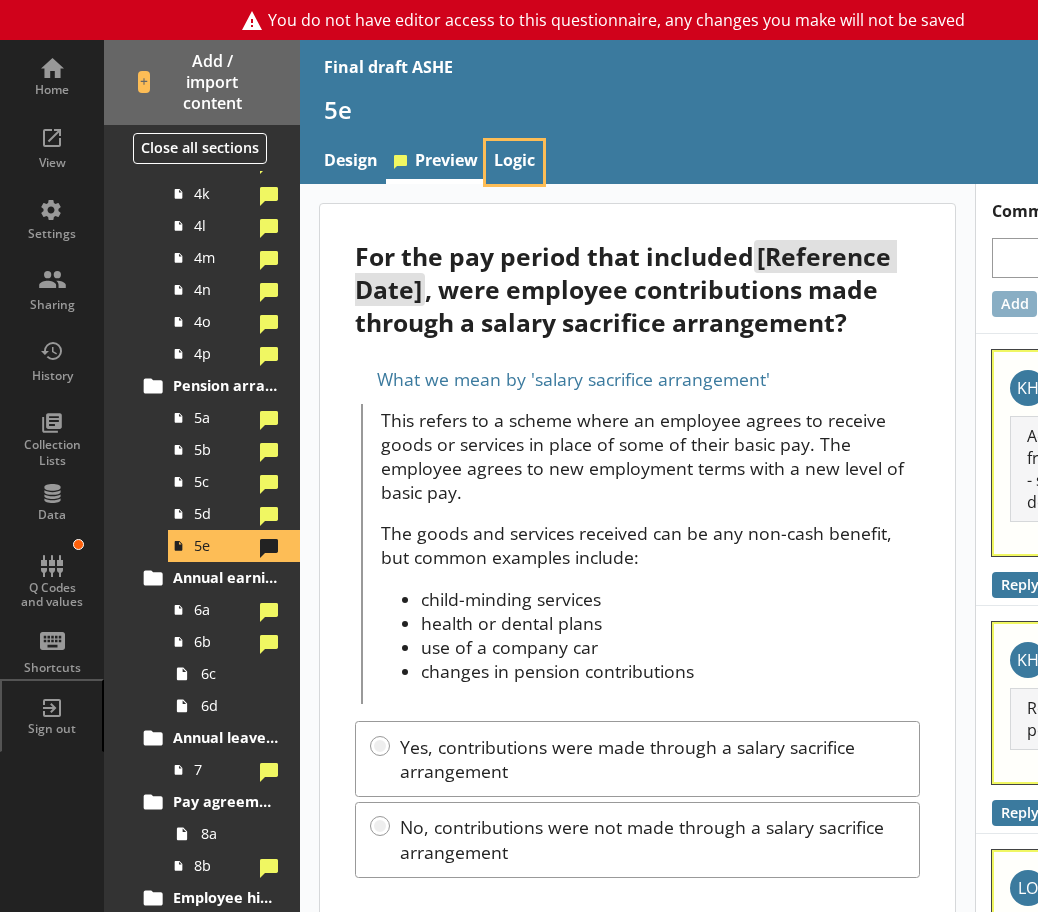 click on "Logic" at bounding box center (514, 162) 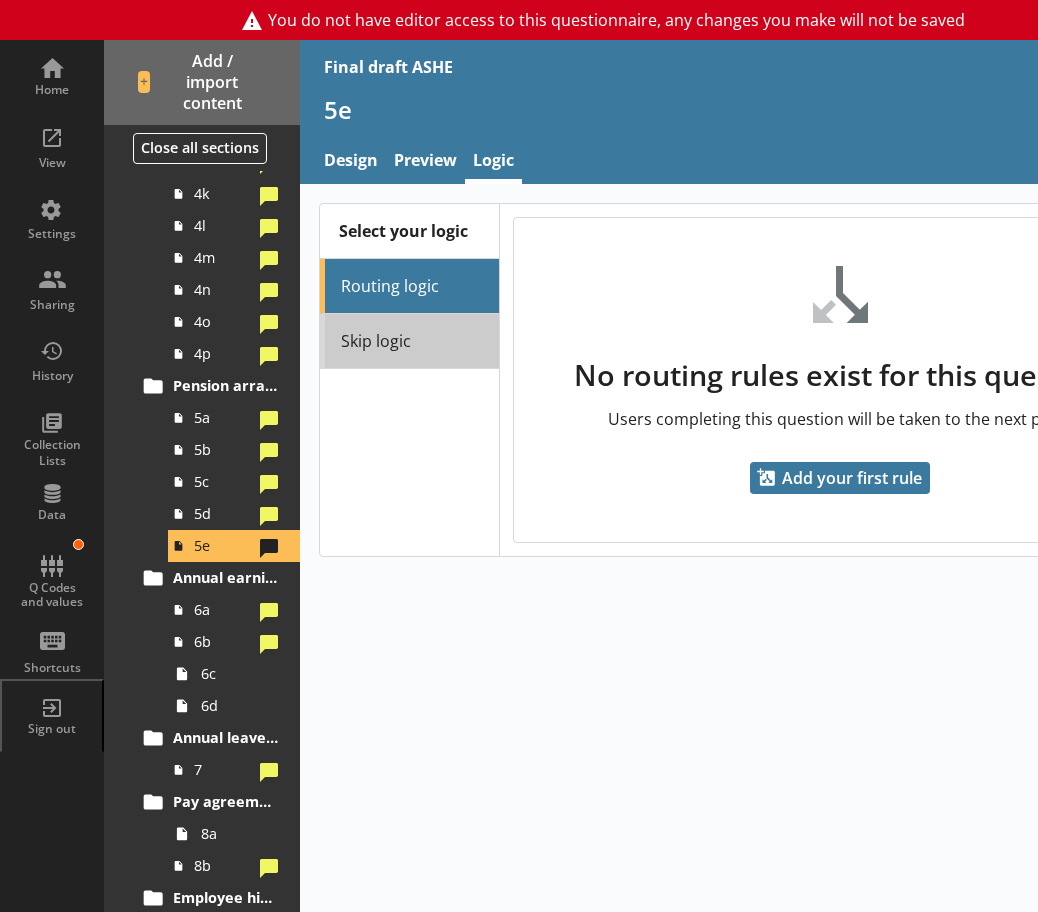 click on "Skip logic" at bounding box center [409, 341] 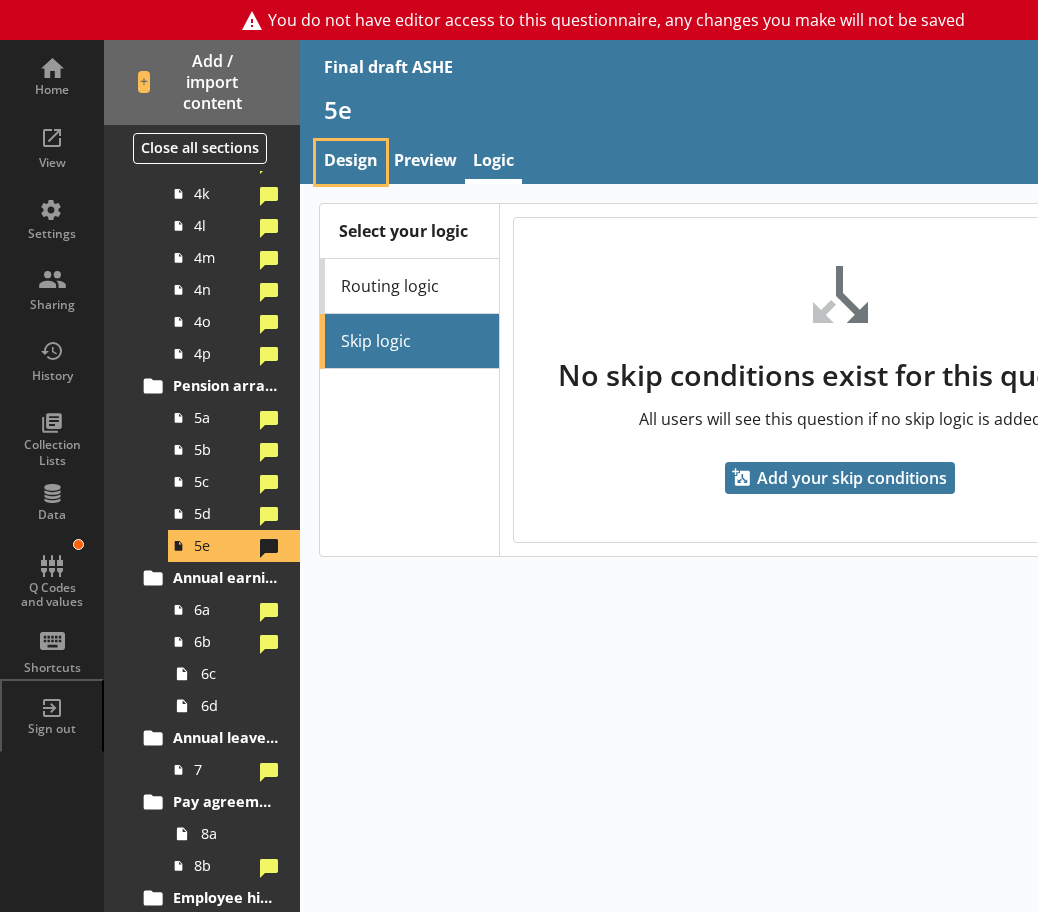 click on "Design" at bounding box center (351, 162) 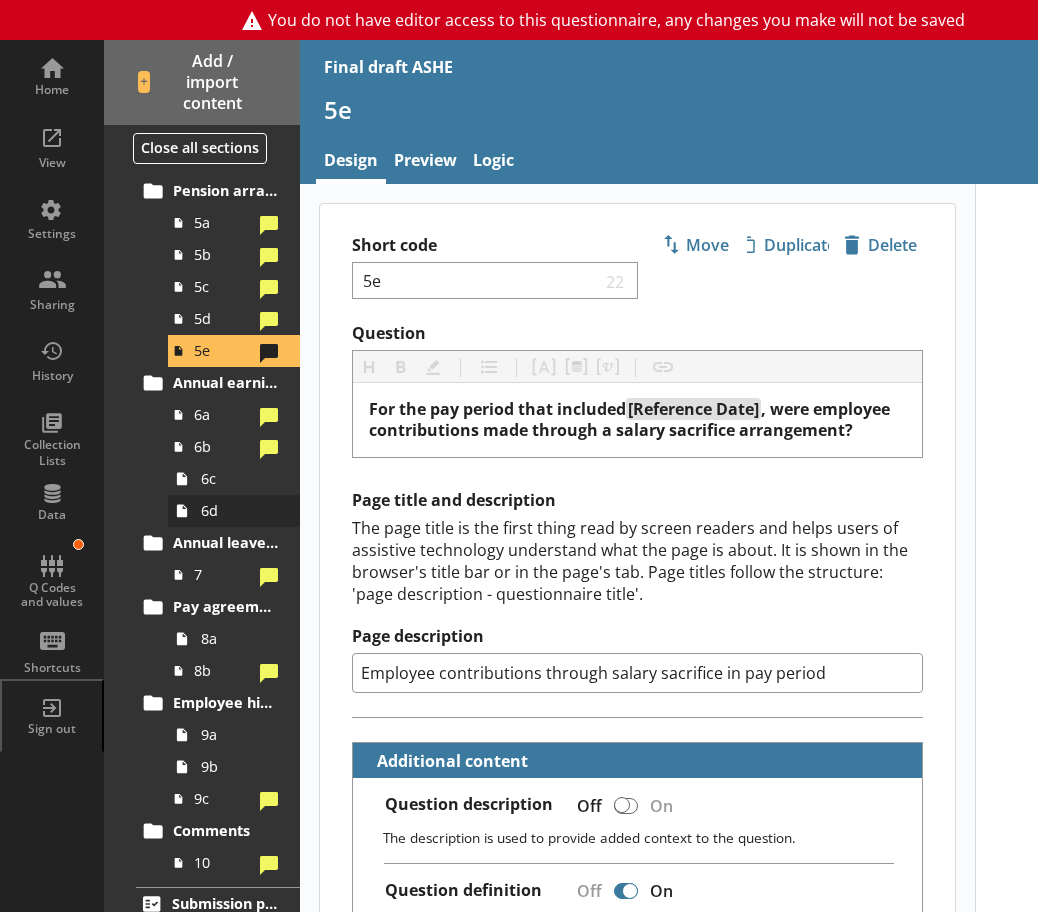scroll, scrollTop: 1300, scrollLeft: 0, axis: vertical 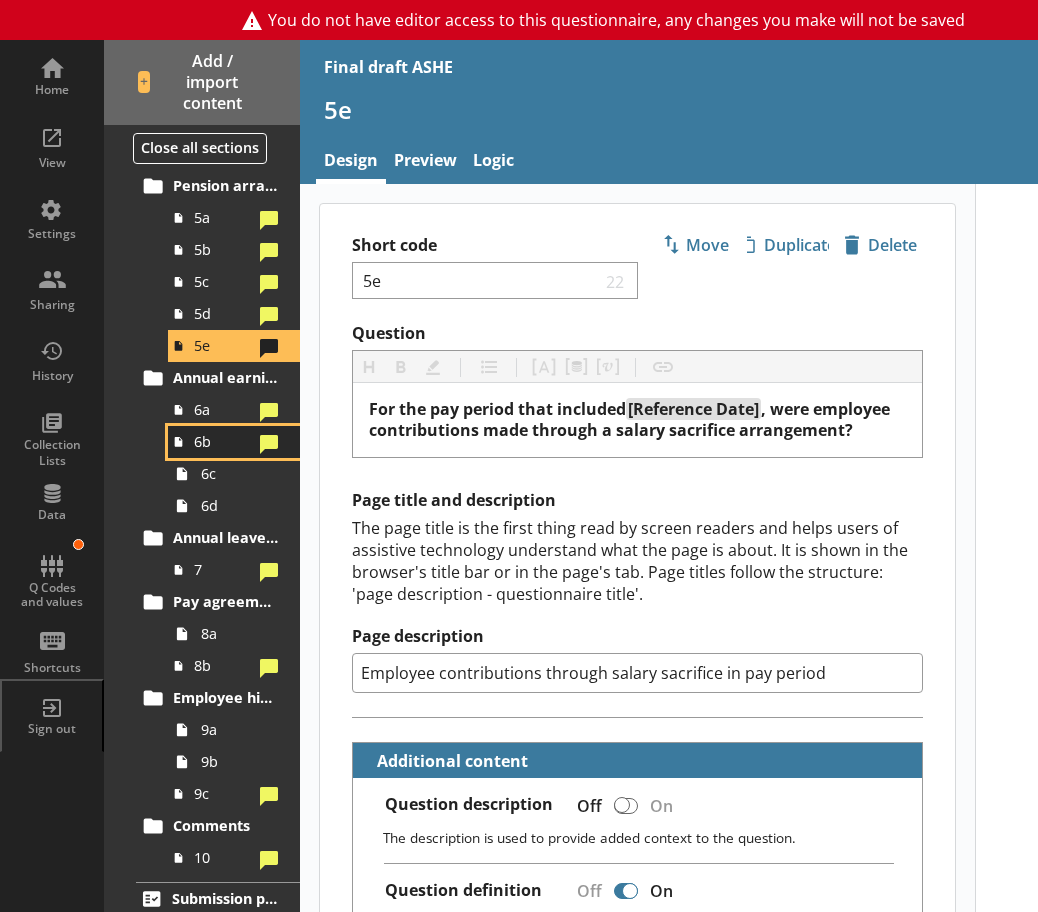 click 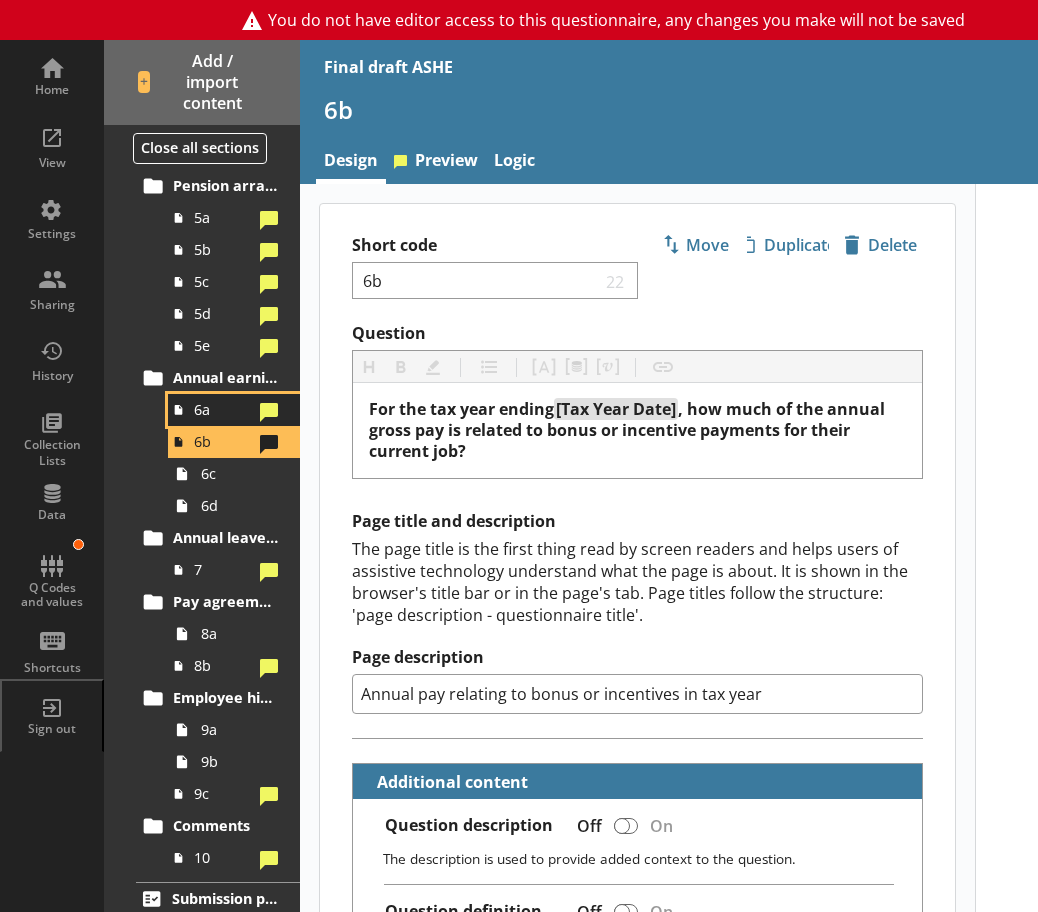 click at bounding box center (269, 410) 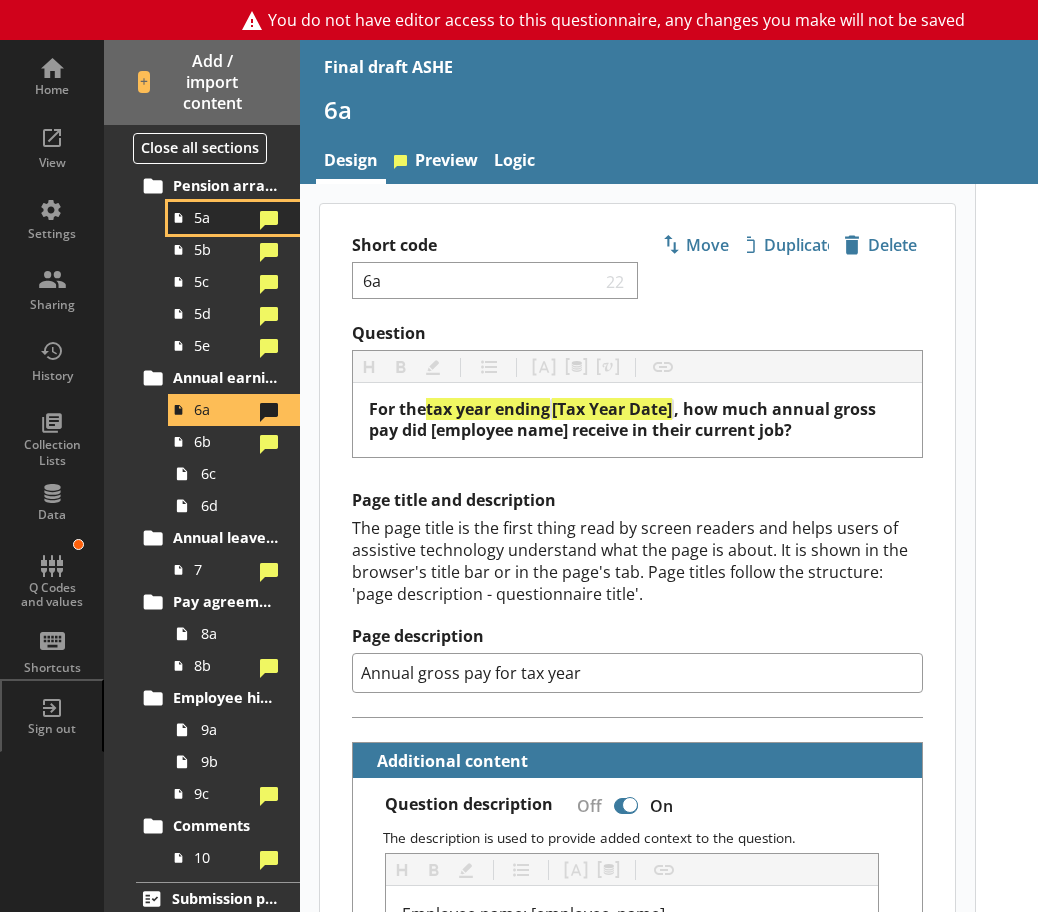 click on "5a" at bounding box center (223, 217) 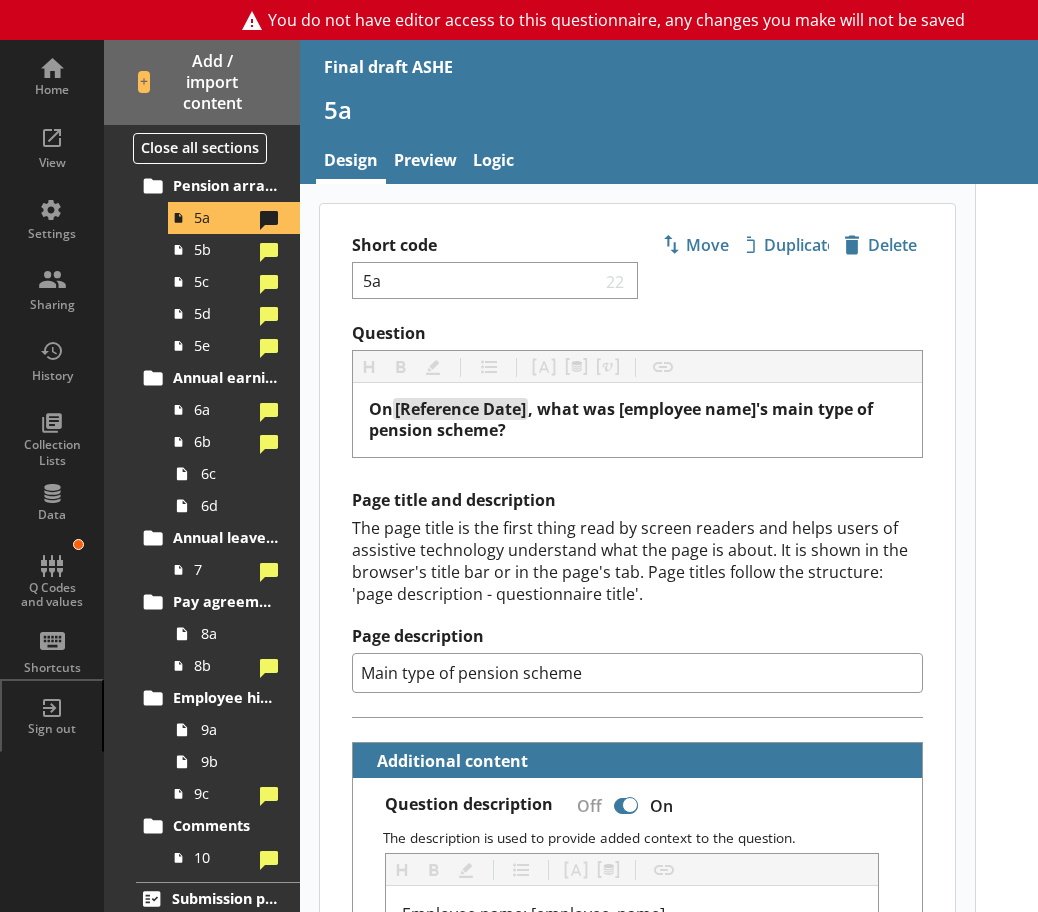 click on "Design Preview Logic" at bounding box center [750, 162] 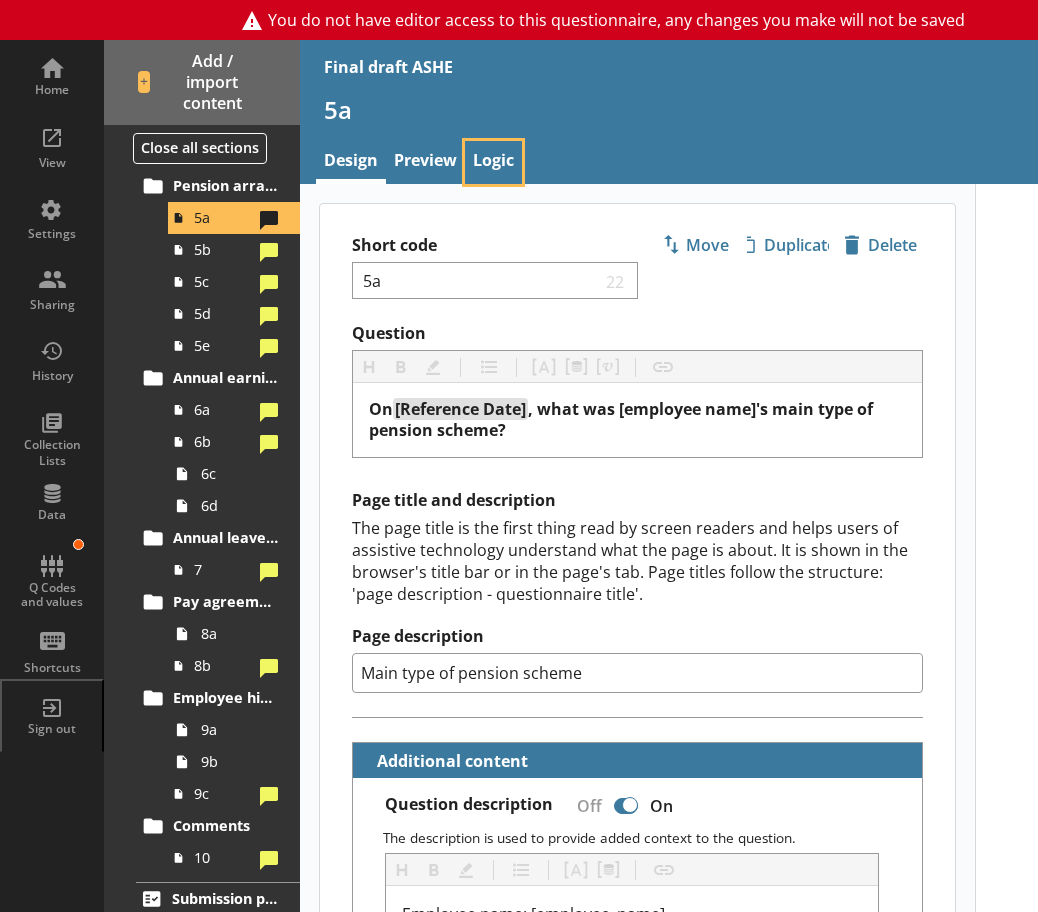 click on "Logic" at bounding box center (493, 162) 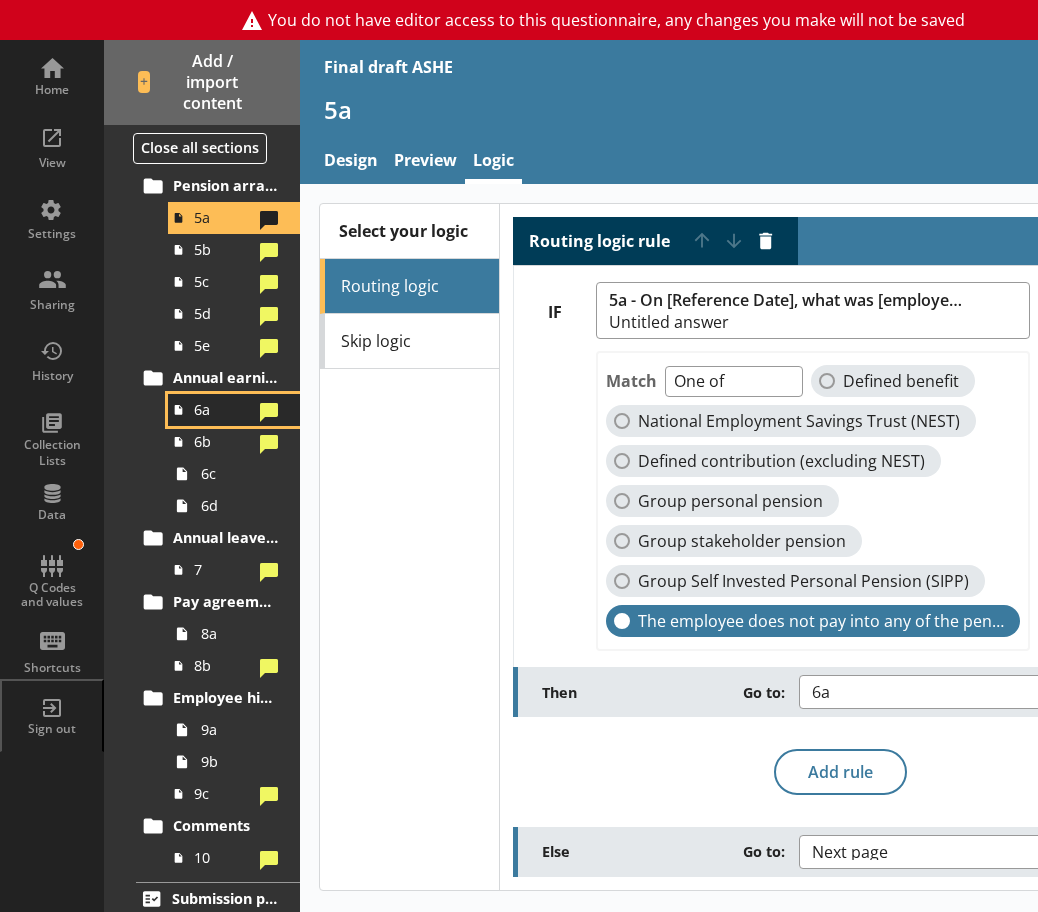 click on "6a" at bounding box center [223, 409] 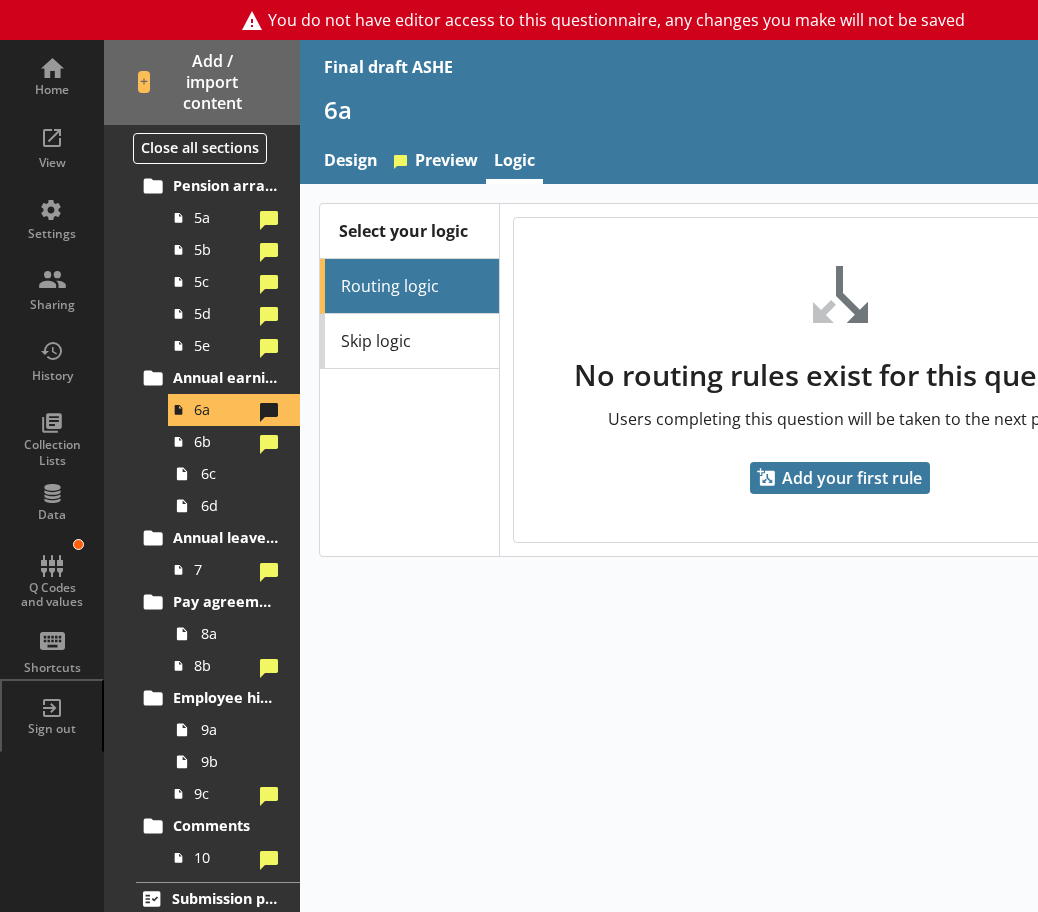 click on "6a" at bounding box center [750, 117] 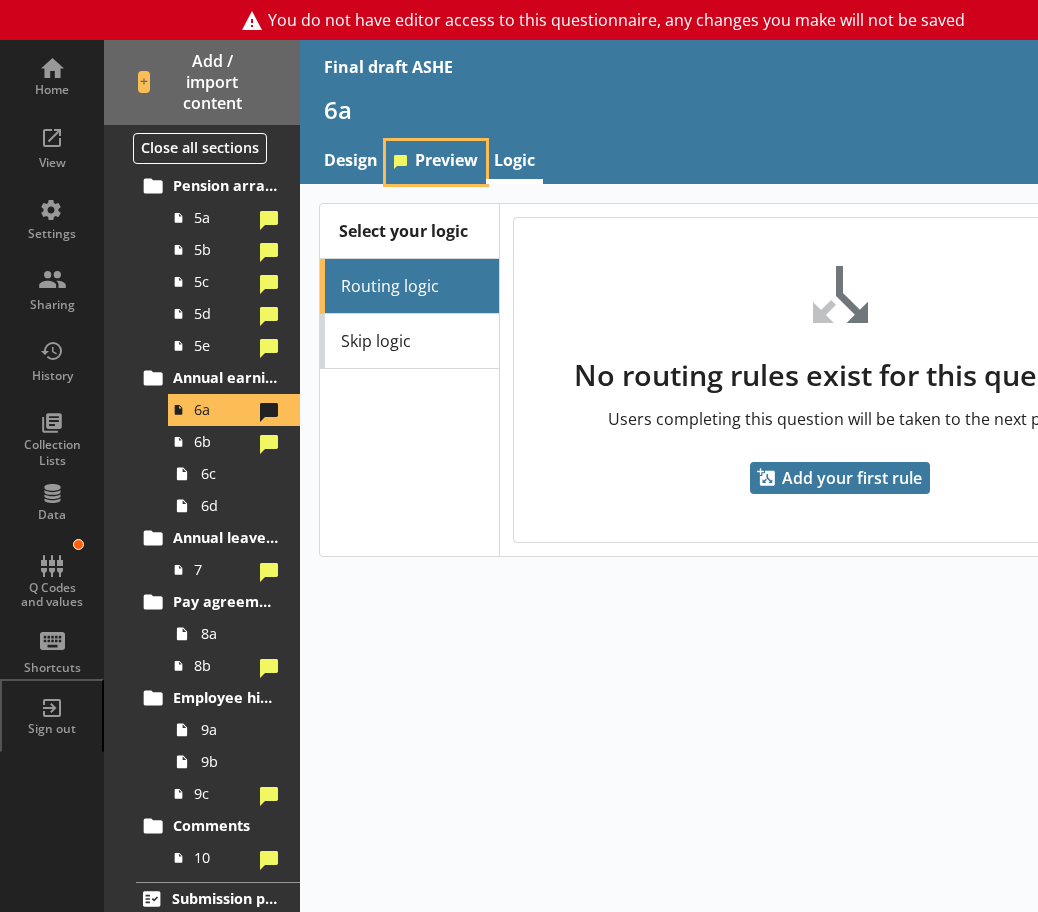 click on "Preview" at bounding box center [436, 162] 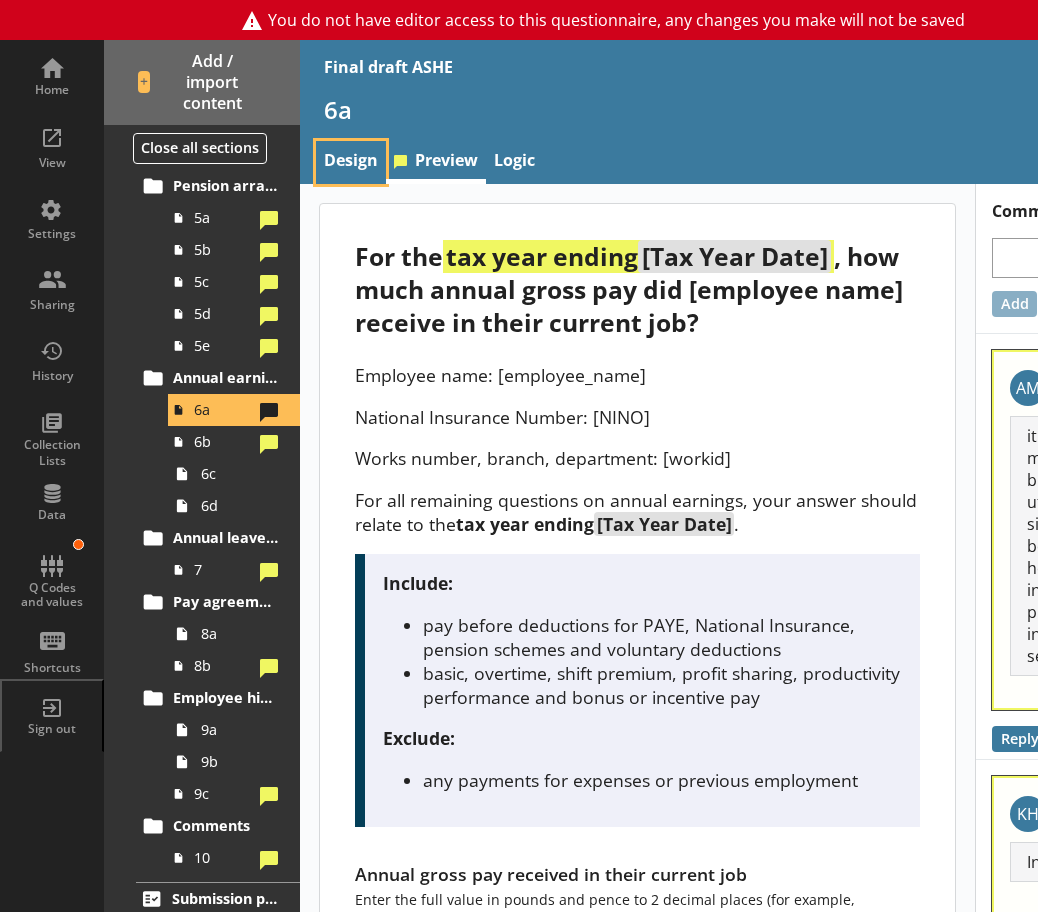 click on "Design" at bounding box center [351, 162] 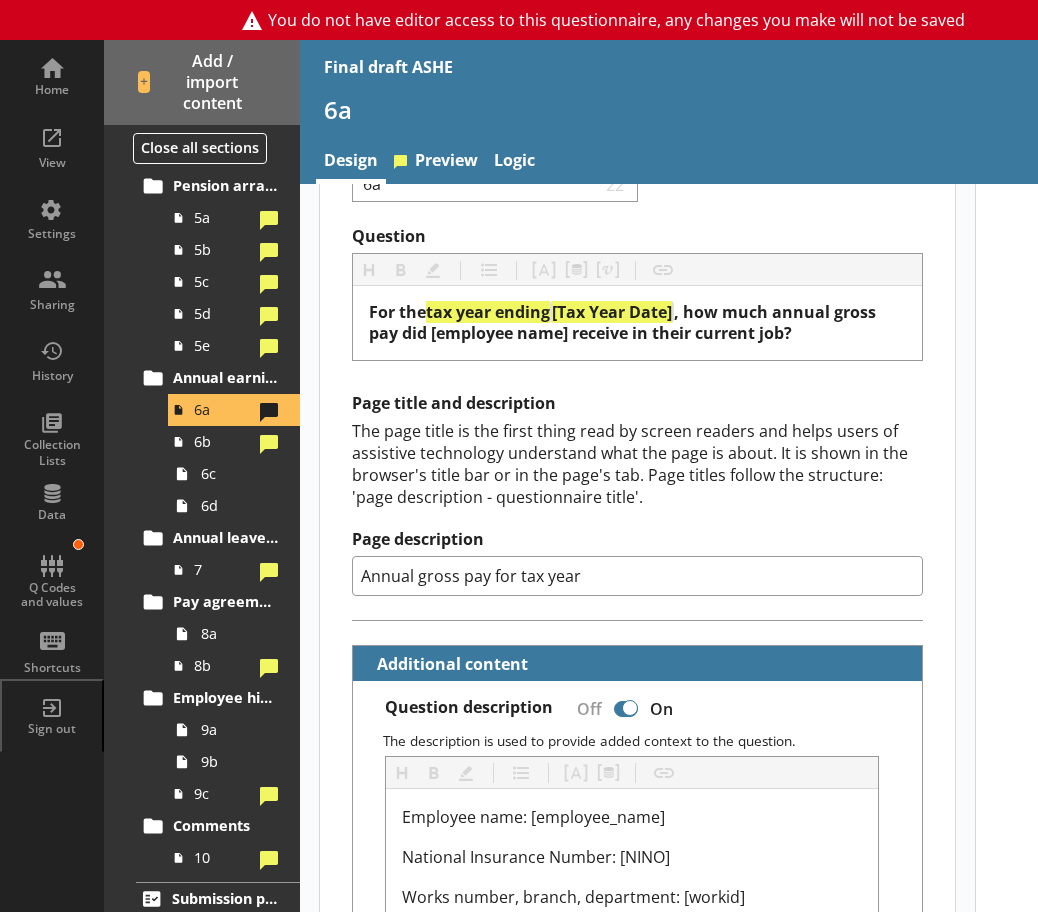 scroll, scrollTop: 200, scrollLeft: 0, axis: vertical 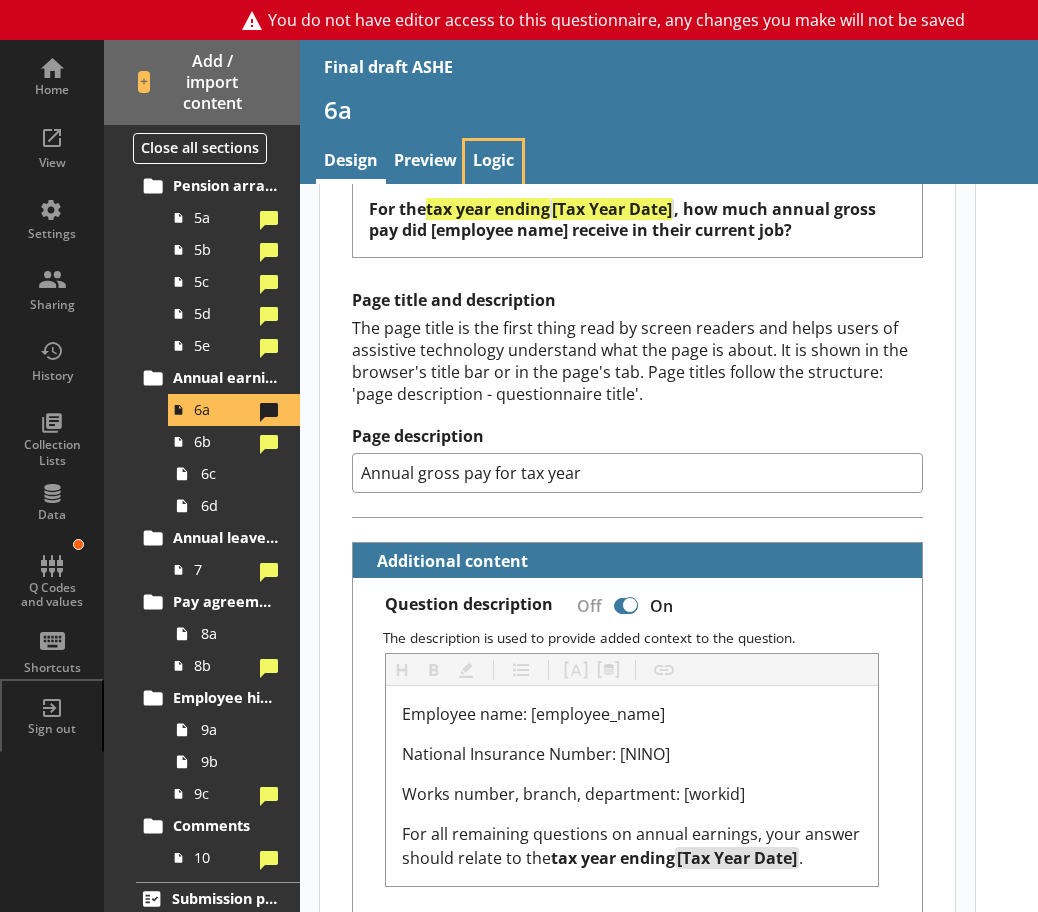 click on "Logic" at bounding box center [493, 162] 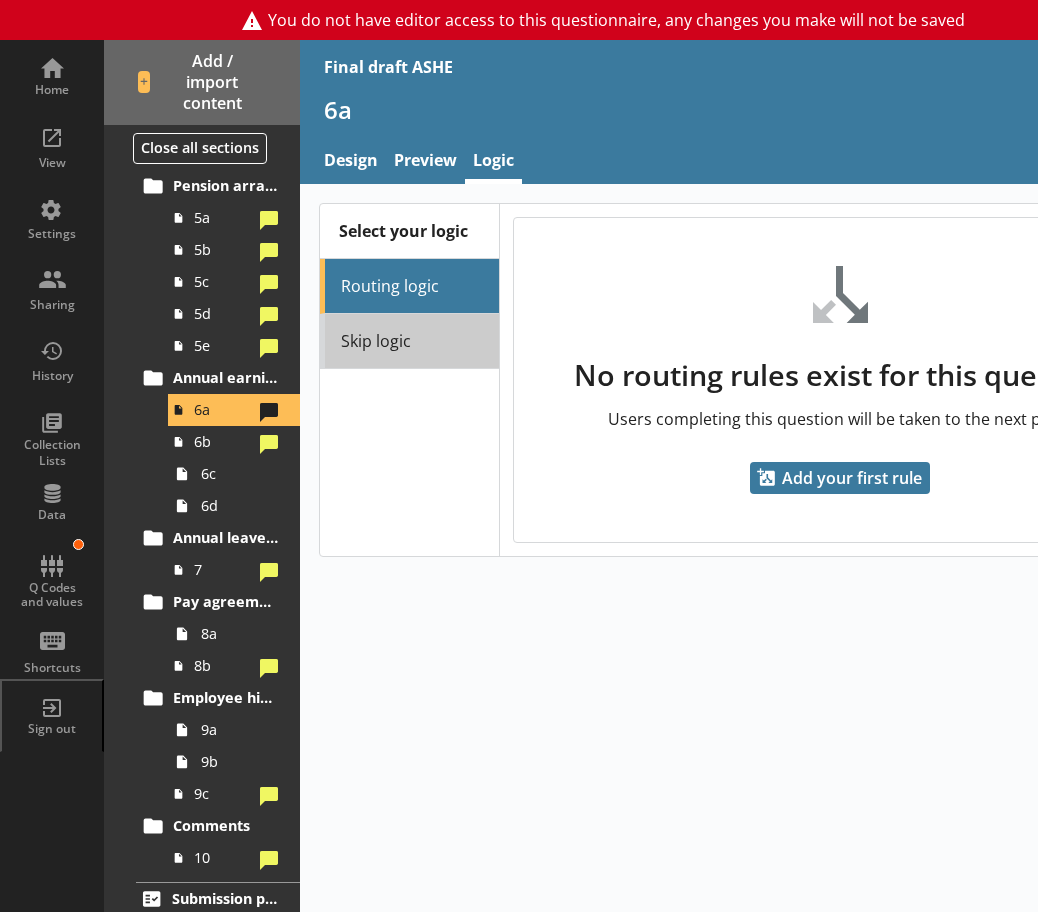 click on "Skip logic" at bounding box center (409, 341) 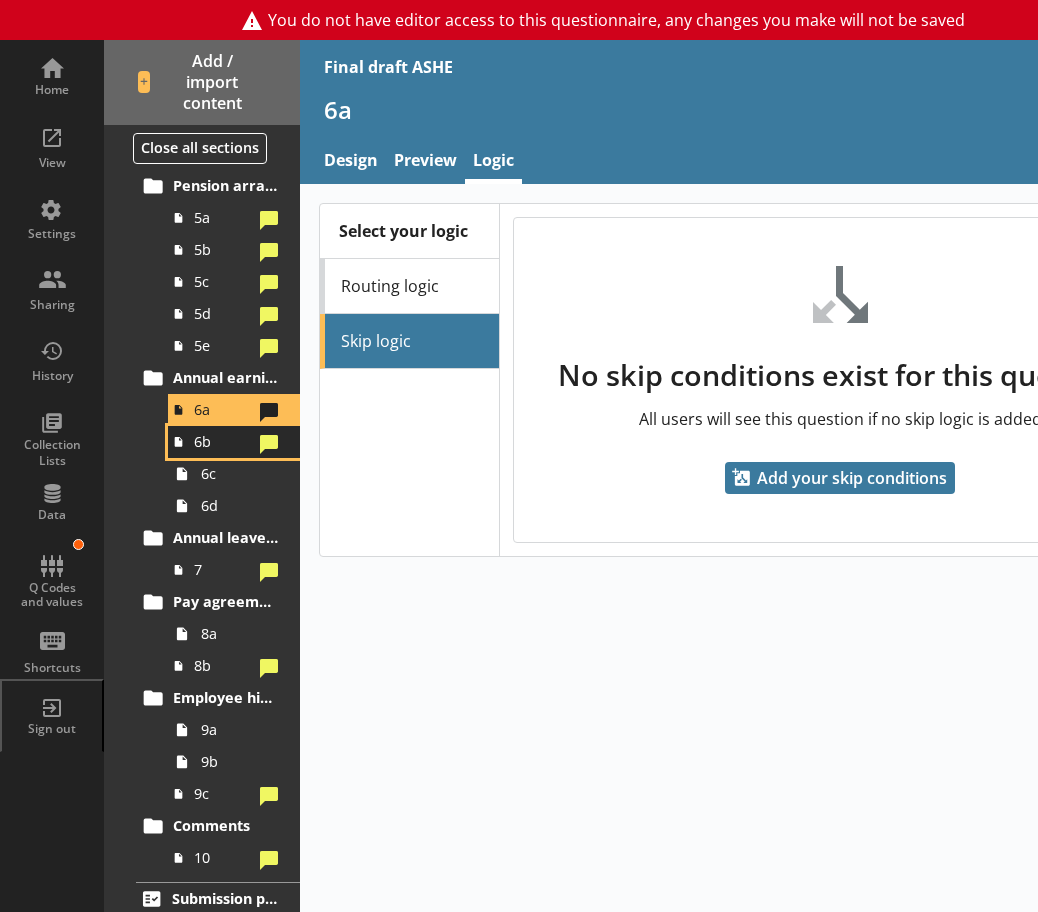 click on "6b" at bounding box center [223, 441] 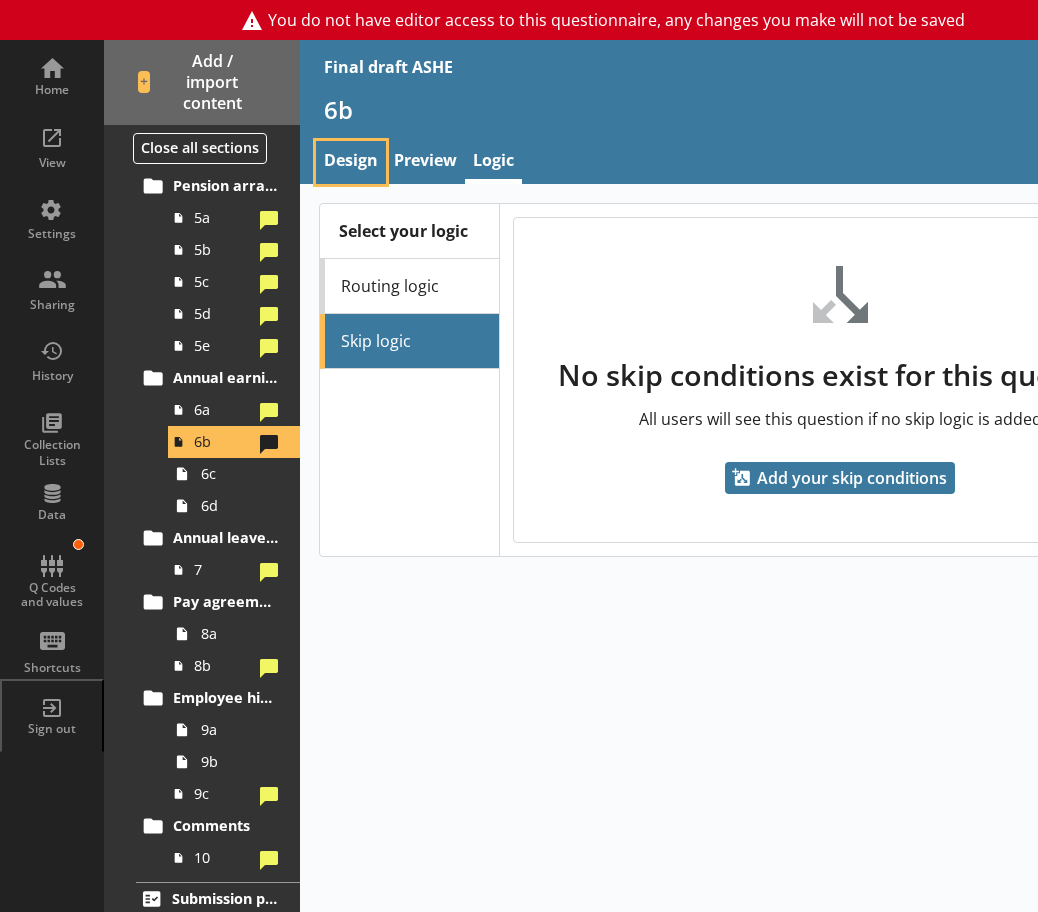click on "Design" at bounding box center [351, 162] 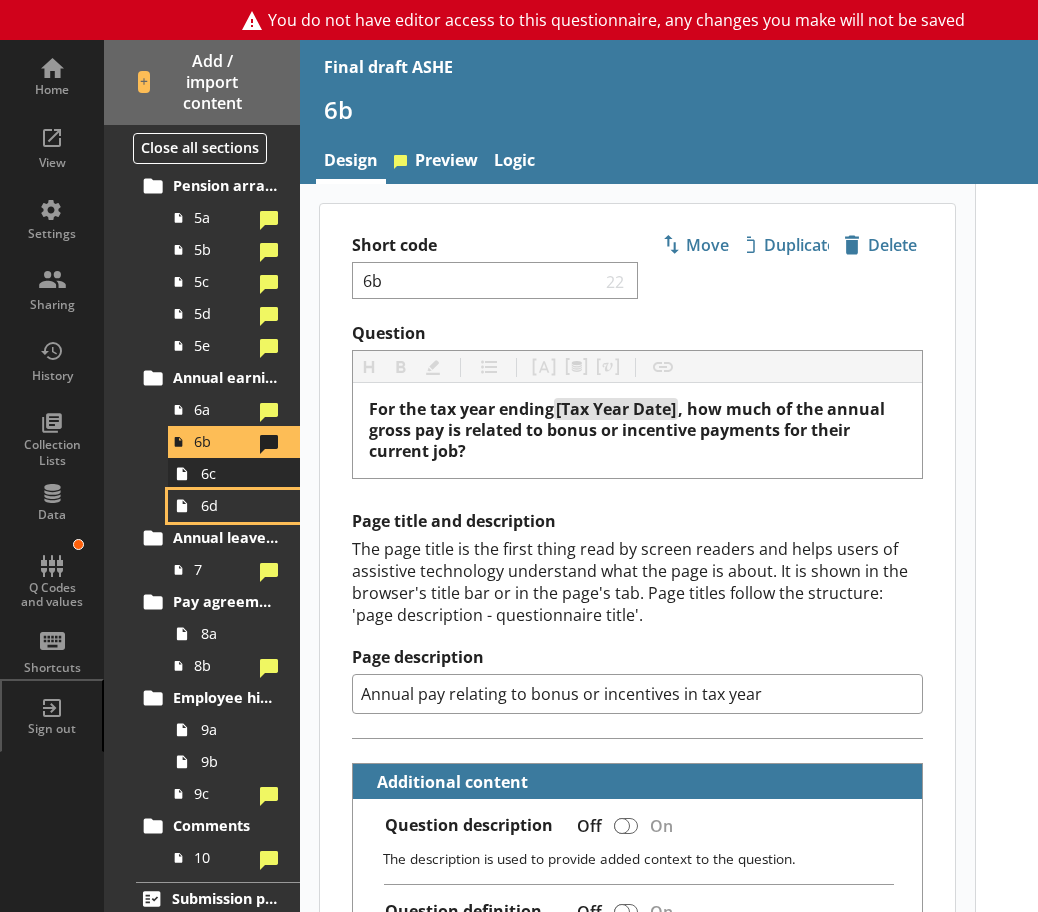 click on "6a 6b 6c 6d" at bounding box center (234, 458) 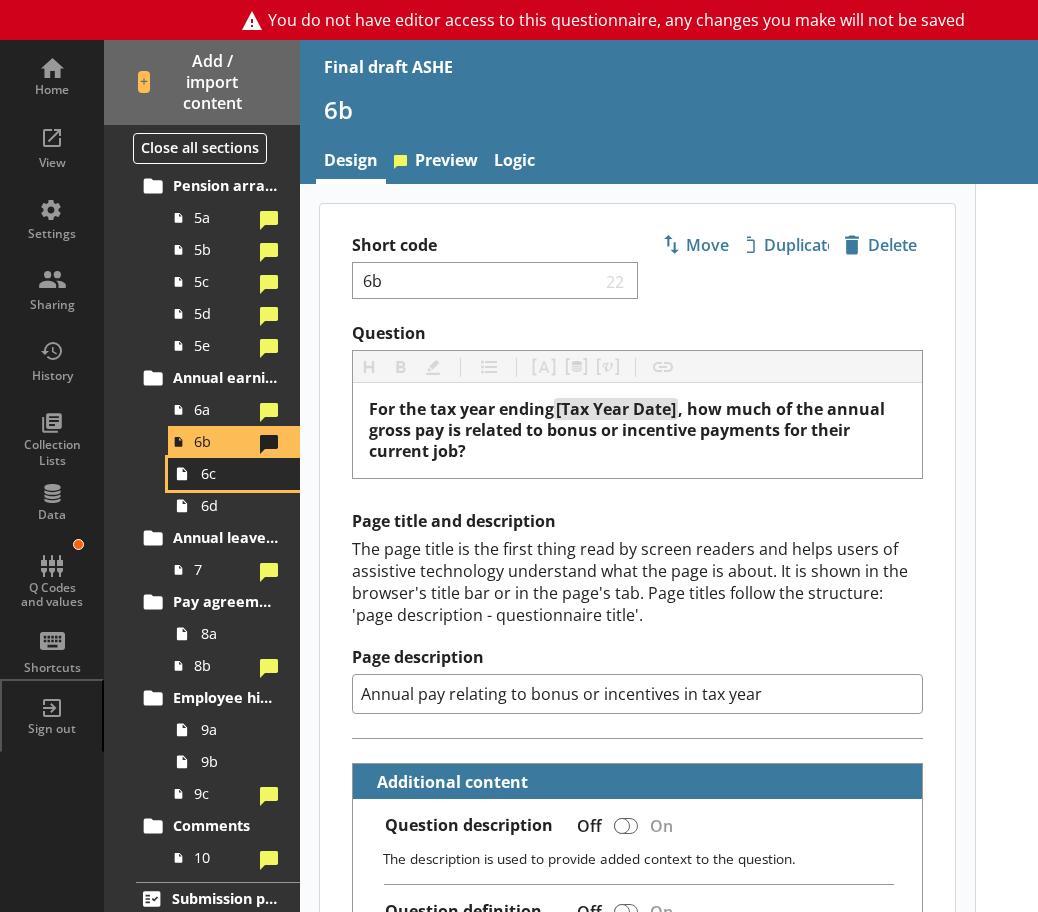 click on "6c" at bounding box center (239, 473) 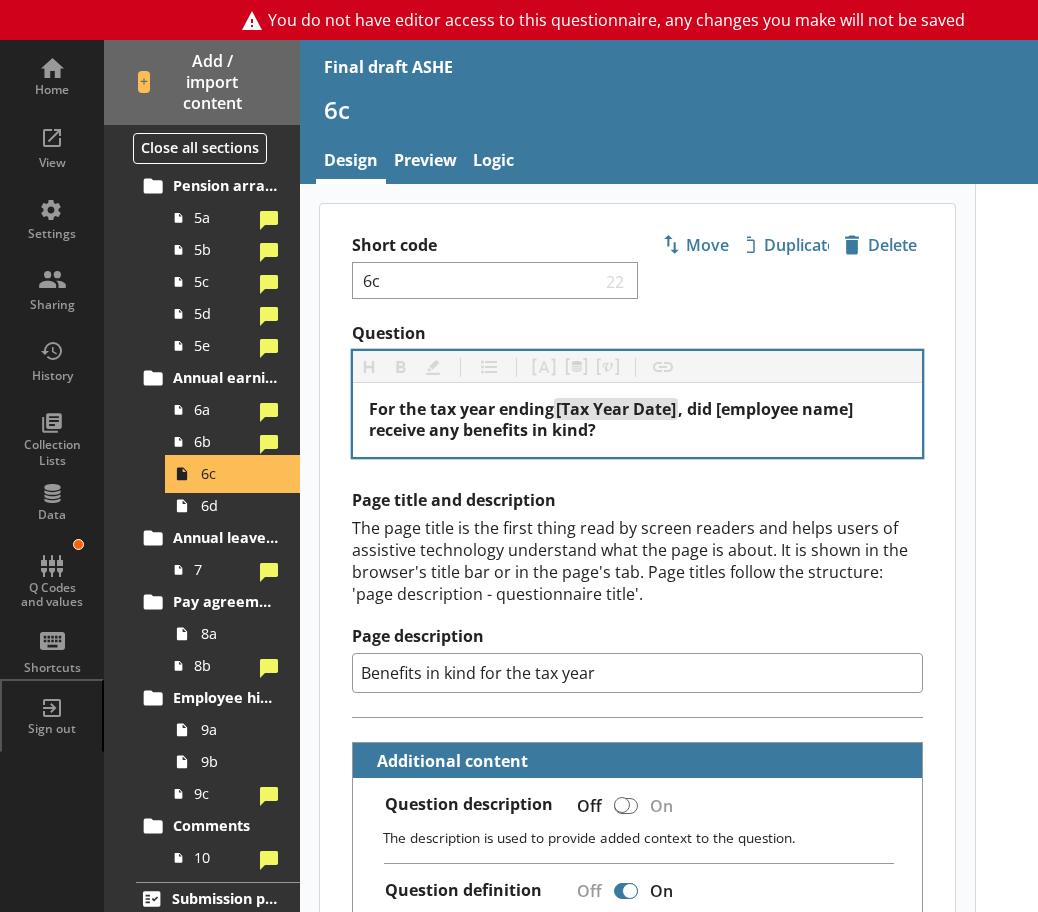 scroll, scrollTop: 100, scrollLeft: 0, axis: vertical 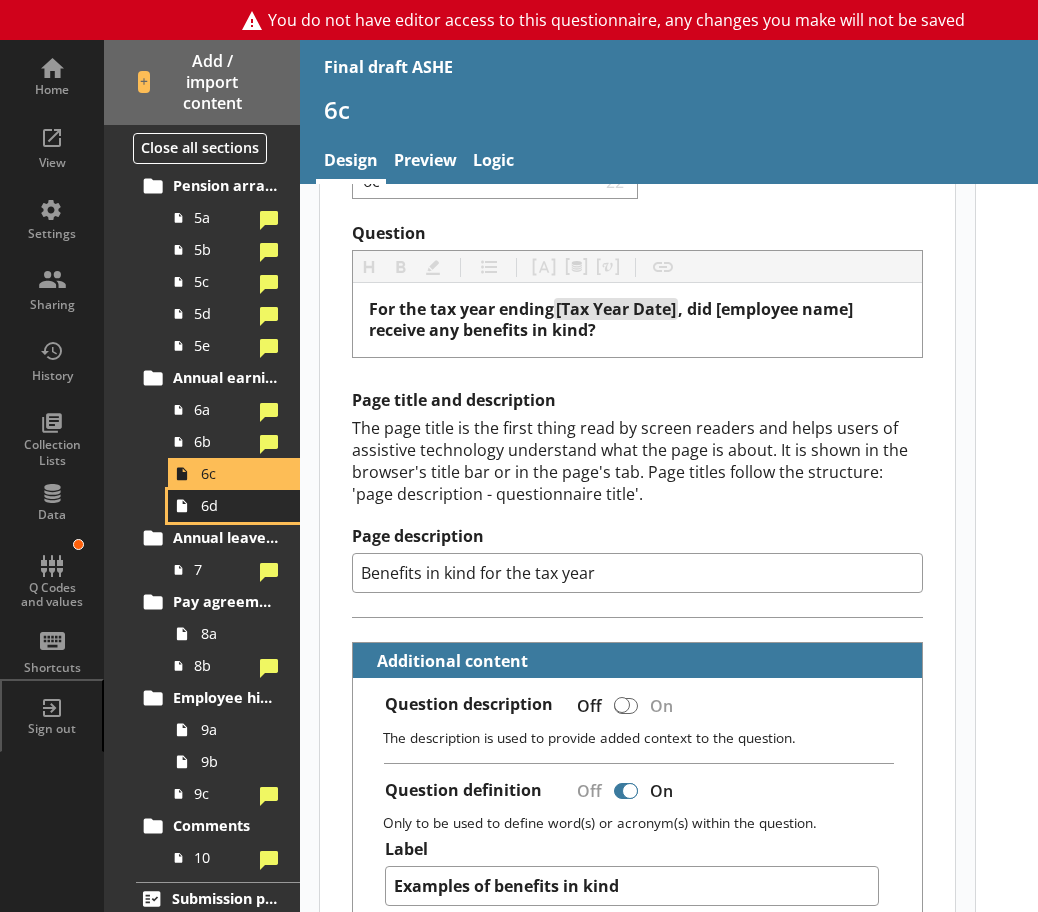 click on "6d" at bounding box center [239, 505] 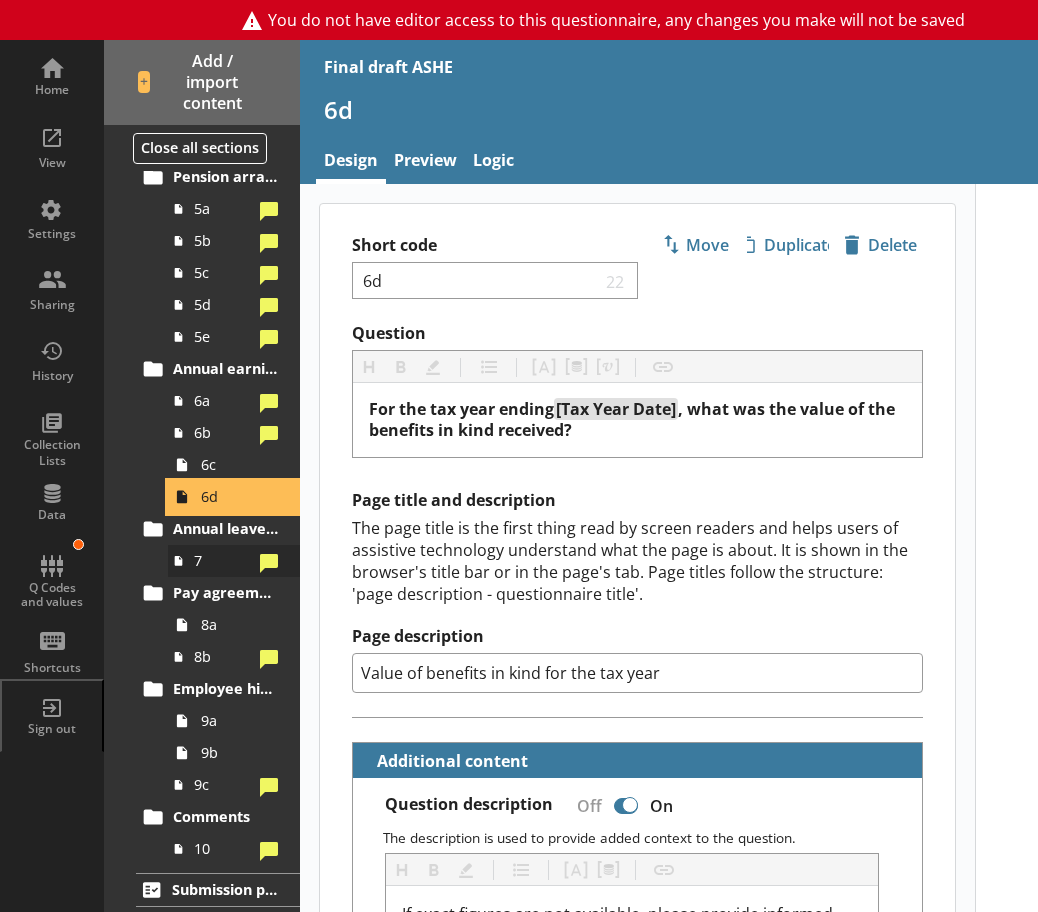scroll, scrollTop: 1312, scrollLeft: 0, axis: vertical 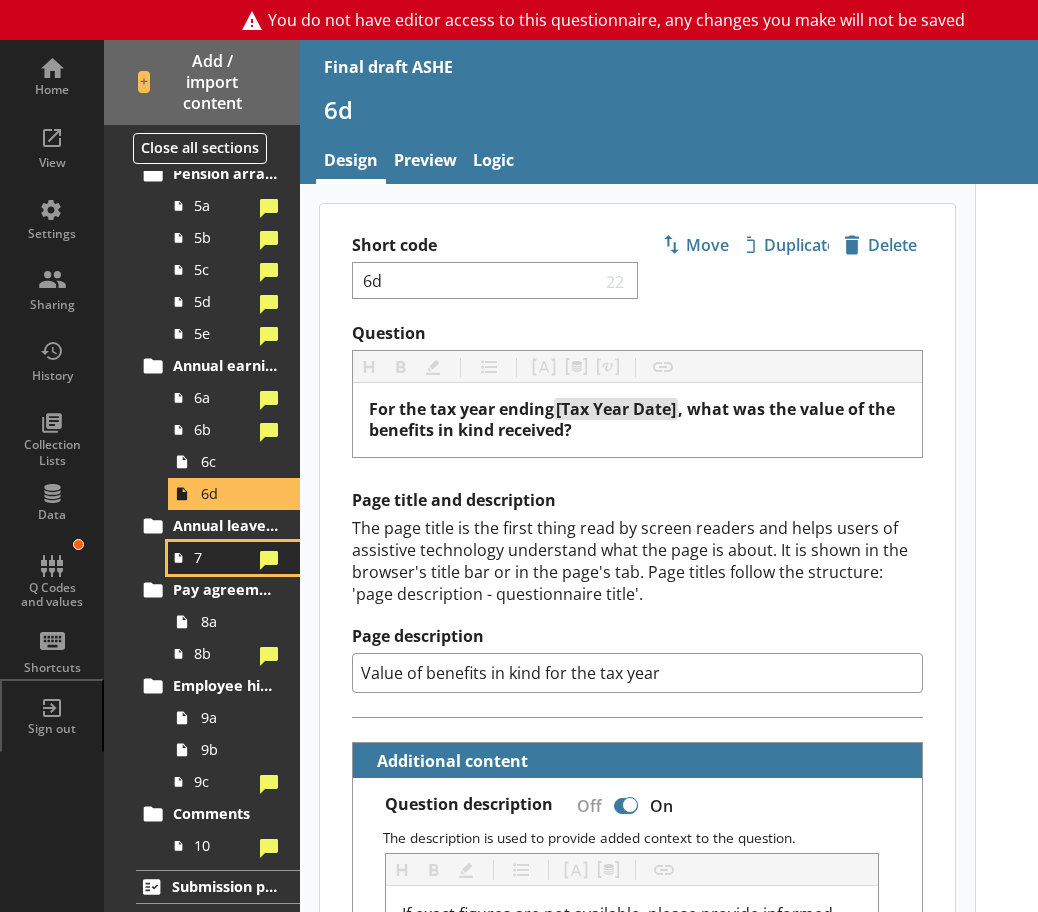 click on "7" at bounding box center [223, 557] 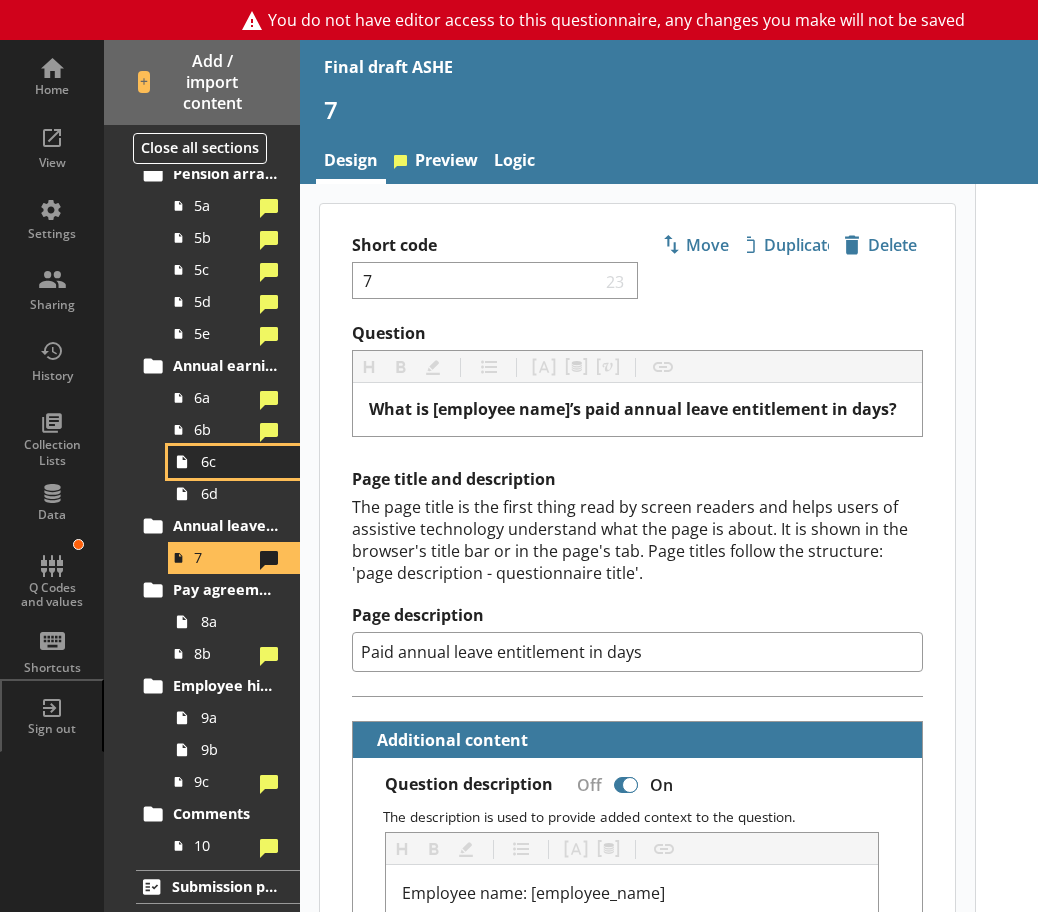 click on "6c" at bounding box center [234, 462] 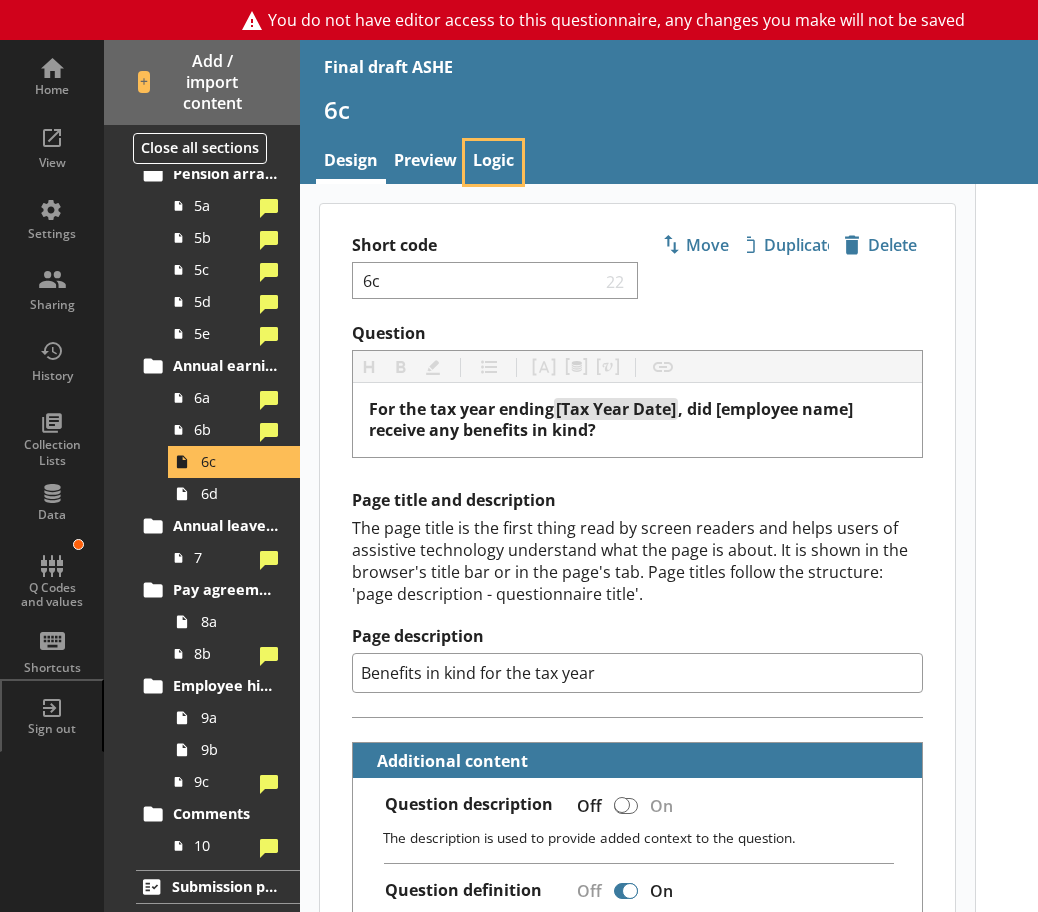 click on "Logic" at bounding box center (493, 162) 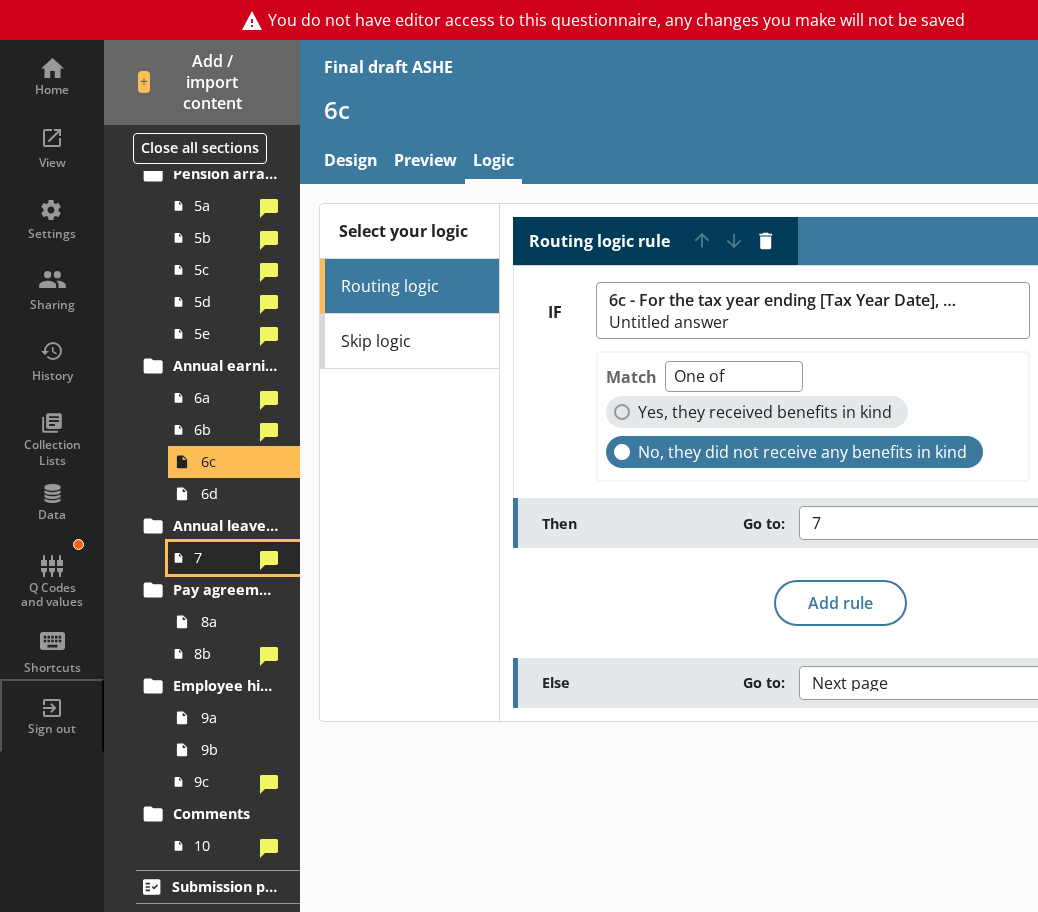 click on "7" at bounding box center [223, 557] 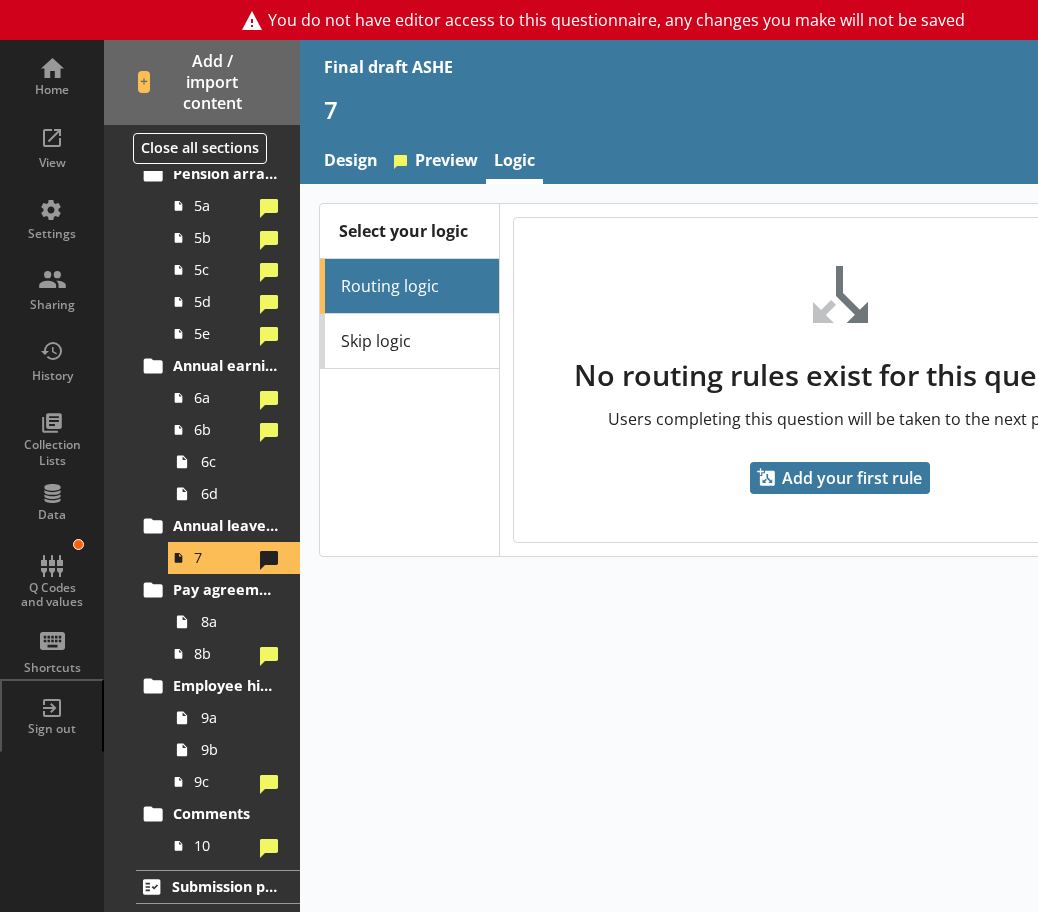 click on "Skip logic" at bounding box center (409, 341) 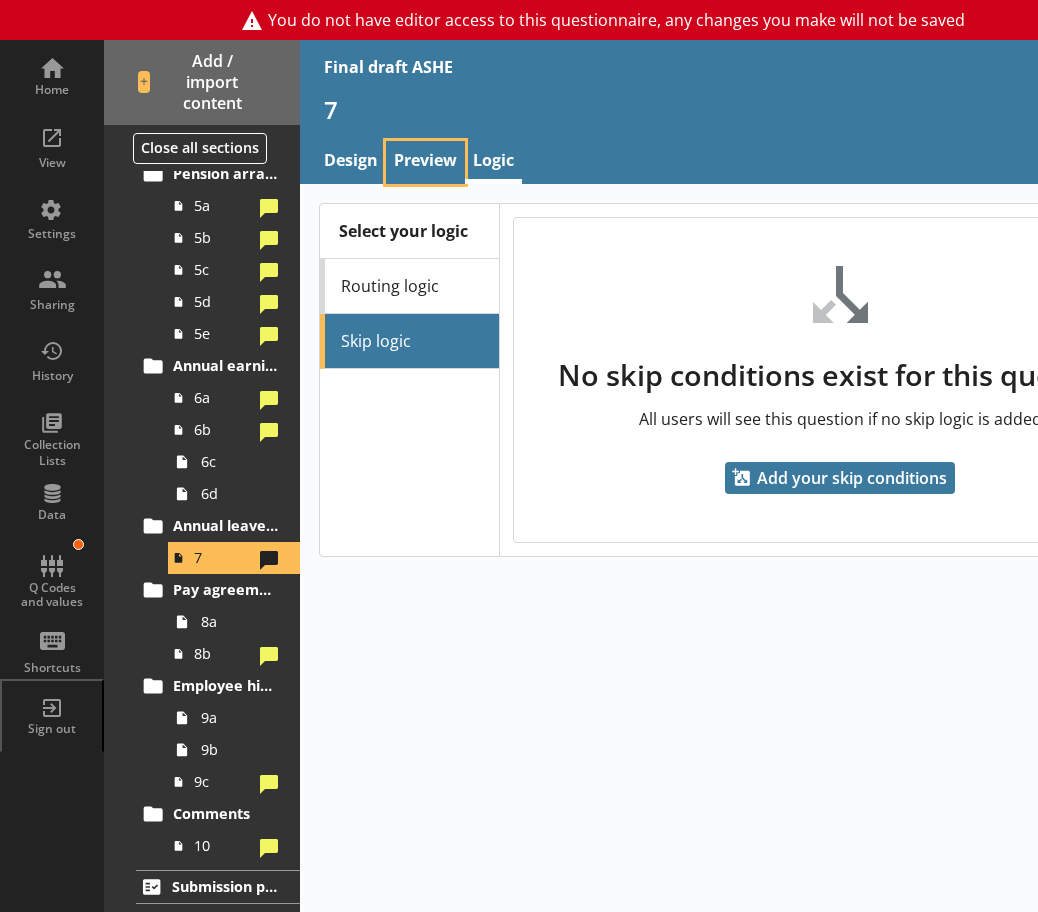 click on "Preview" at bounding box center [425, 162] 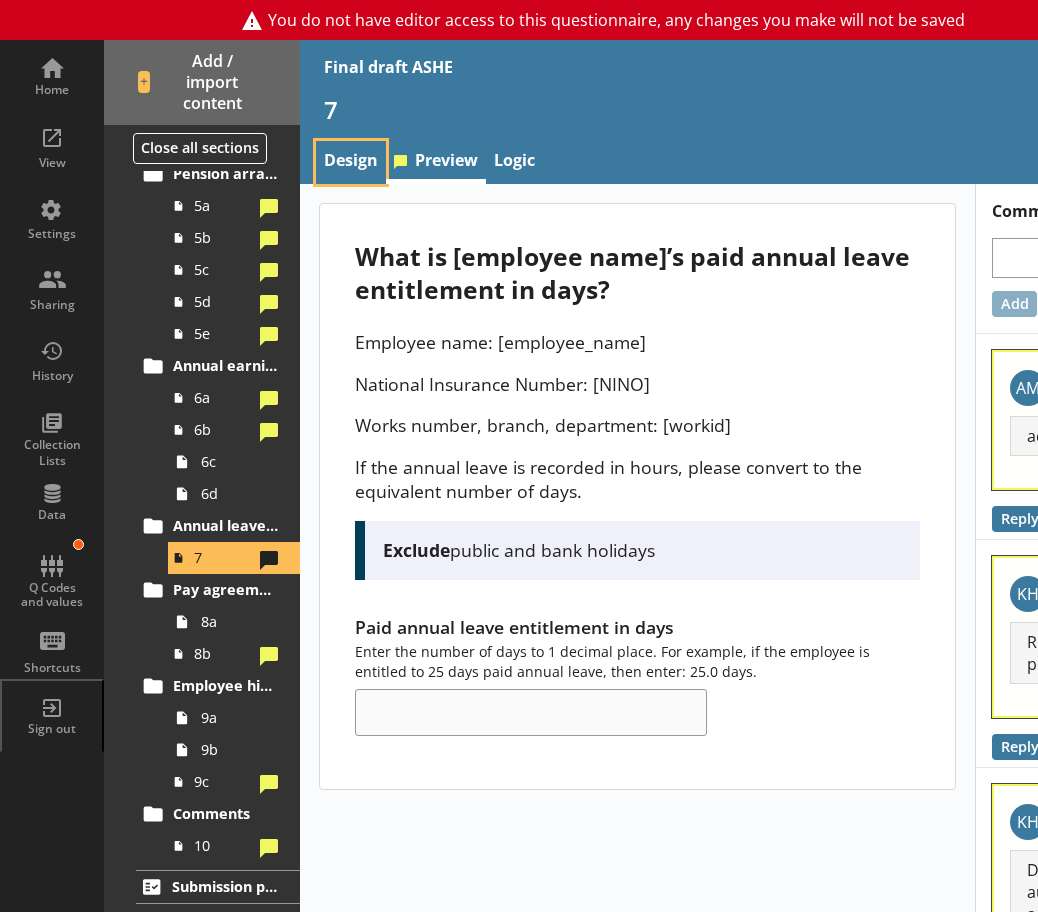 click on "Design" at bounding box center (351, 162) 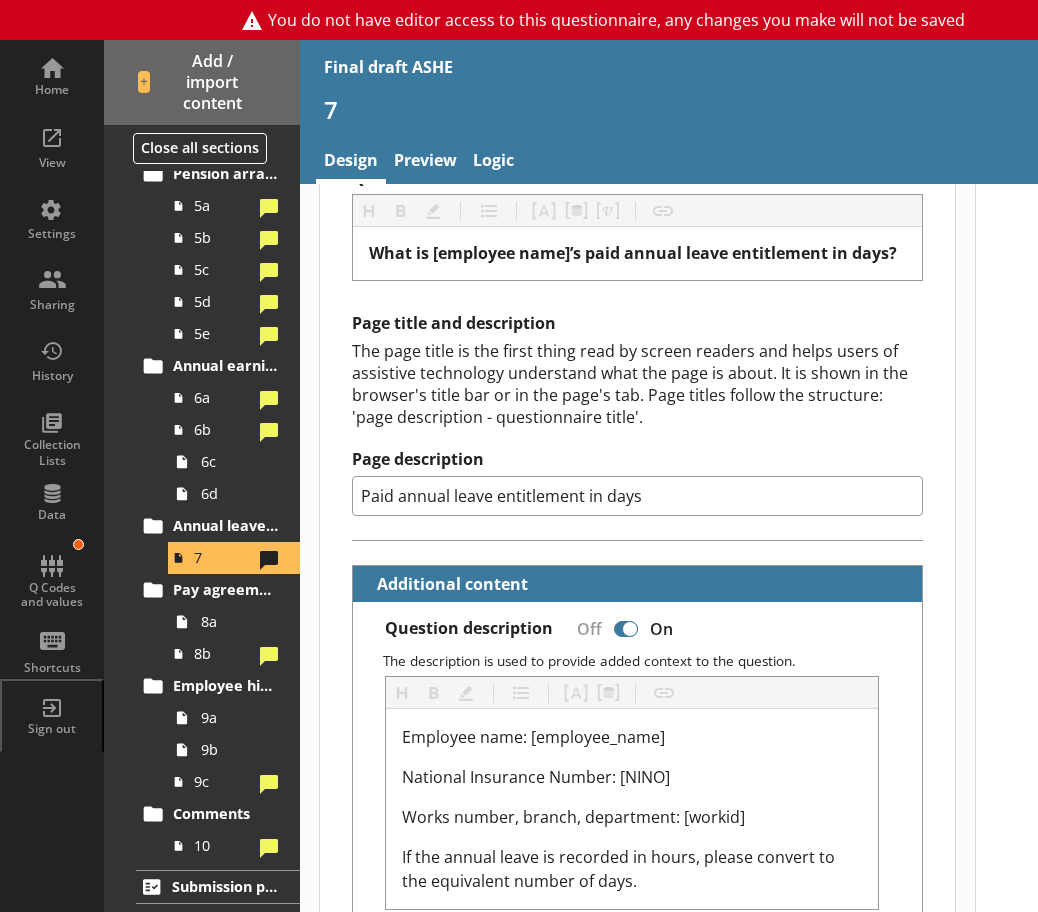 scroll, scrollTop: 200, scrollLeft: 0, axis: vertical 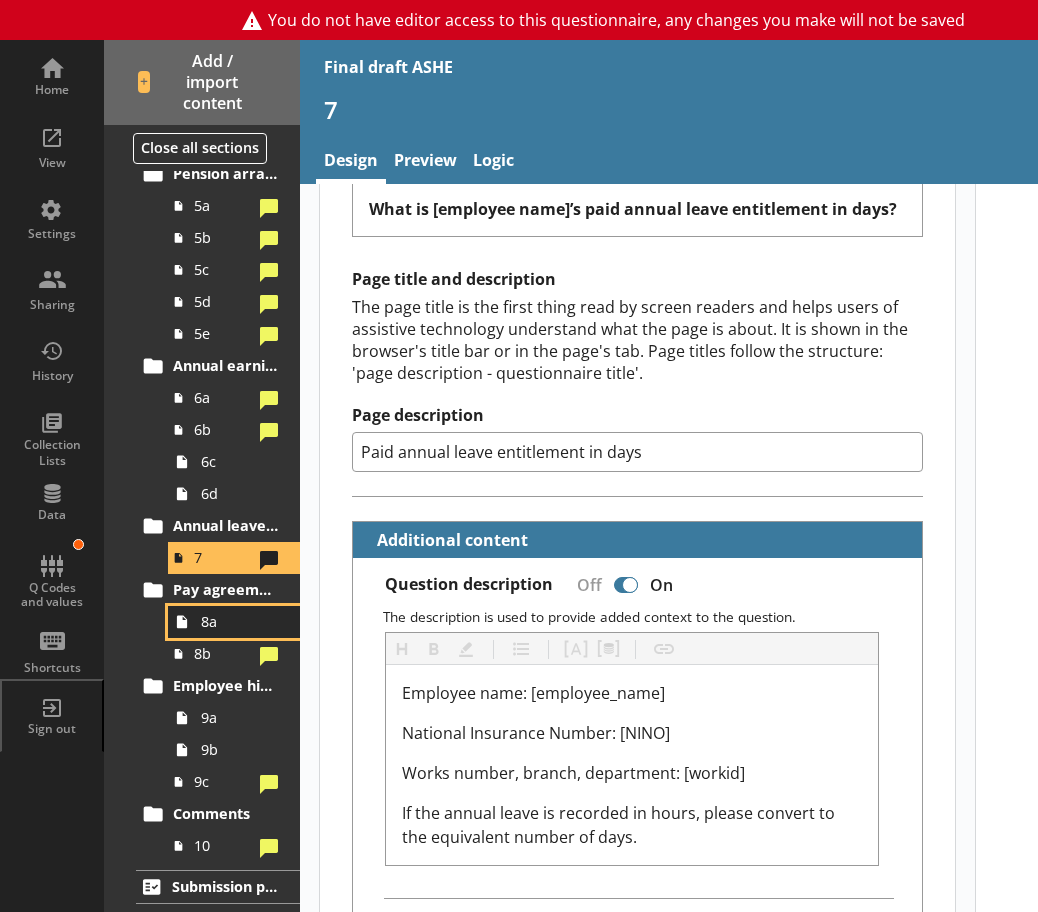 click on "8a" at bounding box center [234, 622] 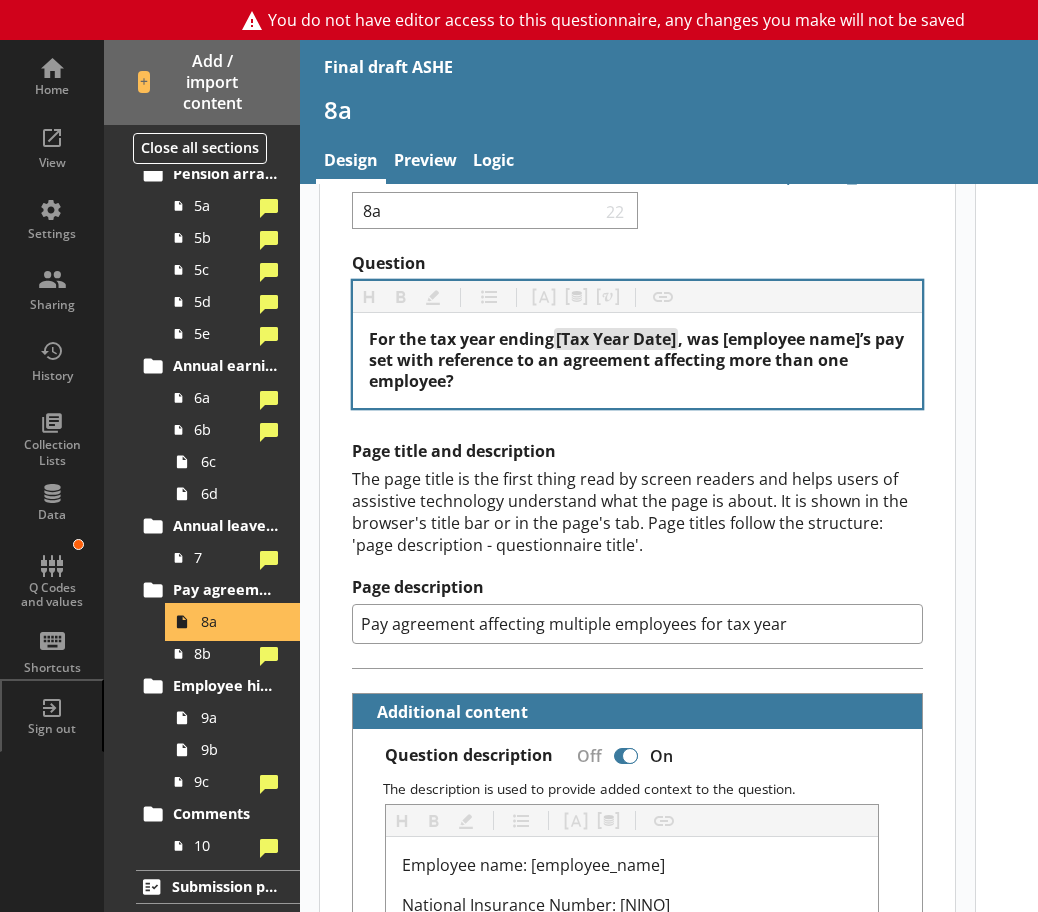 scroll, scrollTop: 100, scrollLeft: 0, axis: vertical 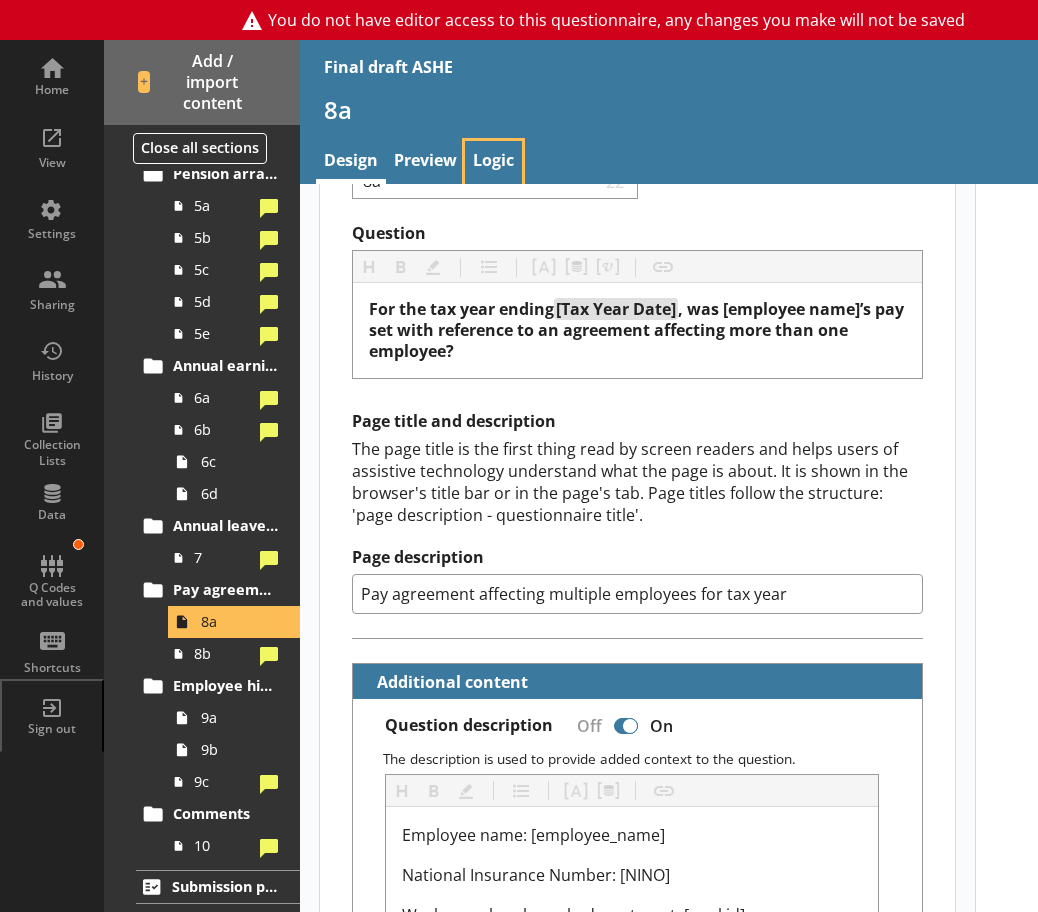 click on "Logic" at bounding box center [493, 162] 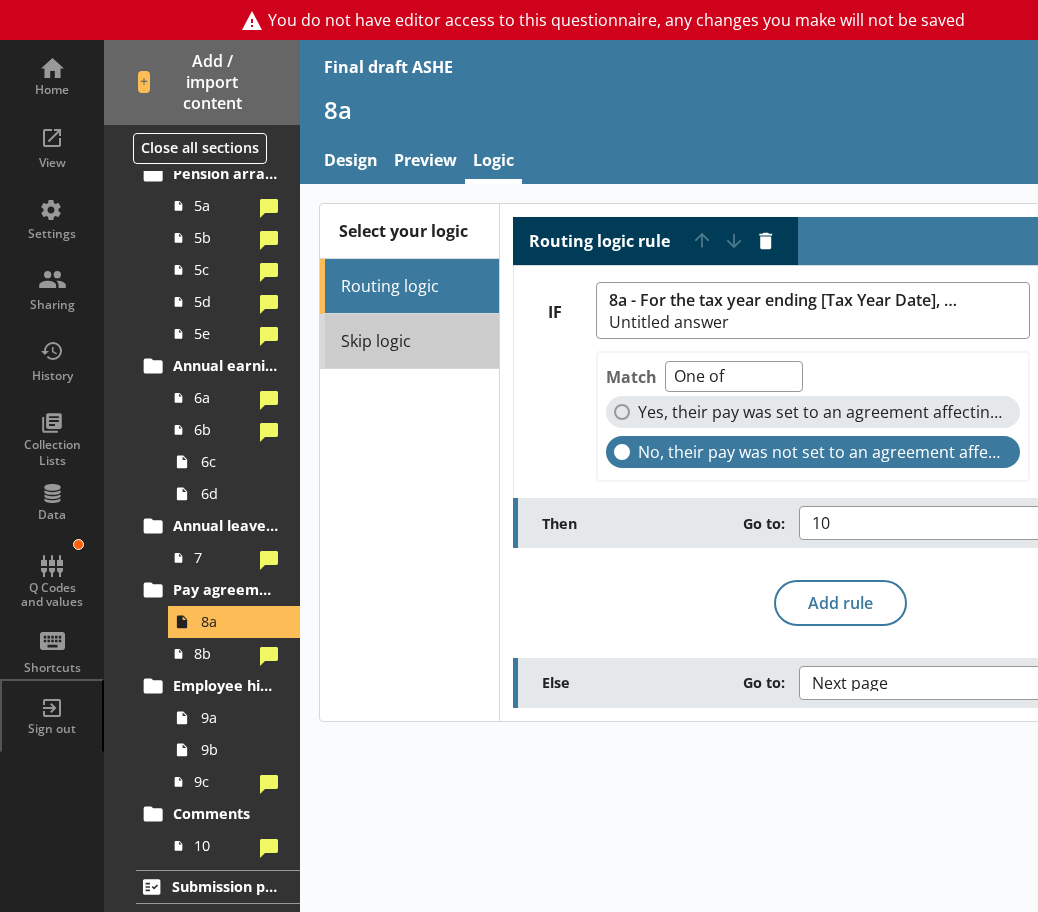 click on "Skip logic" at bounding box center [409, 341] 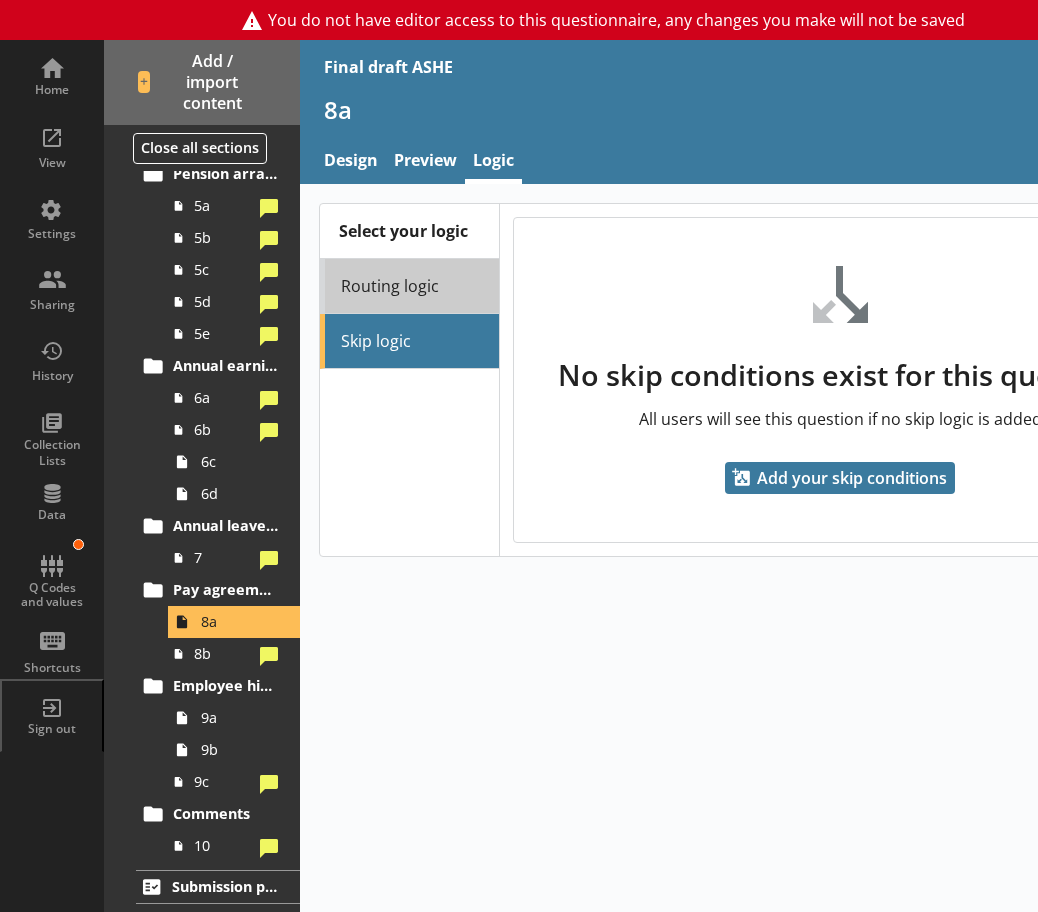 click on "Routing logic" at bounding box center [409, 286] 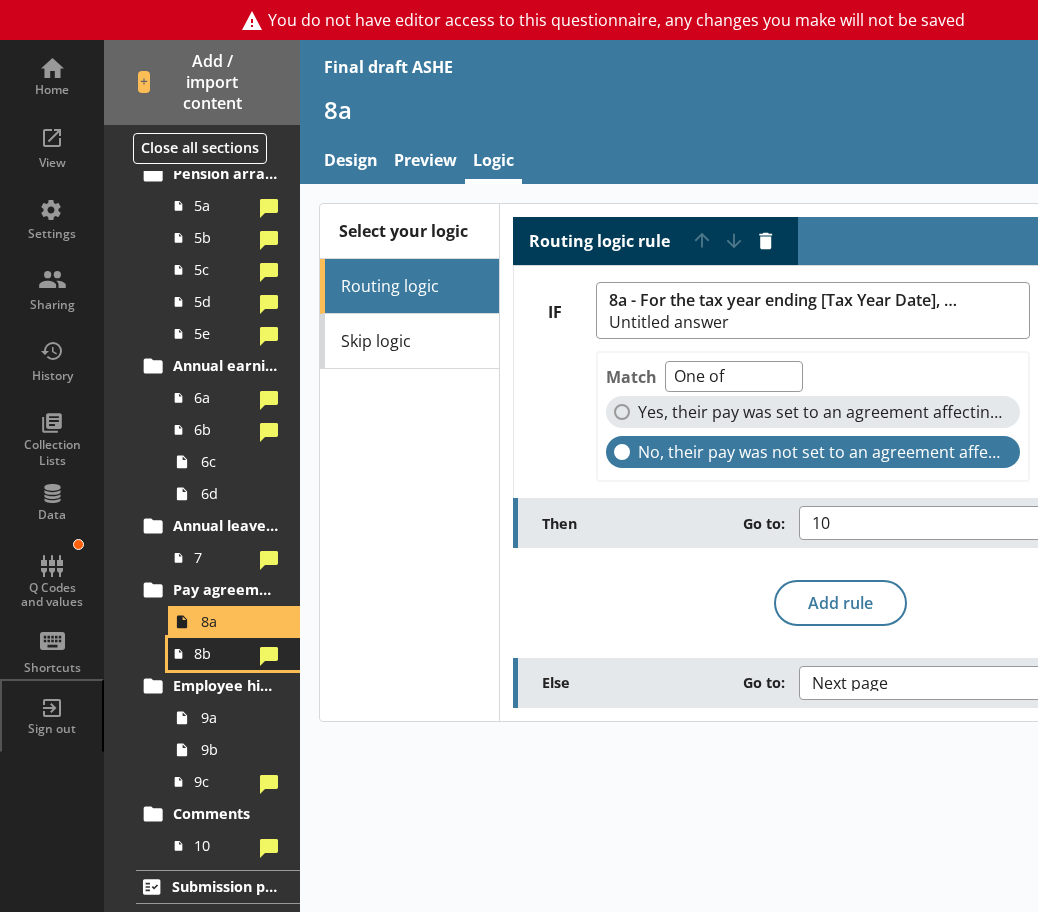 click on "8b" at bounding box center (223, 653) 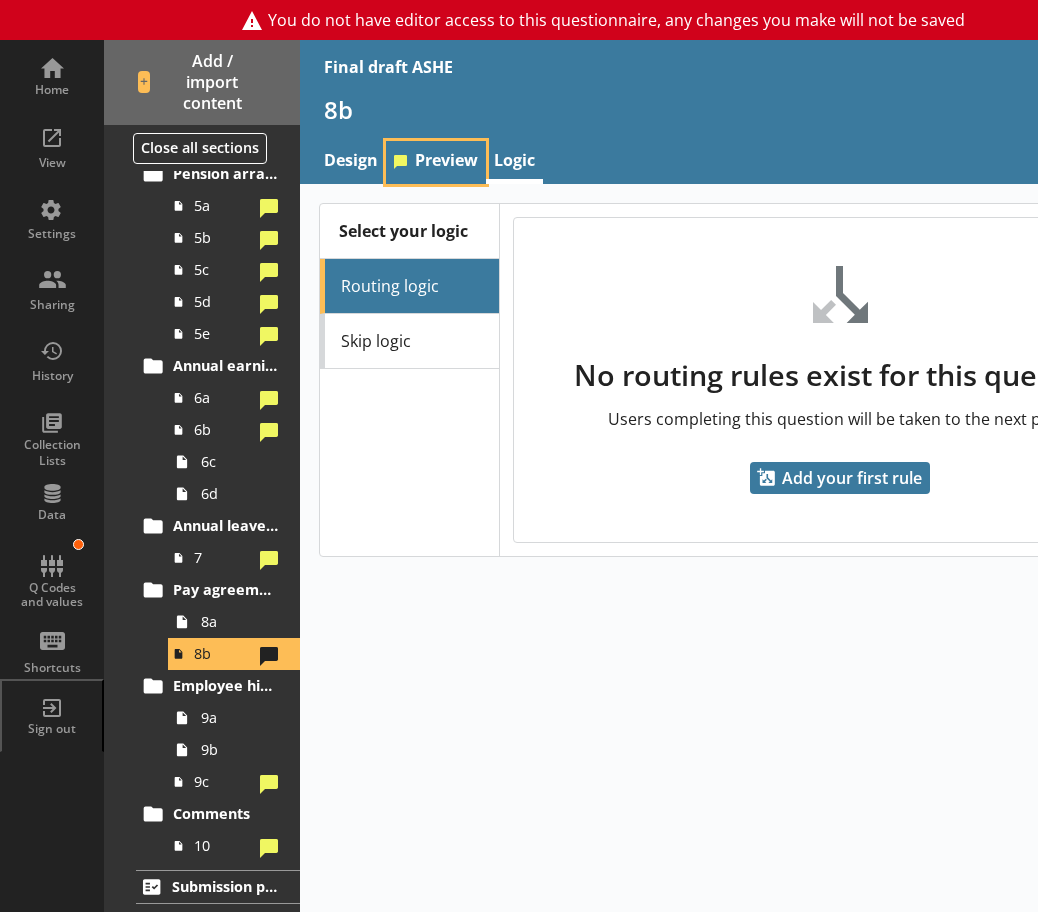 click on "Preview" at bounding box center [436, 162] 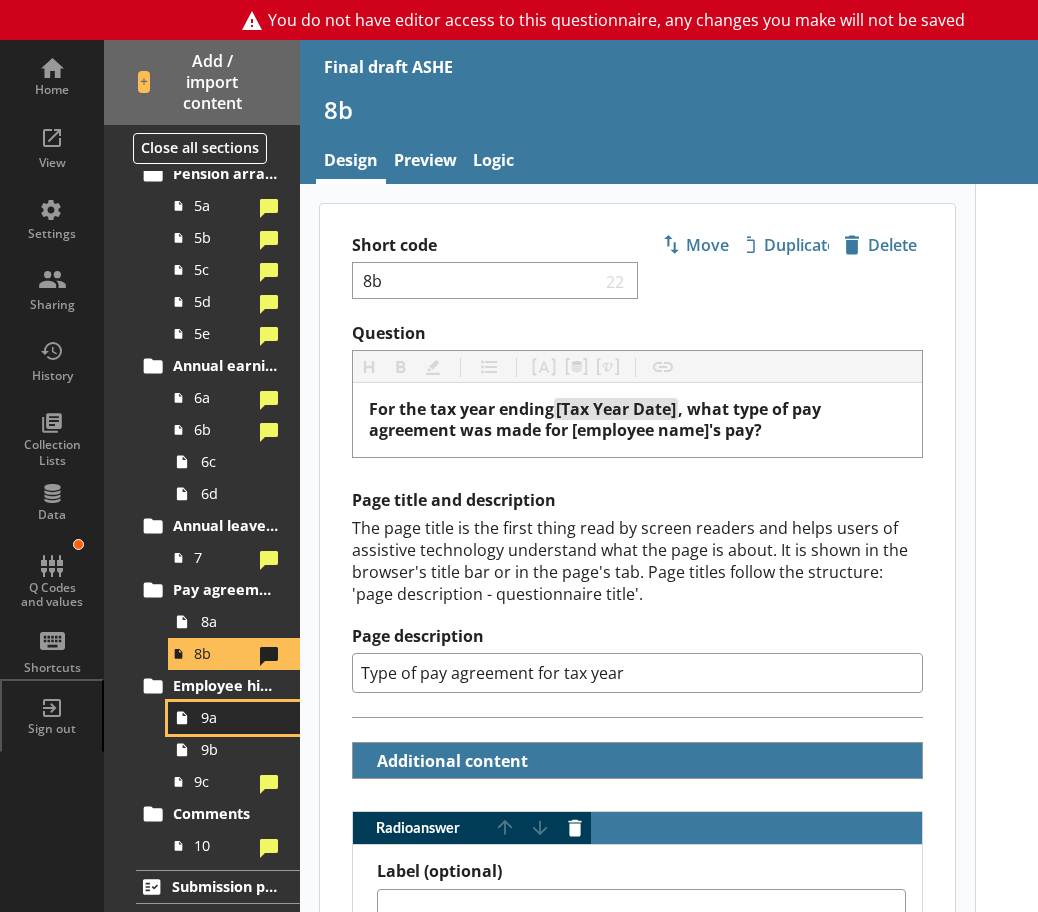 click on "9a" at bounding box center [239, 717] 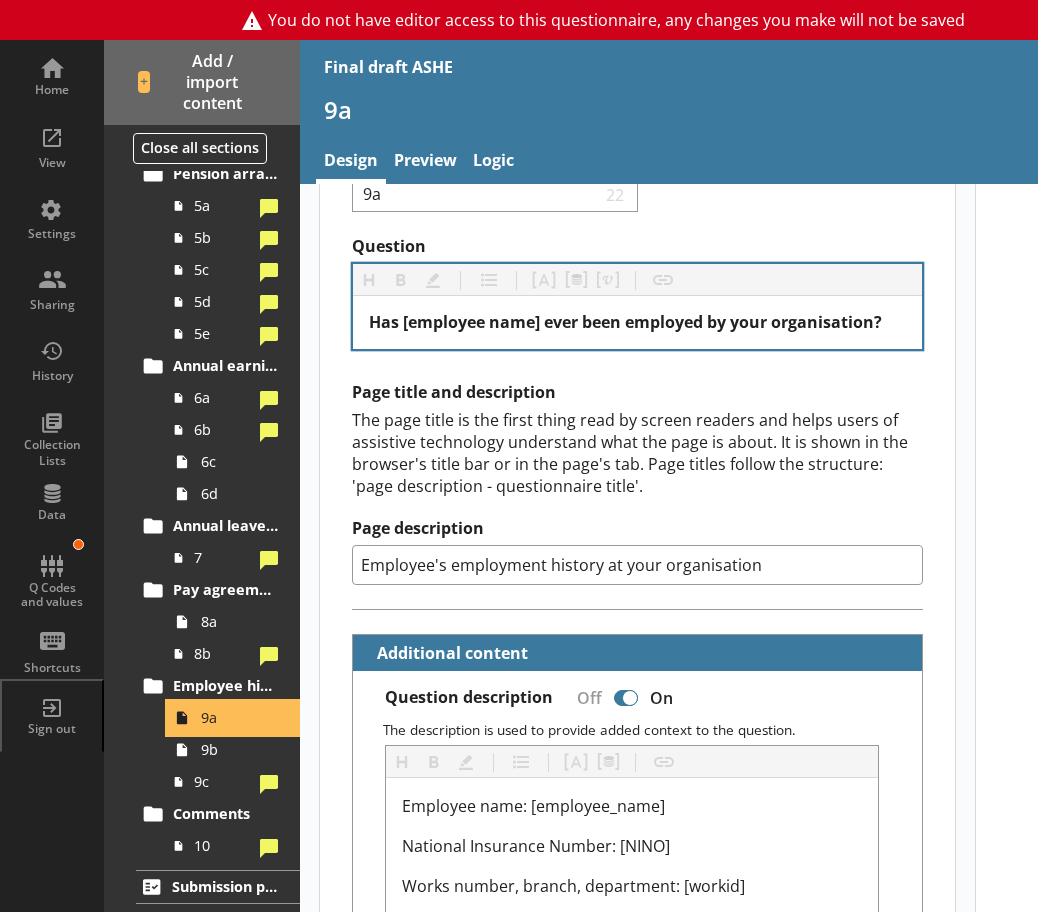 scroll, scrollTop: 100, scrollLeft: 0, axis: vertical 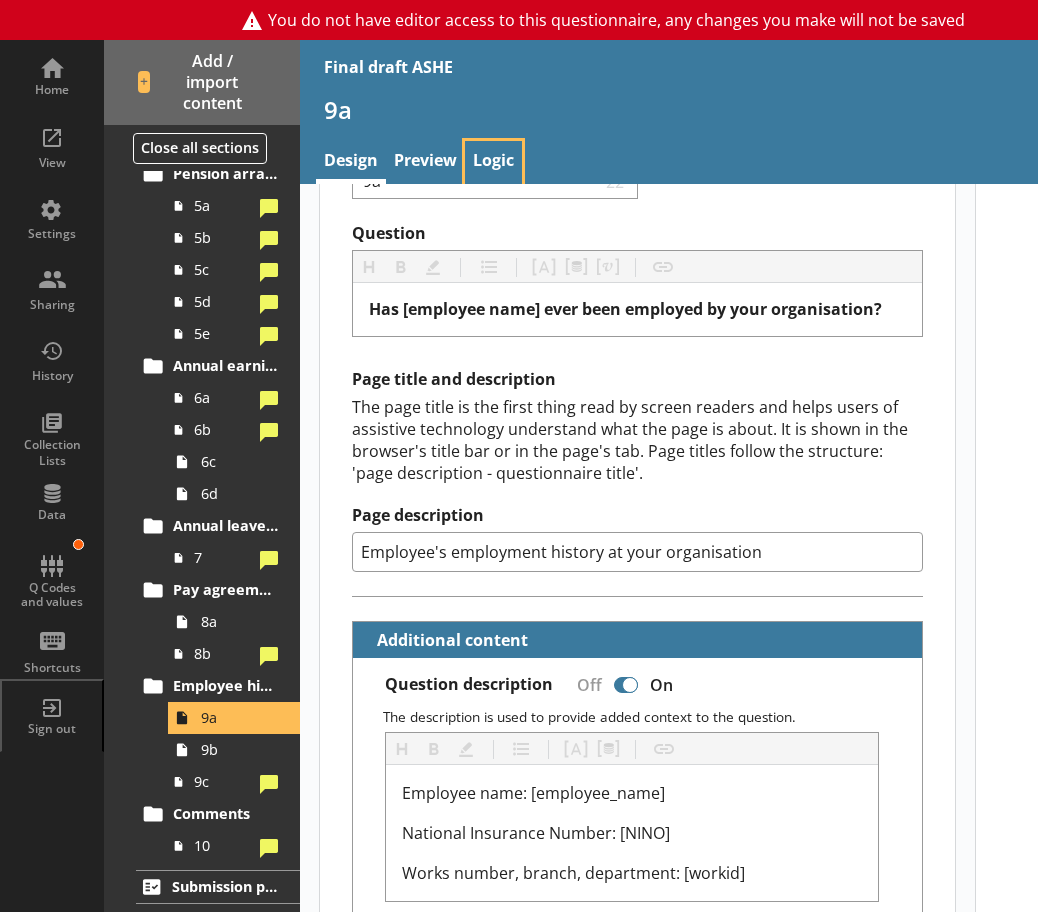 click on "Logic" at bounding box center (493, 162) 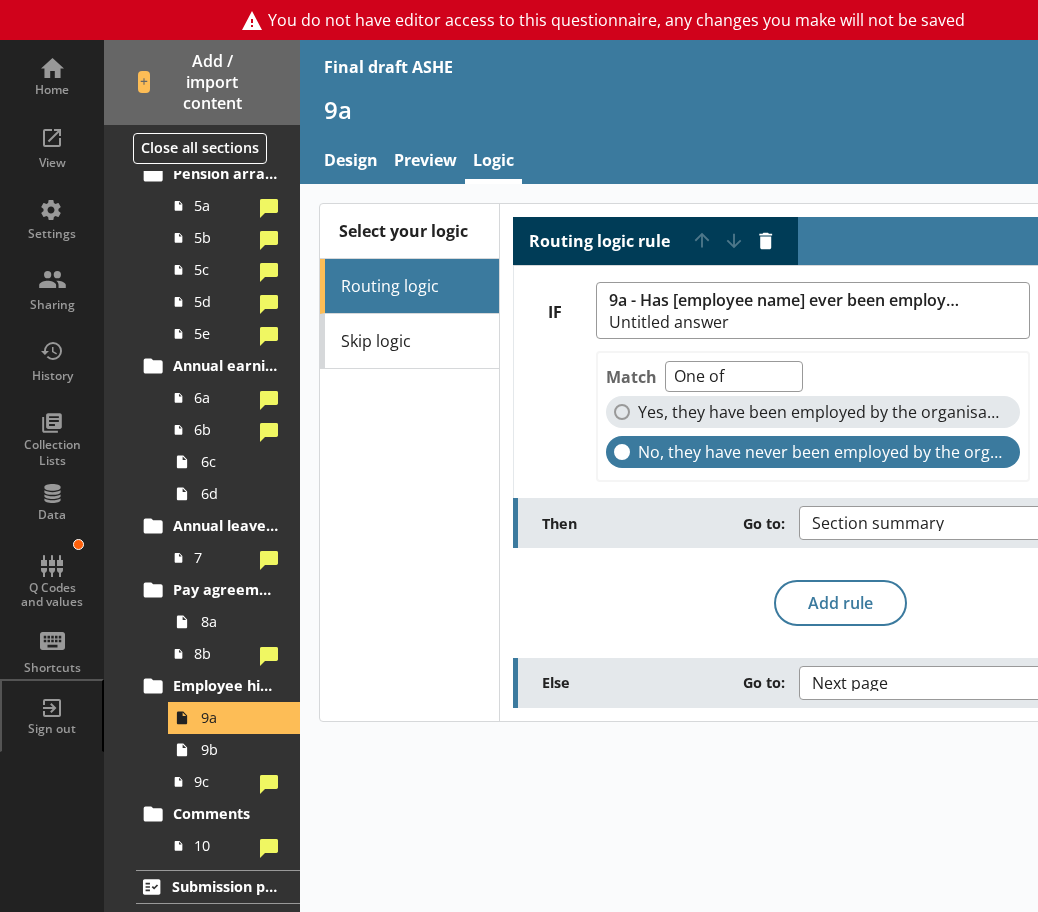 click on "Skip logic" at bounding box center (409, 341) 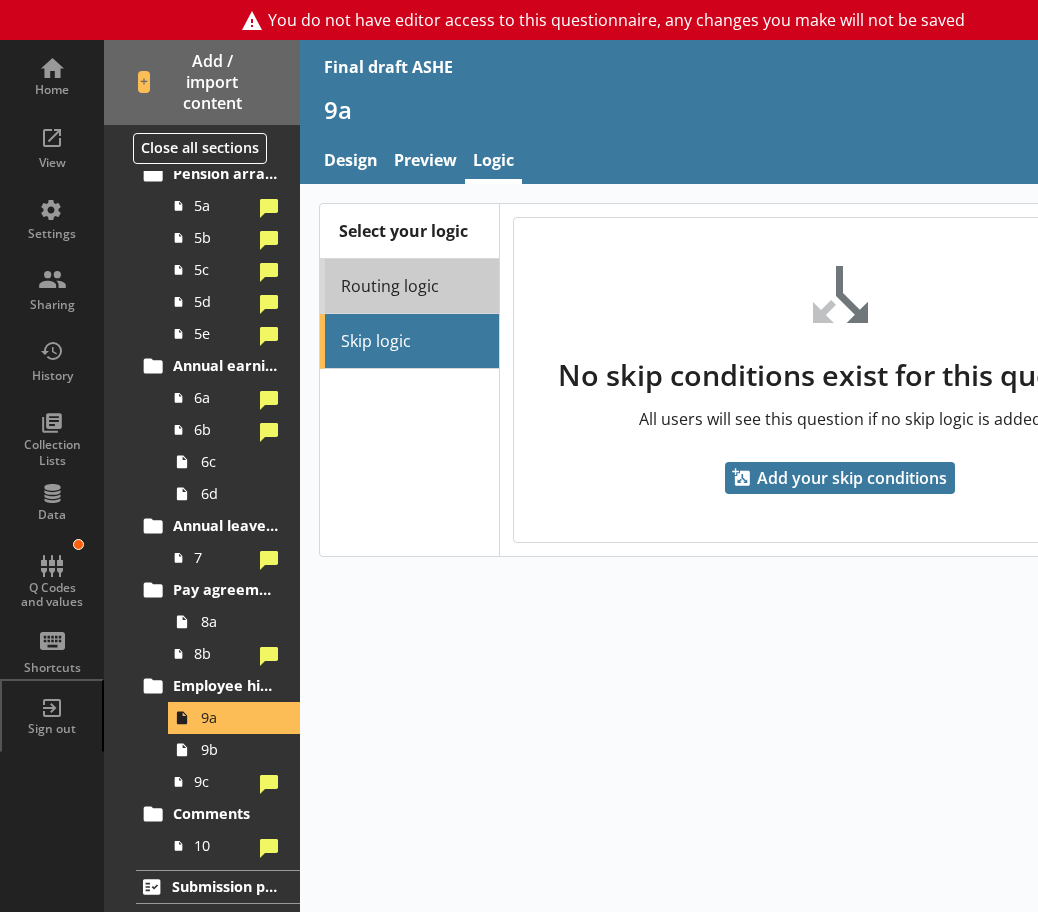 click on "Routing logic" at bounding box center [409, 286] 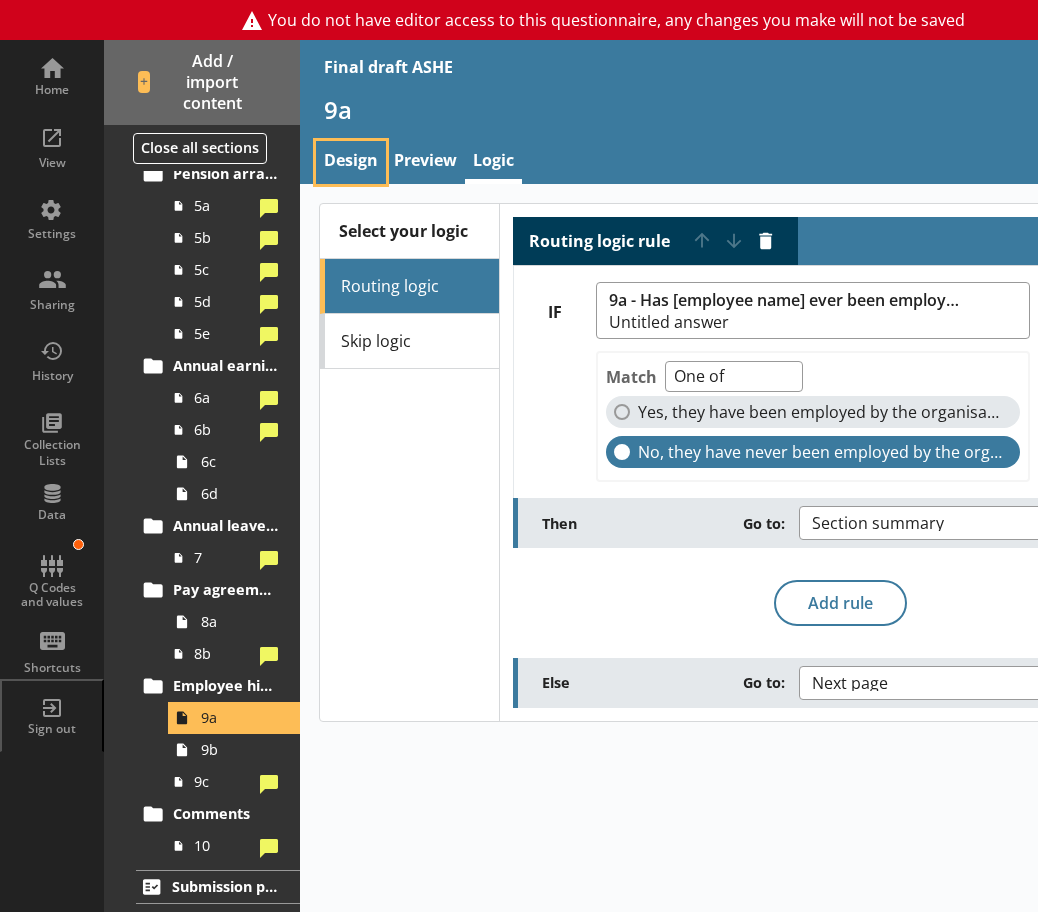 click on "Design" at bounding box center (351, 162) 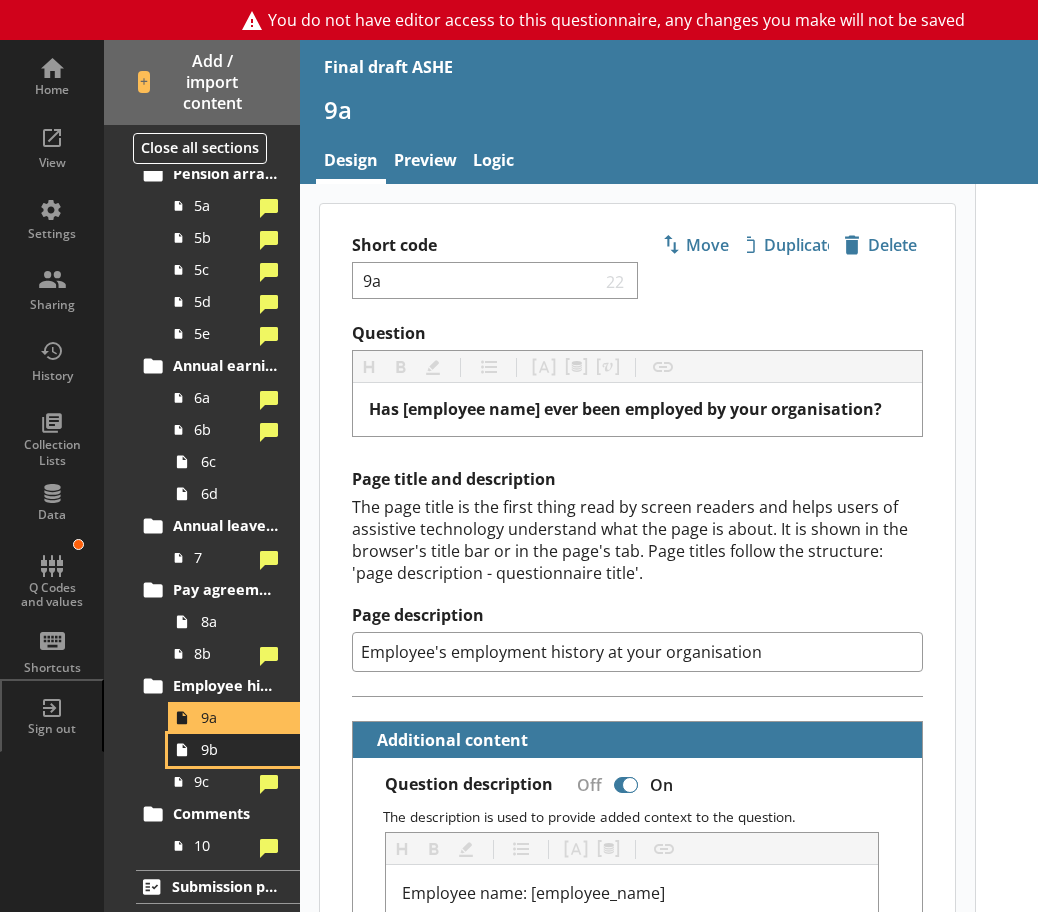 click on "9b" at bounding box center [234, 750] 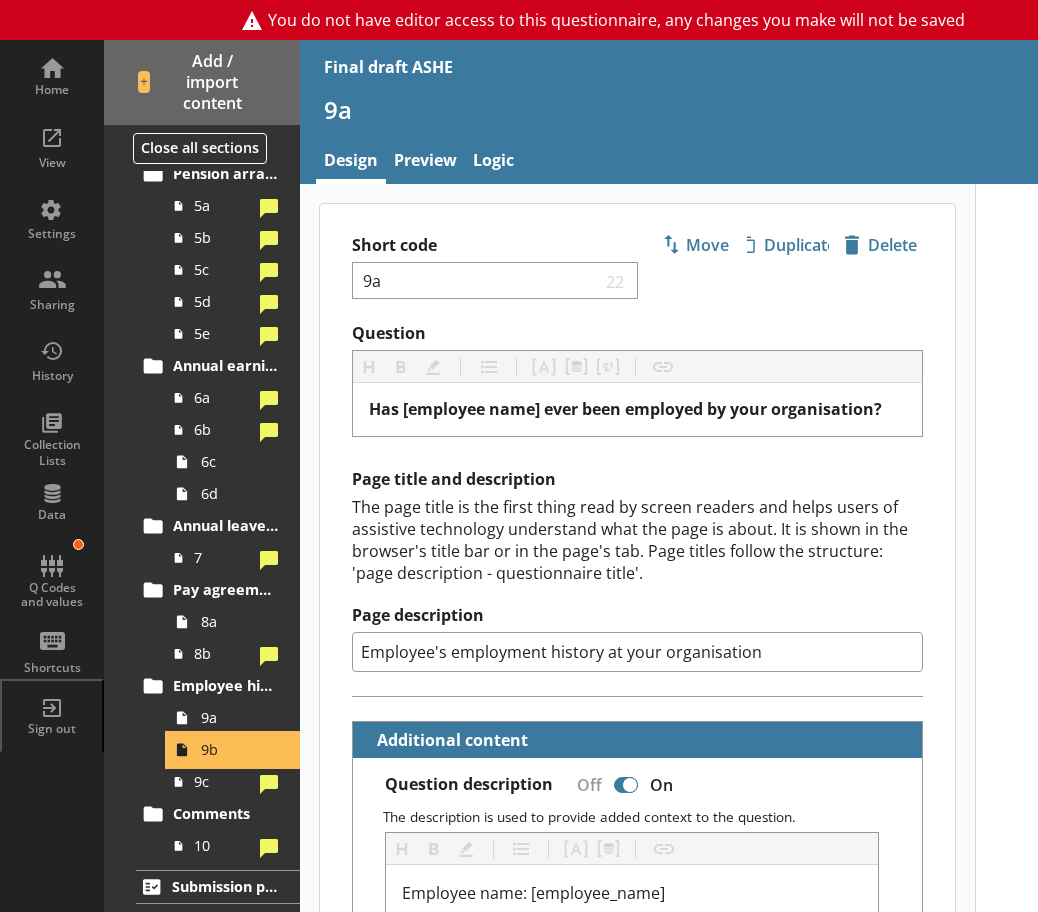 type on "x" 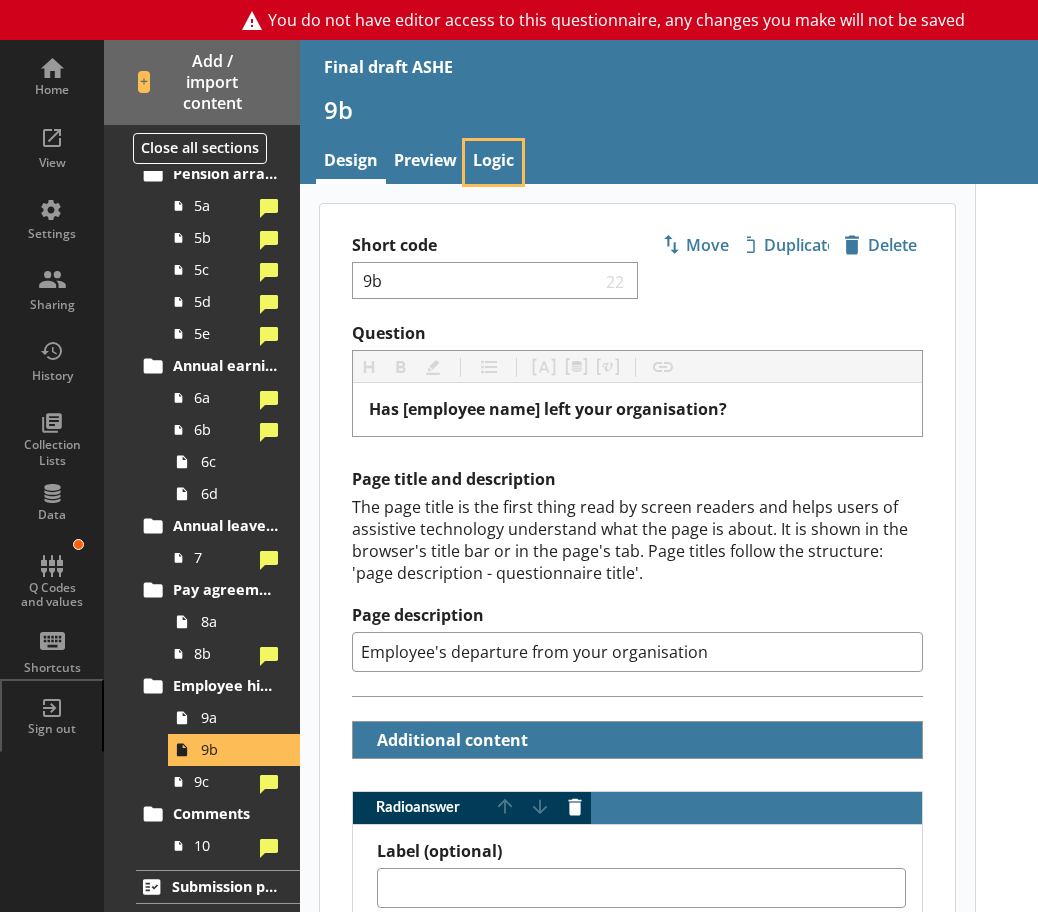 click on "Logic" at bounding box center (493, 162) 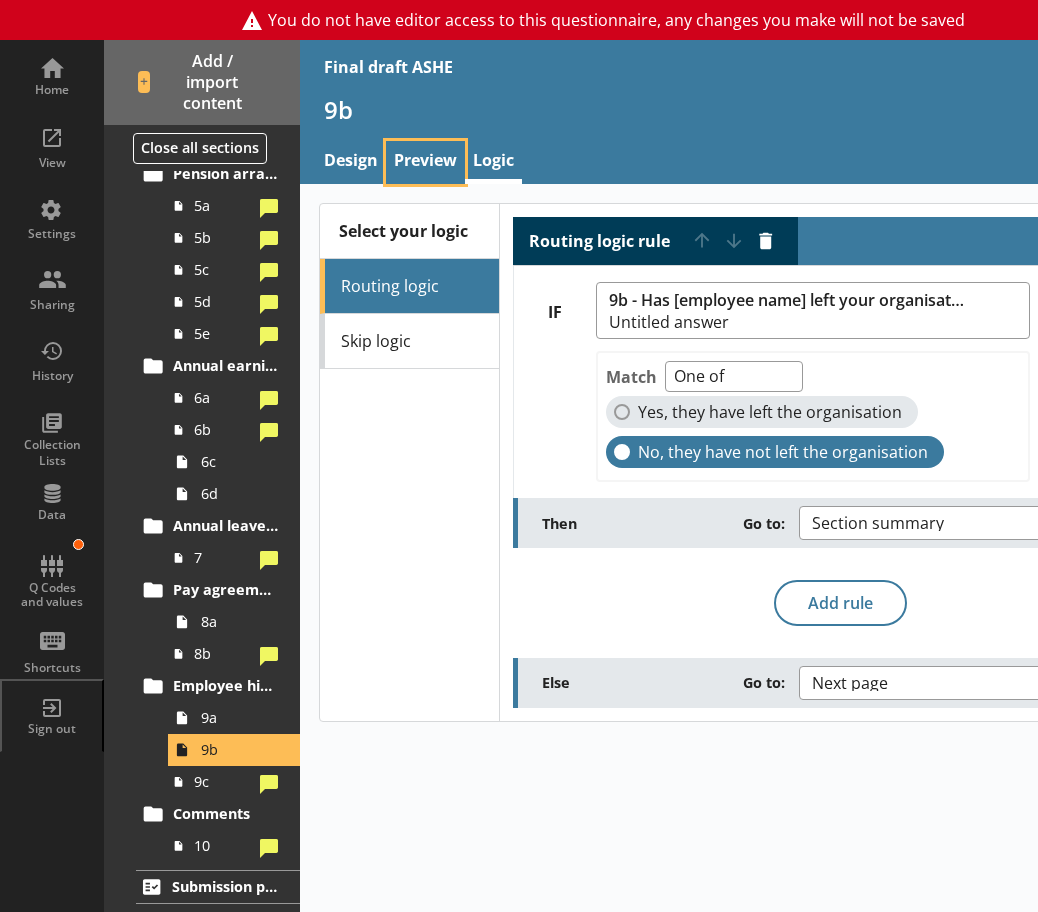 click on "Preview" at bounding box center [425, 162] 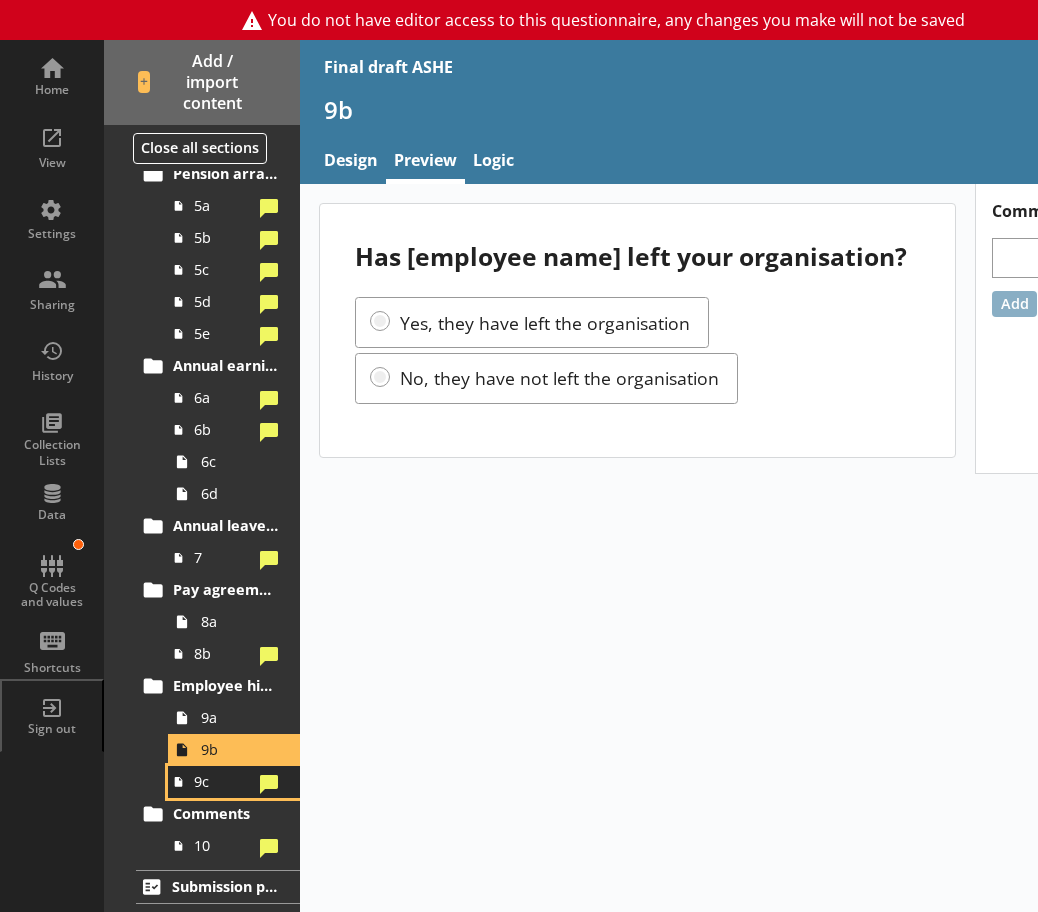 click on "9c" at bounding box center (234, 782) 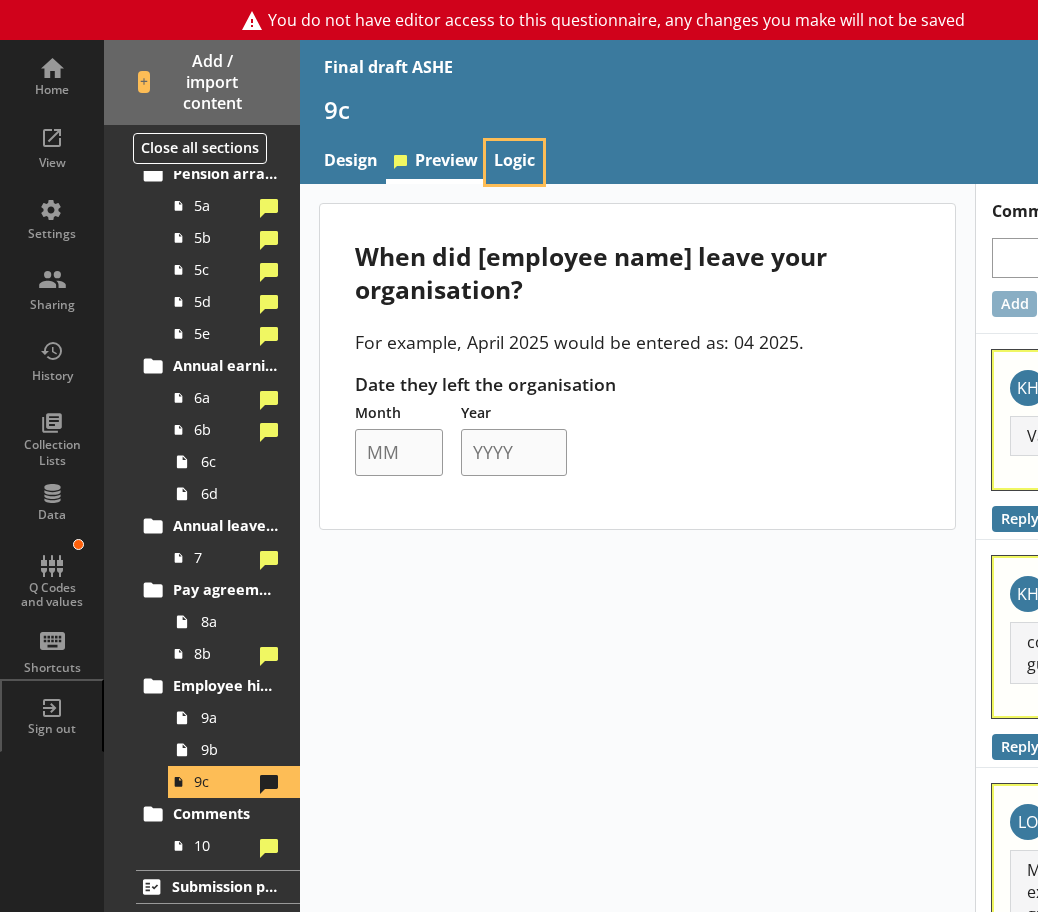 click on "Logic" at bounding box center [514, 162] 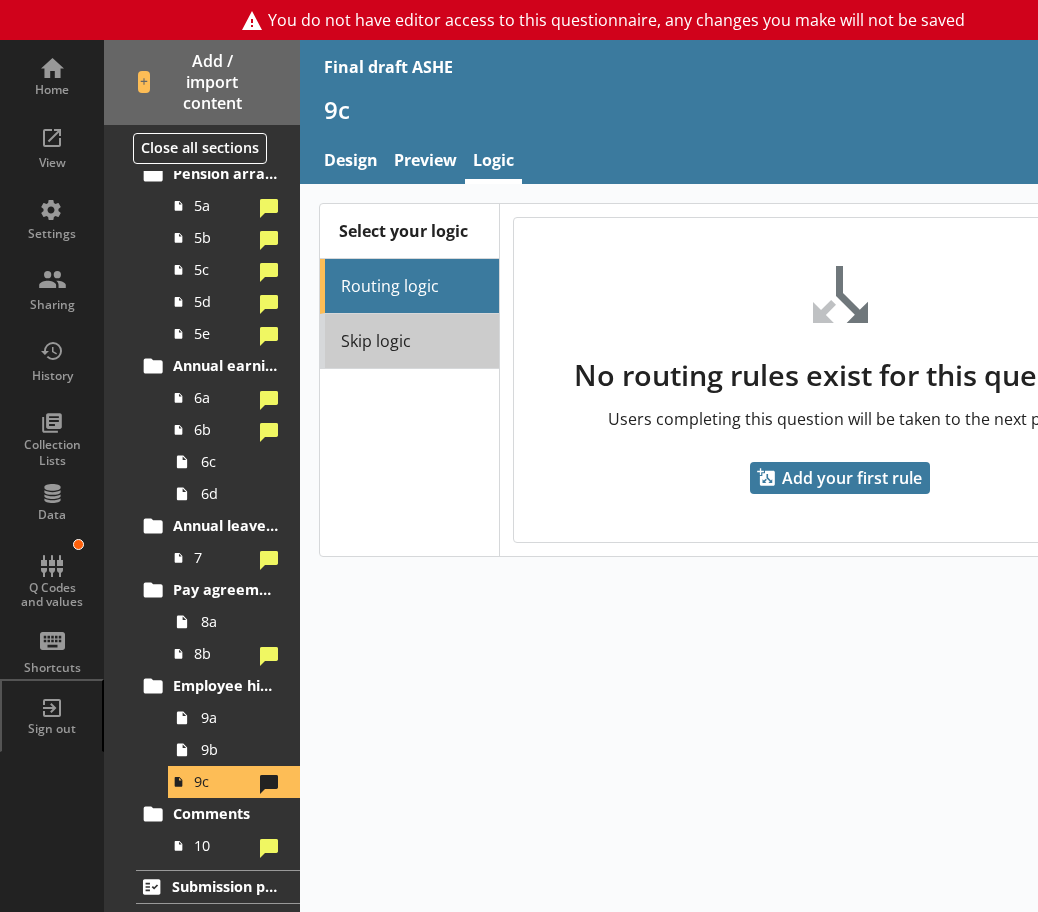 click on "Skip logic" at bounding box center (409, 341) 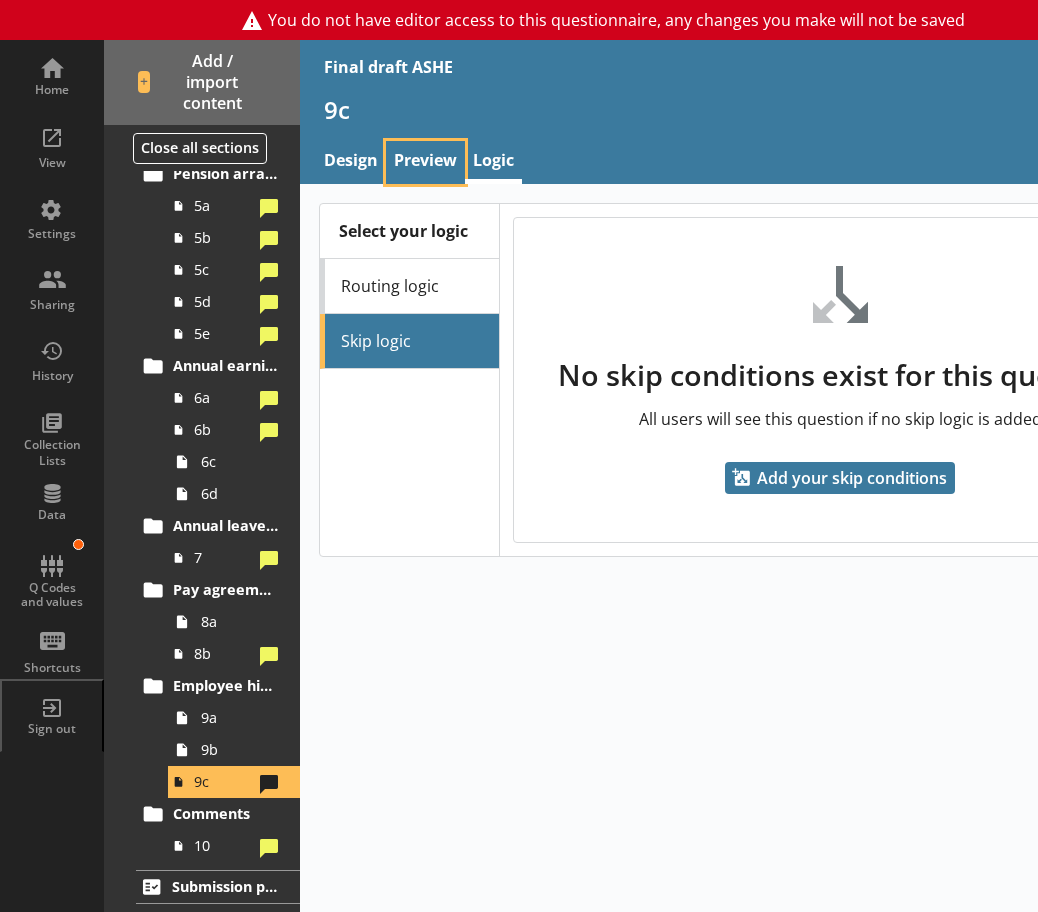 click on "Preview" at bounding box center [425, 162] 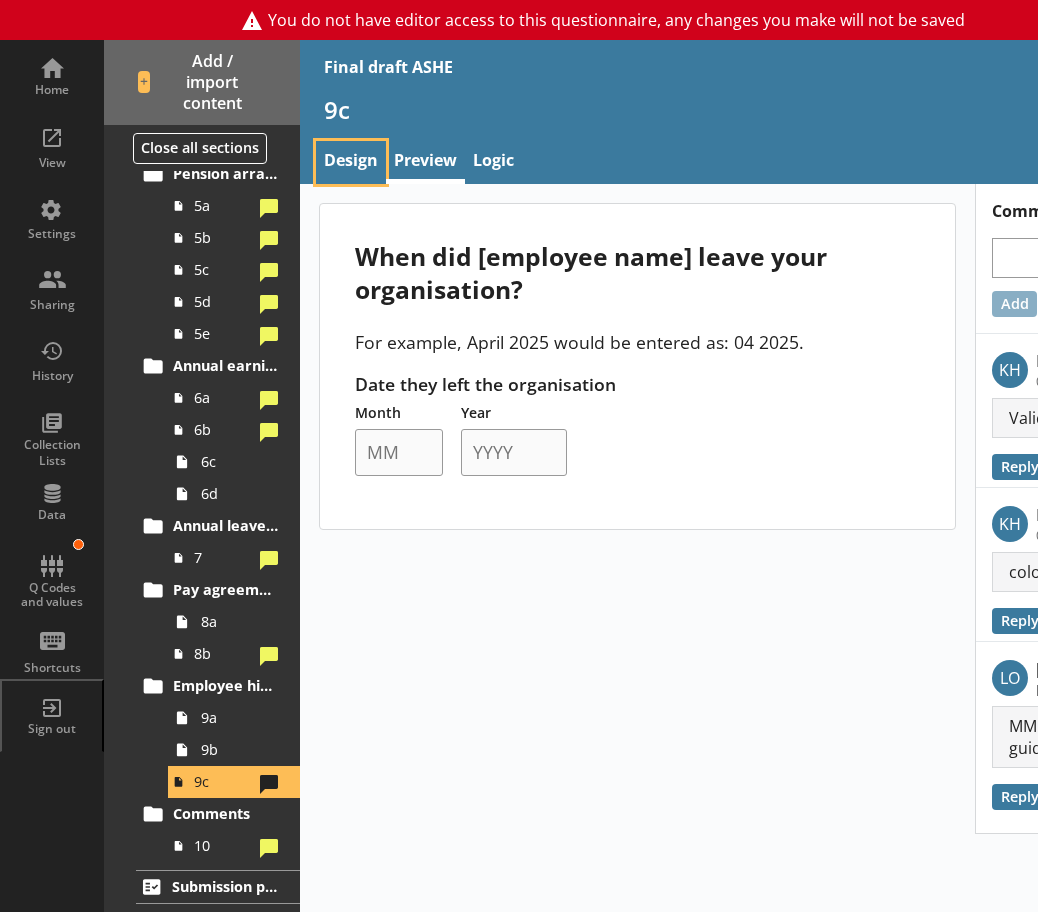 click on "Design" at bounding box center (351, 162) 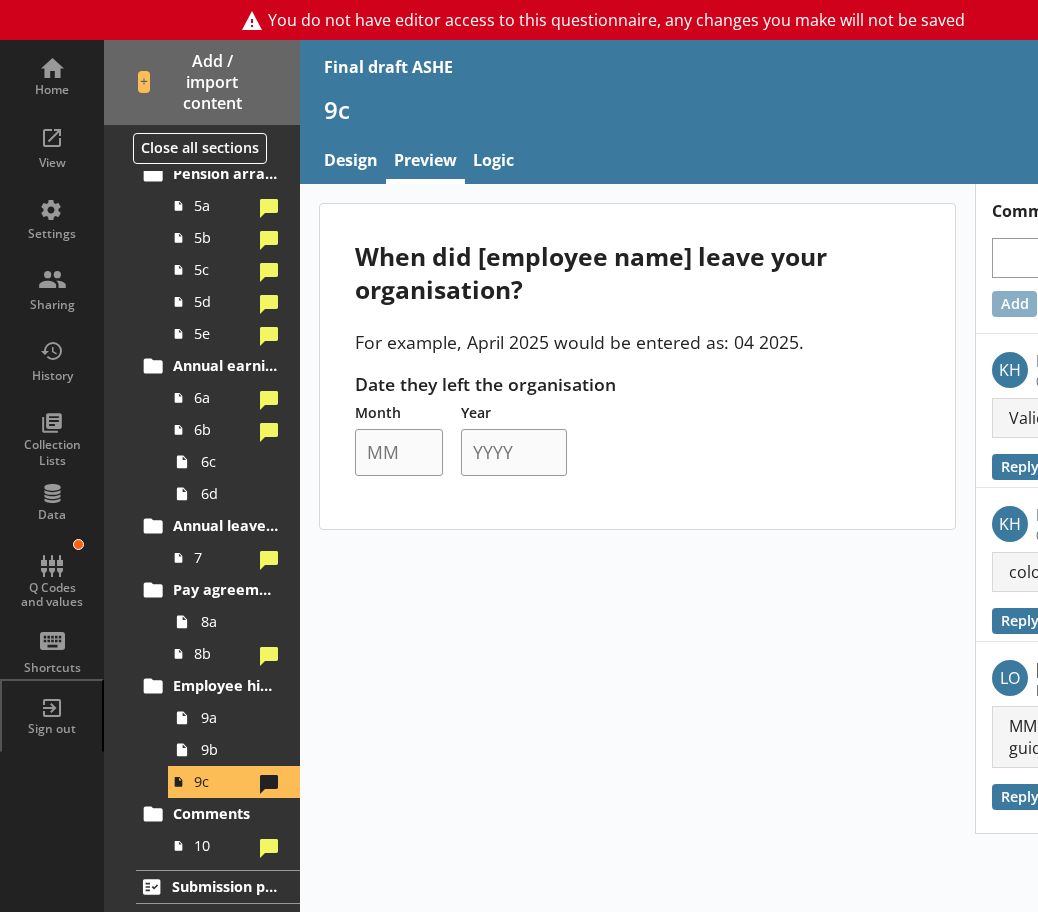 select on "mm/yyyy" 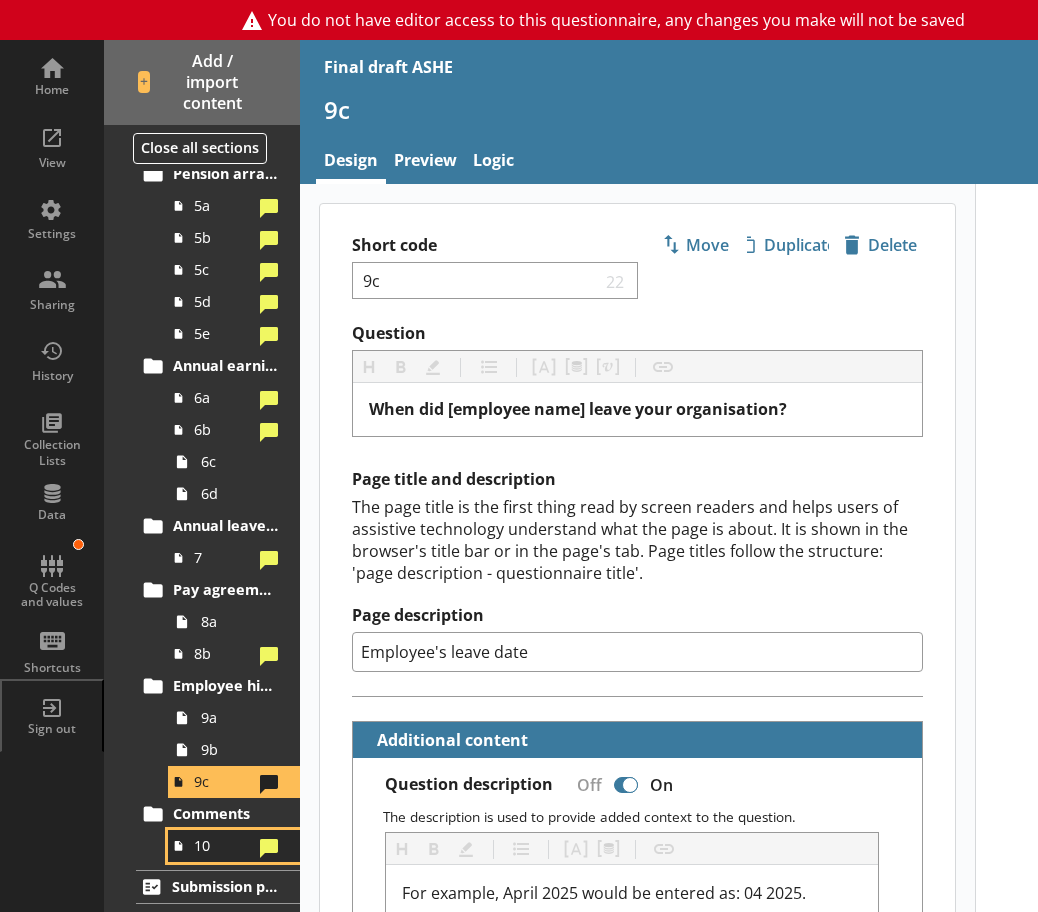 click on "10" at bounding box center (223, 845) 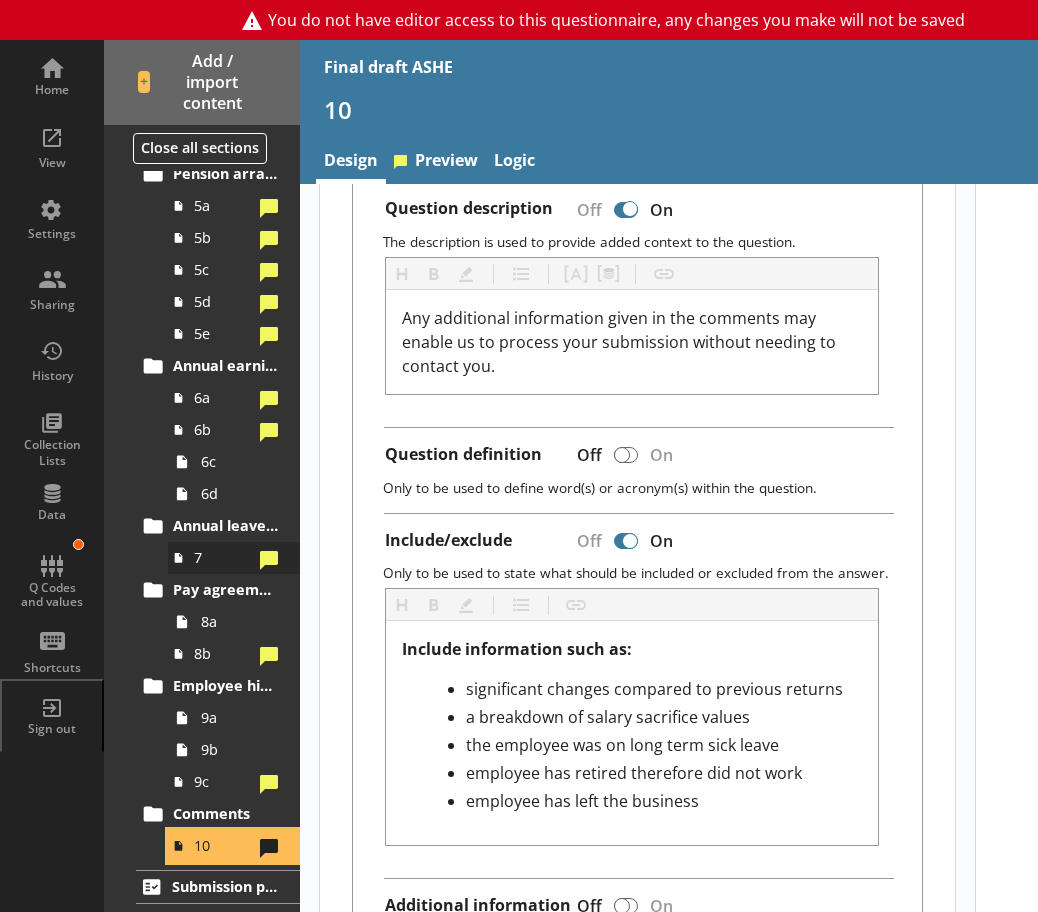 scroll, scrollTop: 600, scrollLeft: 0, axis: vertical 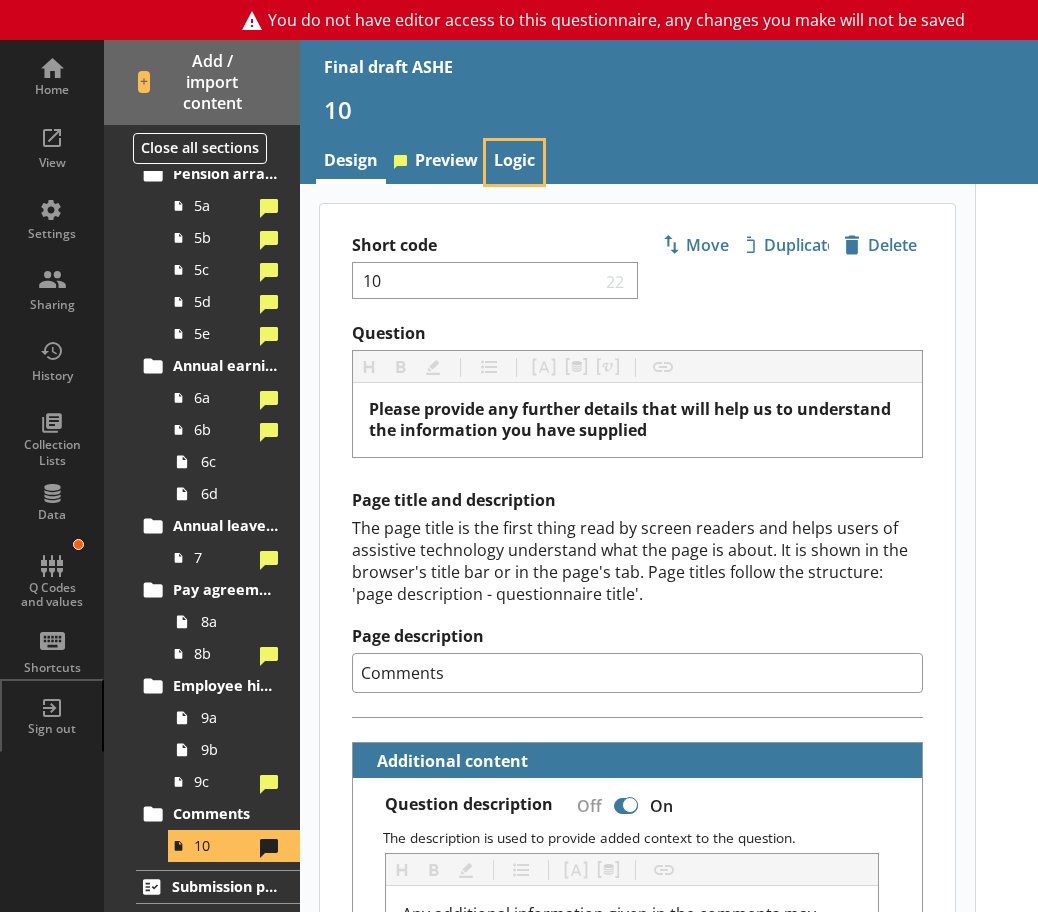 click on "Logic" at bounding box center (514, 162) 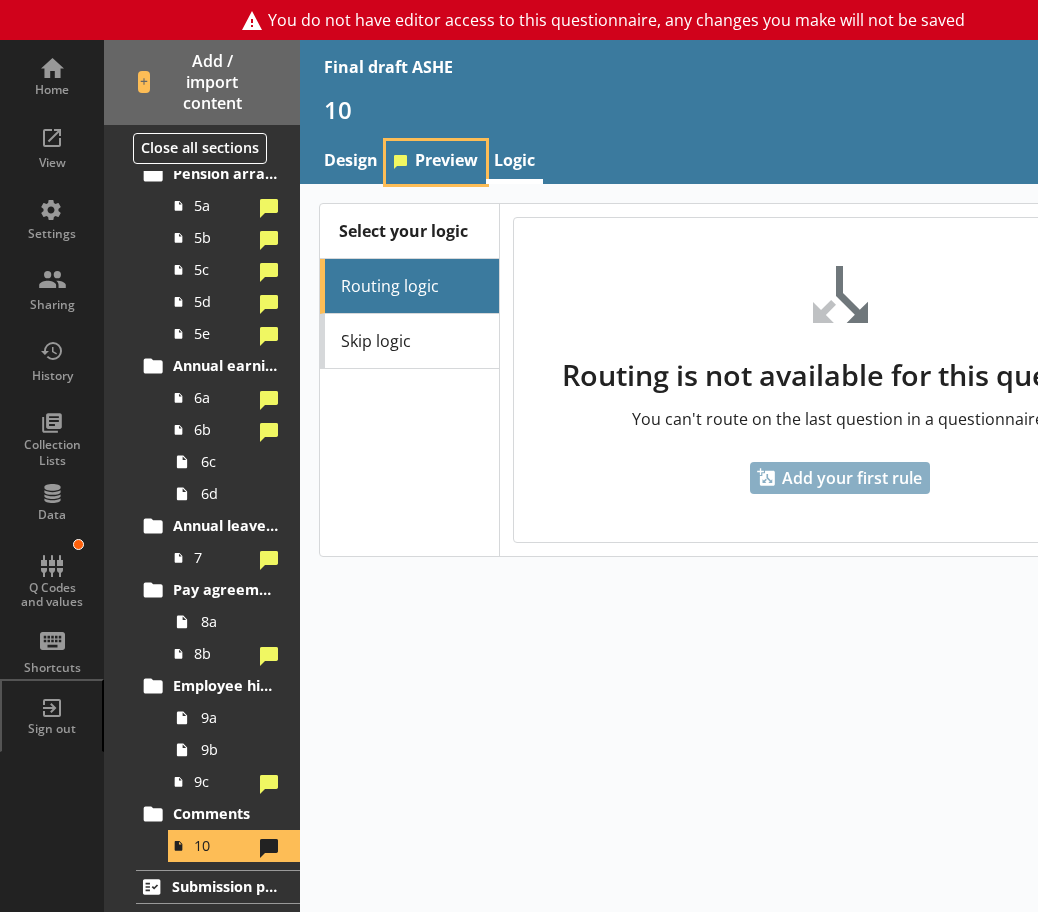 click on "Preview" at bounding box center (436, 162) 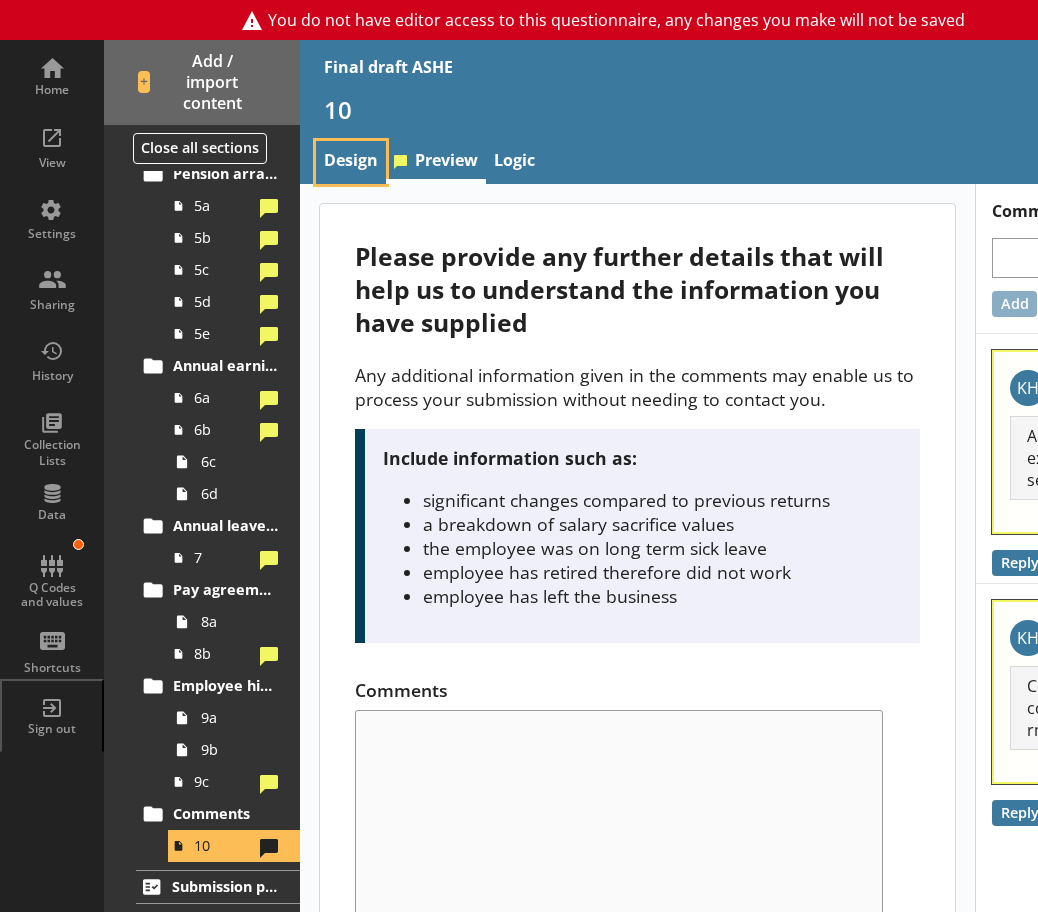click on "Design" at bounding box center [351, 162] 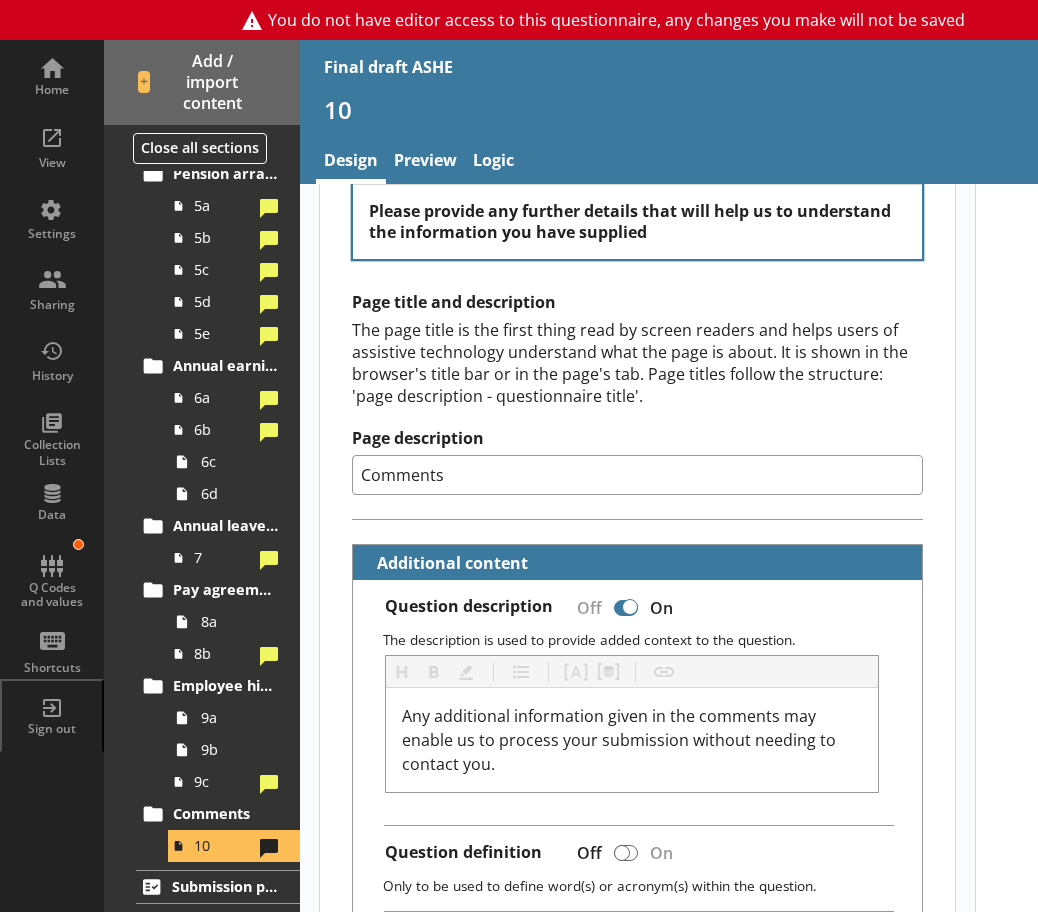 scroll, scrollTop: 0, scrollLeft: 0, axis: both 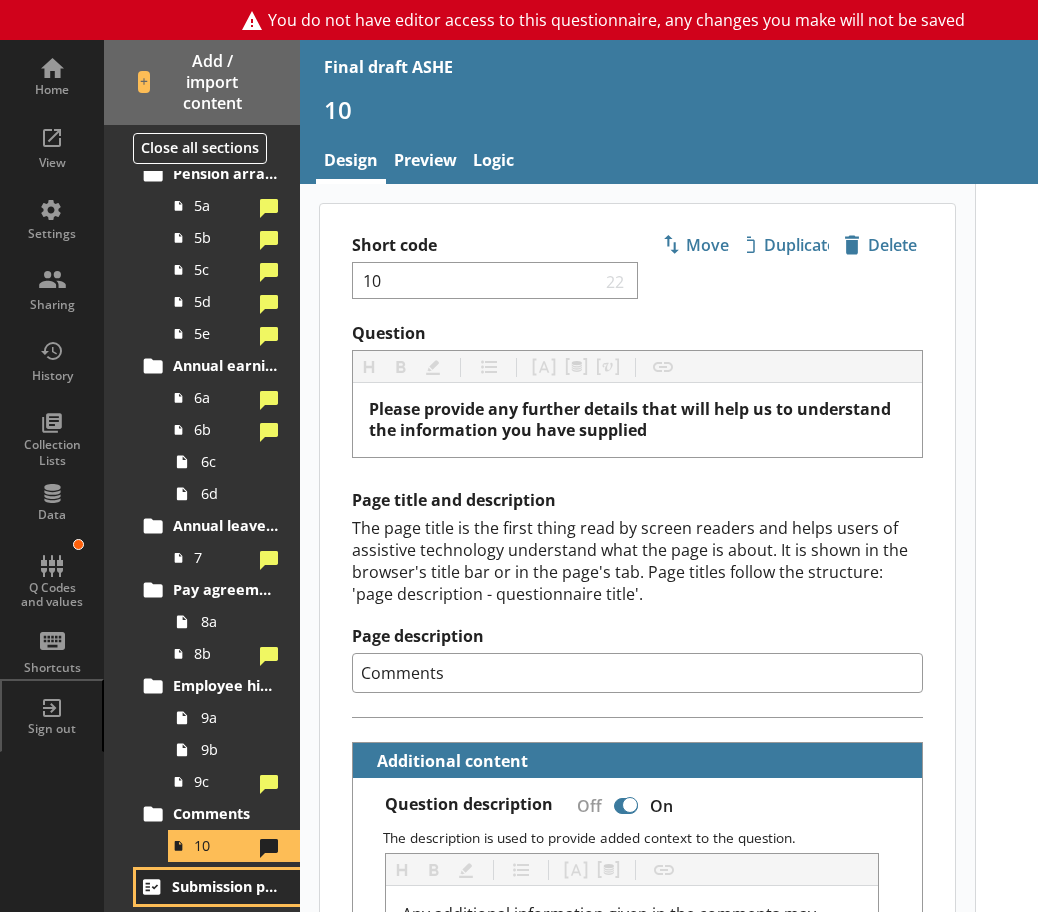 click on "Submission page" at bounding box center (225, 886) 